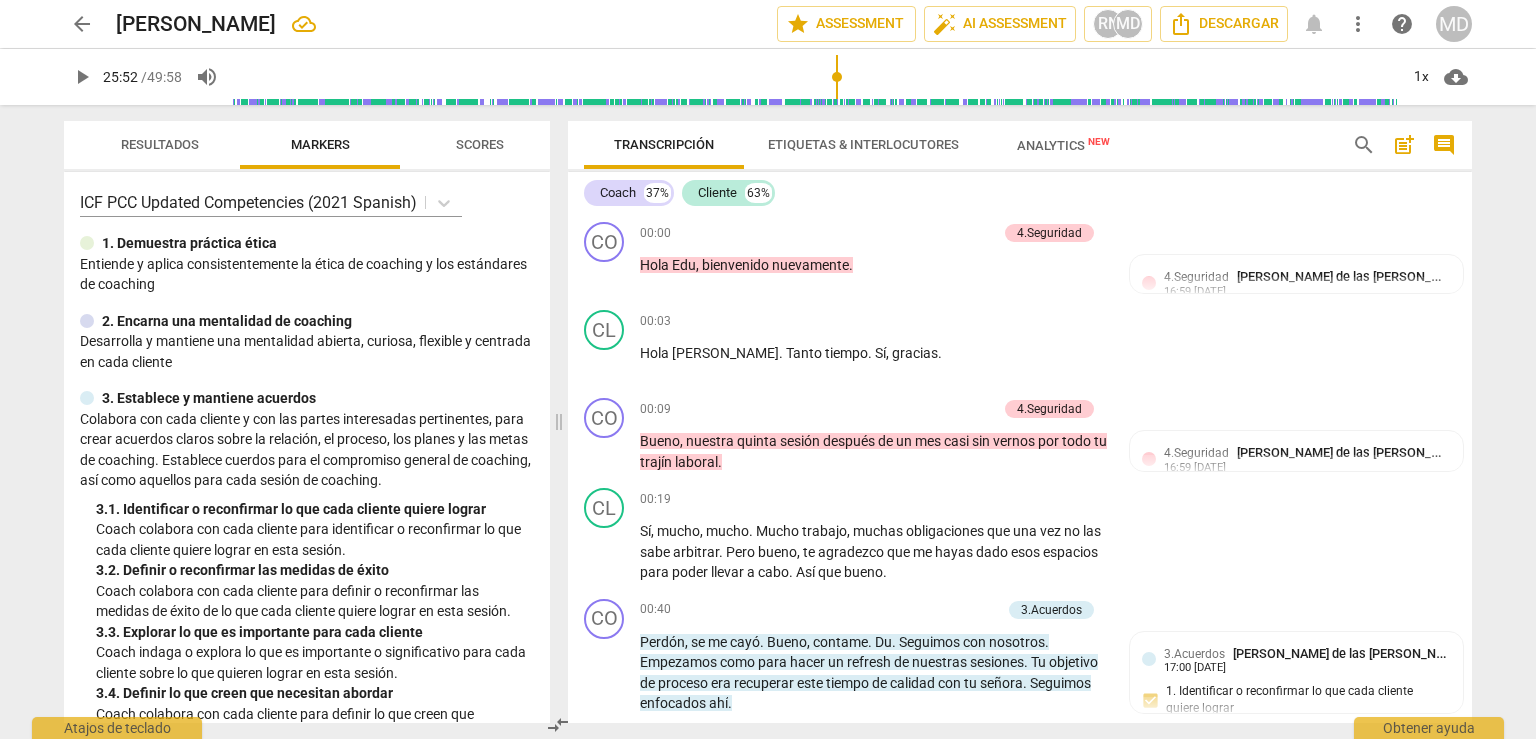 scroll, scrollTop: 0, scrollLeft: 0, axis: both 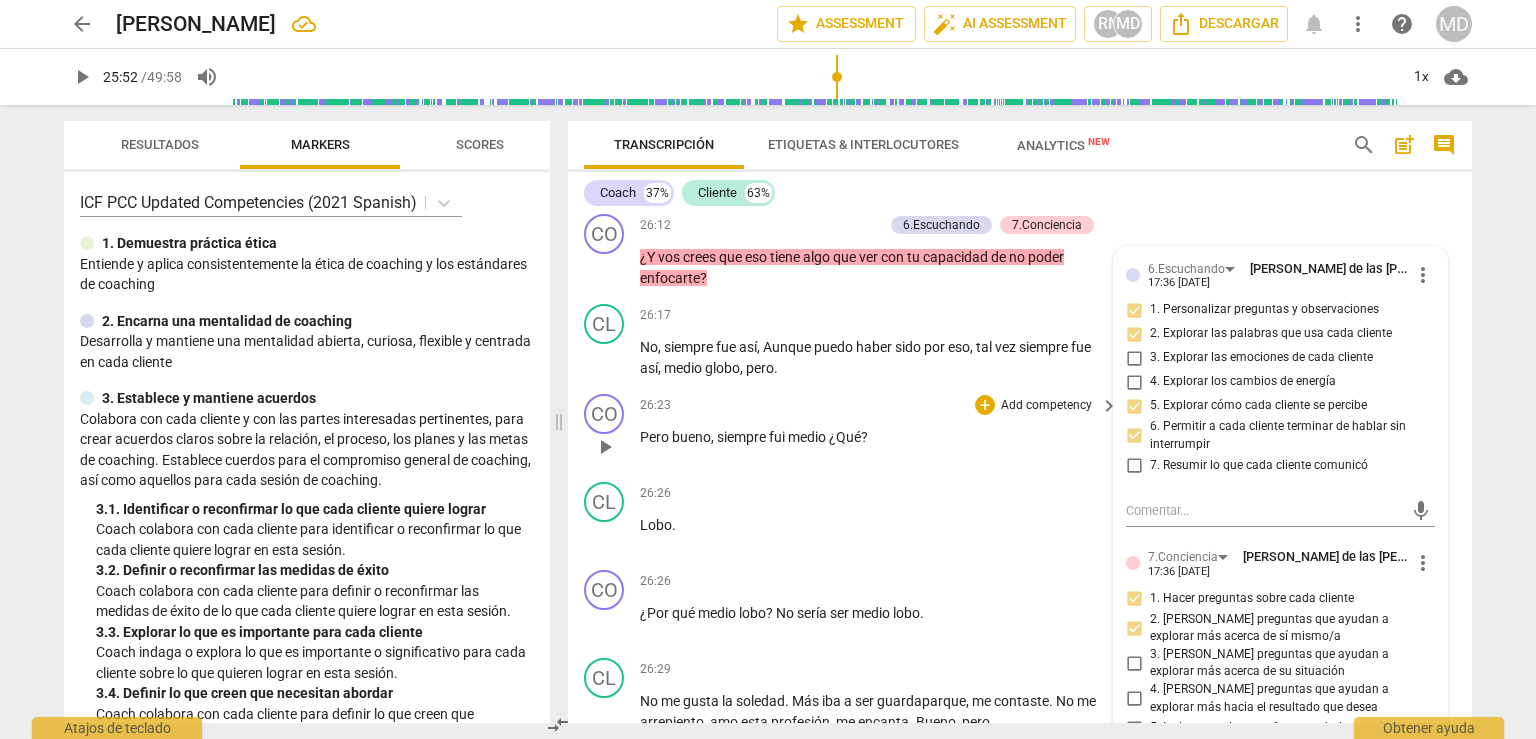 click on "play_arrow" at bounding box center [605, 447] 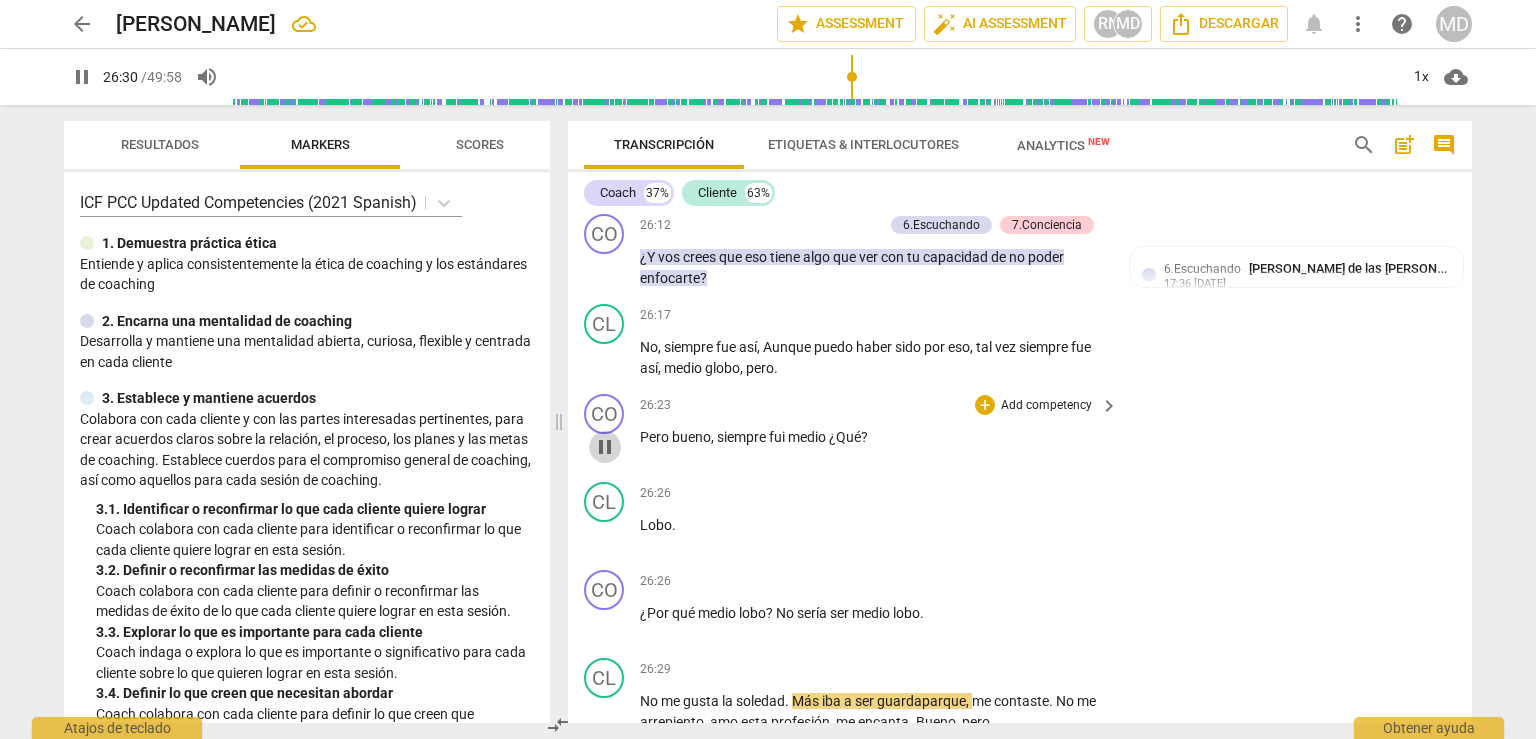 click on "pause" at bounding box center [605, 447] 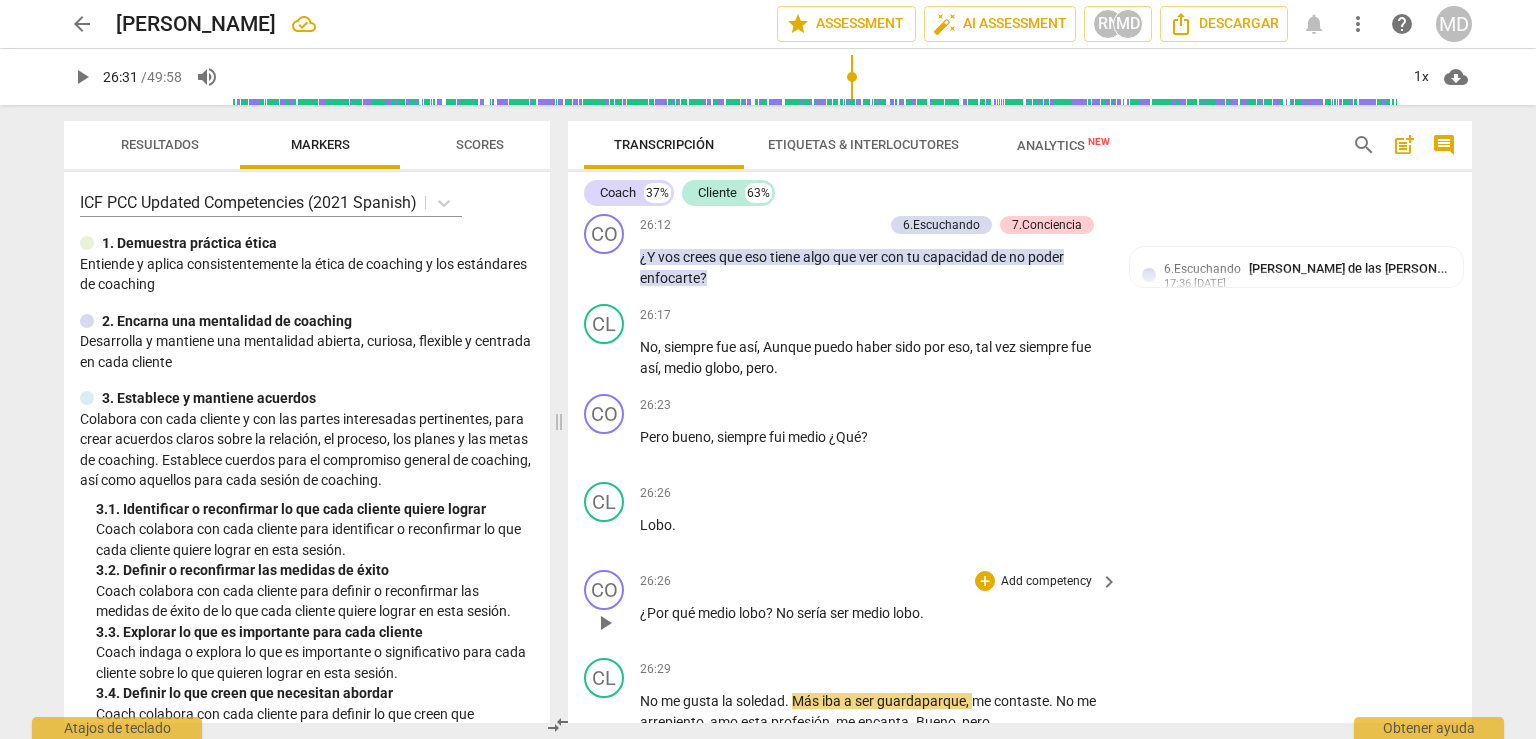 click on "Add competency" at bounding box center [1046, 582] 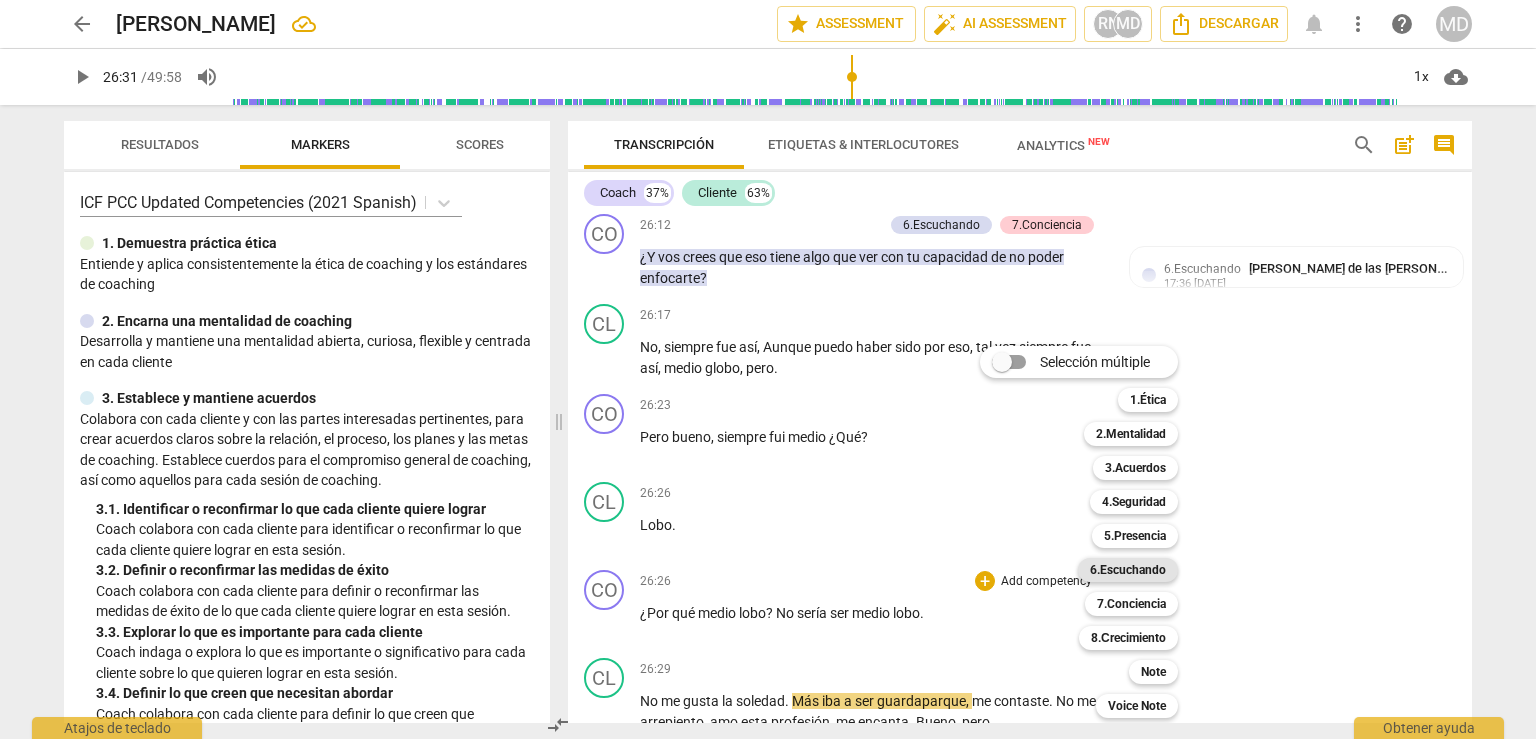 click on "6.Escuchando" at bounding box center [1128, 570] 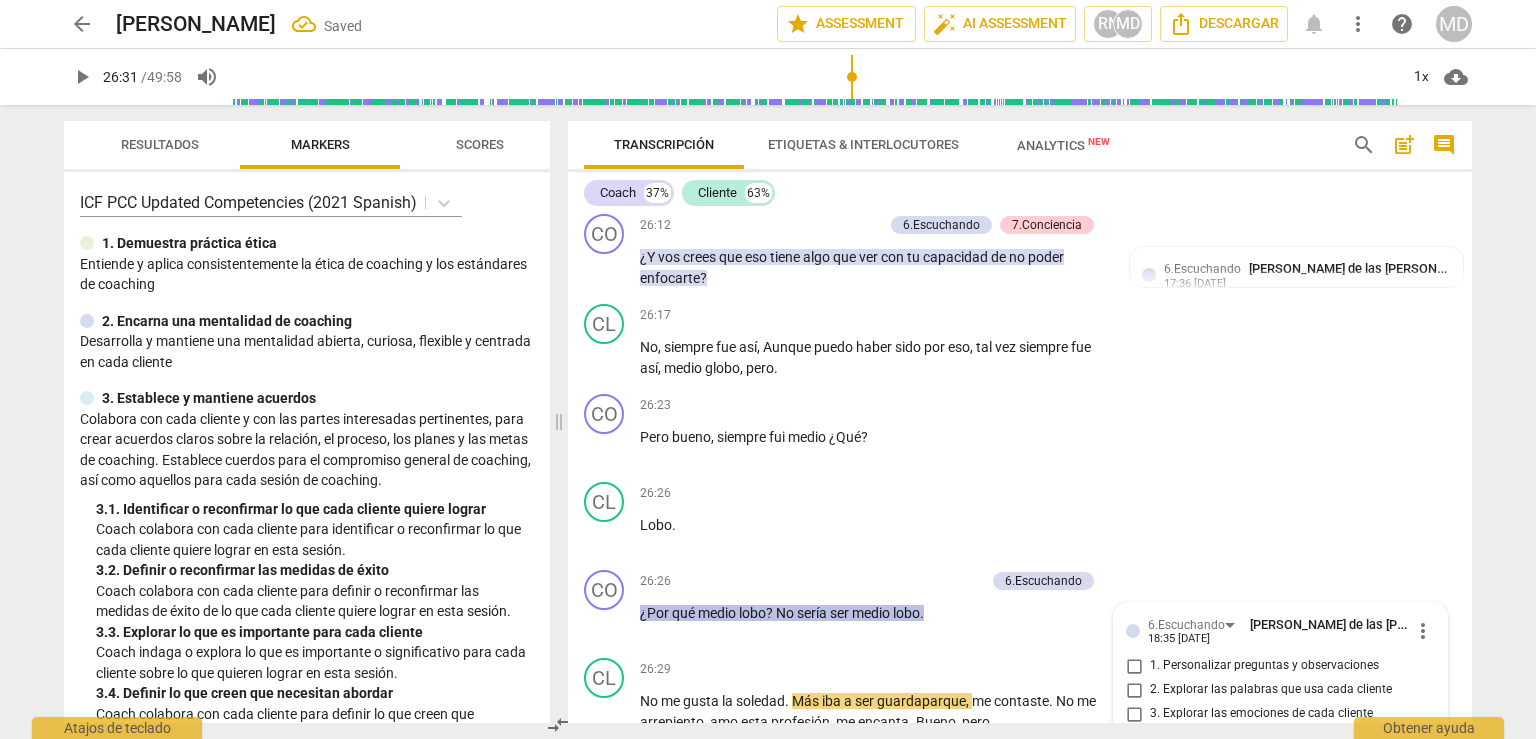 scroll, scrollTop: 13906, scrollLeft: 0, axis: vertical 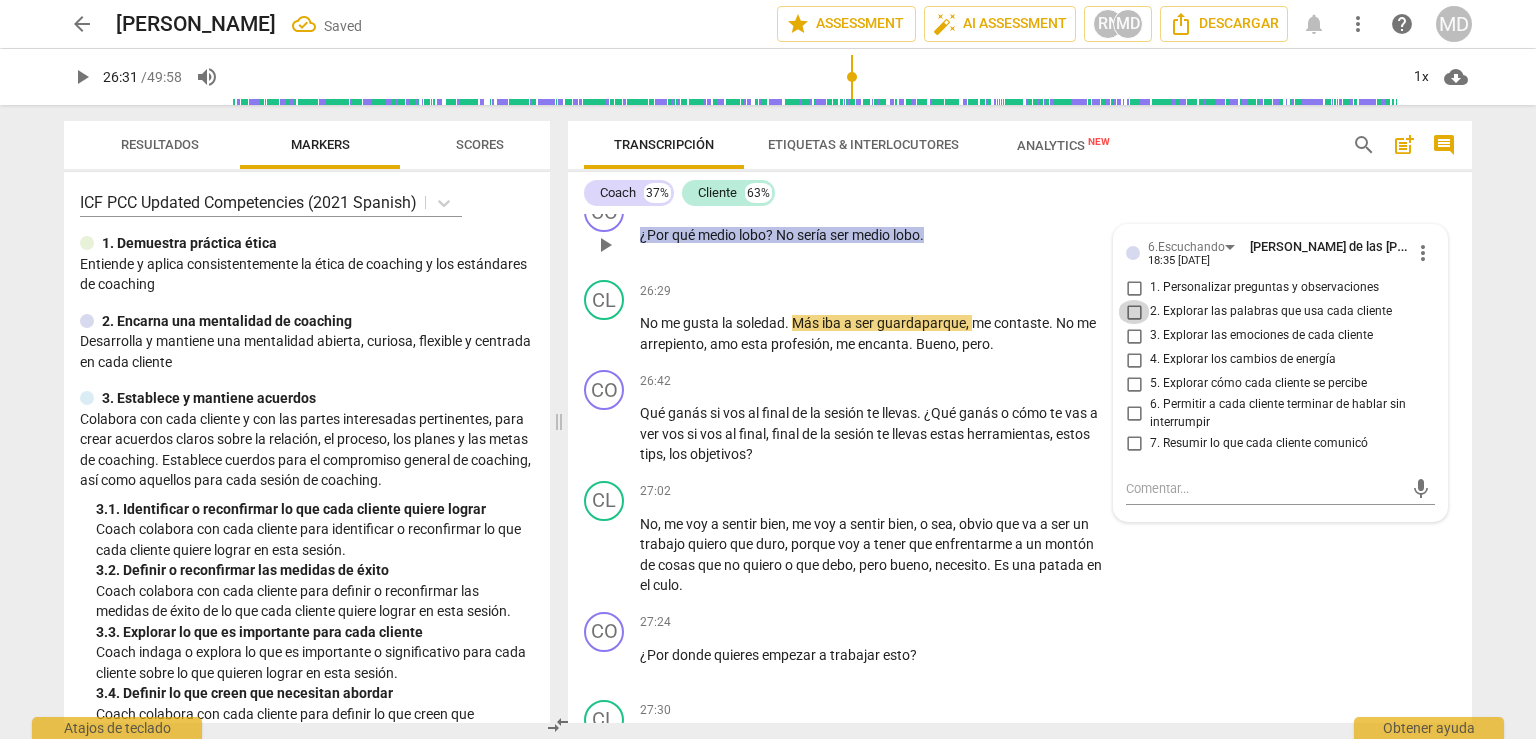 click on "2. Explorar las palabras que usa cada cliente" at bounding box center (1134, 312) 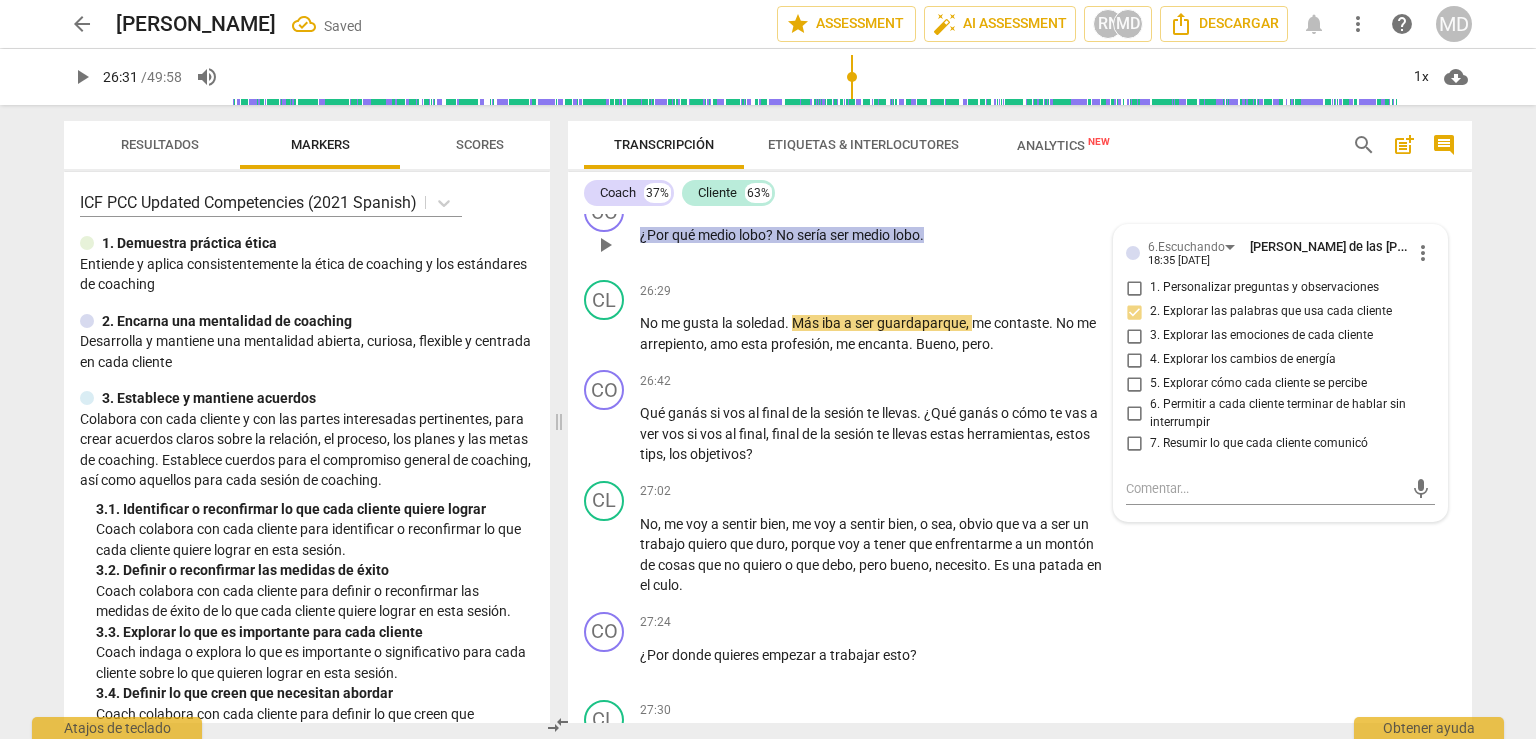 click on "5. Explorar cómo cada cliente se percibe" at bounding box center (1134, 384) 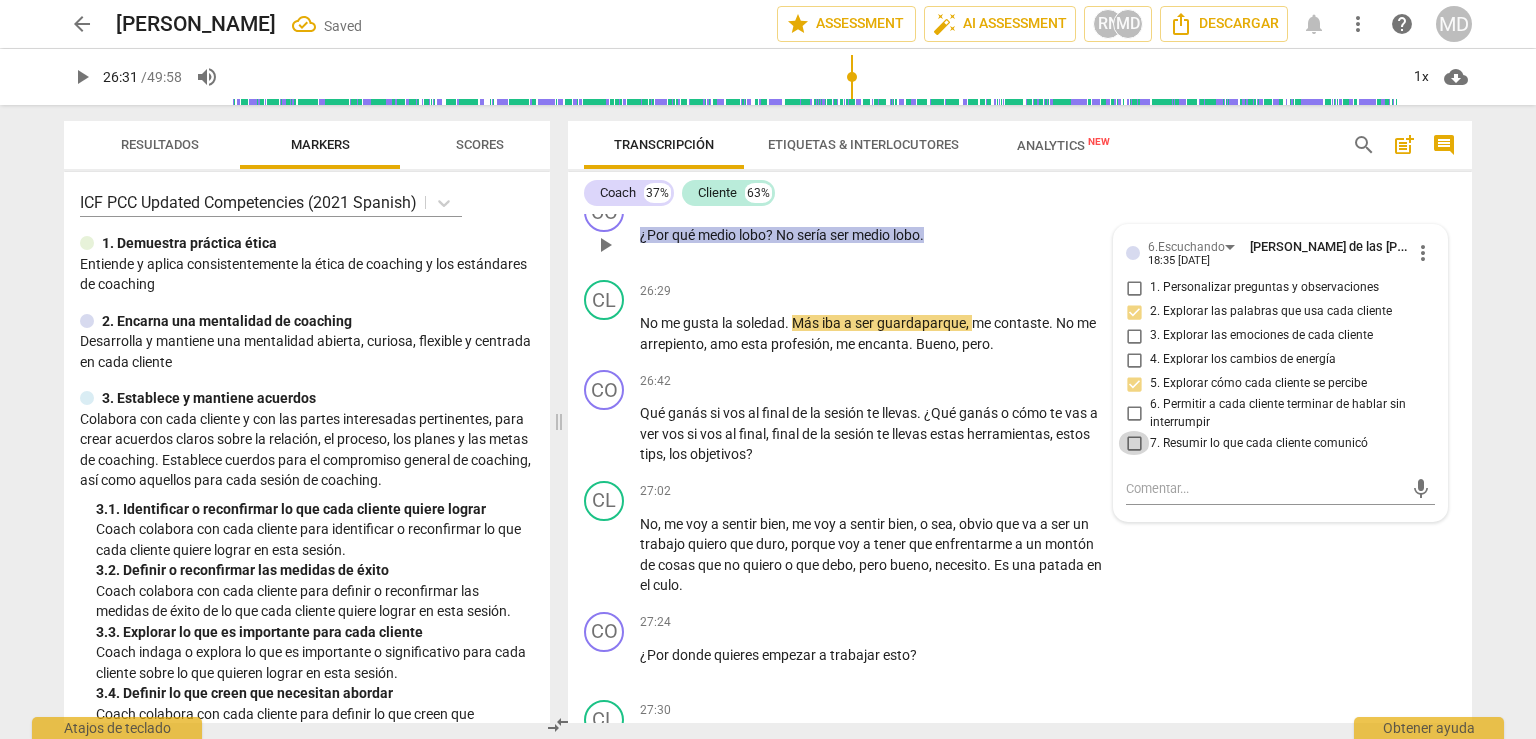 click on "7. Resumir lo que cada cliente comunicó" at bounding box center (1134, 443) 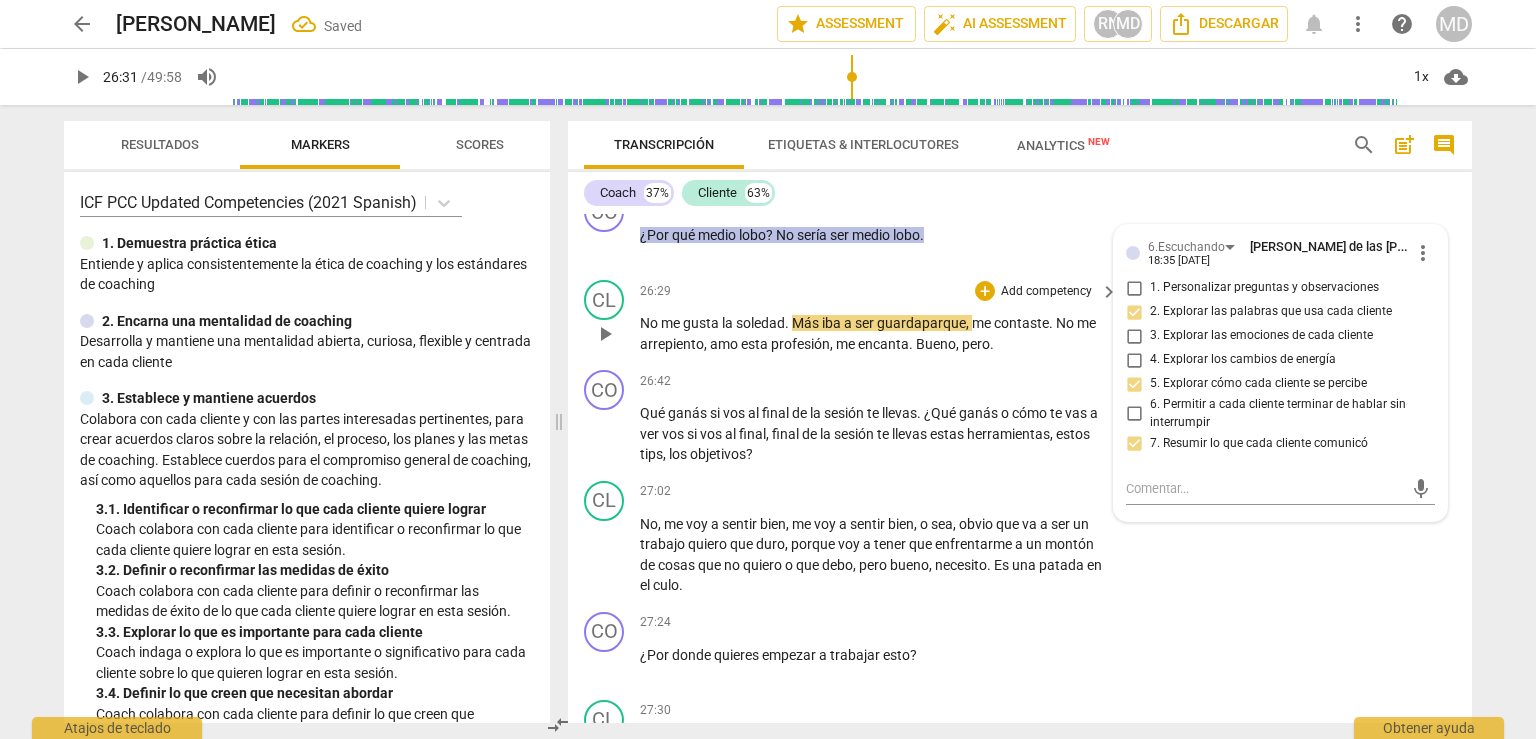 scroll, scrollTop: 13806, scrollLeft: 0, axis: vertical 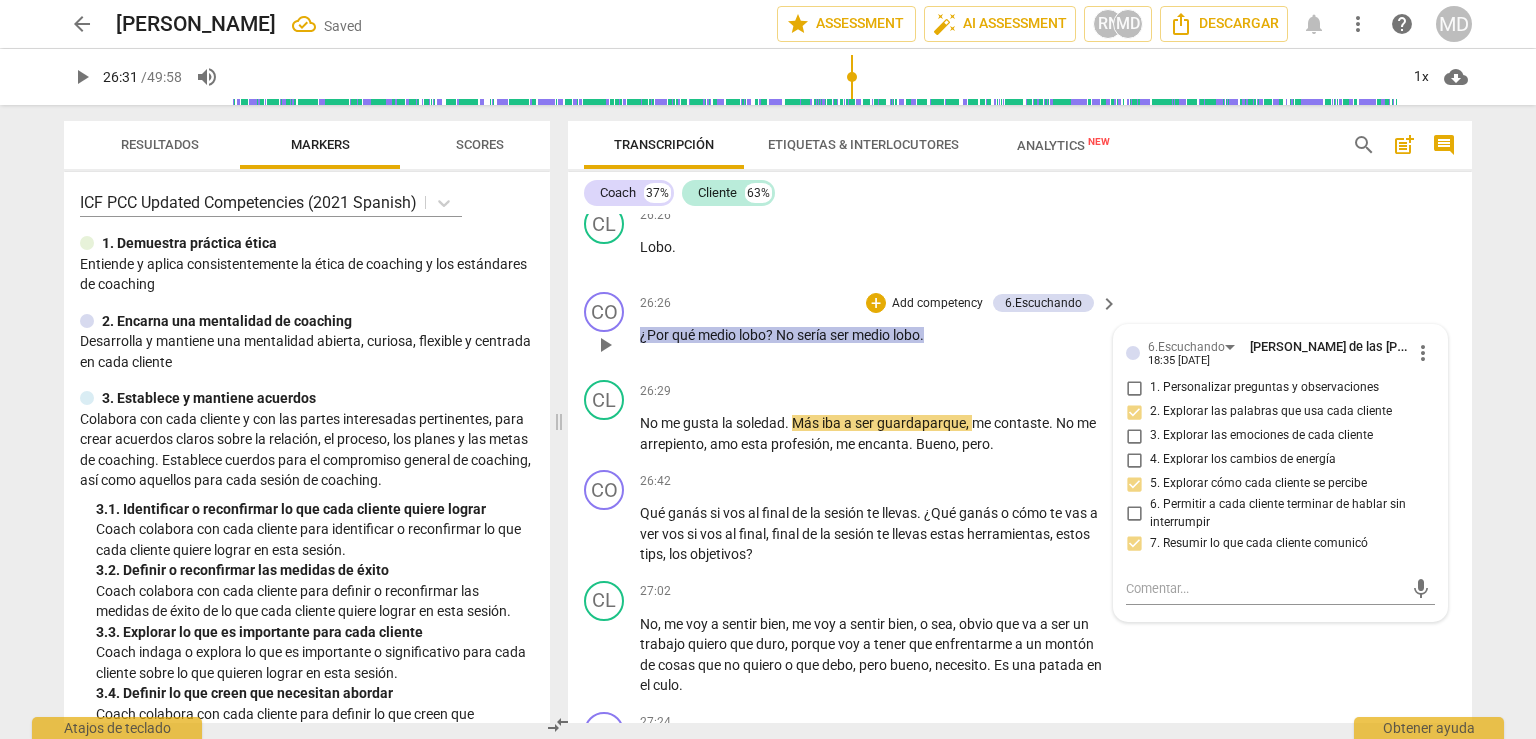click on "Add competency" at bounding box center [937, 304] 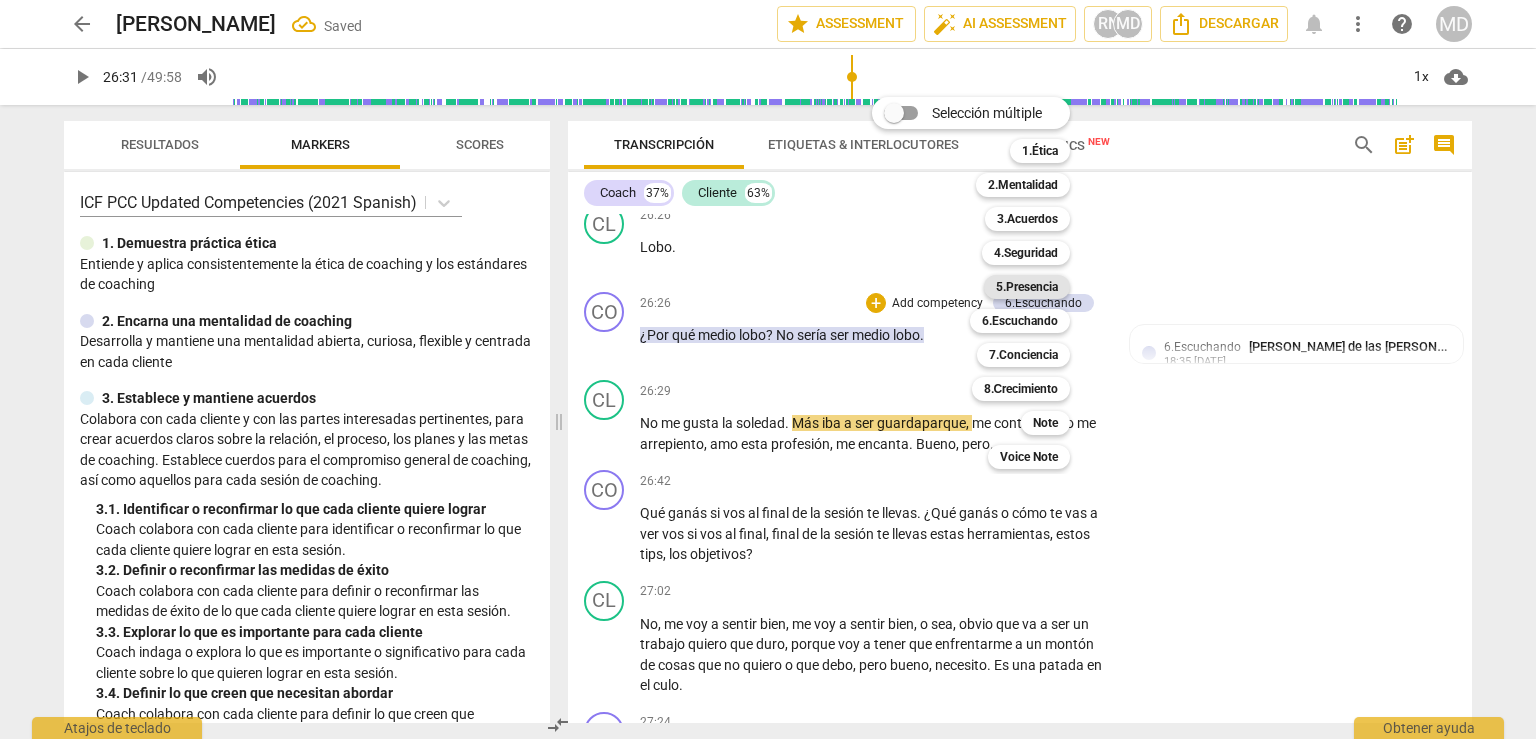 click on "5.Presencia" at bounding box center [1027, 287] 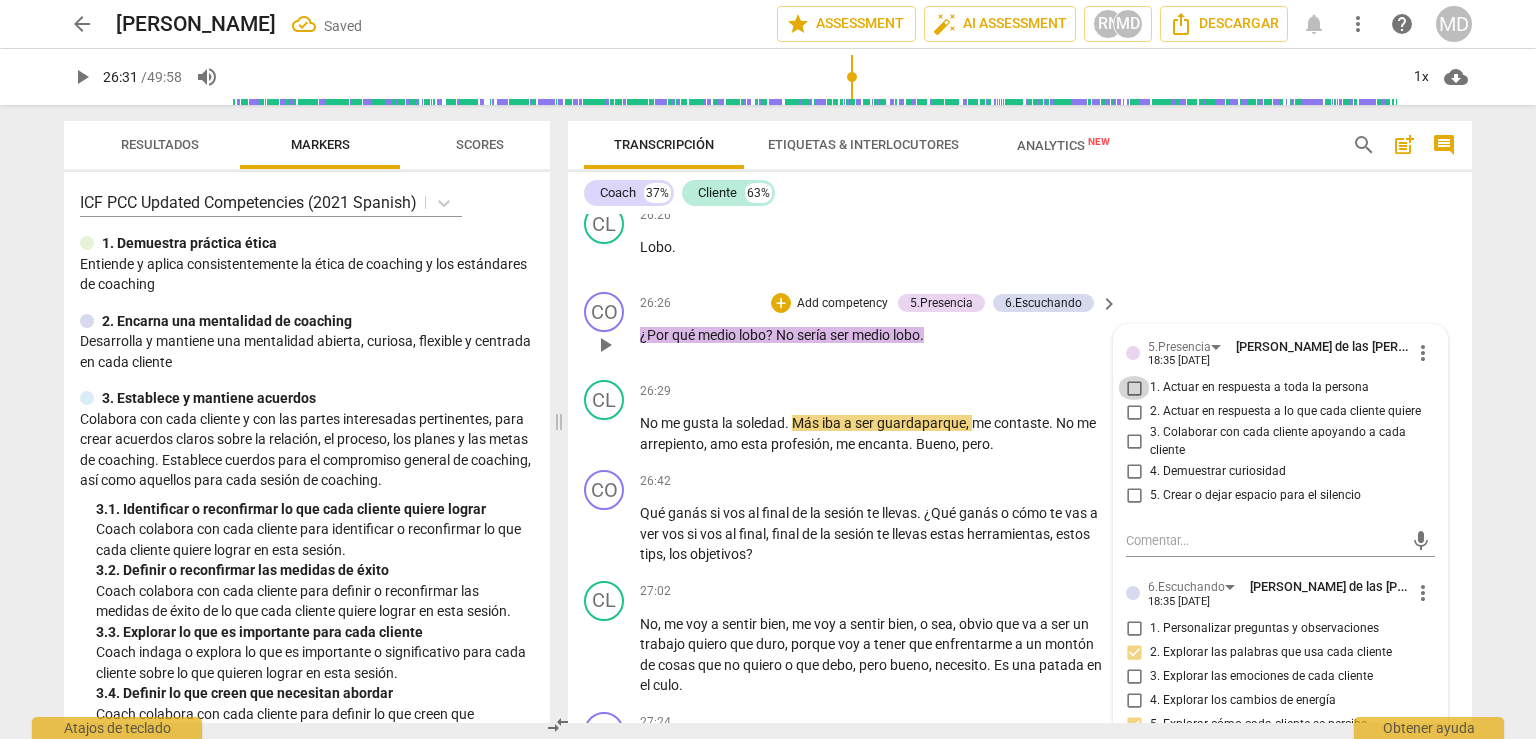 click on "1. Actuar en respuesta a toda la persona" at bounding box center [1134, 388] 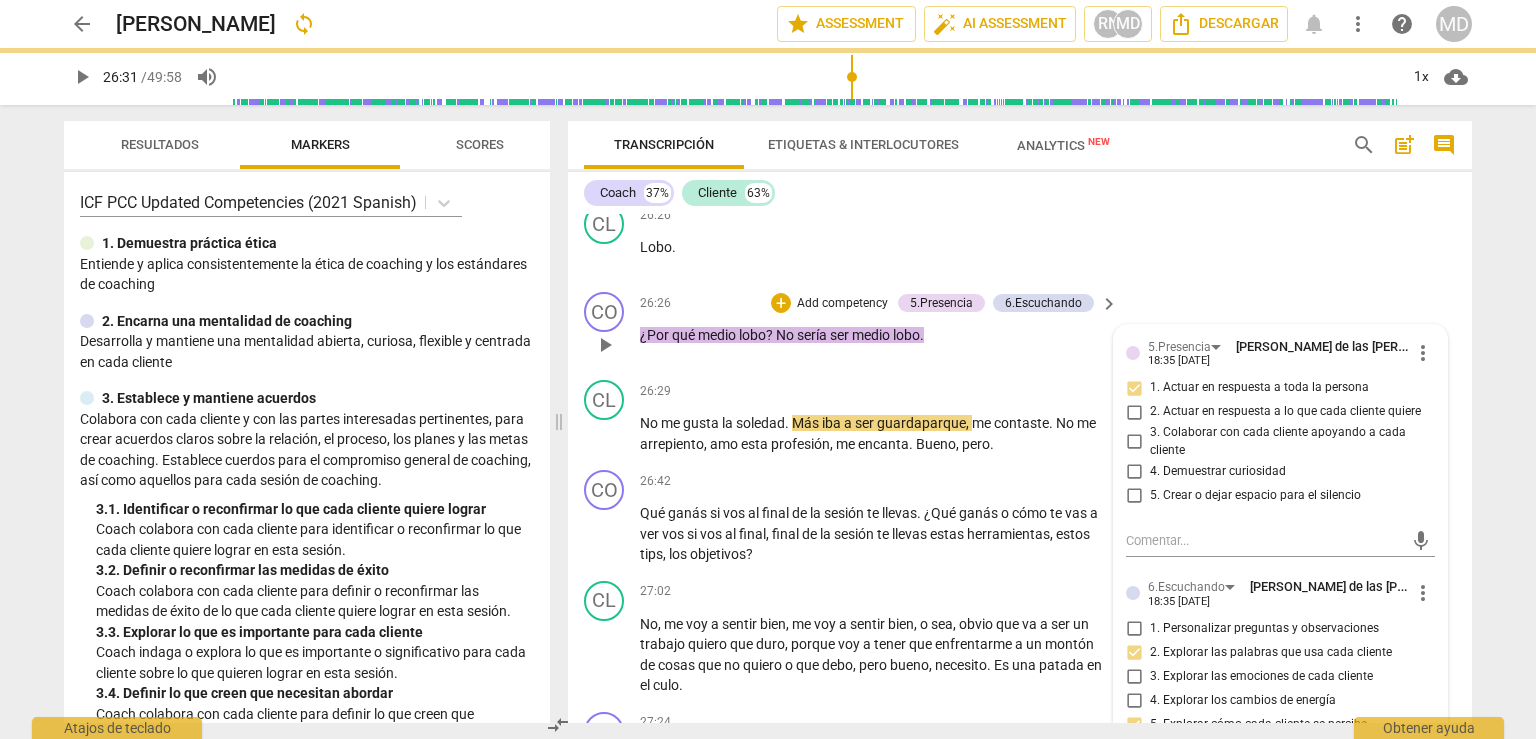 click on "4. Demuestrar curiosidad" at bounding box center [1134, 471] 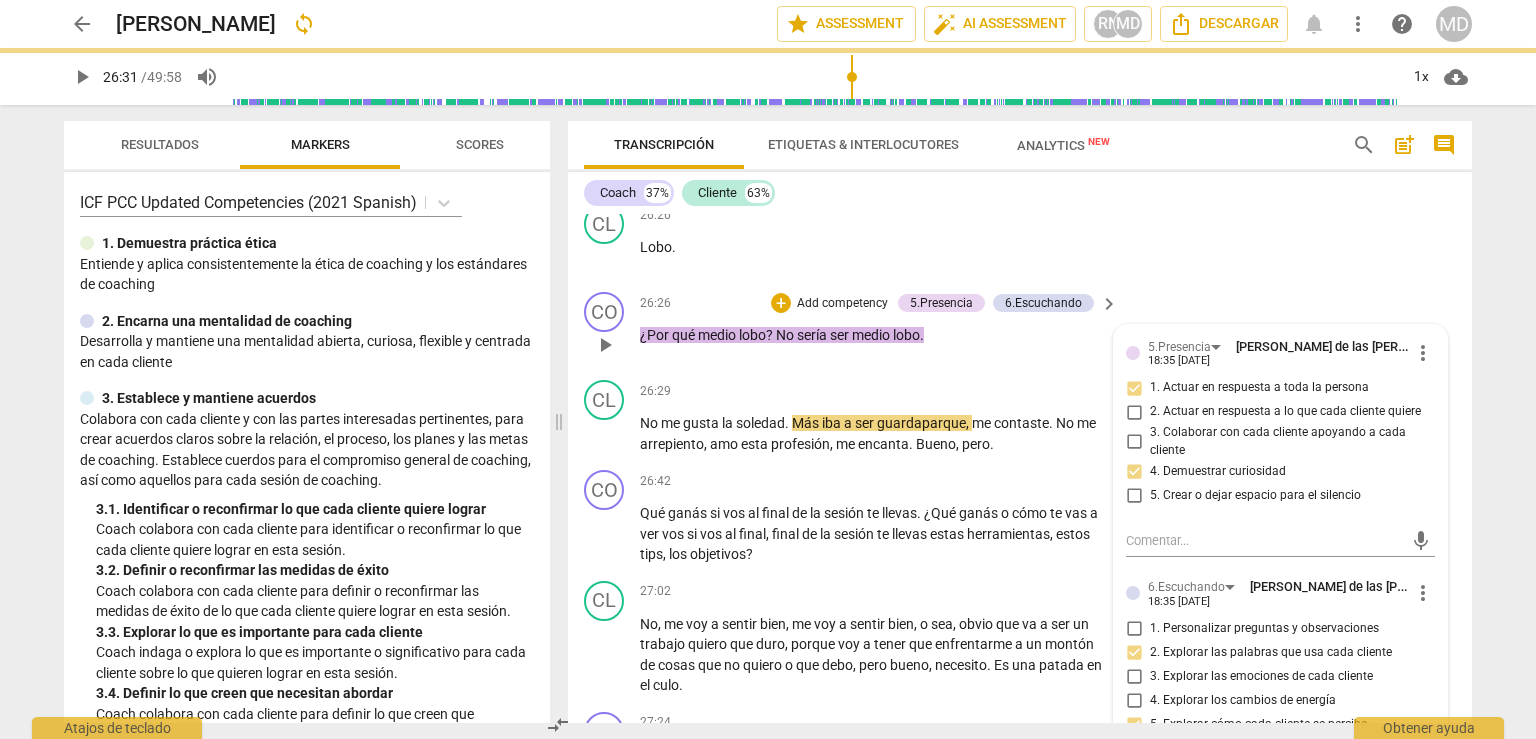 click on "3. Colaborar con cada cliente apoyando a cada cliente" at bounding box center [1134, 442] 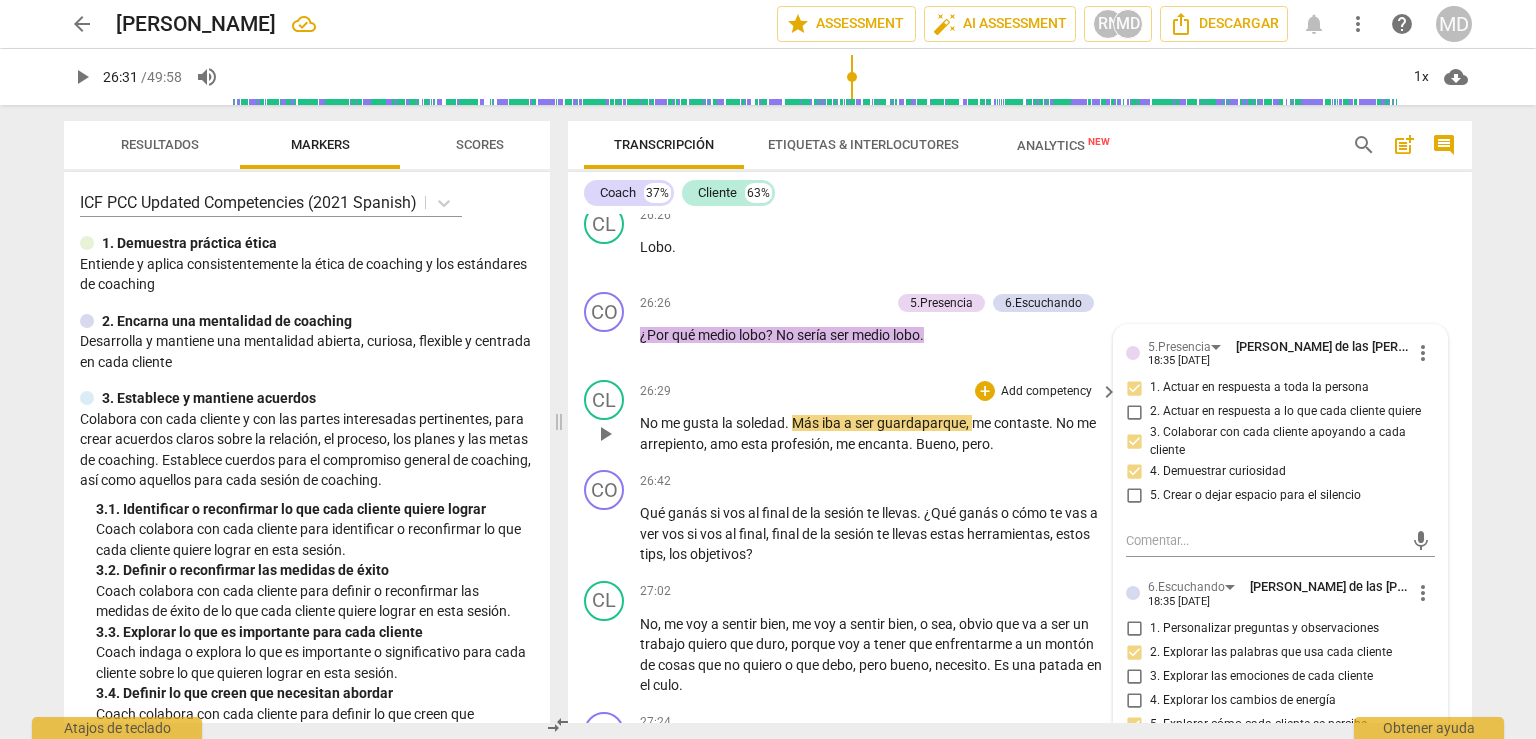 scroll, scrollTop: 13906, scrollLeft: 0, axis: vertical 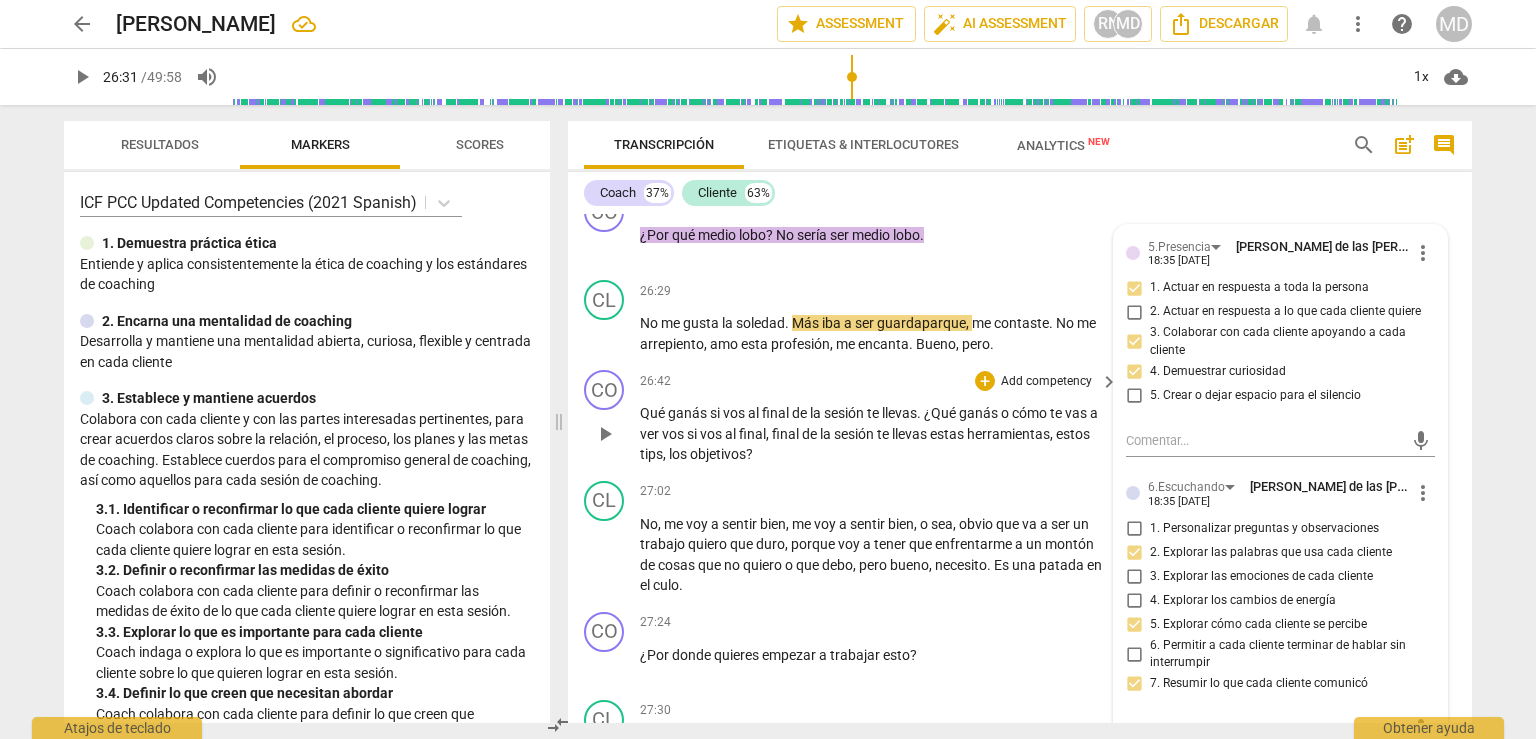 click on "play_arrow" at bounding box center (605, 434) 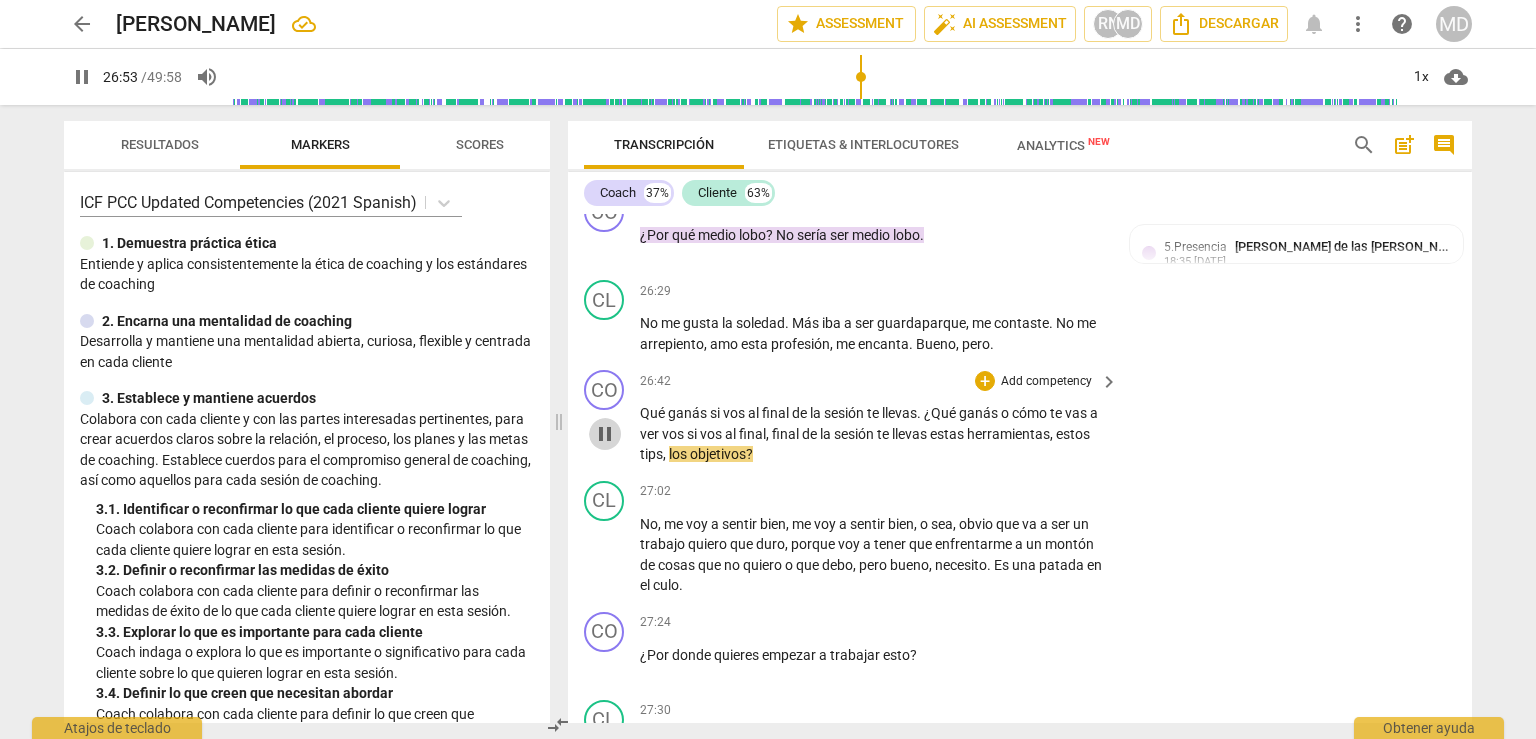 click on "pause" at bounding box center [605, 434] 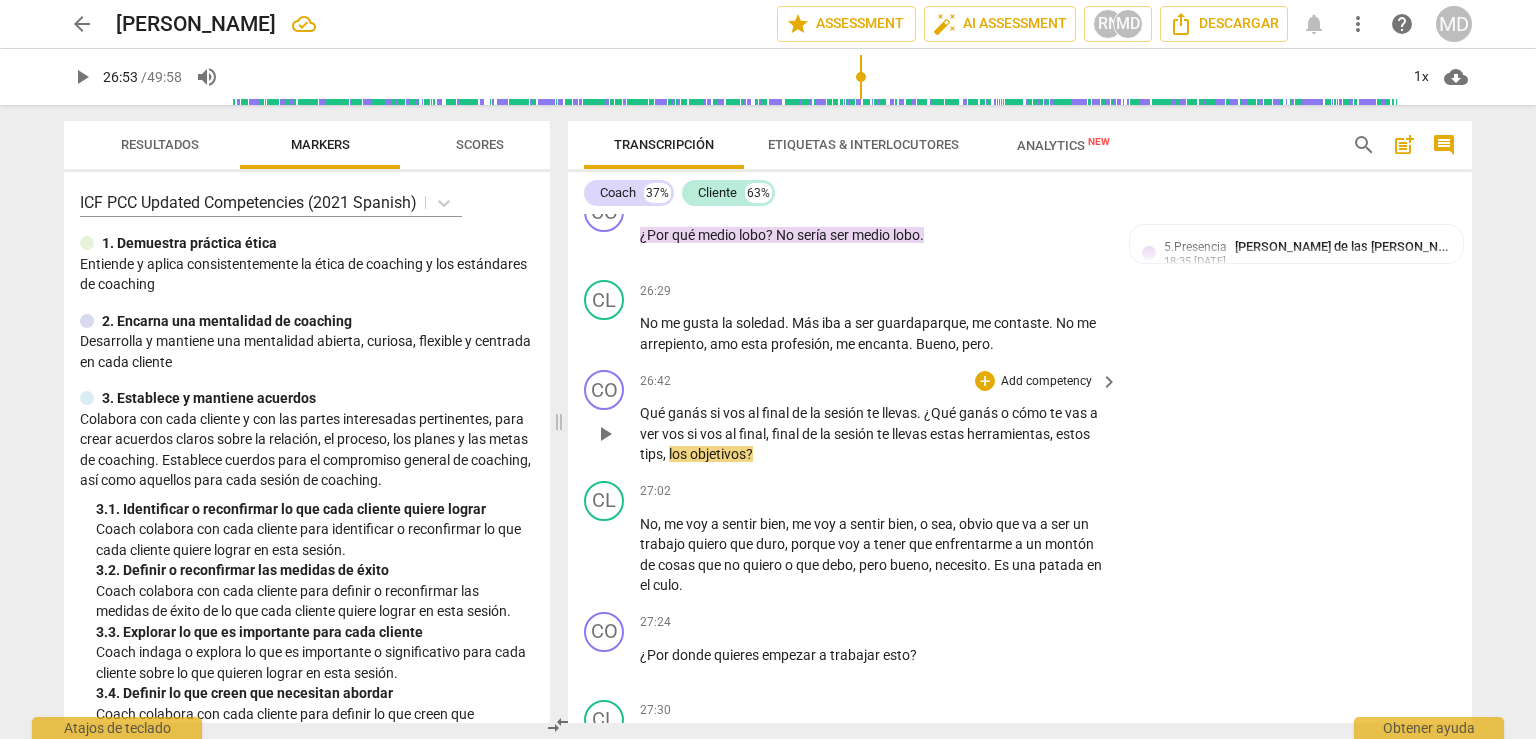 click on "Add competency" at bounding box center [1046, 382] 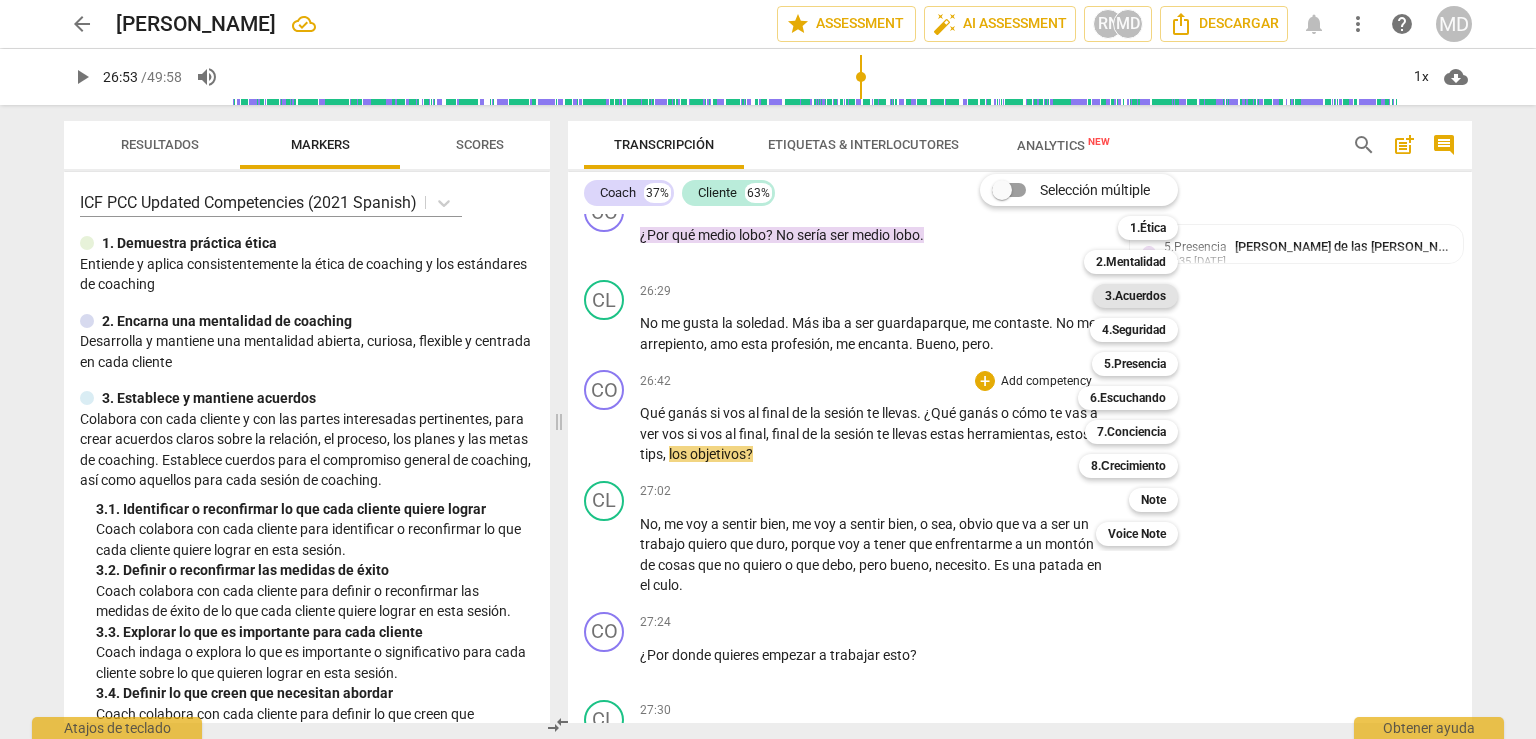 click on "3.Acuerdos" at bounding box center [1135, 296] 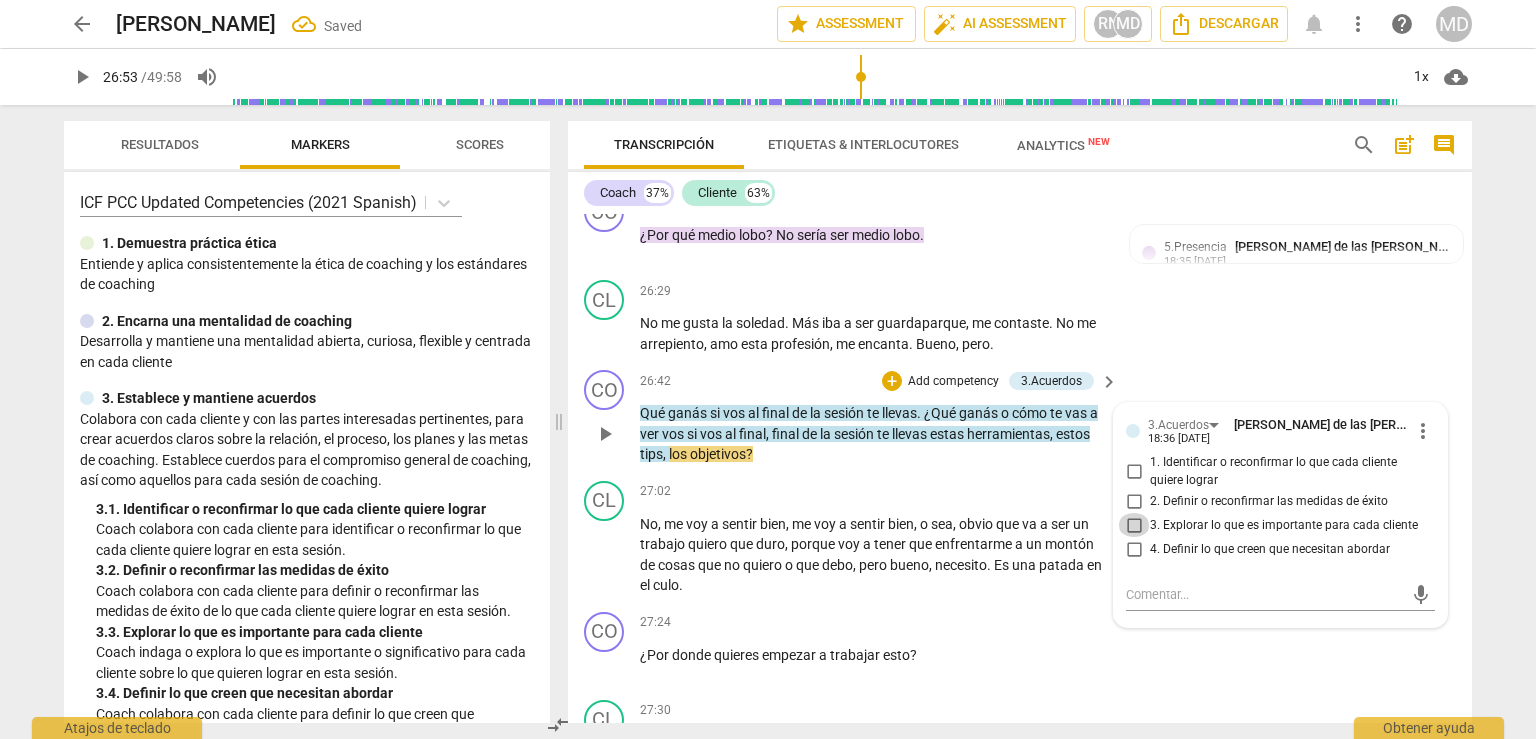 click on "3. Explorar lo que es importante para cada cliente" at bounding box center [1134, 525] 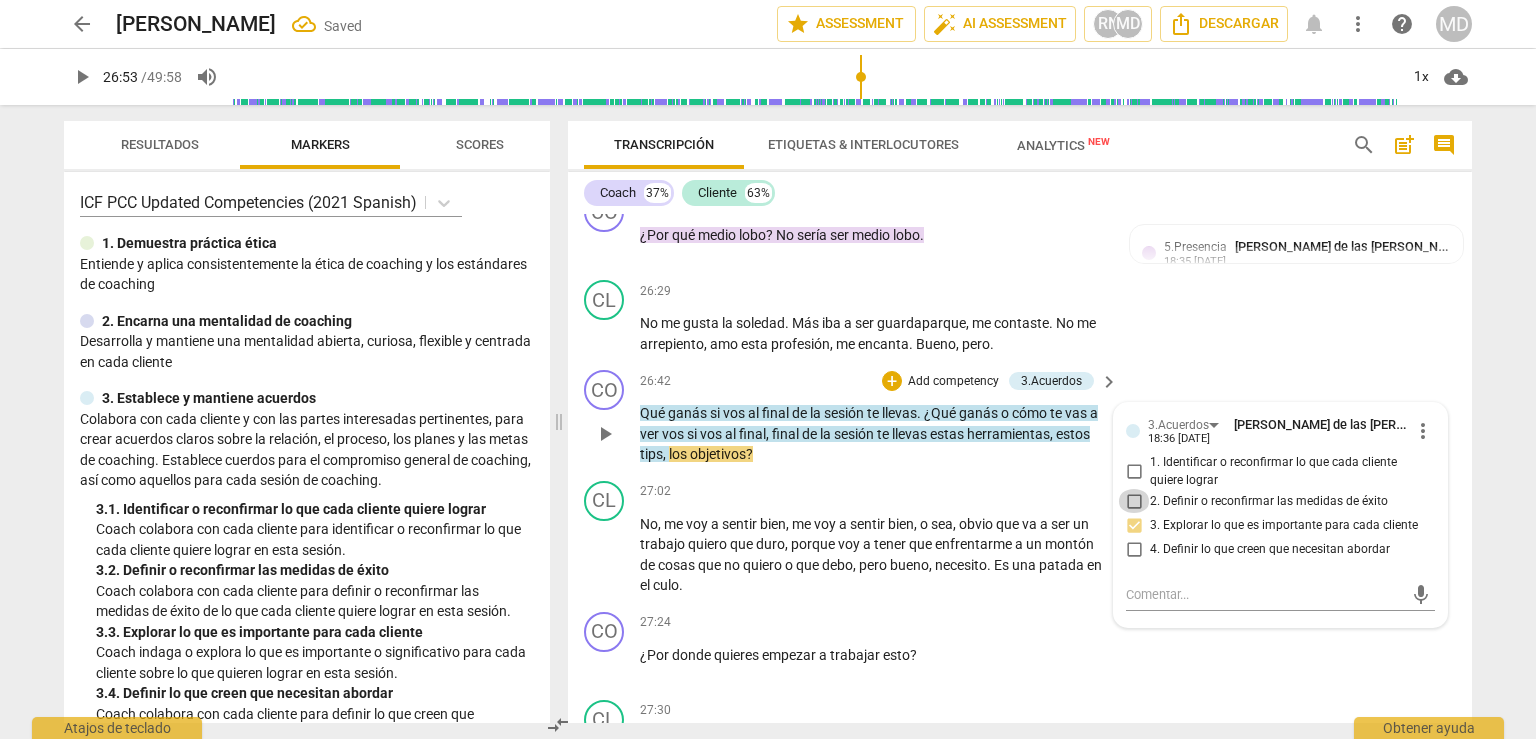 click on "2. Definir o reconfirmar las medidas de éxito" at bounding box center (1134, 501) 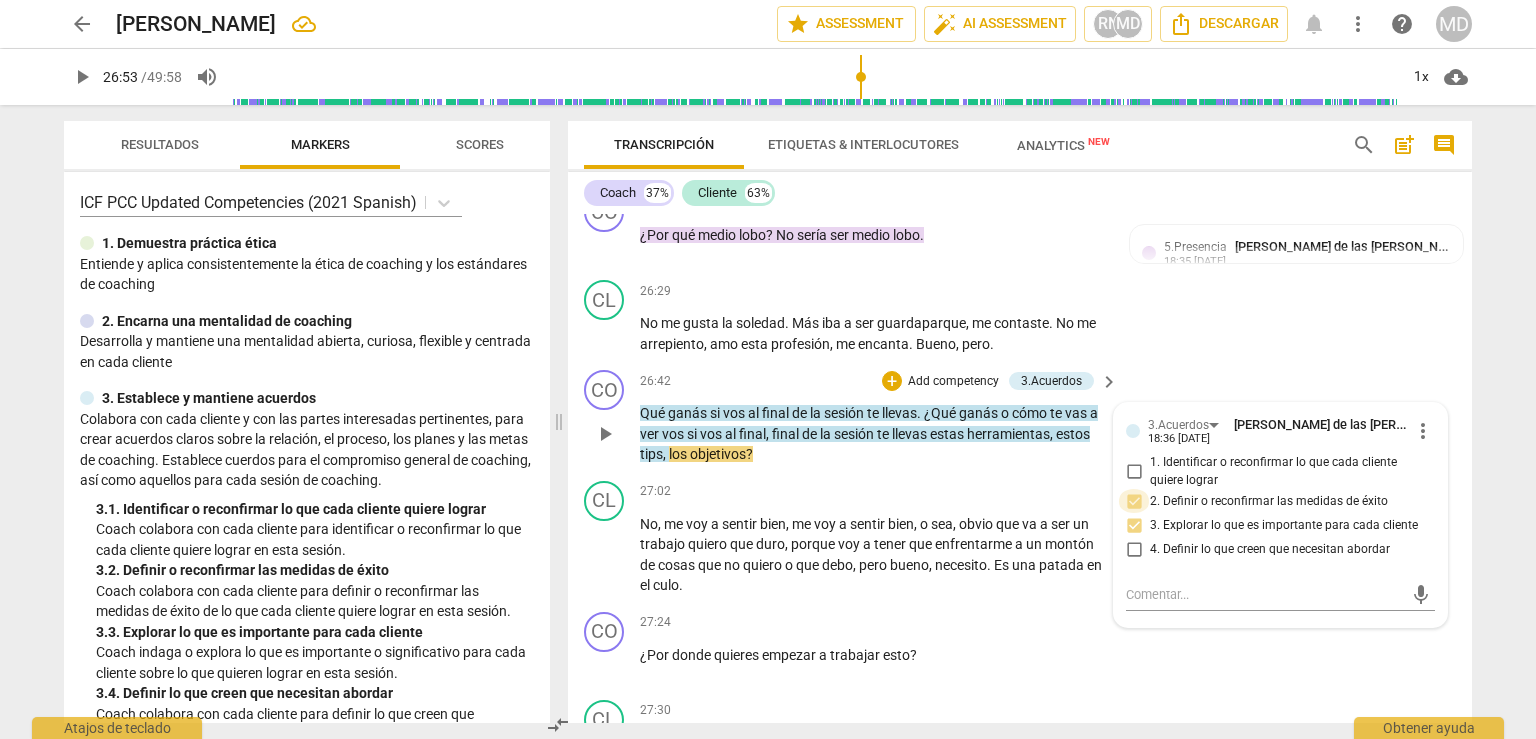 click on "2. Definir o reconfirmar las medidas de éxito" at bounding box center [1134, 501] 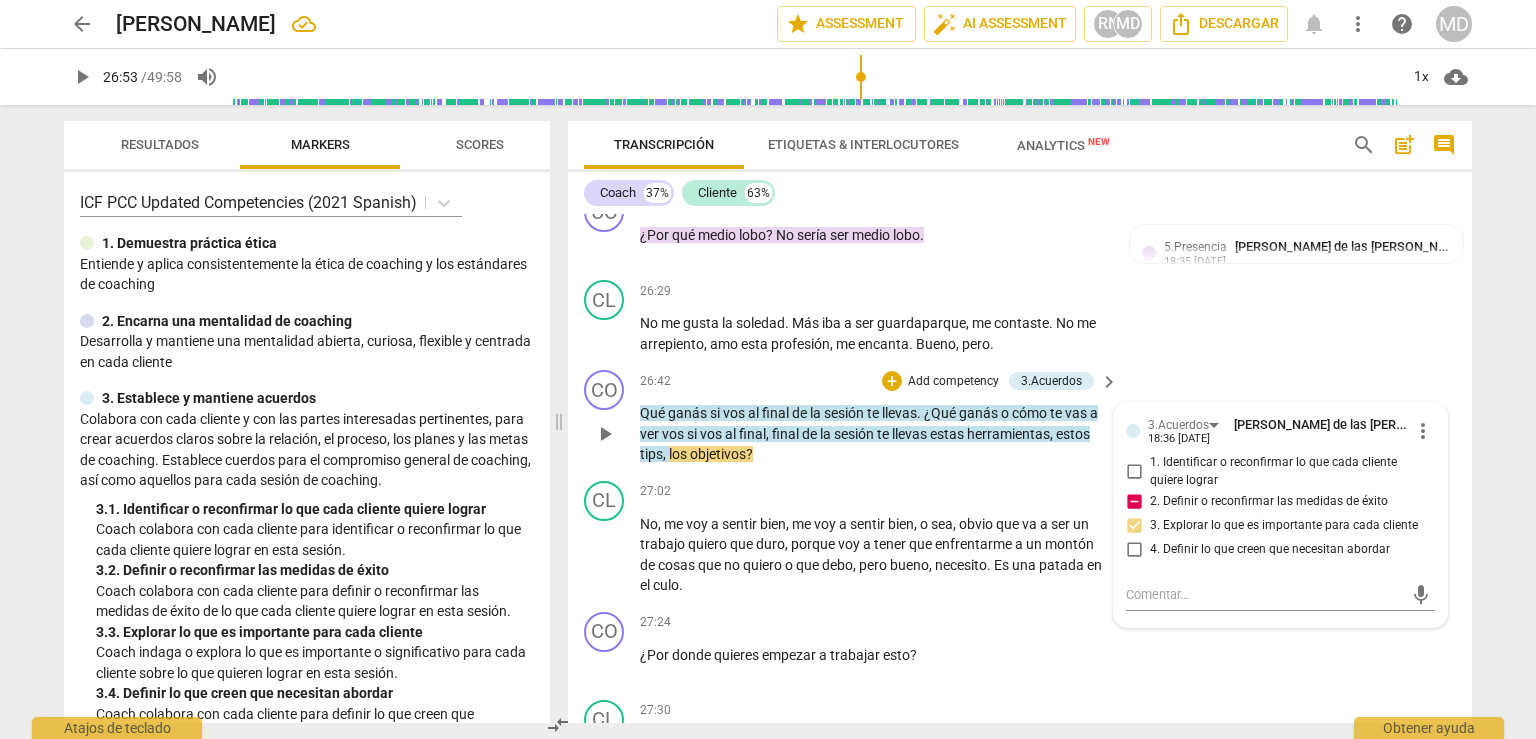 click on "2. Definir o reconfirmar las medidas de éxito" at bounding box center [1134, 501] 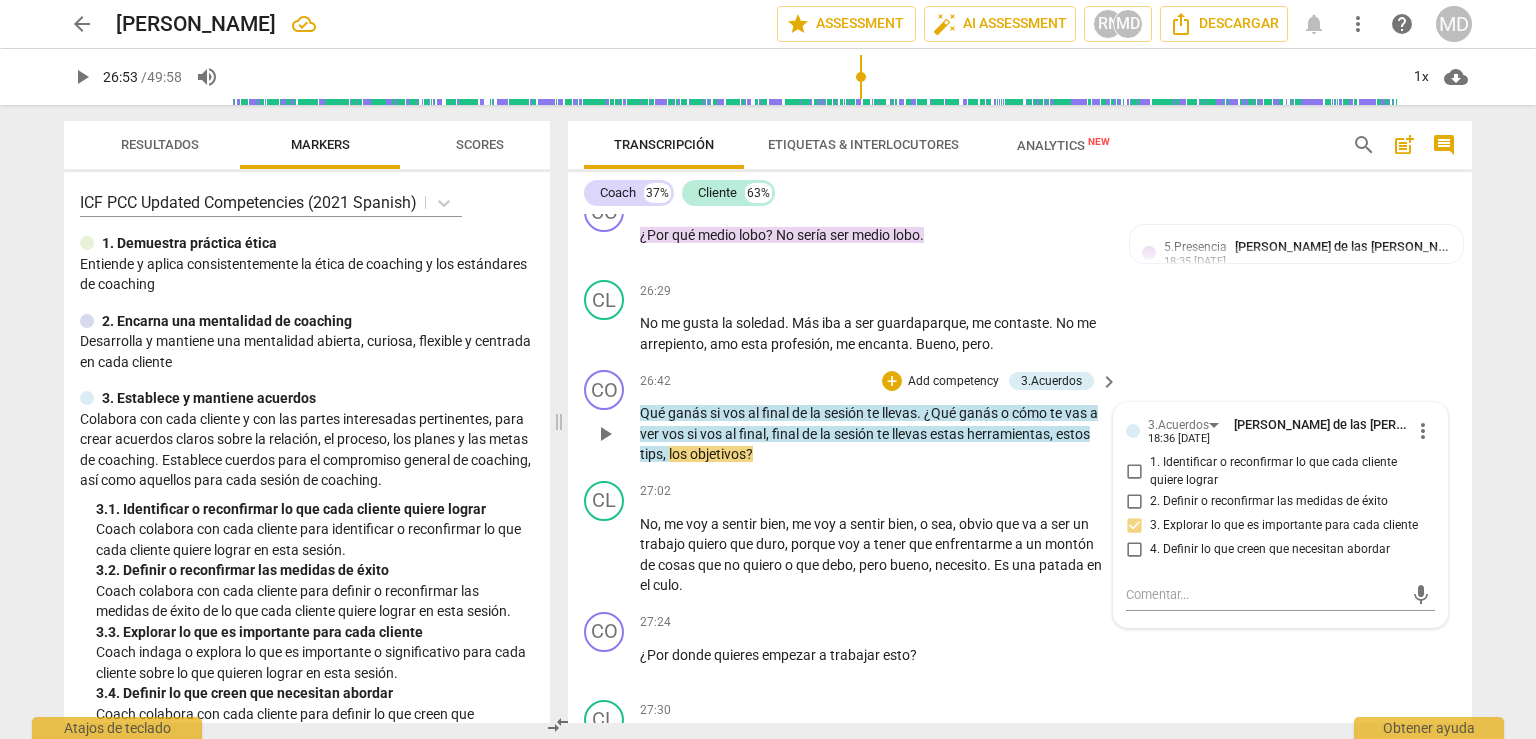 click on "Add competency" at bounding box center [953, 382] 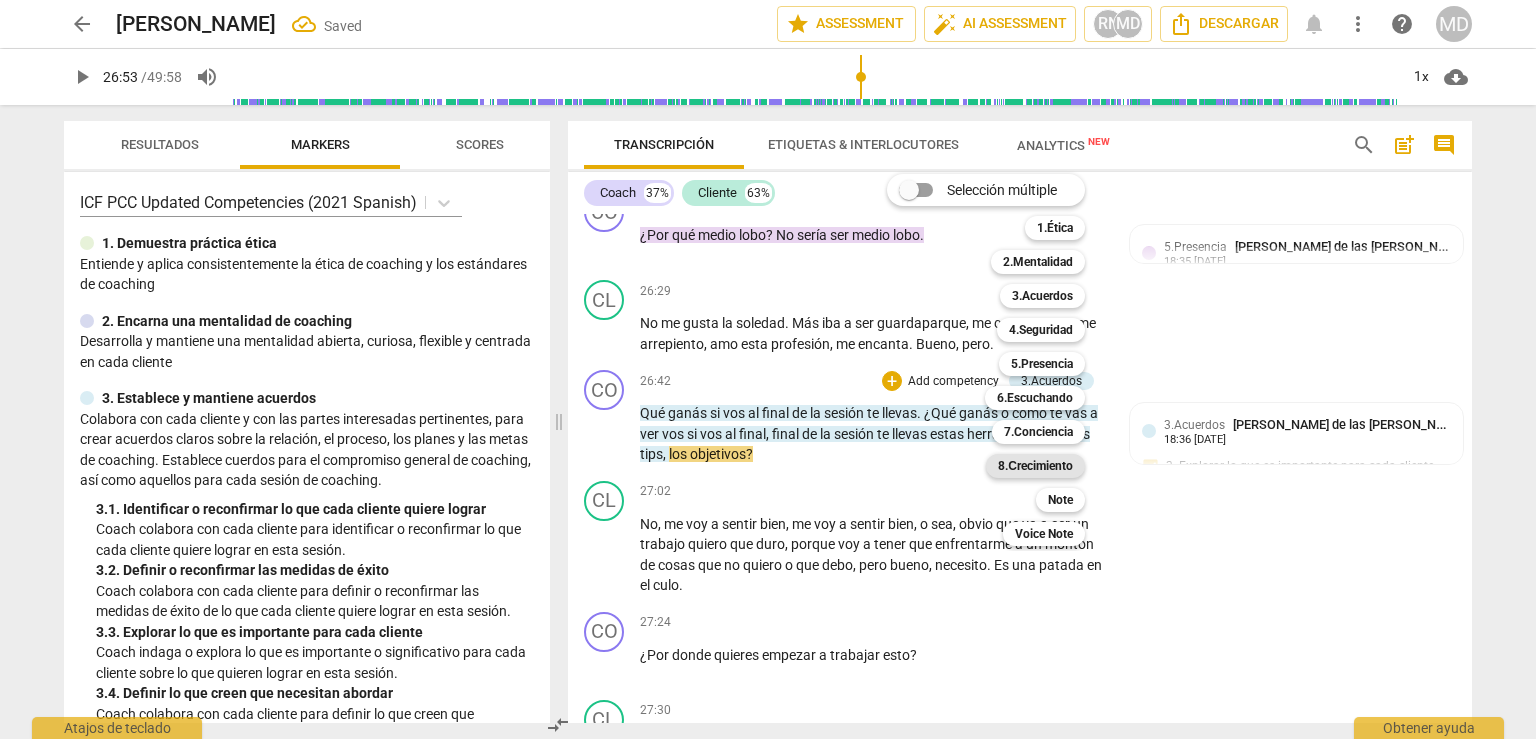 click on "8.Сrecimiento" at bounding box center (1035, 466) 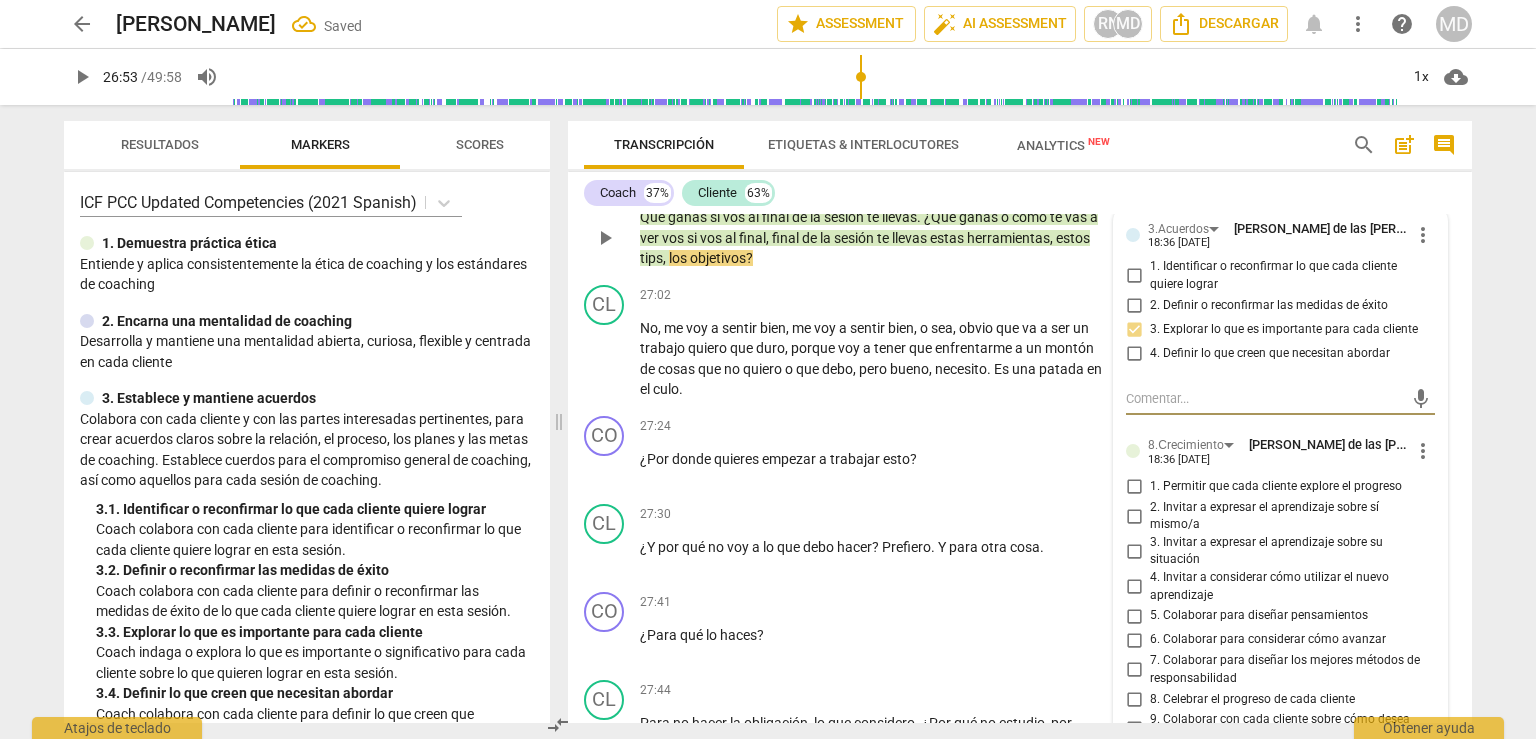 scroll, scrollTop: 14206, scrollLeft: 0, axis: vertical 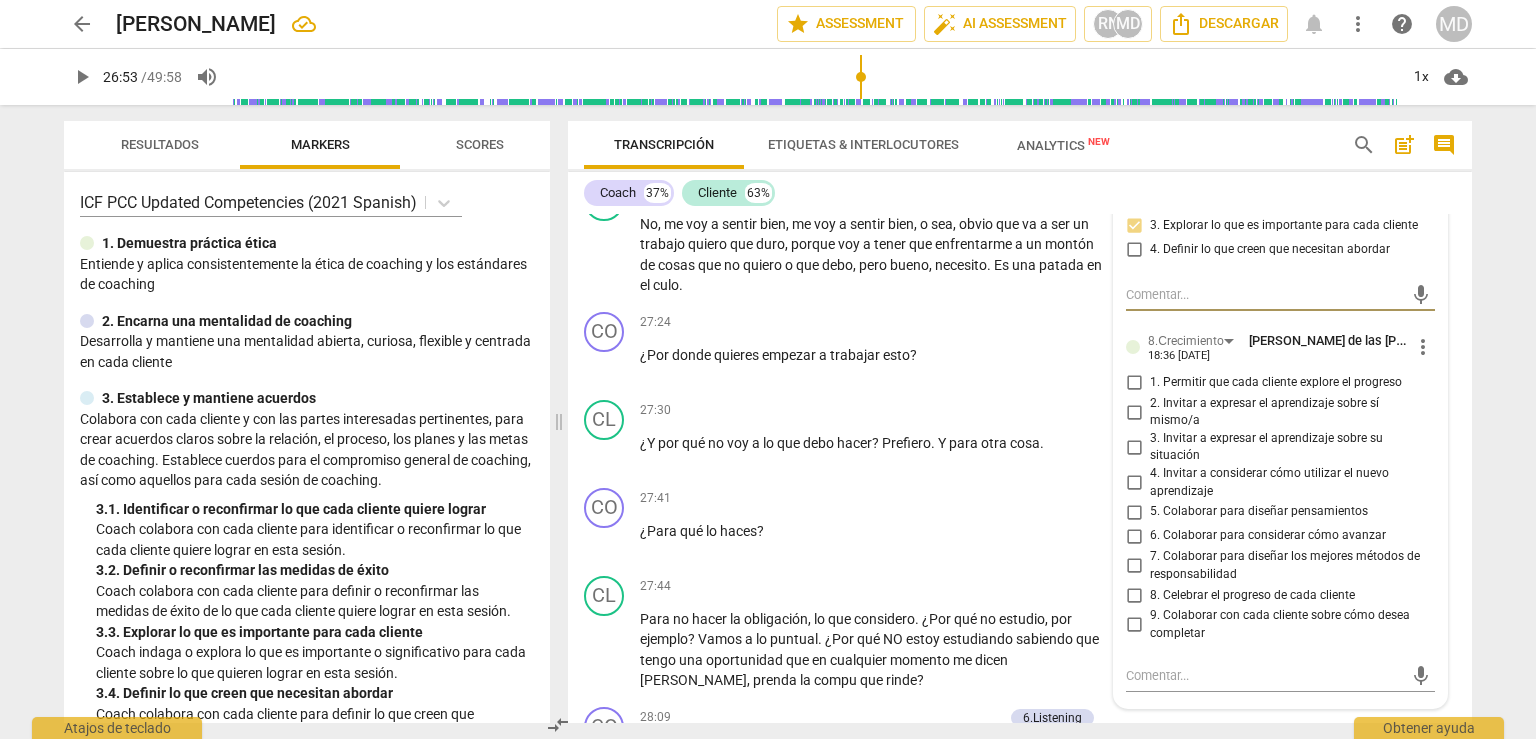 click on "4. Invitar a considerar cómo utilizar el nuevo aprendizaje" at bounding box center (1134, 483) 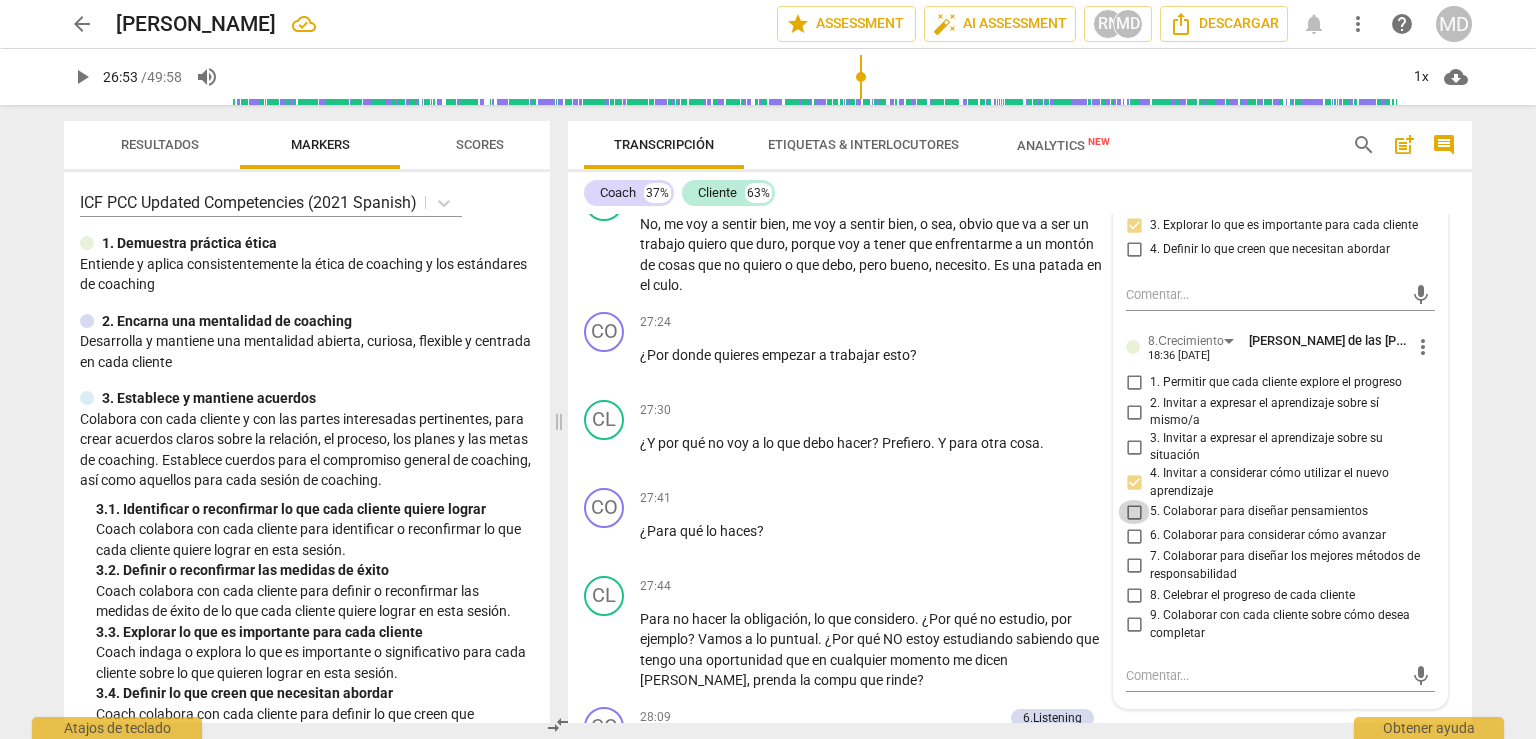 click on "5. Colaborar para diseñar pensamientos" at bounding box center [1134, 512] 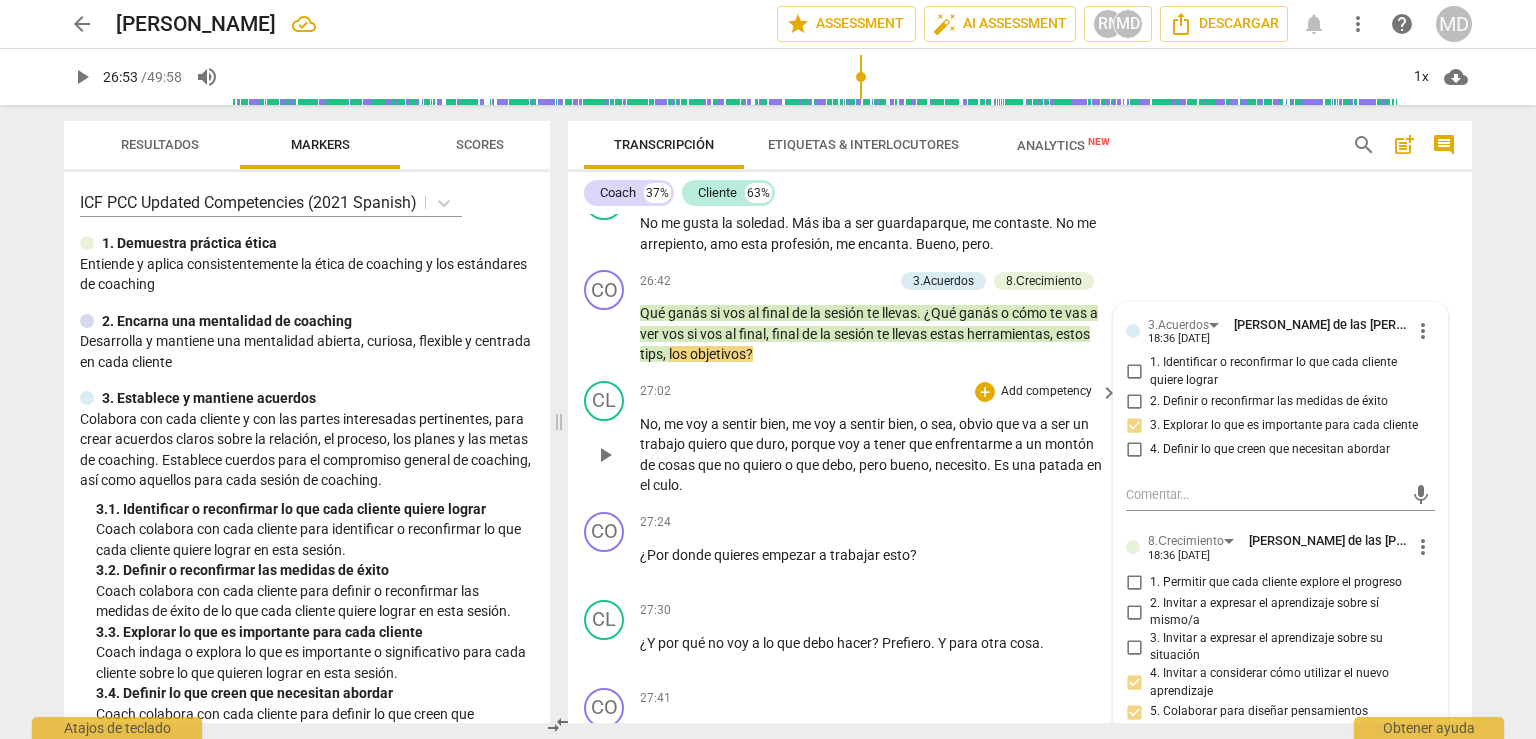 scroll, scrollTop: 14106, scrollLeft: 0, axis: vertical 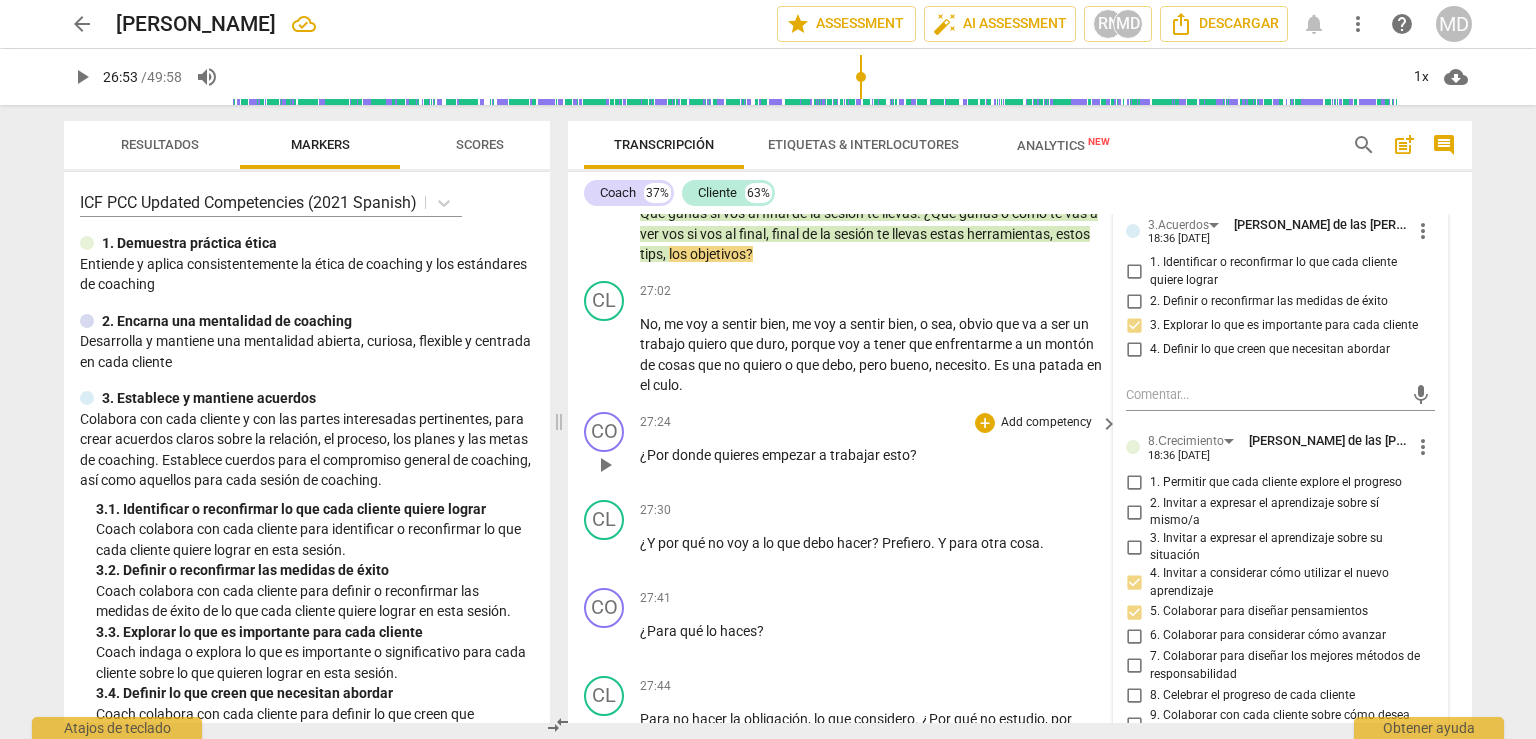 click on "Add competency" at bounding box center [1046, 423] 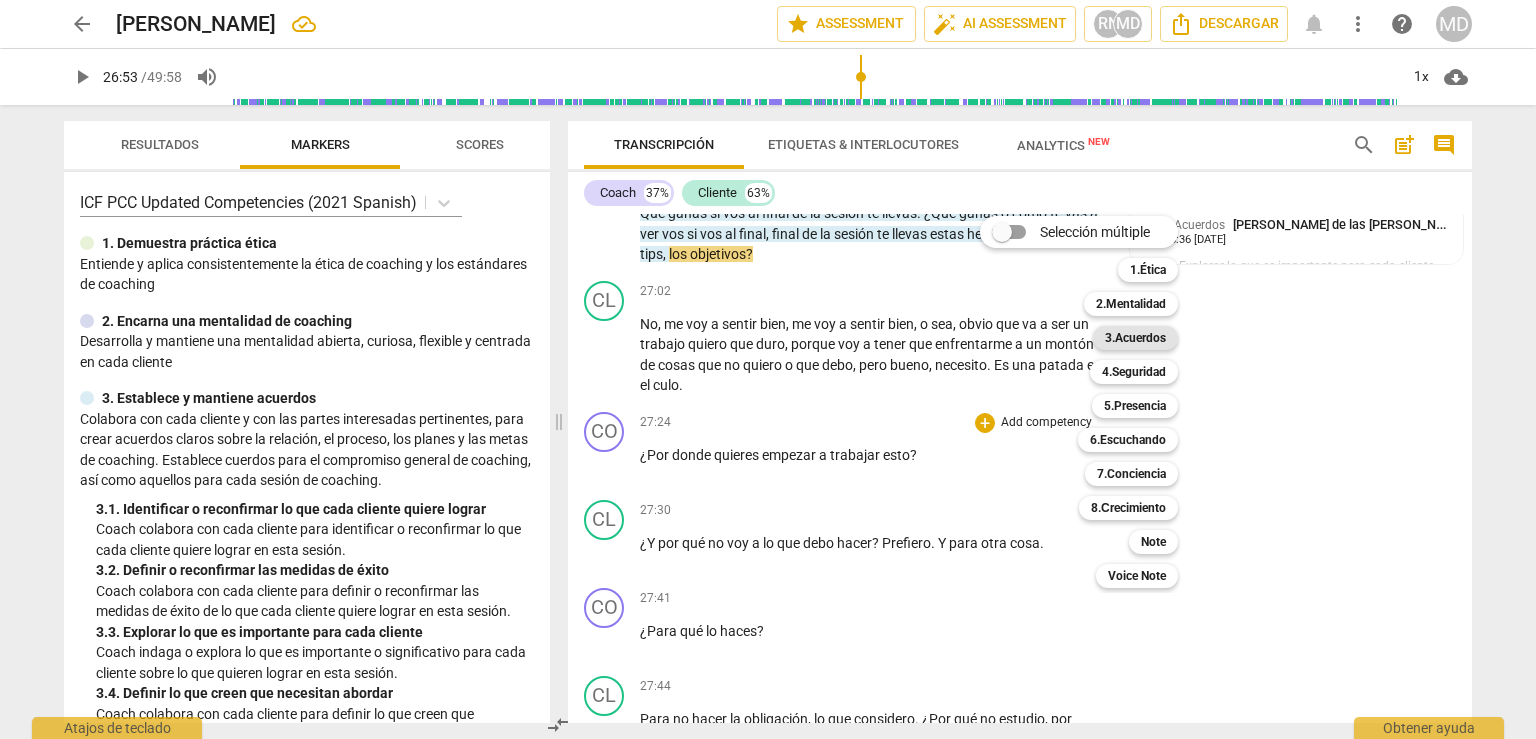 click on "3.Acuerdos" at bounding box center [1135, 338] 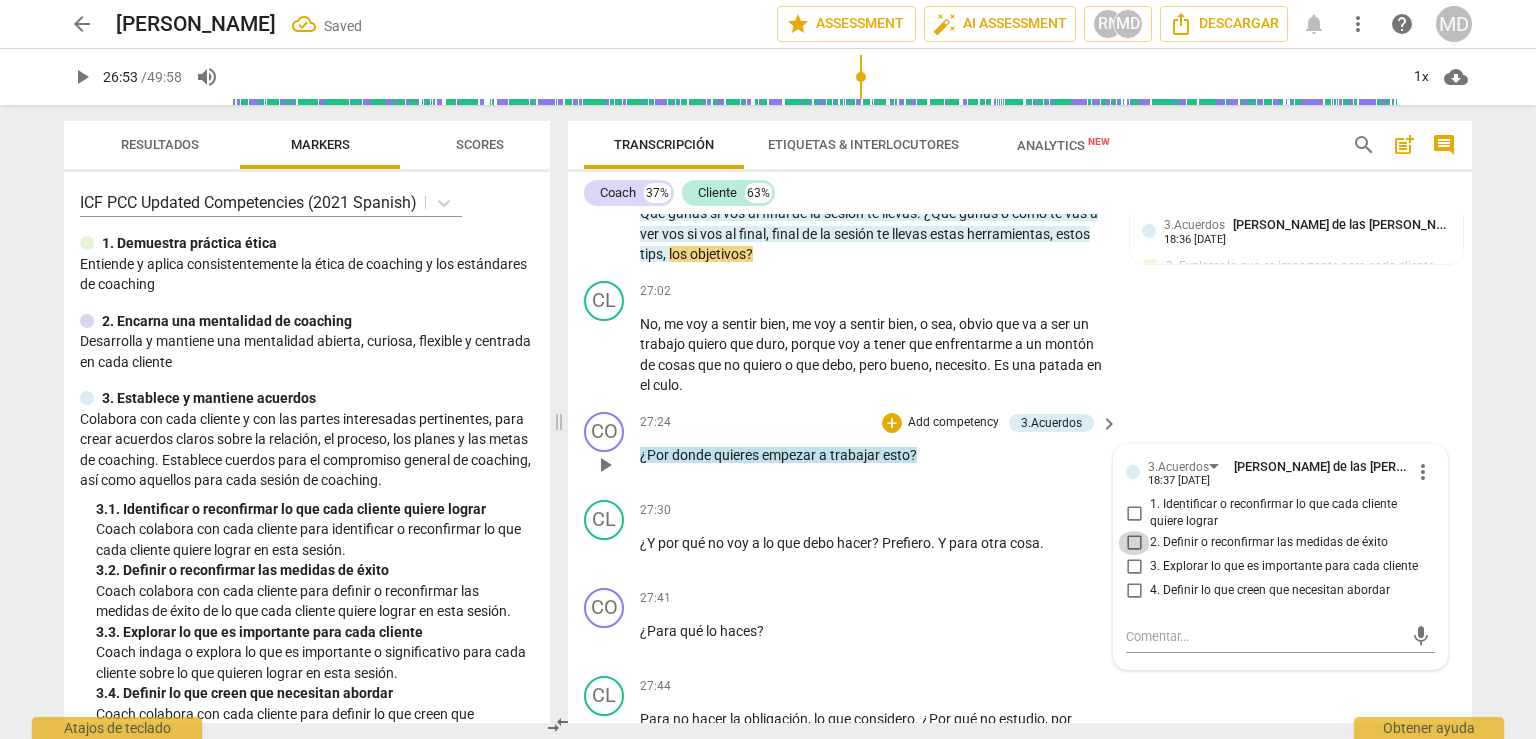 click on "2. Definir o reconfirmar las medidas de éxito" at bounding box center (1134, 543) 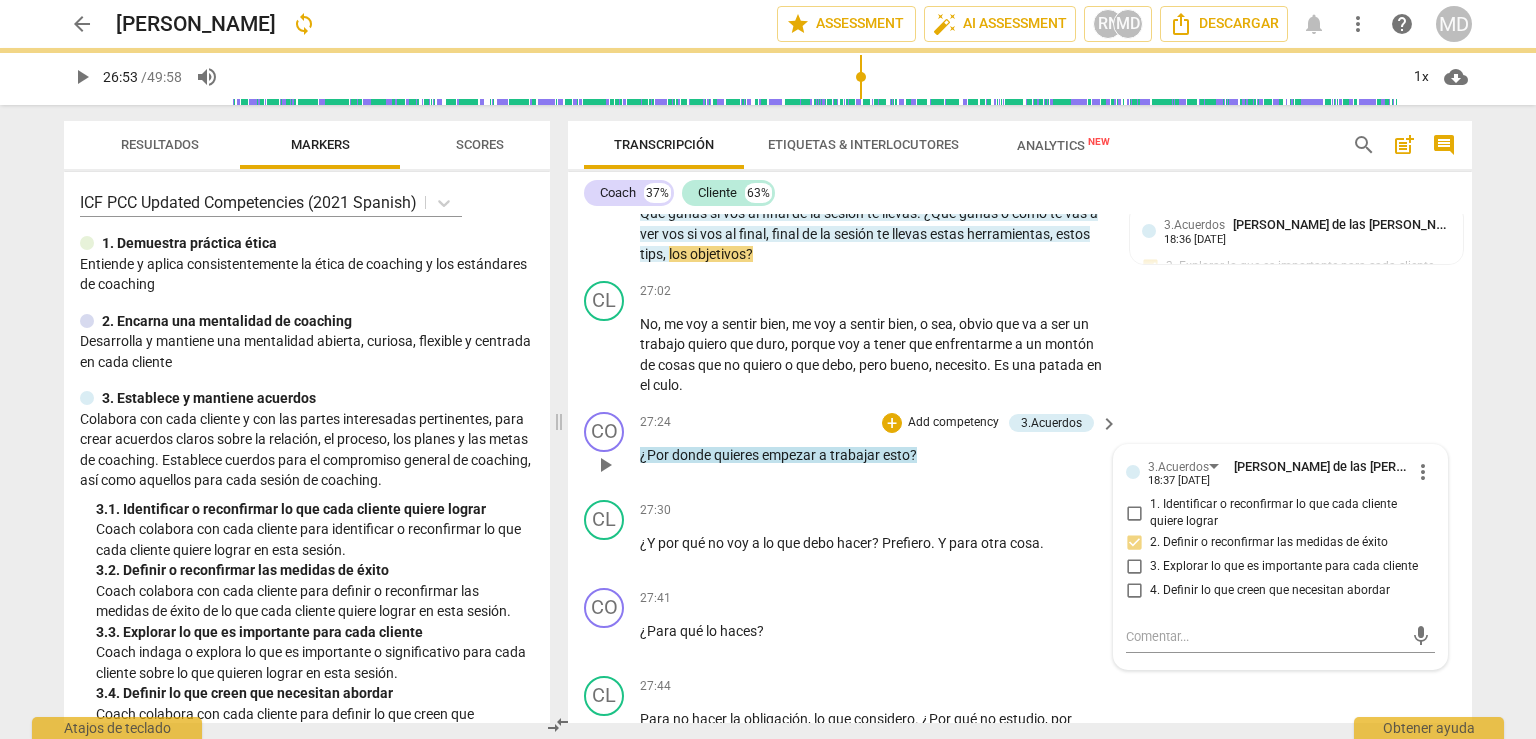 click on "3. Explorar lo que es importante para cada cliente" at bounding box center (1134, 567) 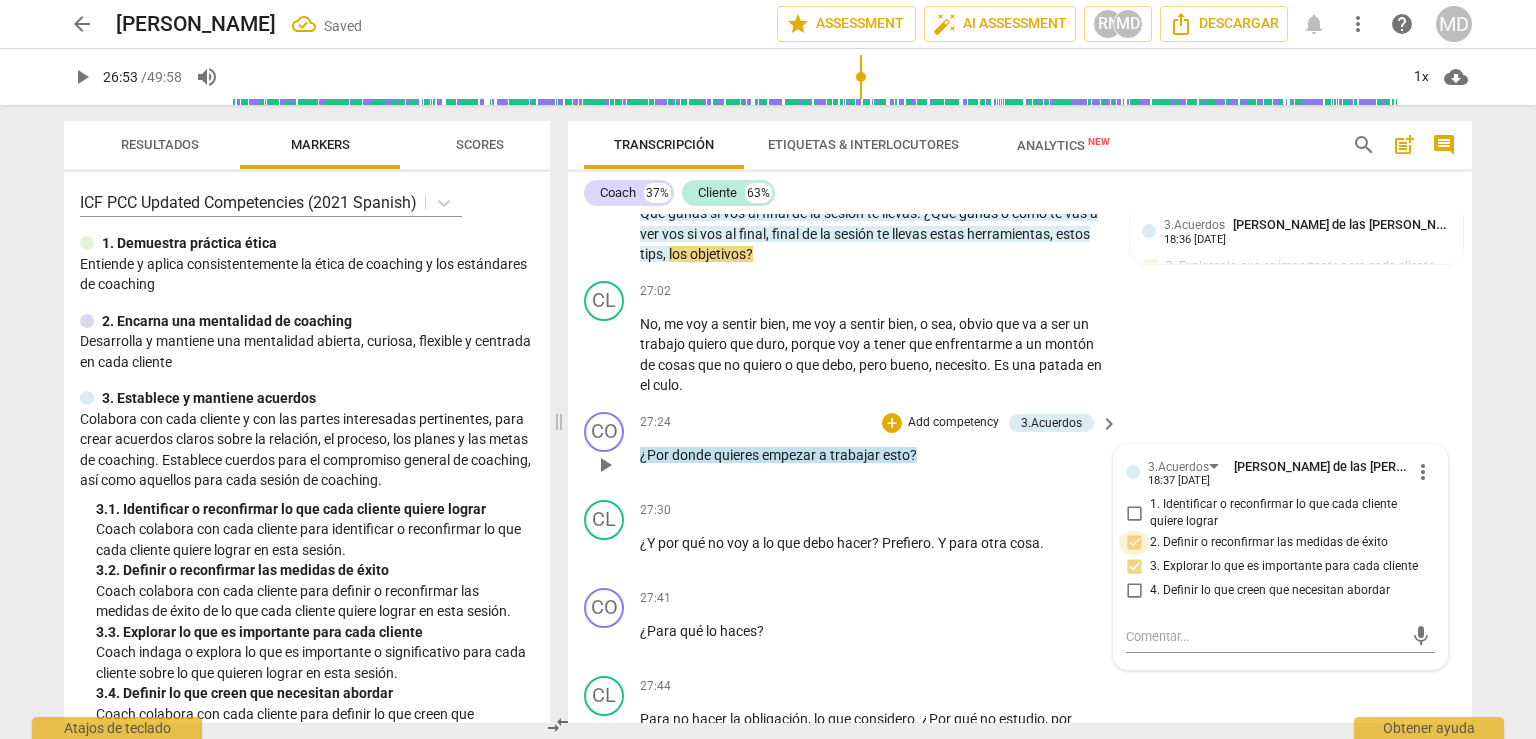 click on "2. Definir o reconfirmar las medidas de éxito" at bounding box center (1134, 543) 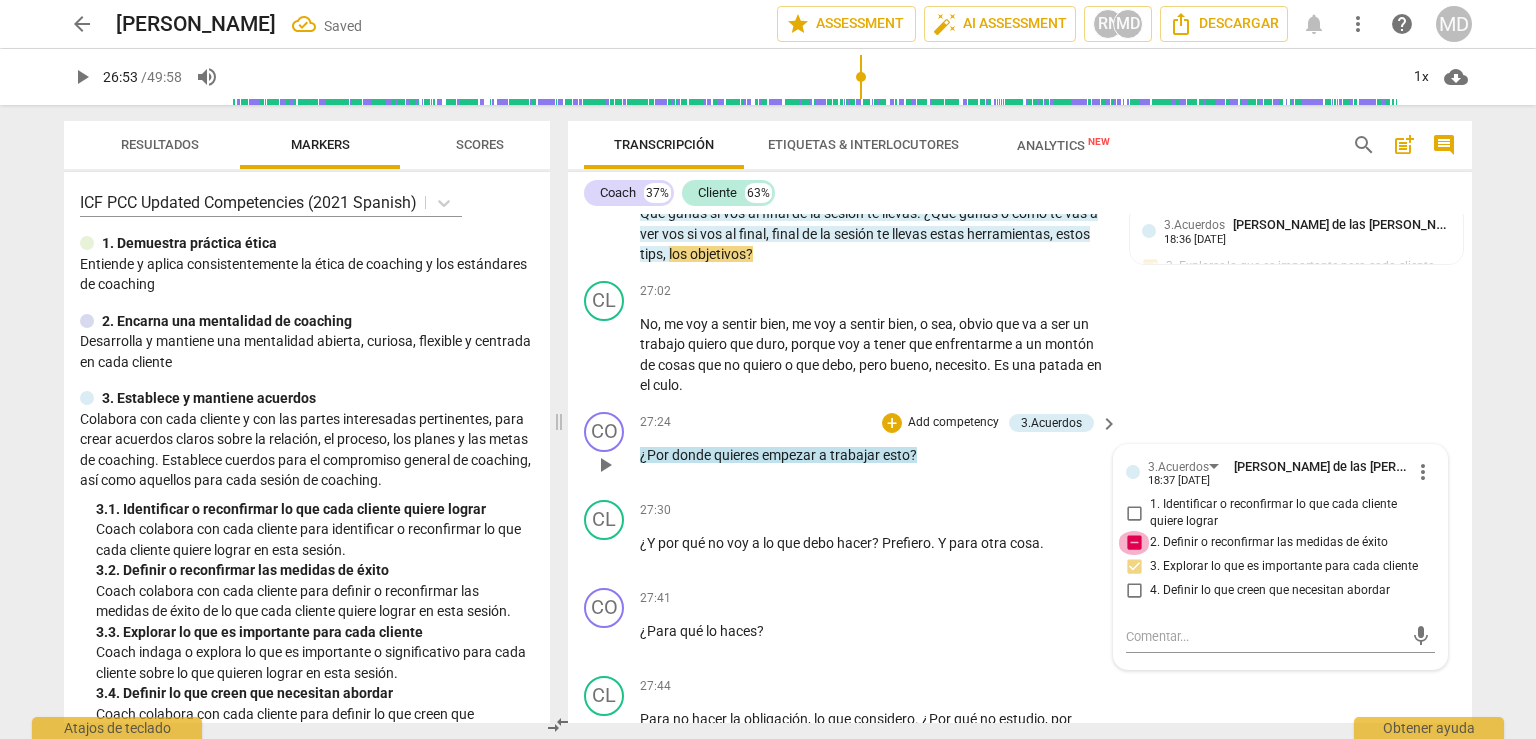 click on "2. Definir o reconfirmar las medidas de éxito" at bounding box center (1134, 543) 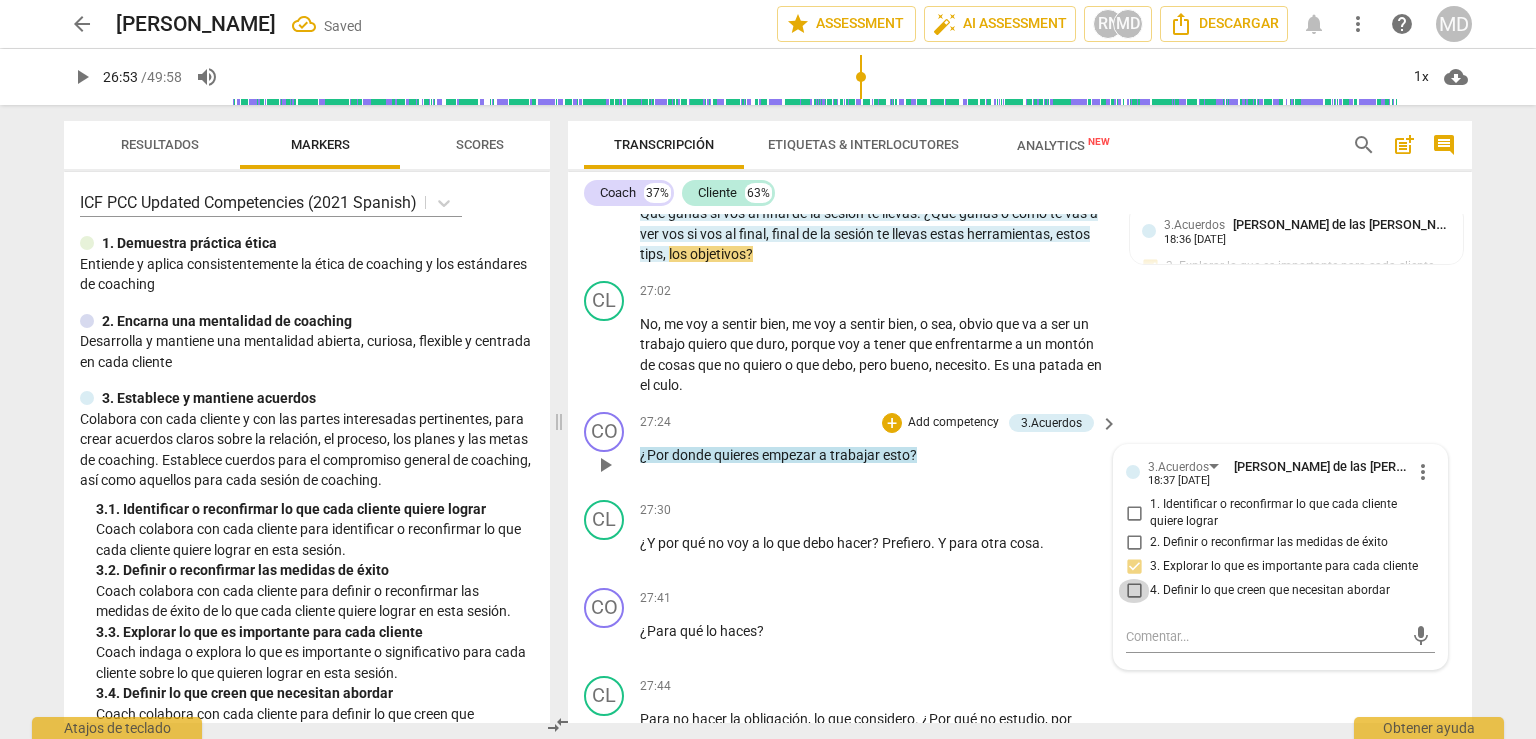 click on "4. Definir lo que creen que necesitan abordar" at bounding box center (1134, 591) 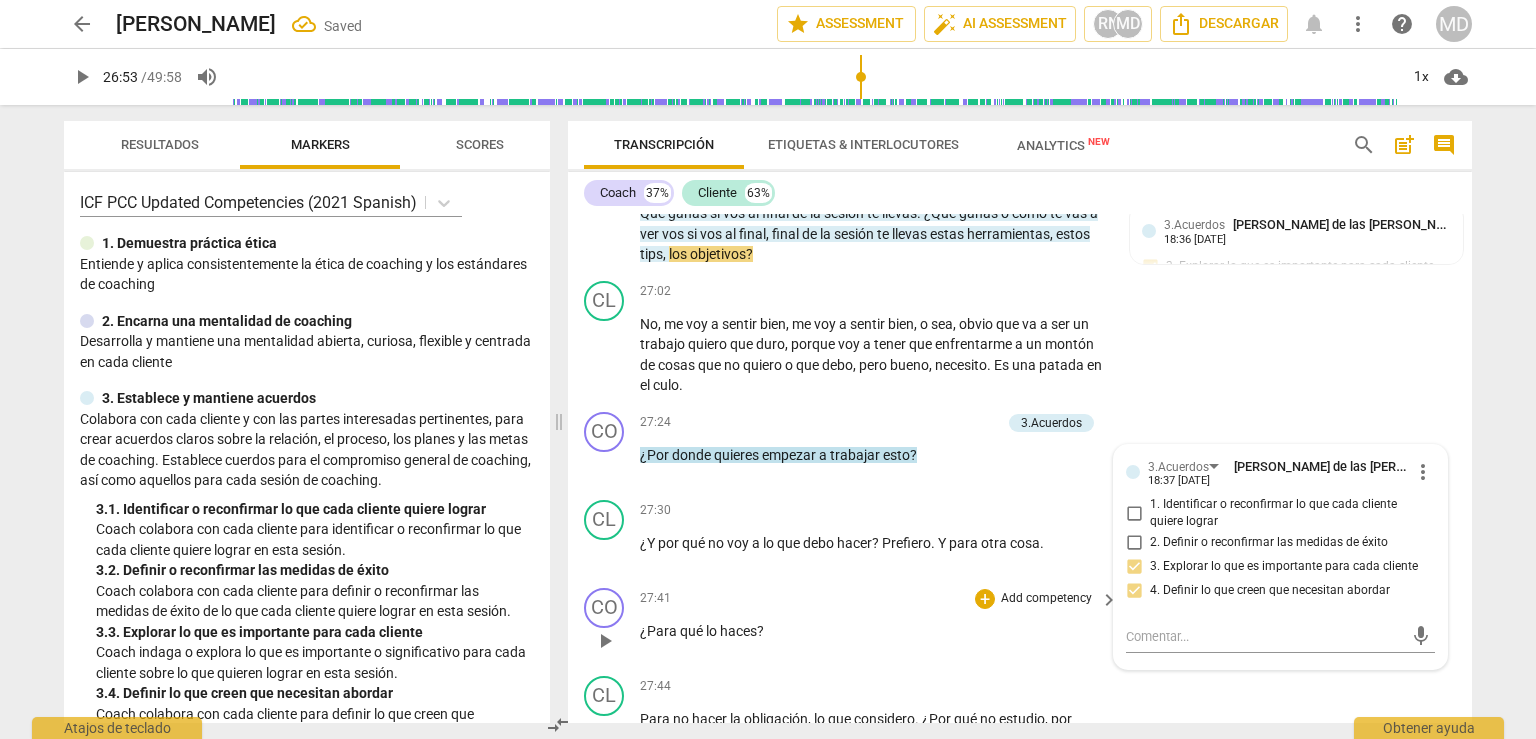 click on "Add competency" at bounding box center [1046, 599] 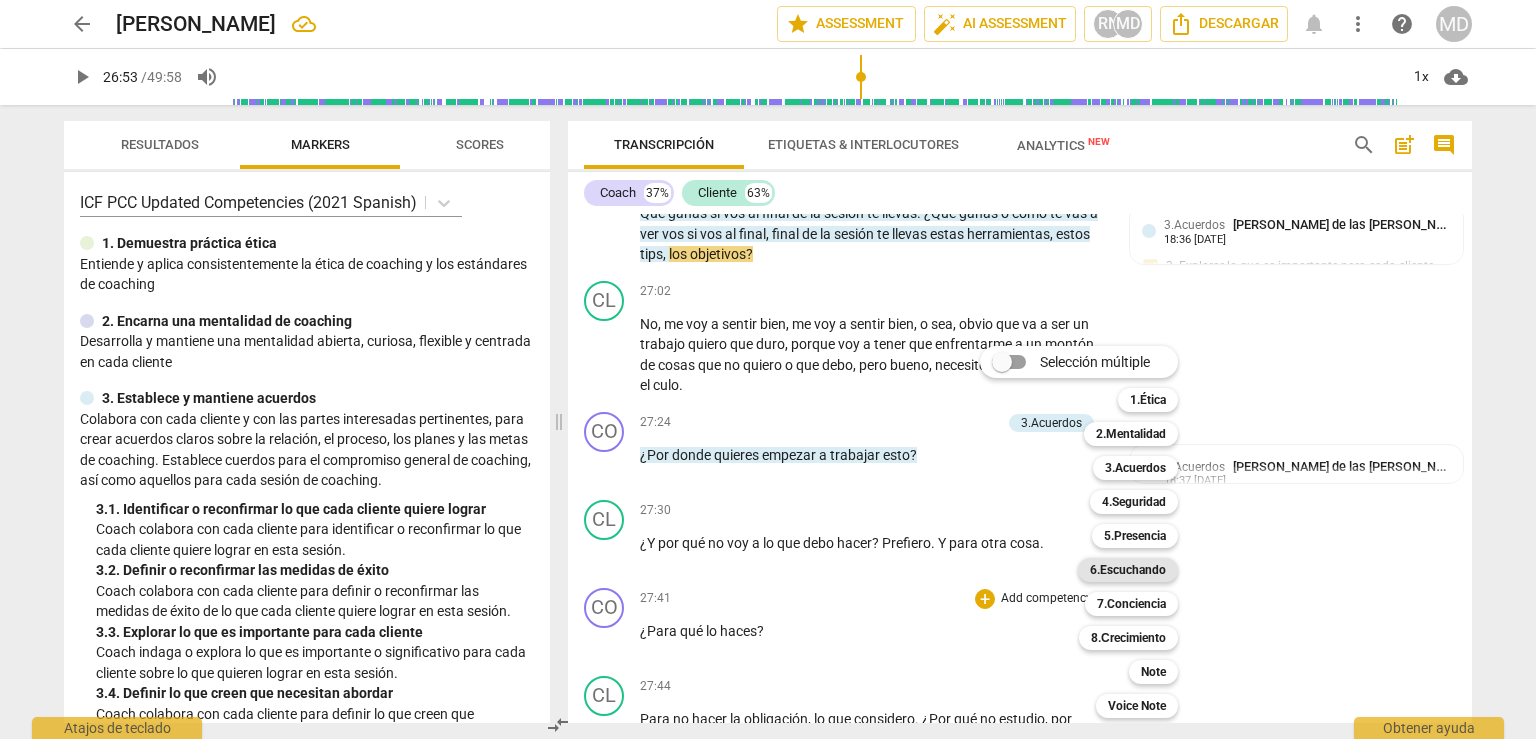 click on "6.Escuchando" at bounding box center [1128, 570] 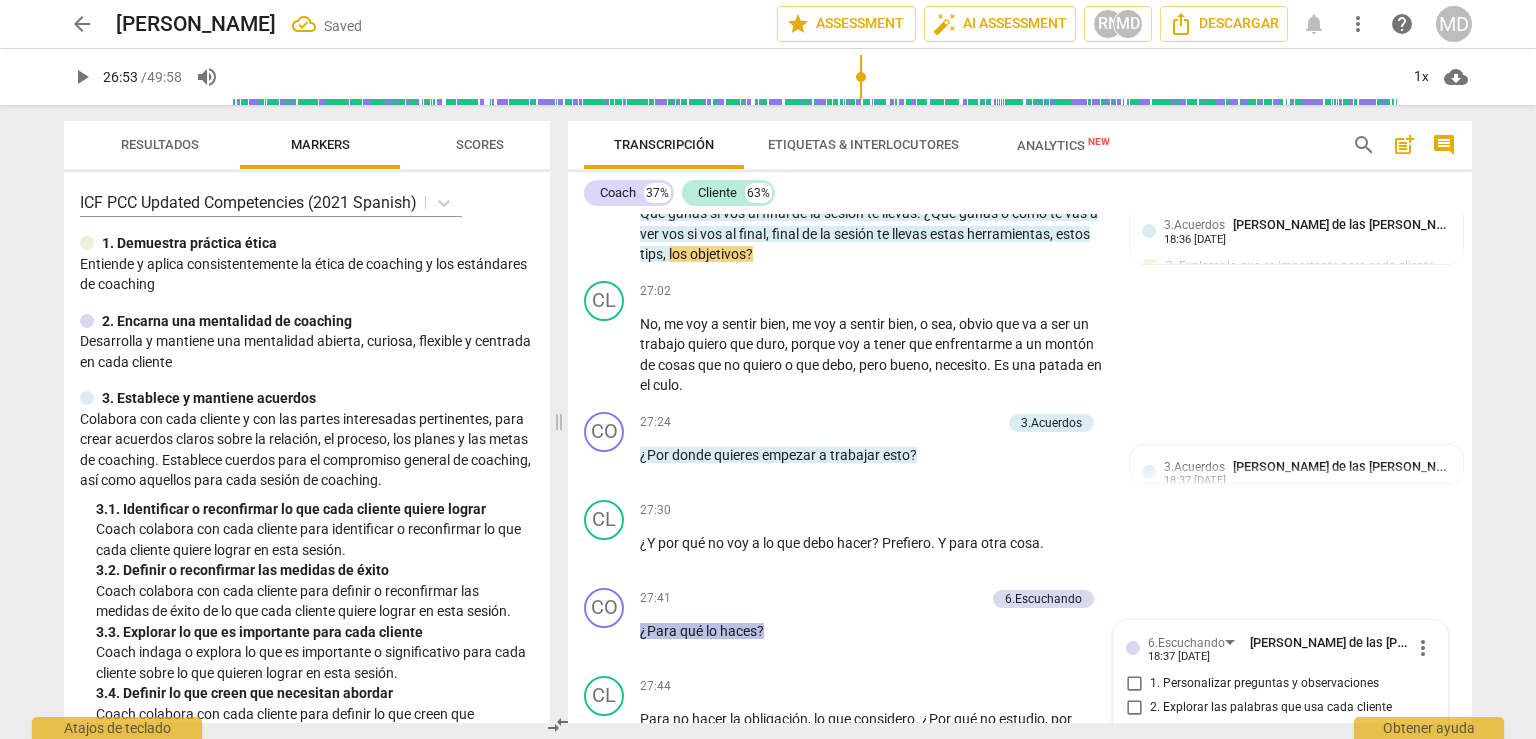 scroll, scrollTop: 14500, scrollLeft: 0, axis: vertical 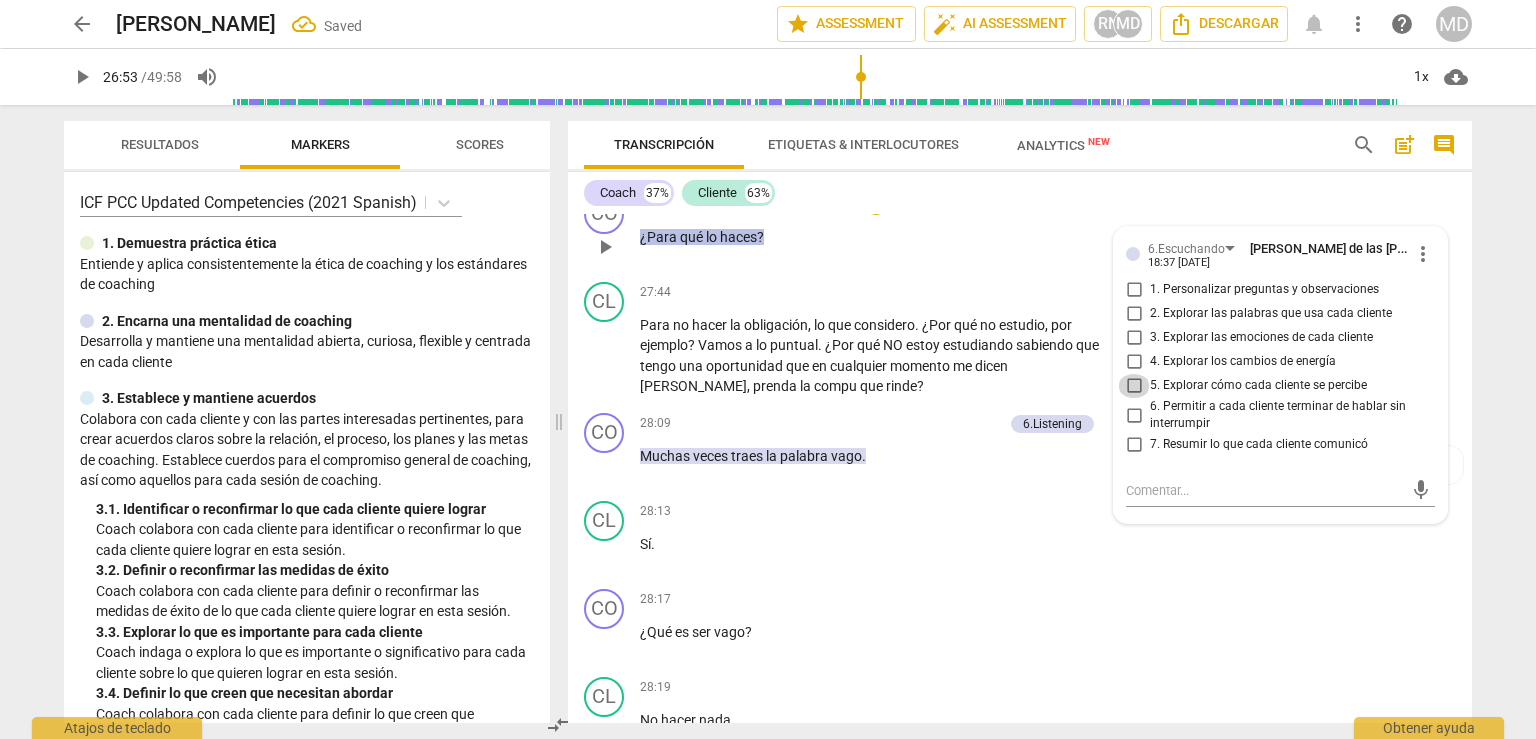 click on "5. Explorar cómo cada cliente se percibe" at bounding box center (1134, 386) 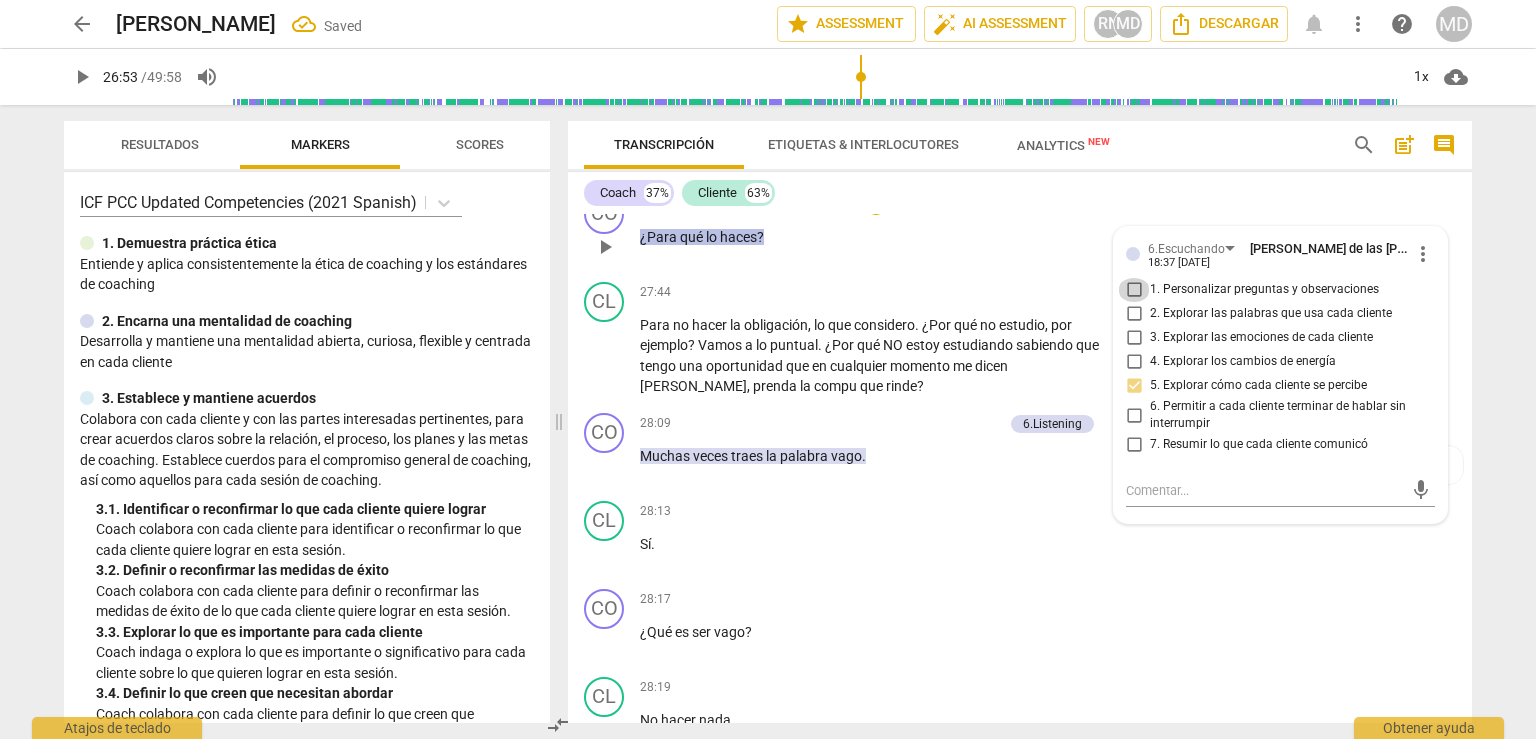 click on "1. Personalizar preguntas y observaciones" at bounding box center [1134, 290] 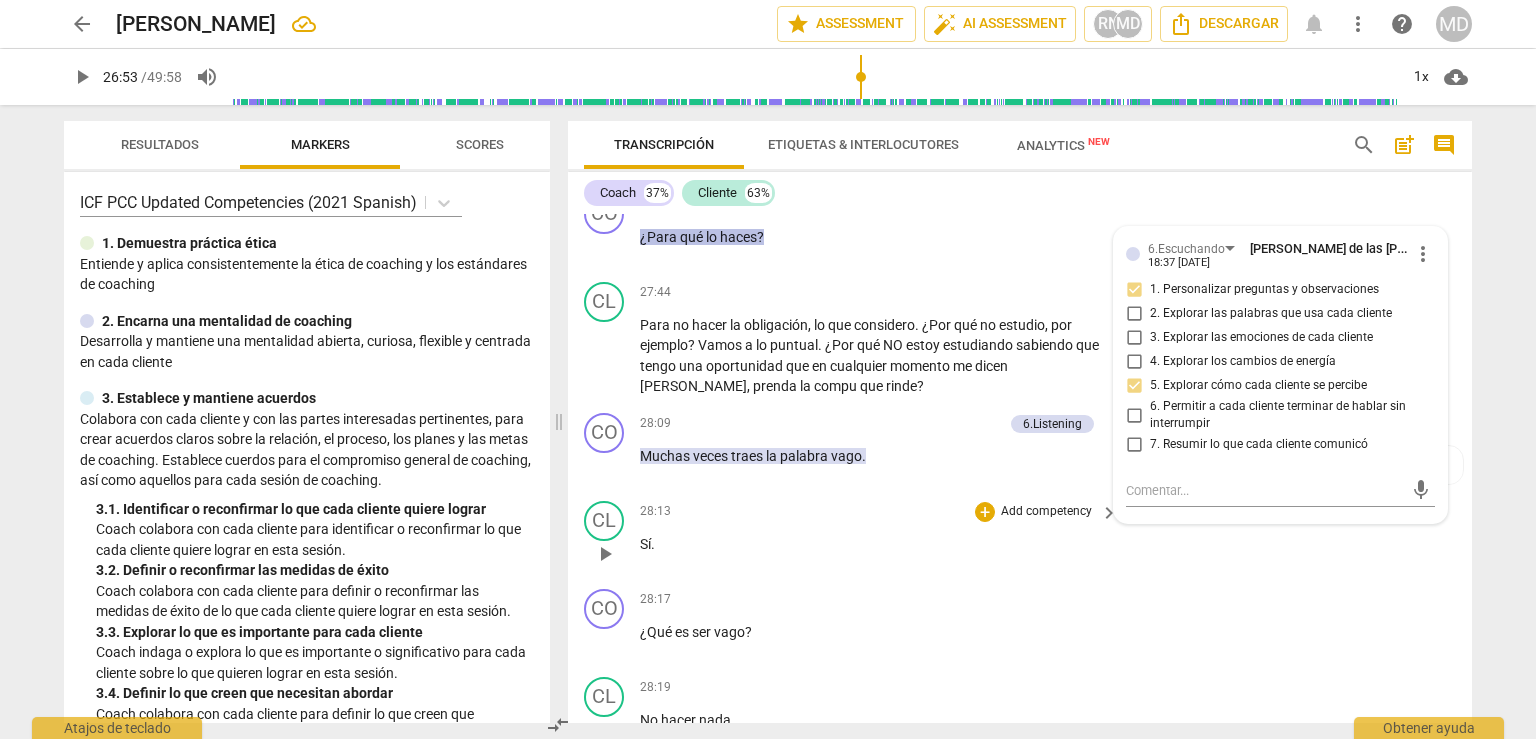 scroll, scrollTop: 14600, scrollLeft: 0, axis: vertical 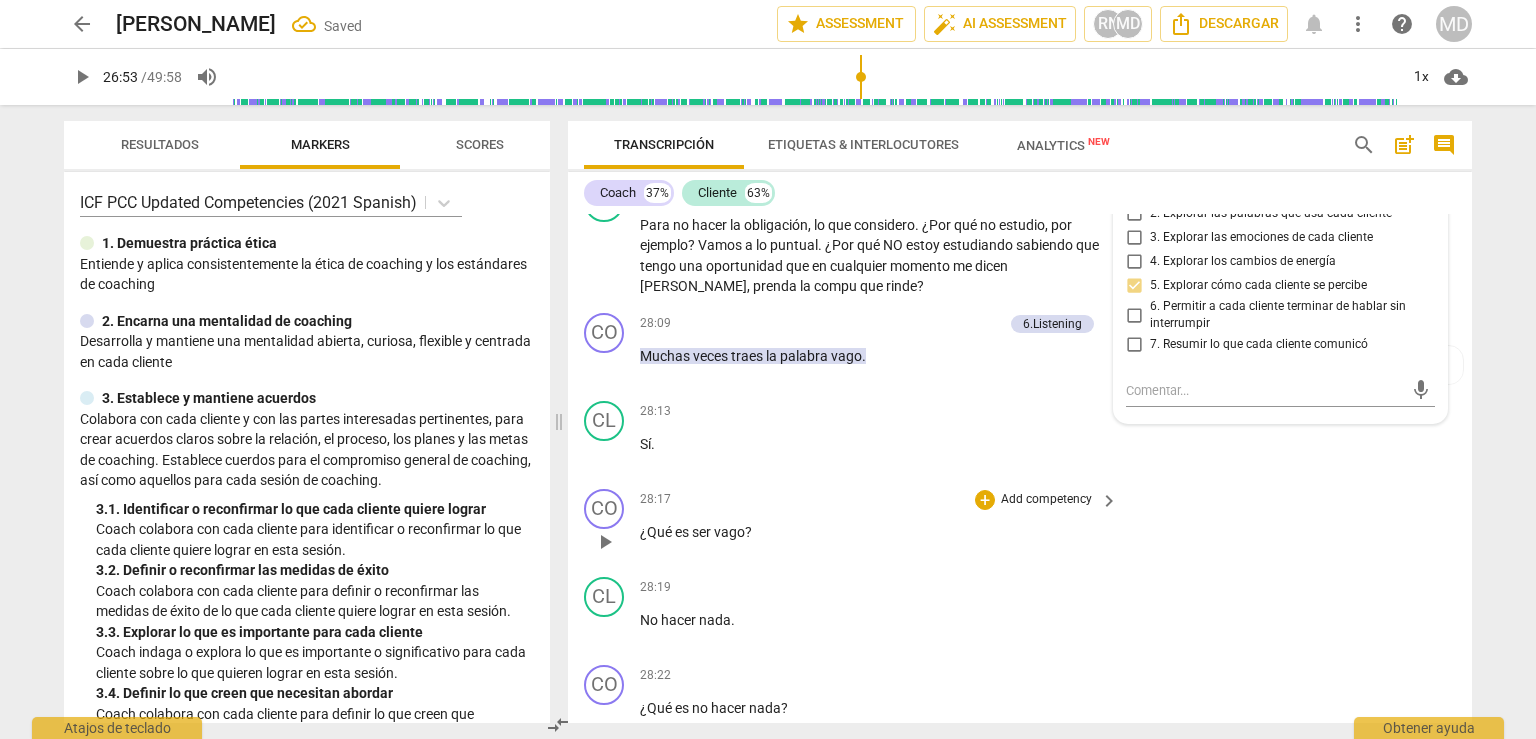 click on "Add competency" at bounding box center (1046, 500) 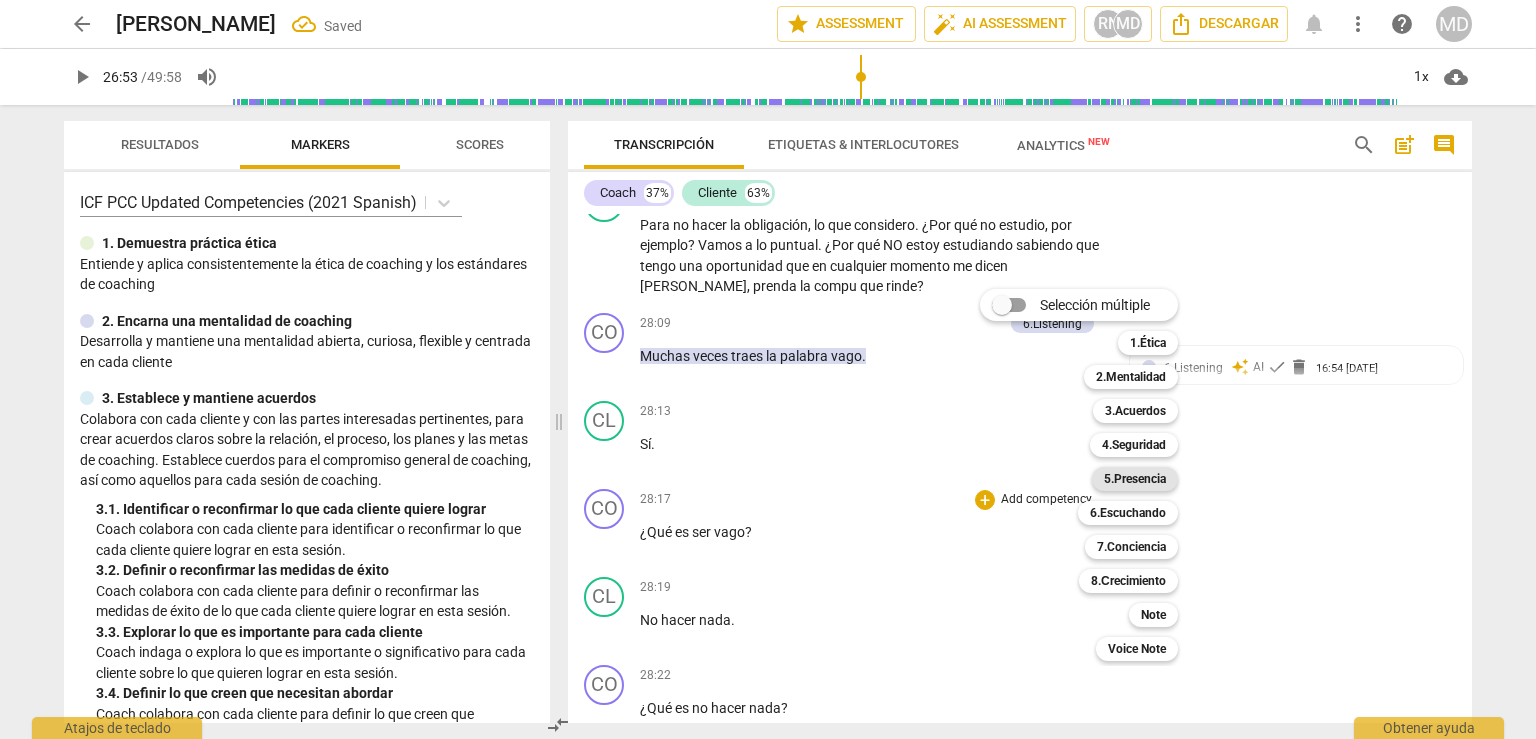 click on "5.Presencia" at bounding box center [1135, 479] 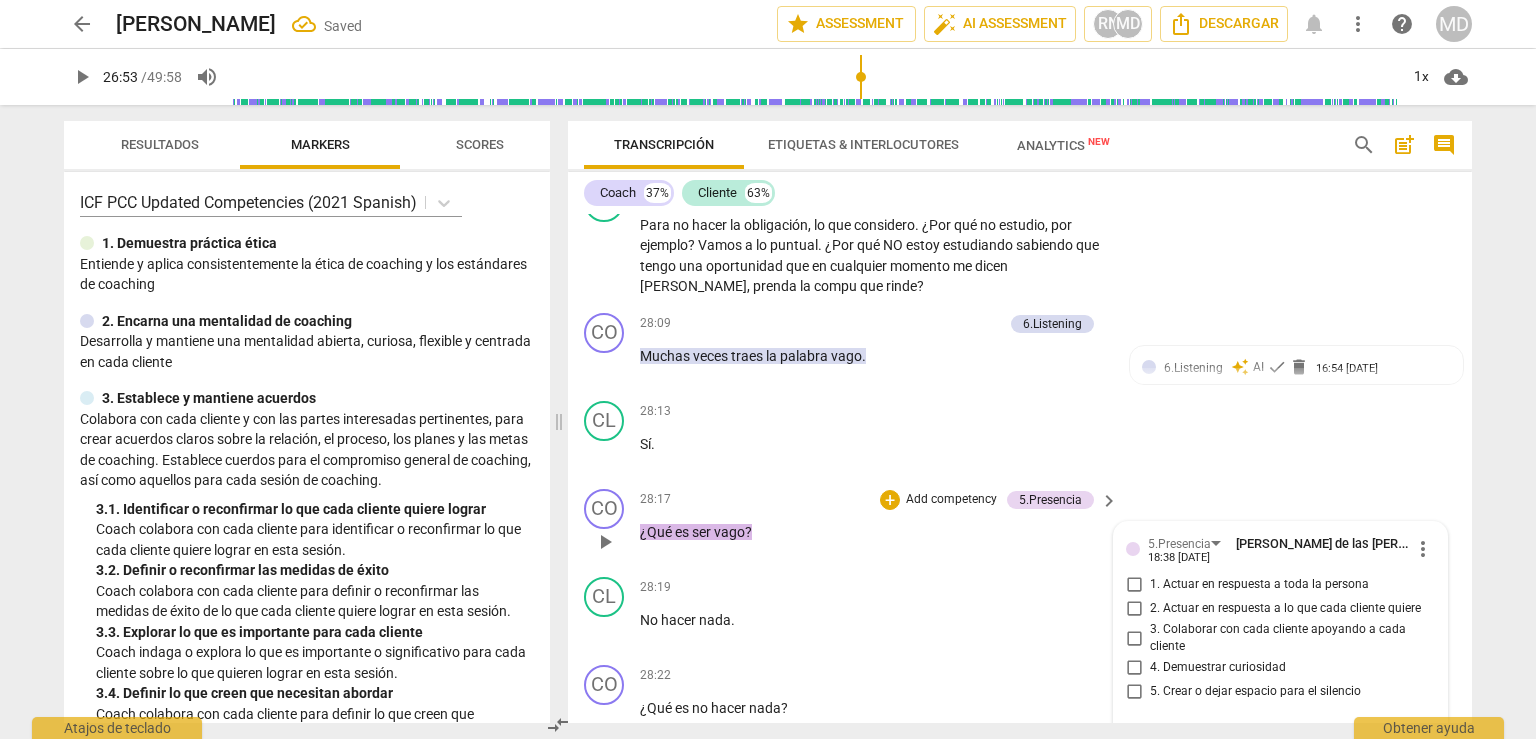 click on "2. Actuar en respuesta a lo que cada cliente quiere" at bounding box center [1134, 609] 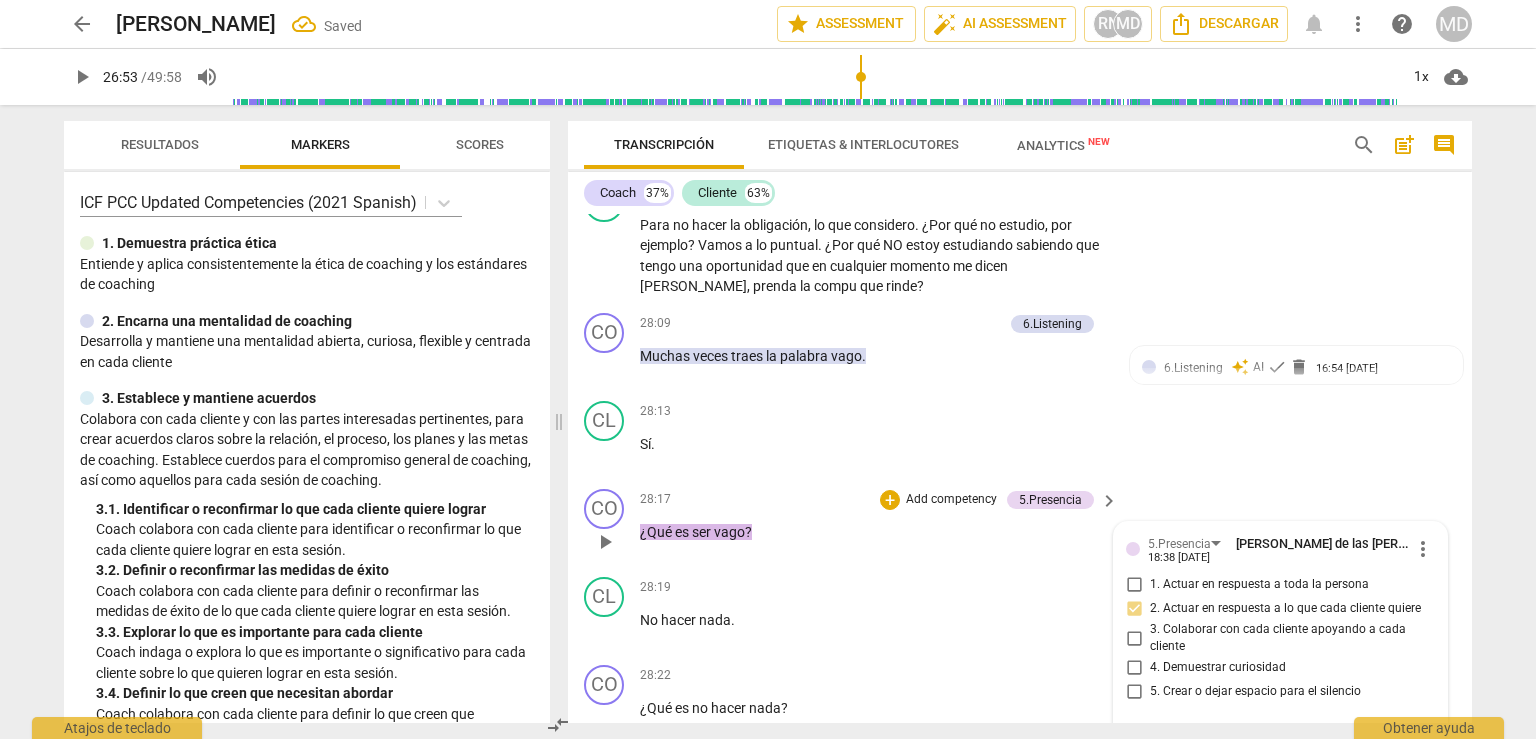 click on "3. Colaborar con cada cliente apoyando a cada cliente" at bounding box center (1134, 638) 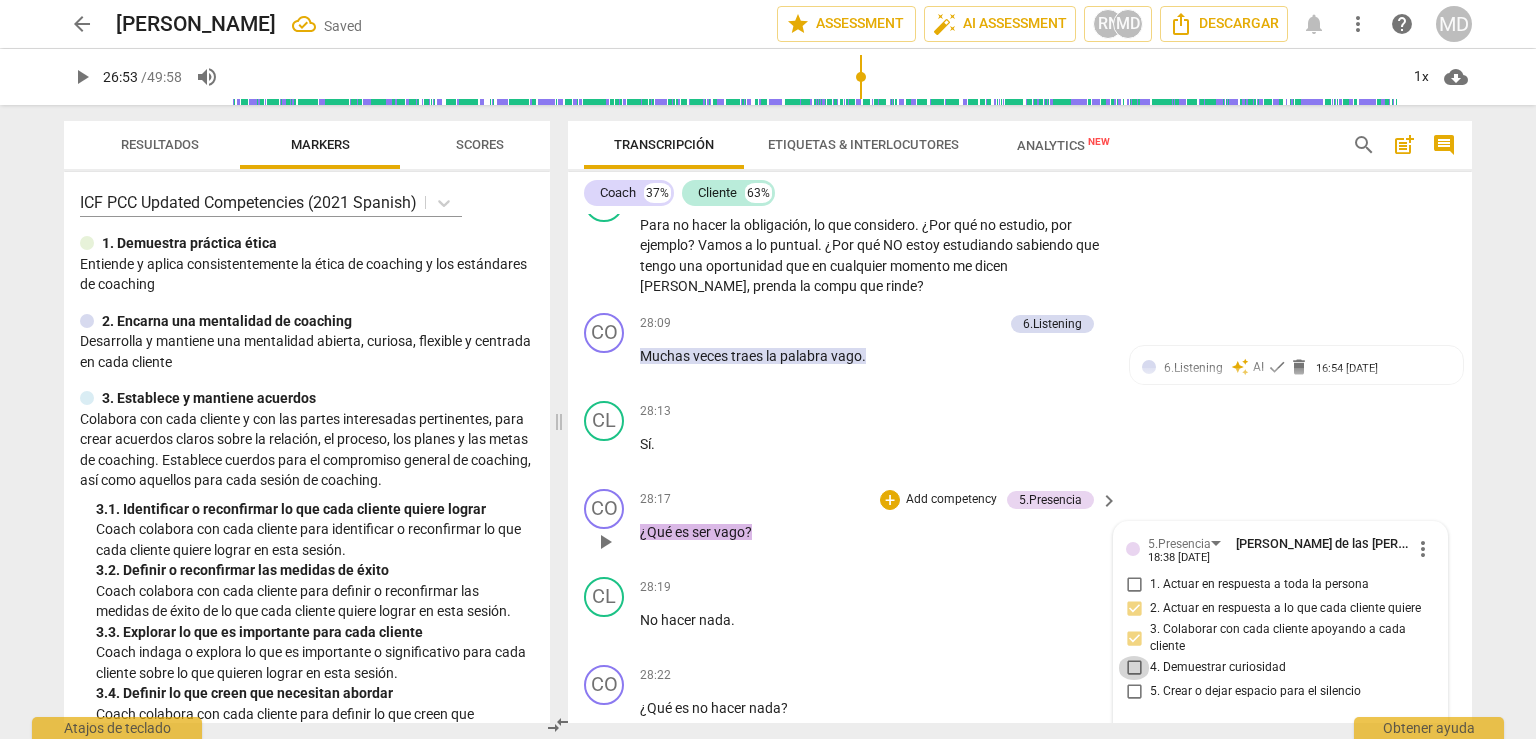 click on "4. Demuestrar curiosidad" at bounding box center (1134, 668) 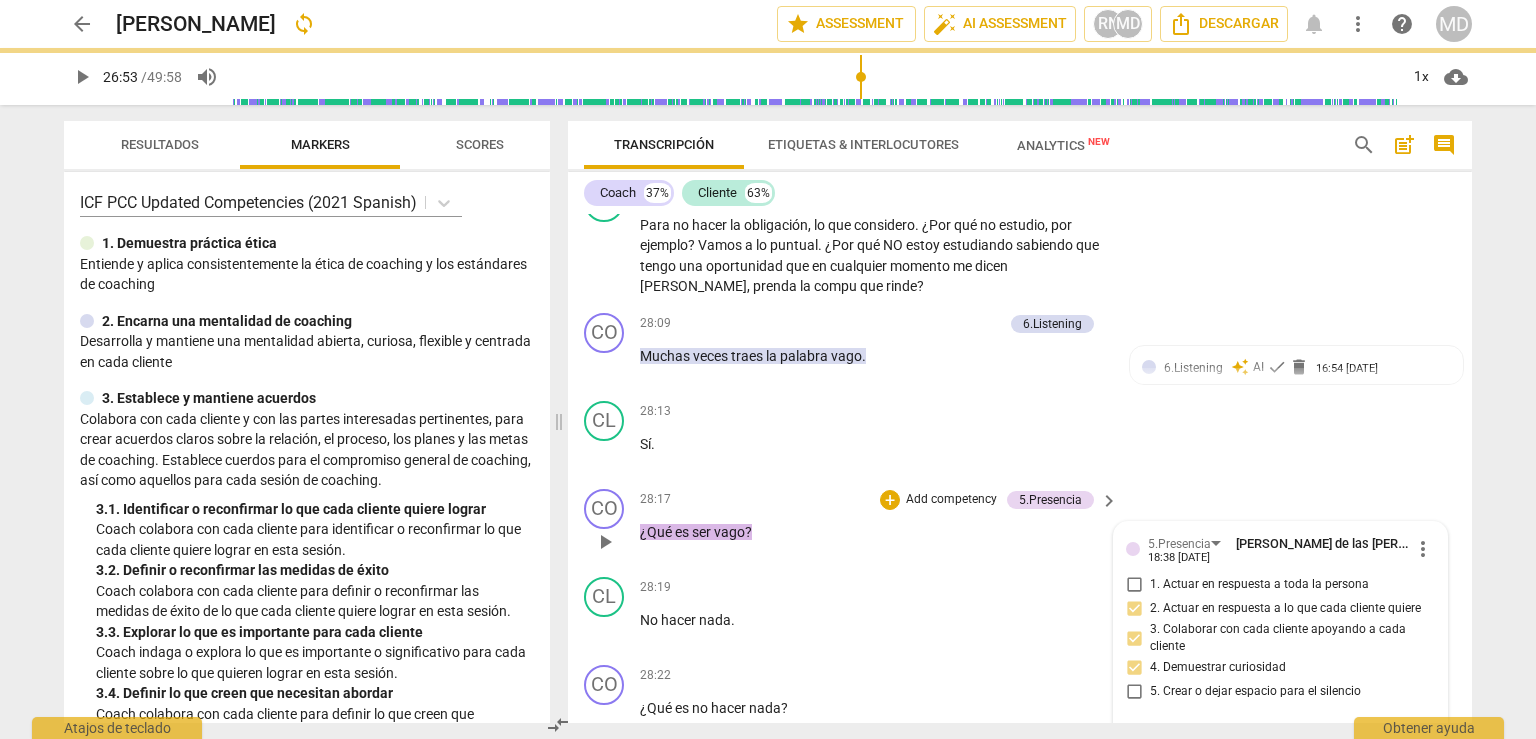 click on "1. Actuar en respuesta a toda la persona" at bounding box center (1134, 585) 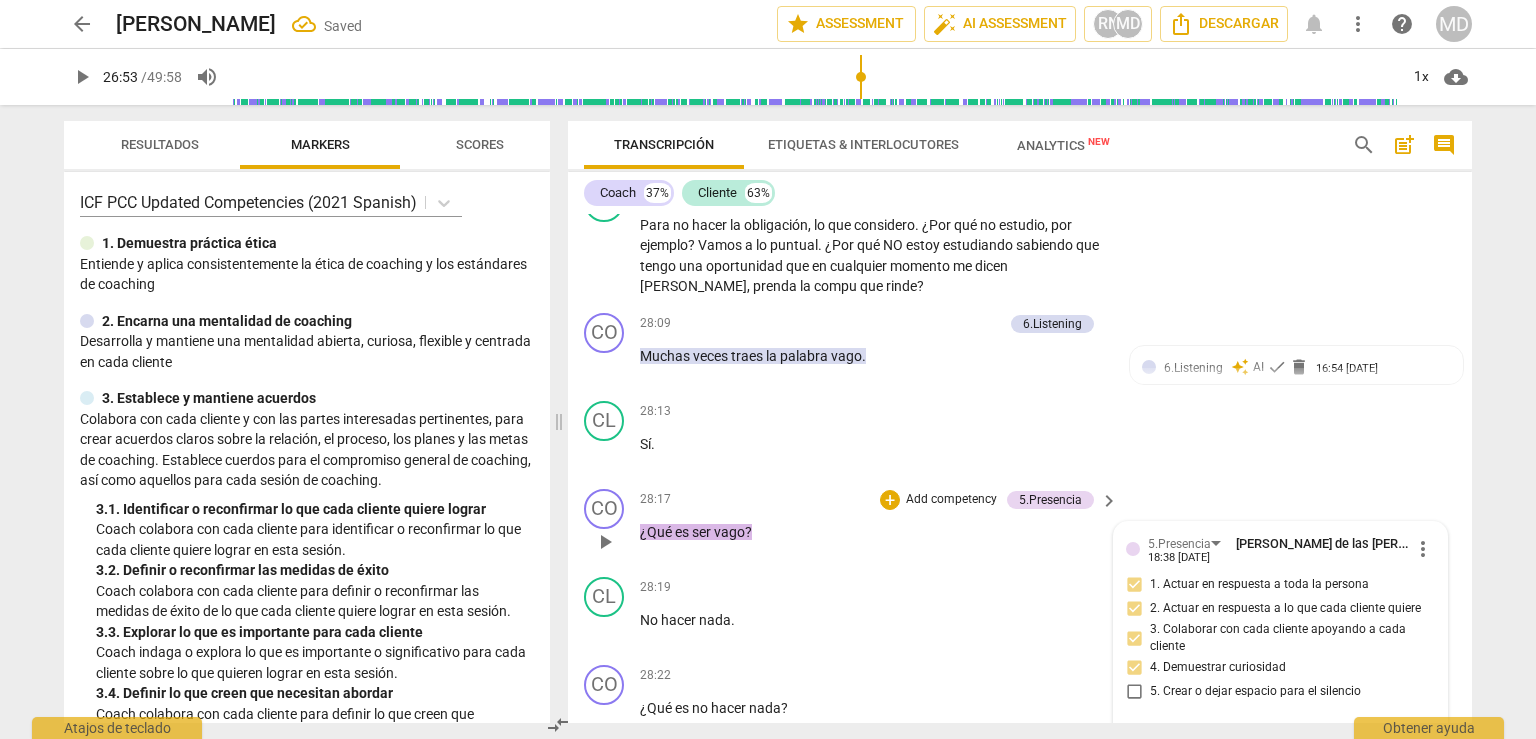 click on "Add competency" at bounding box center (951, 500) 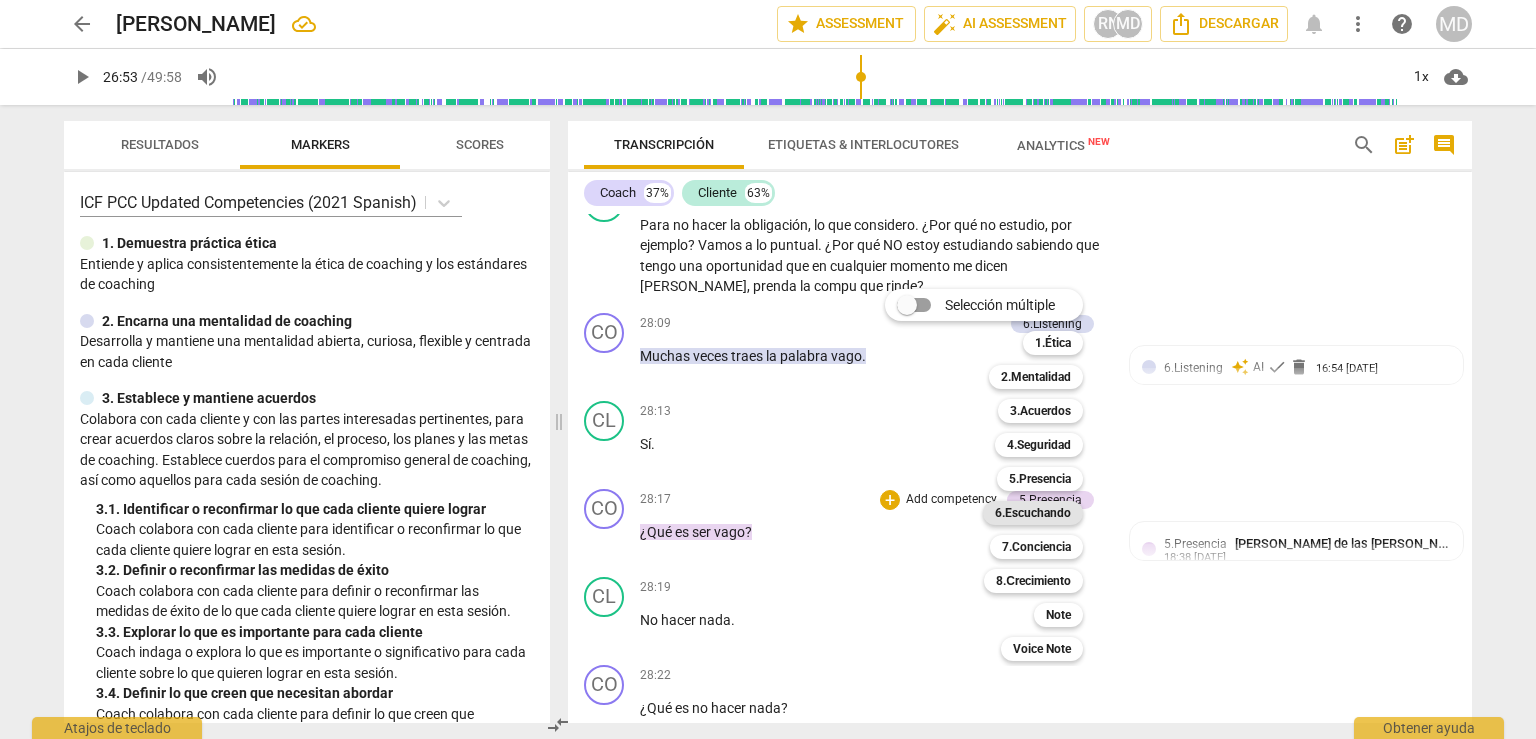 click on "6.Escuchando" at bounding box center (1033, 513) 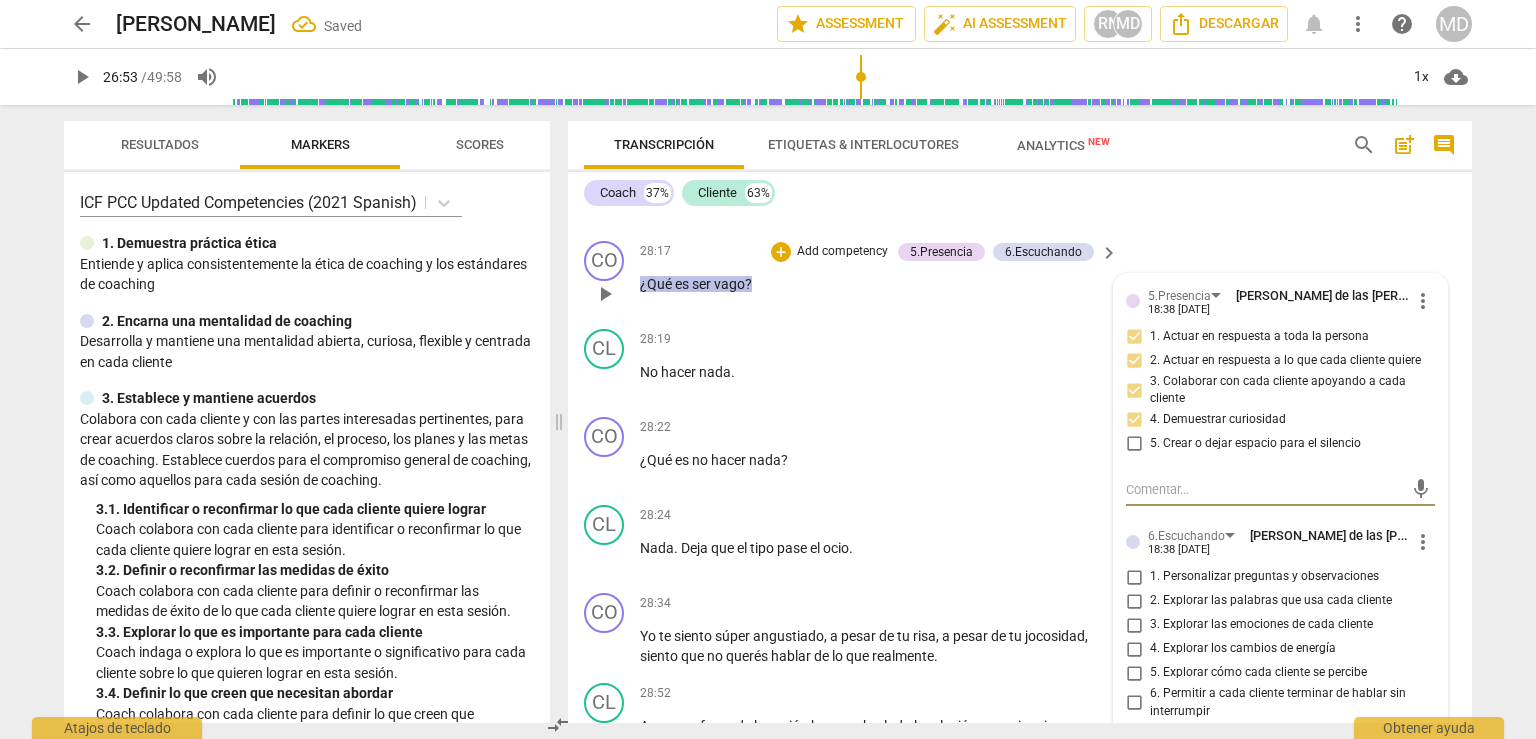 scroll, scrollTop: 14900, scrollLeft: 0, axis: vertical 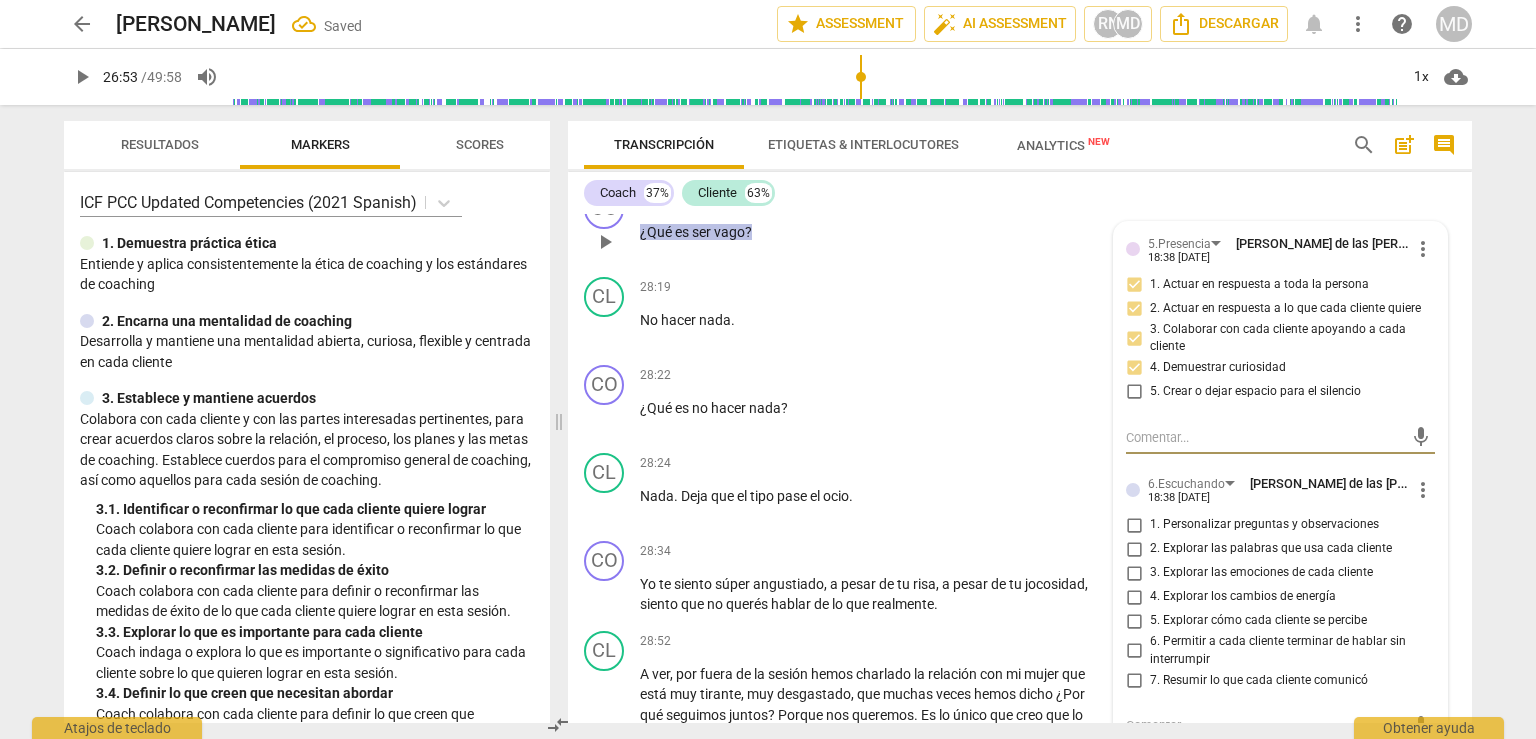 click on "2. Explorar las palabras que usa cada cliente" at bounding box center (1134, 549) 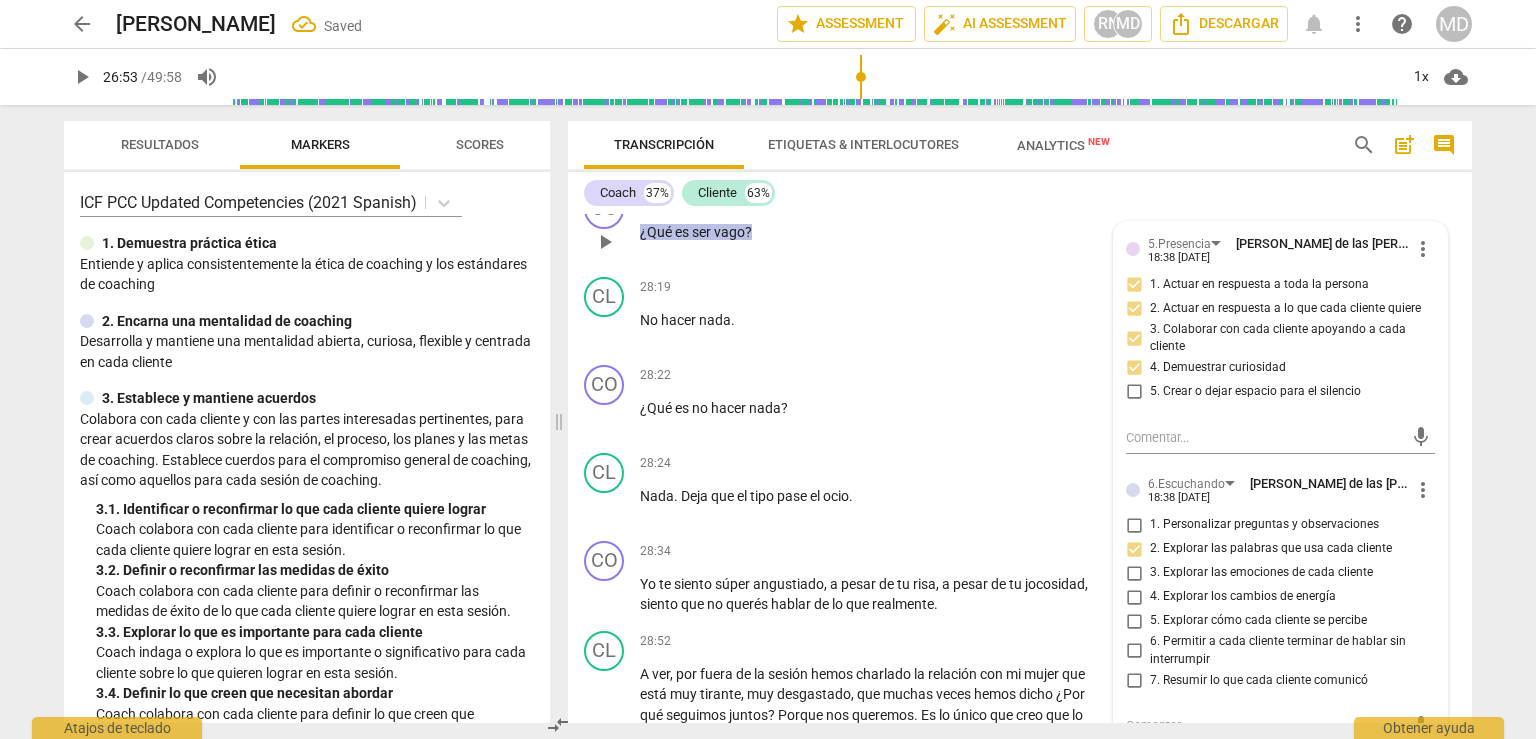 click on "5. Explorar cómo cada cliente se percibe" at bounding box center [1134, 621] 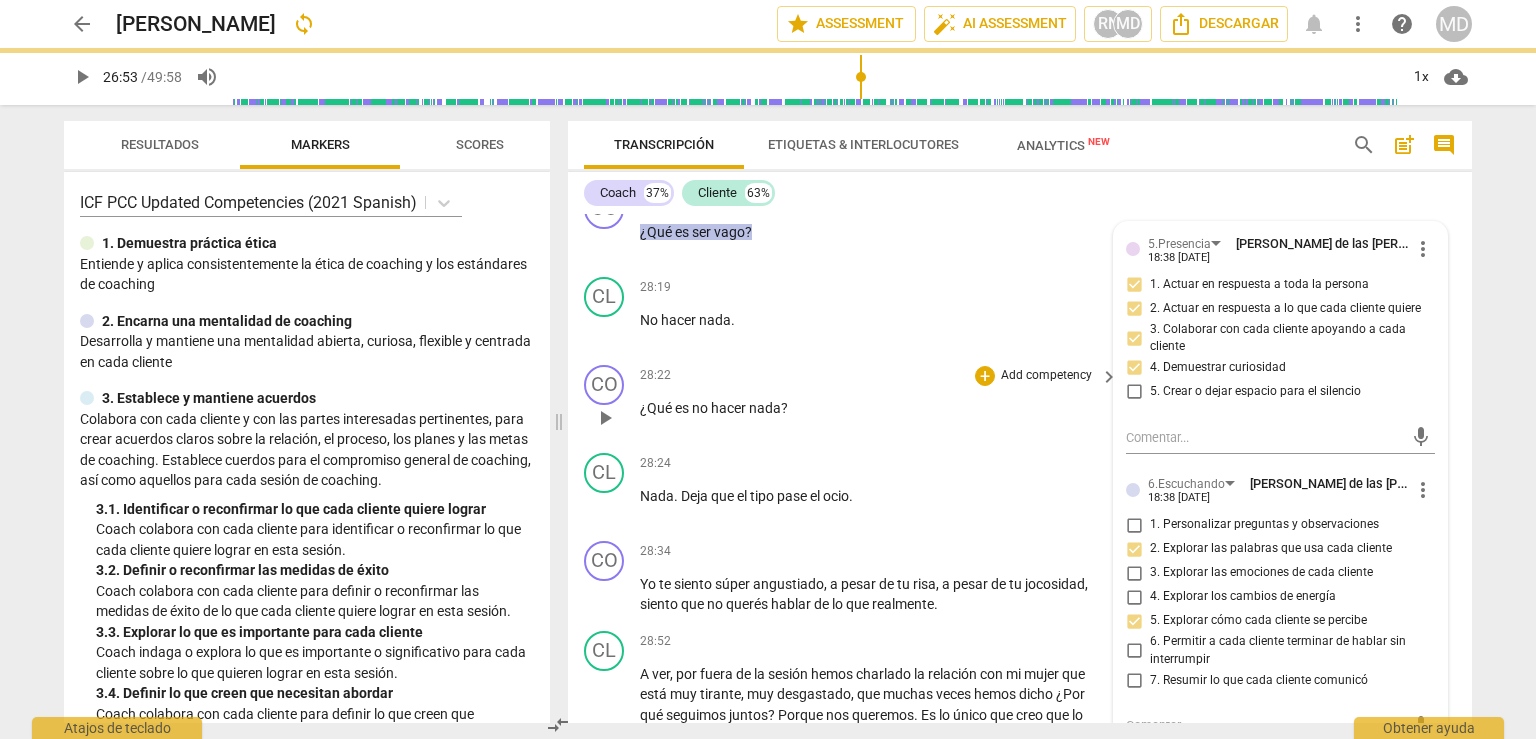 click on "Add competency" at bounding box center [1046, 376] 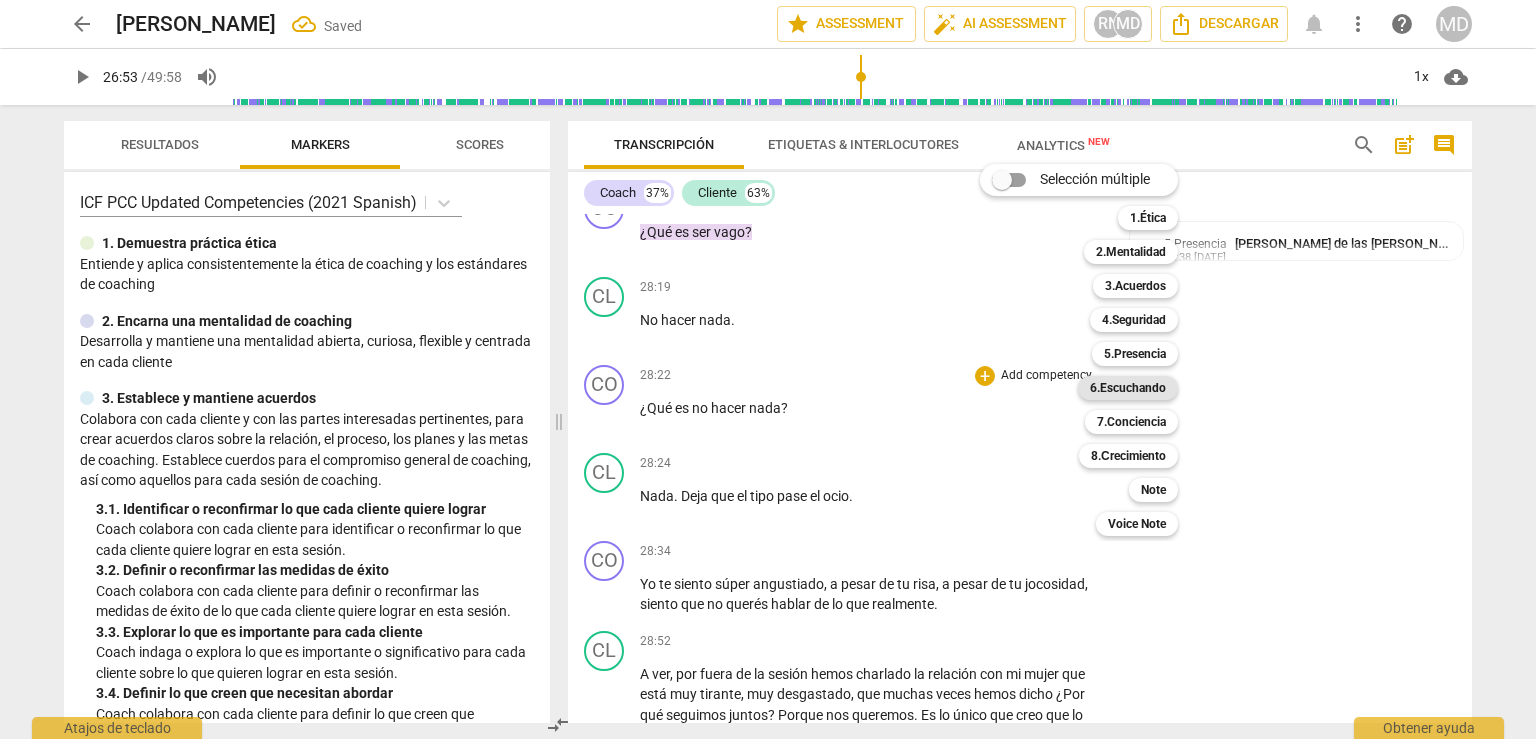 click on "6.Escuchando" at bounding box center [1128, 388] 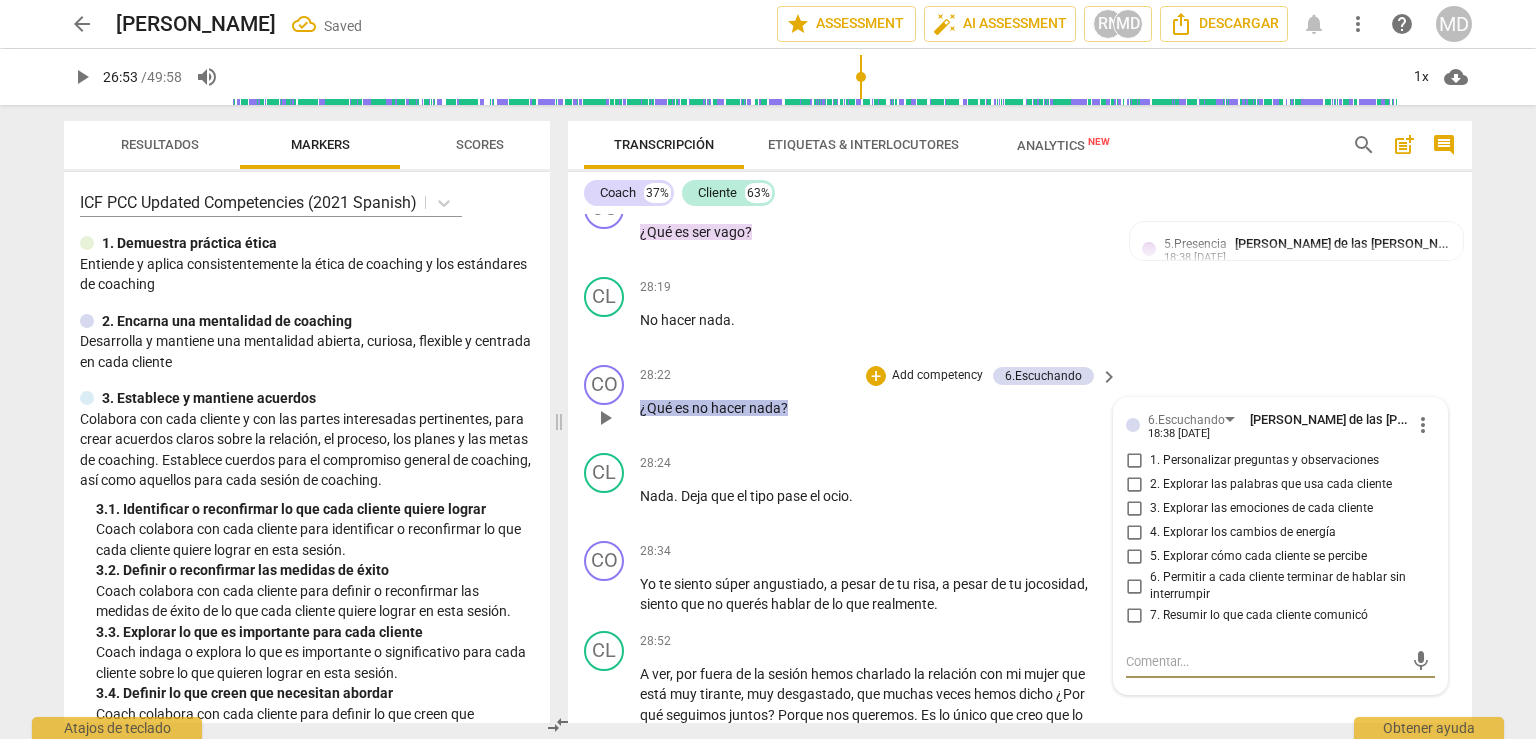 click on "2. Explorar las palabras que usa cada cliente" at bounding box center (1134, 485) 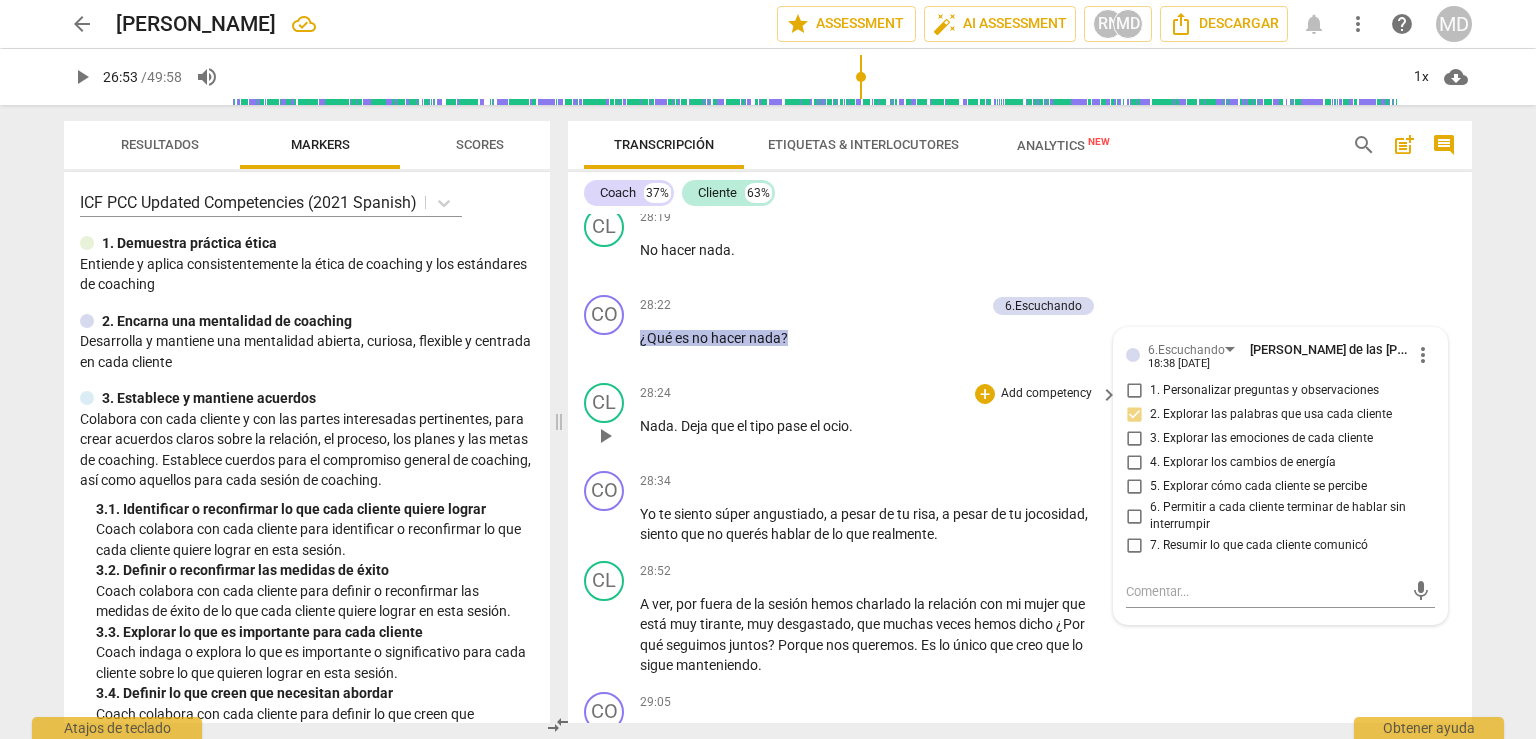 scroll, scrollTop: 15000, scrollLeft: 0, axis: vertical 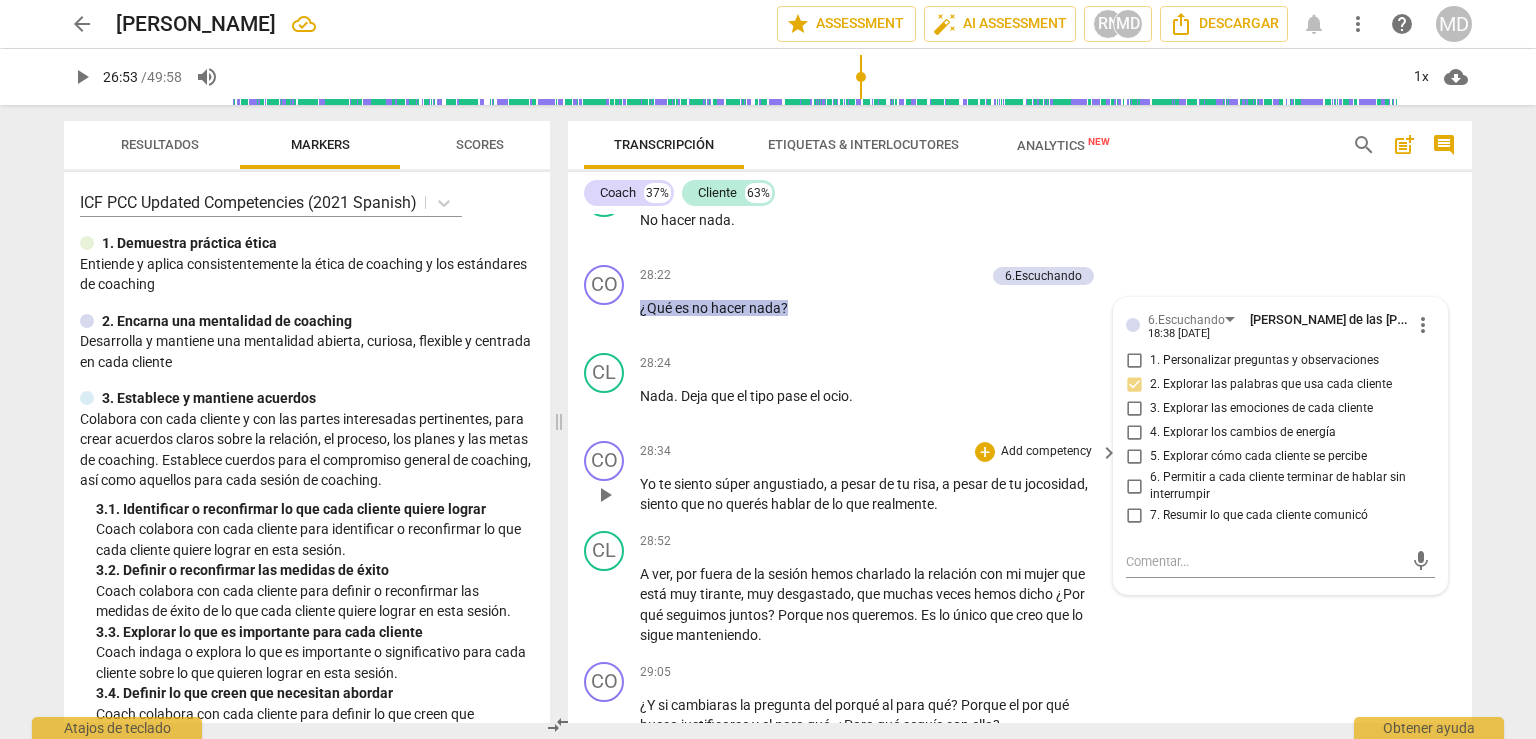 click on "Add competency" at bounding box center [1046, 452] 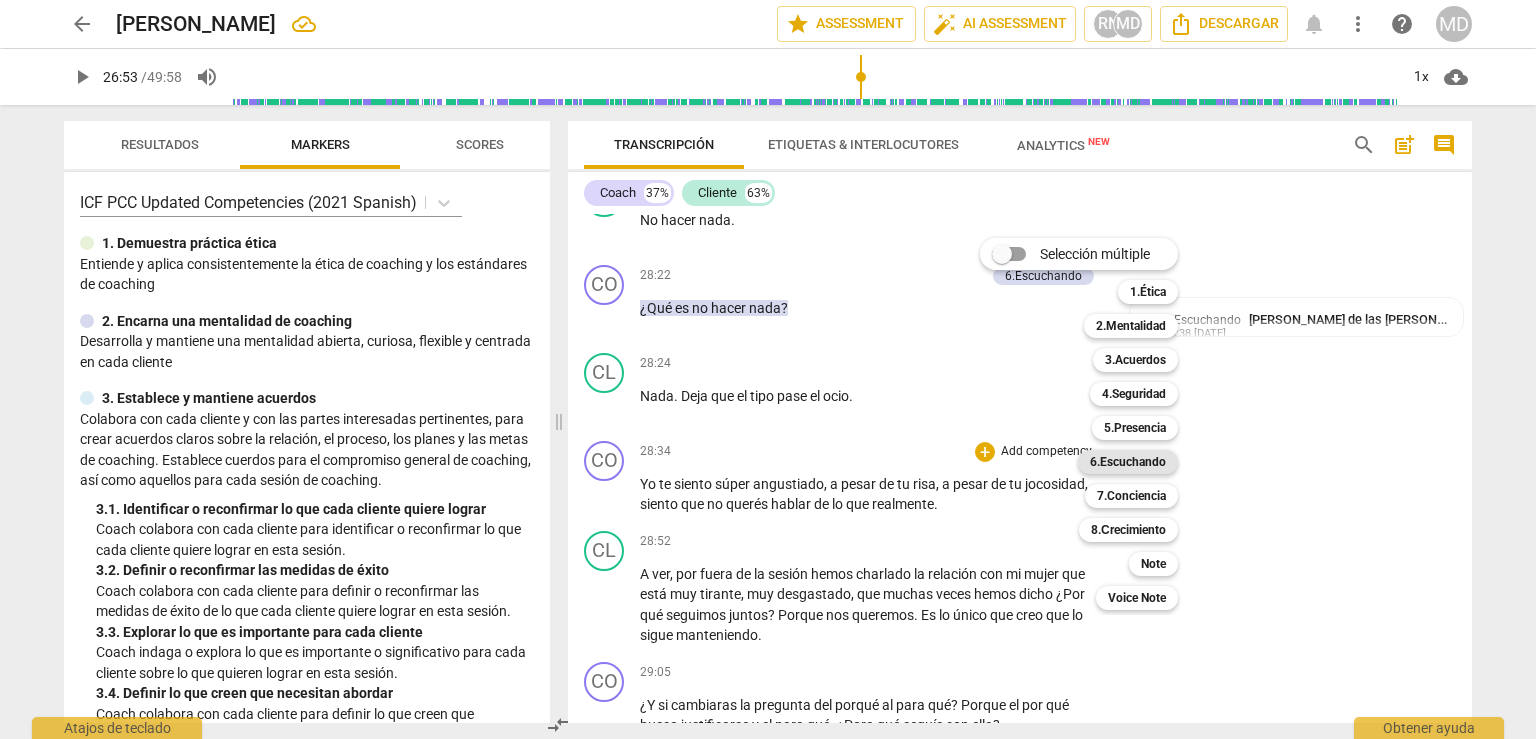 click on "6.Escuchando" at bounding box center (1128, 462) 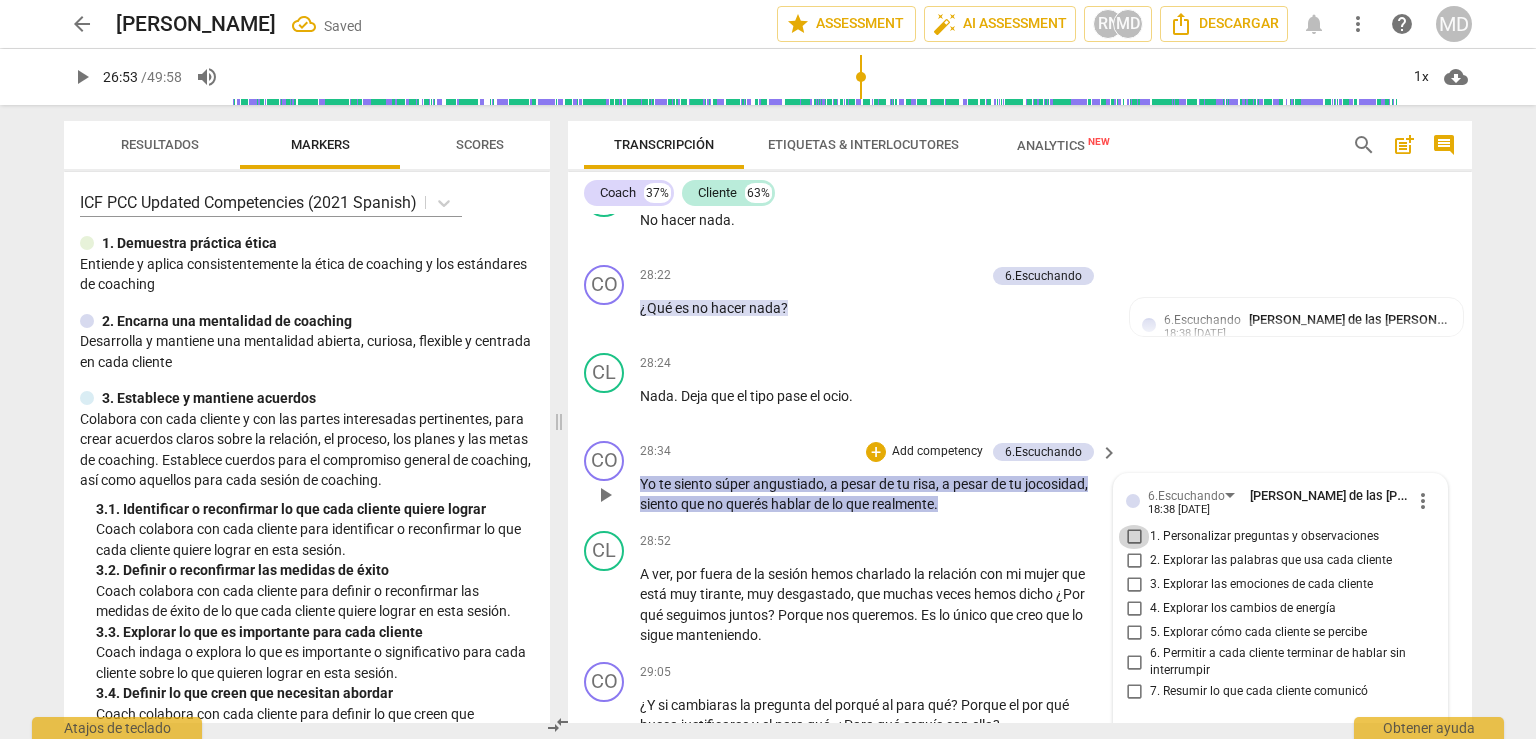 click on "1. Personalizar preguntas y observaciones" at bounding box center [1134, 537] 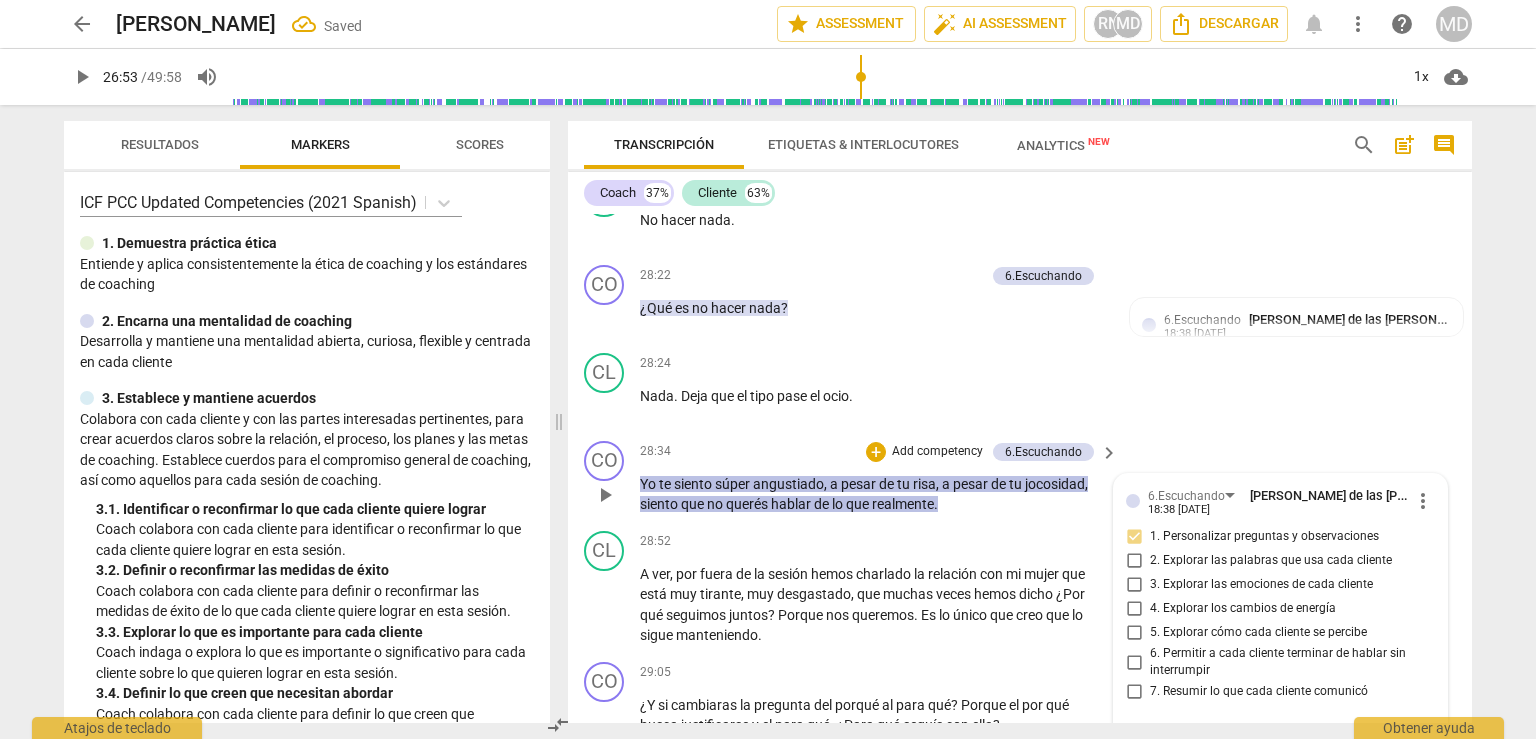 click on "Add competency" at bounding box center (937, 452) 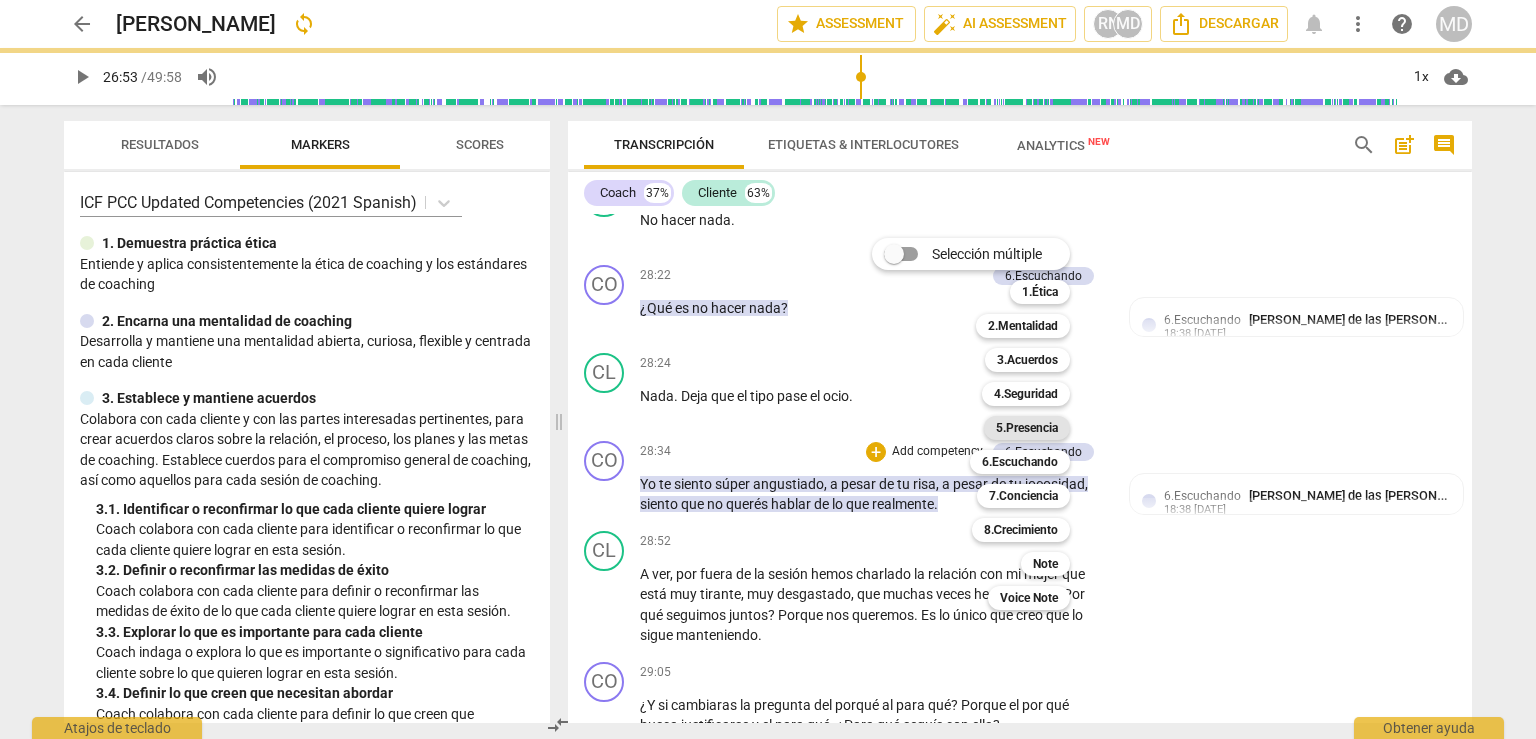 click on "5.Presencia" at bounding box center (1027, 428) 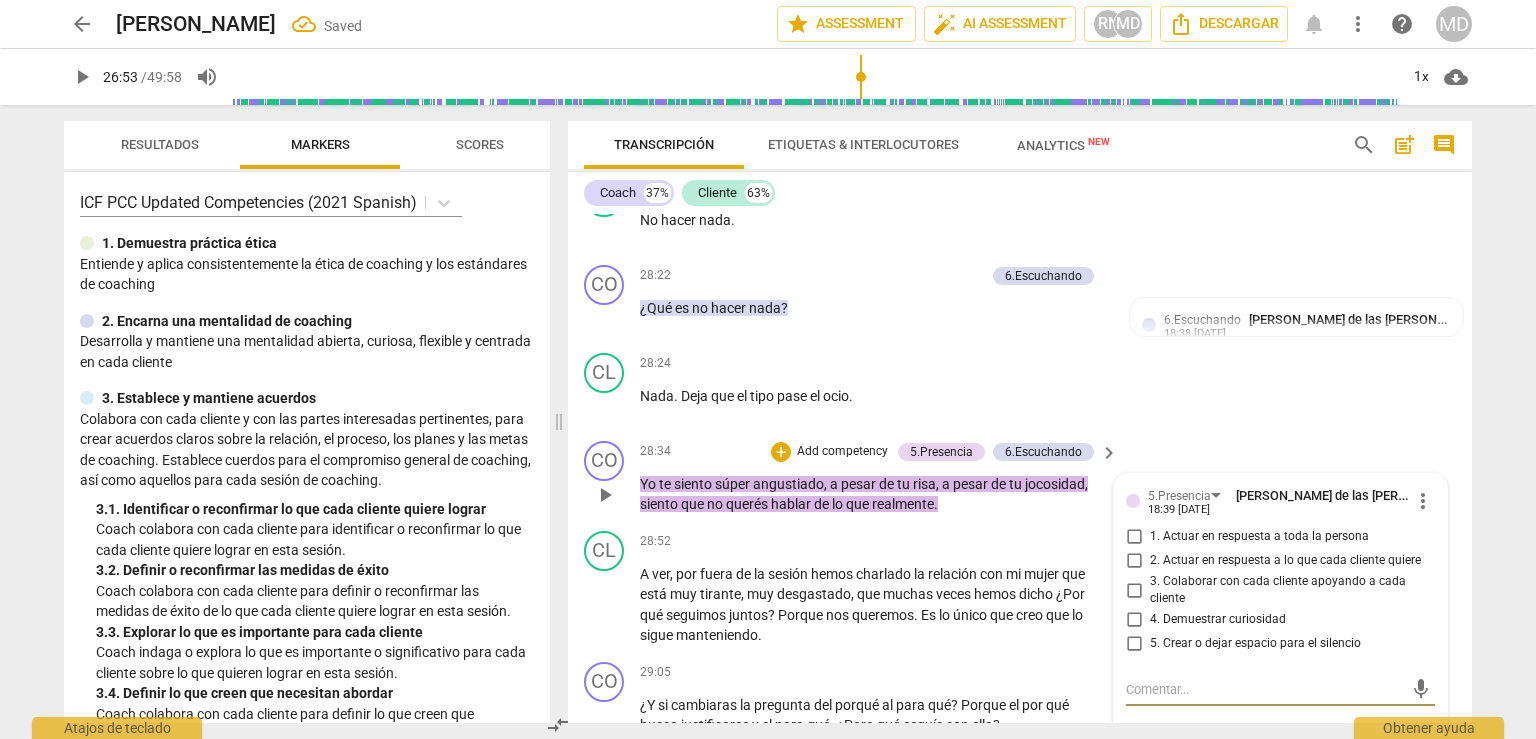 click on "1. Actuar en respuesta a toda la persona" at bounding box center (1134, 537) 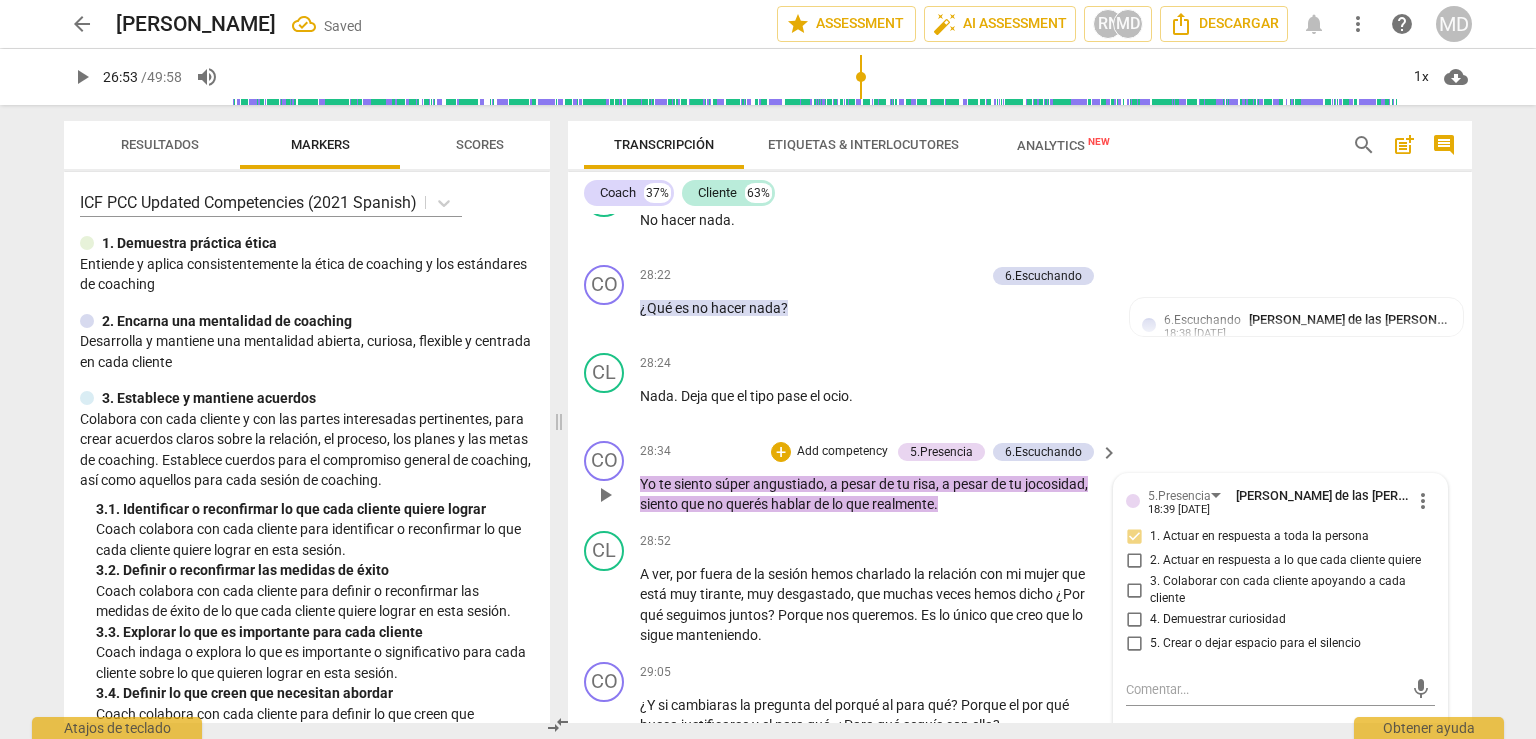 click on "4. Demuestrar curiosidad" at bounding box center (1134, 620) 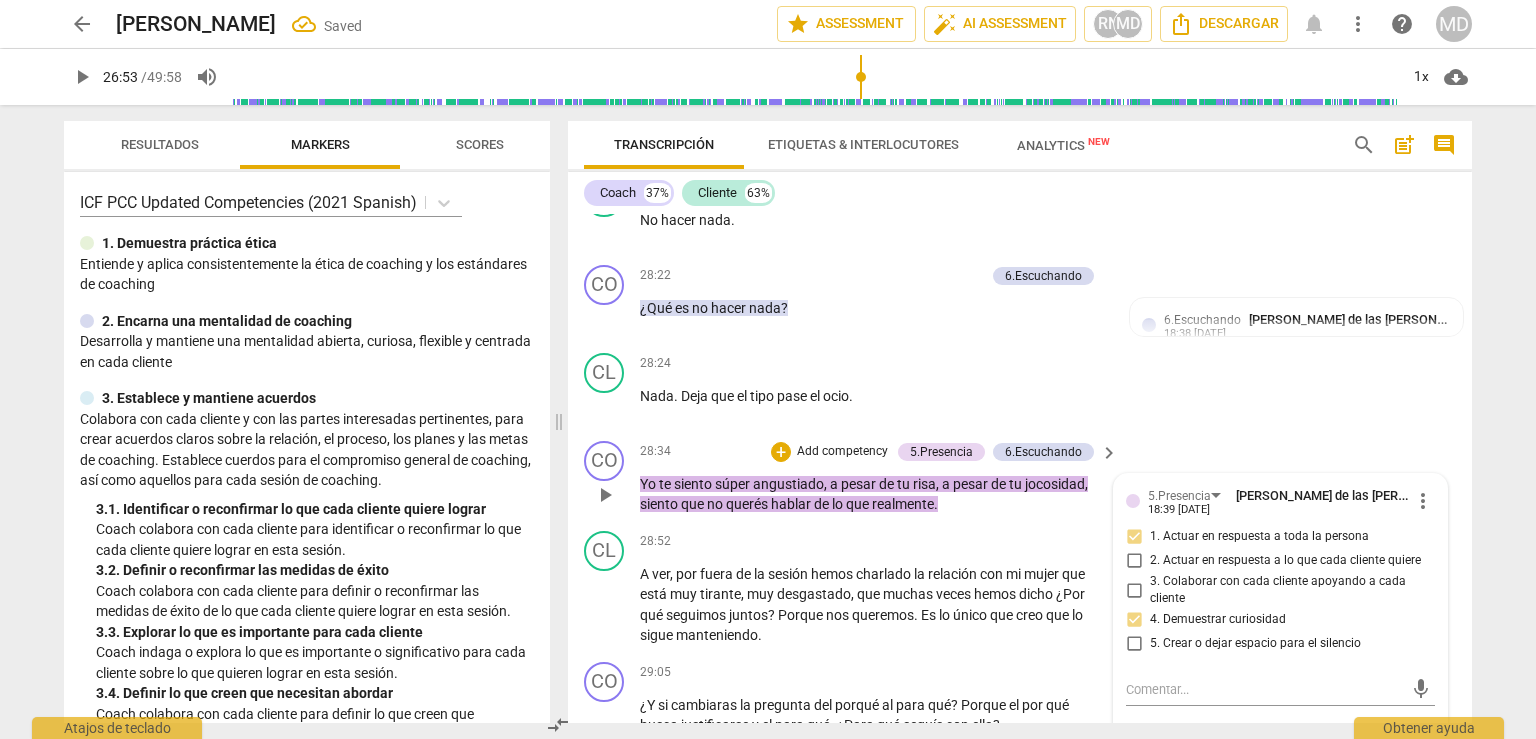 click on "Add competency" at bounding box center [842, 452] 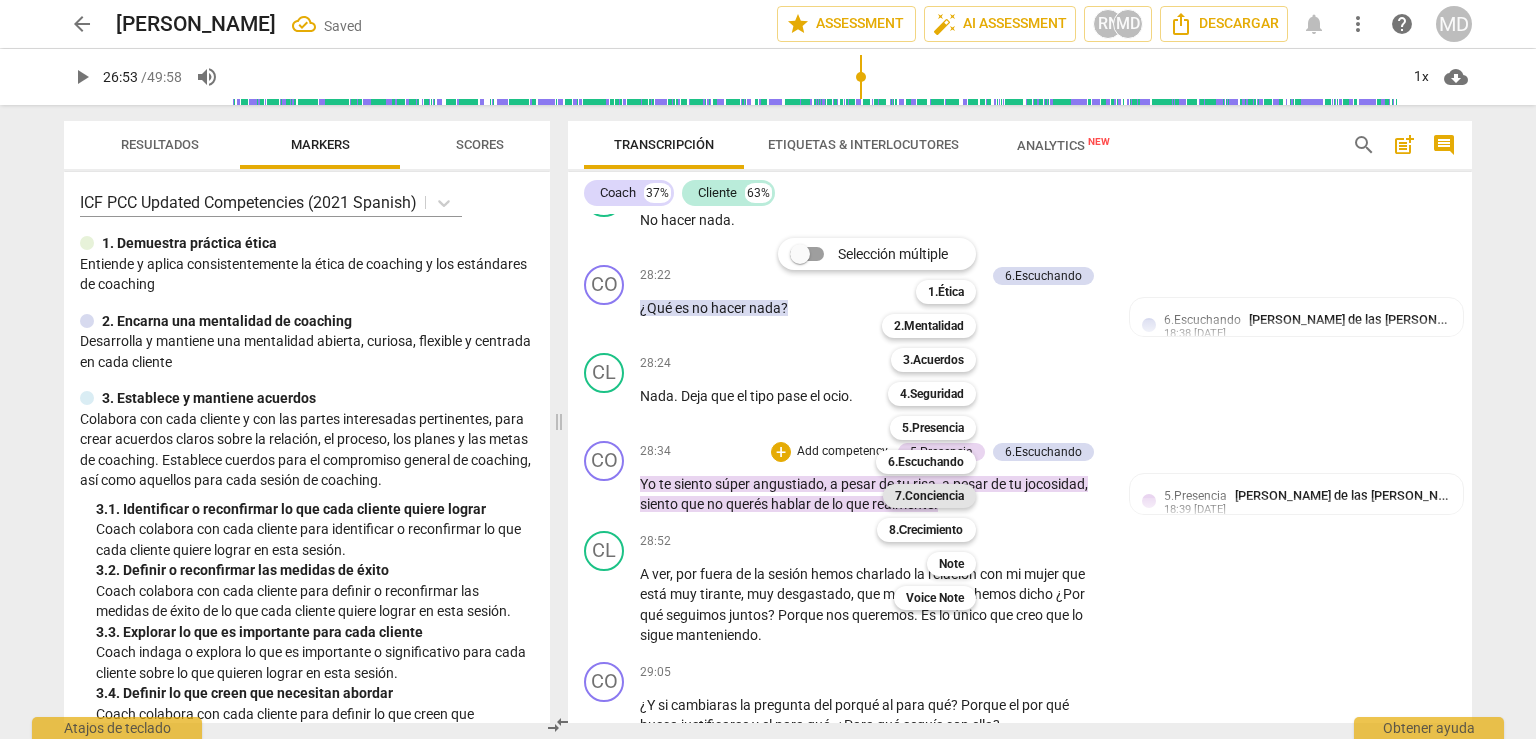 click on "7.Conciencia" at bounding box center (929, 496) 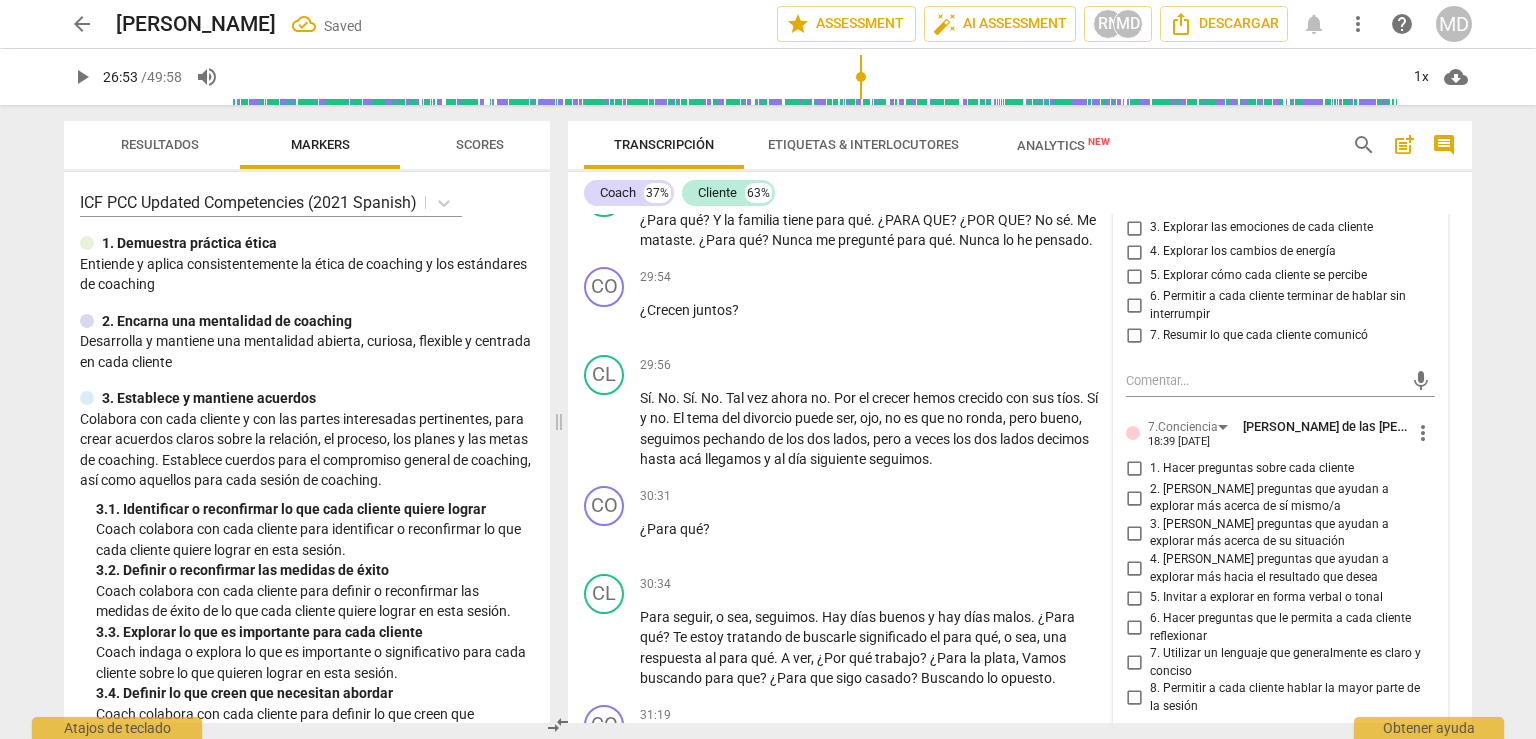 scroll, scrollTop: 15600, scrollLeft: 0, axis: vertical 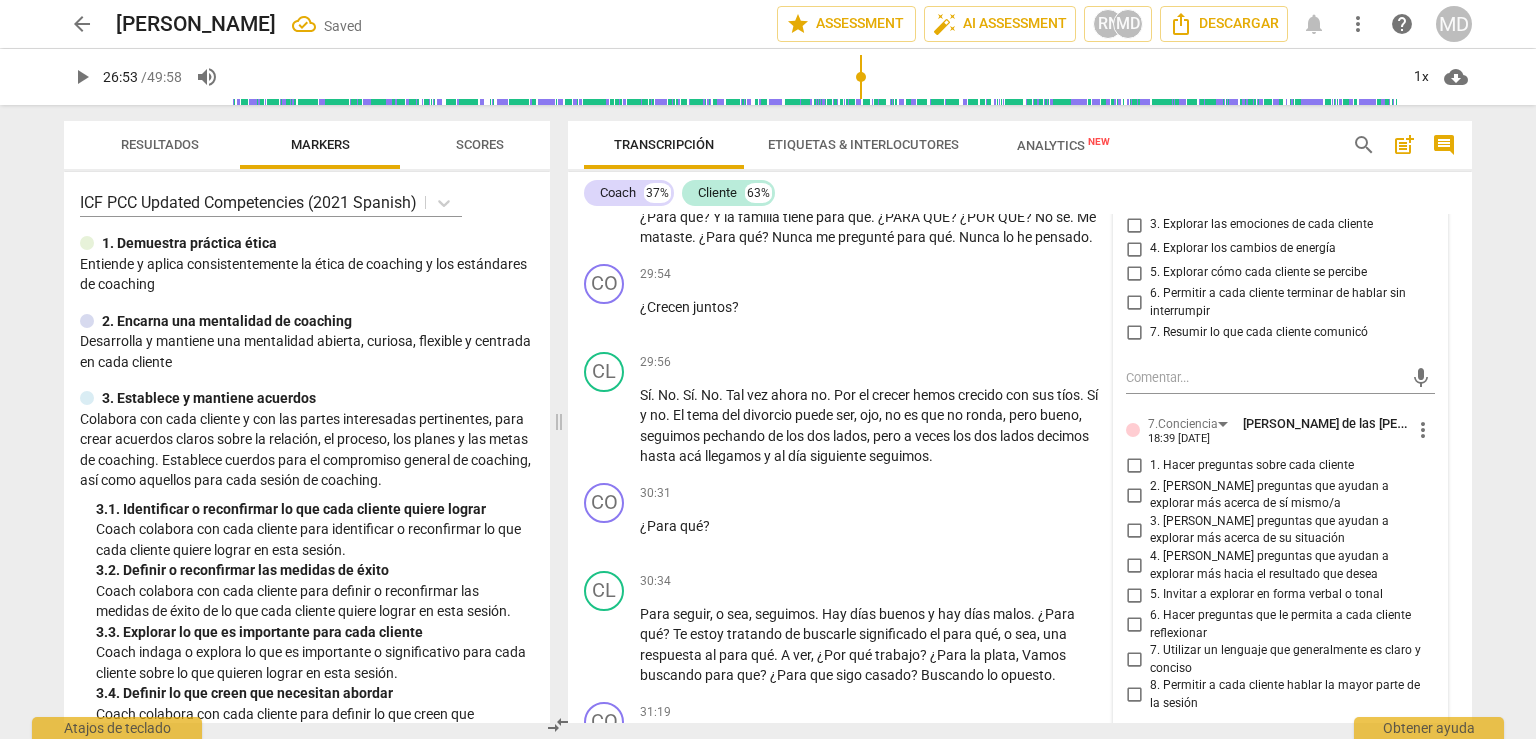 click on "6. Hacer preguntas que le permita a cada cliente reflexionar" at bounding box center [1134, 625] 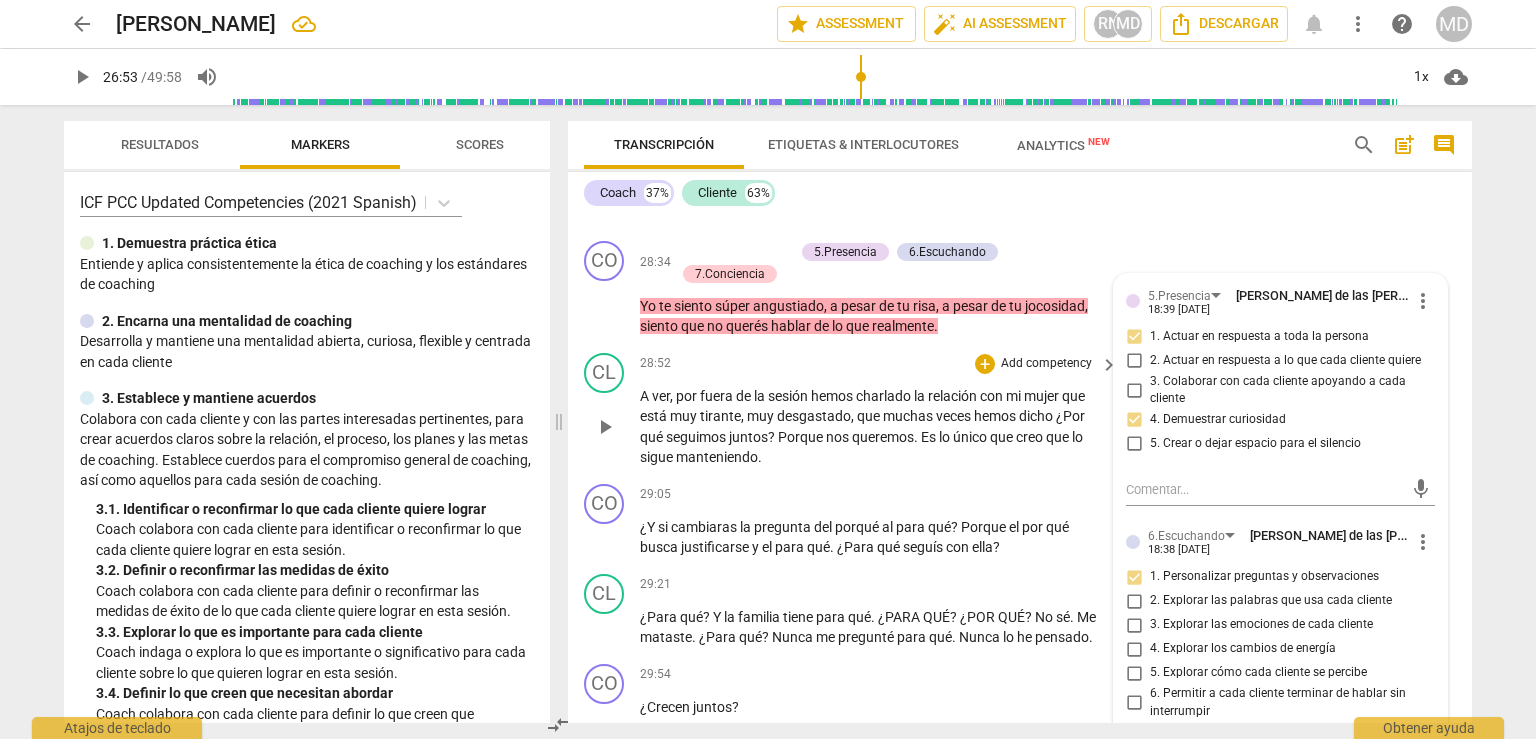 scroll, scrollTop: 15300, scrollLeft: 0, axis: vertical 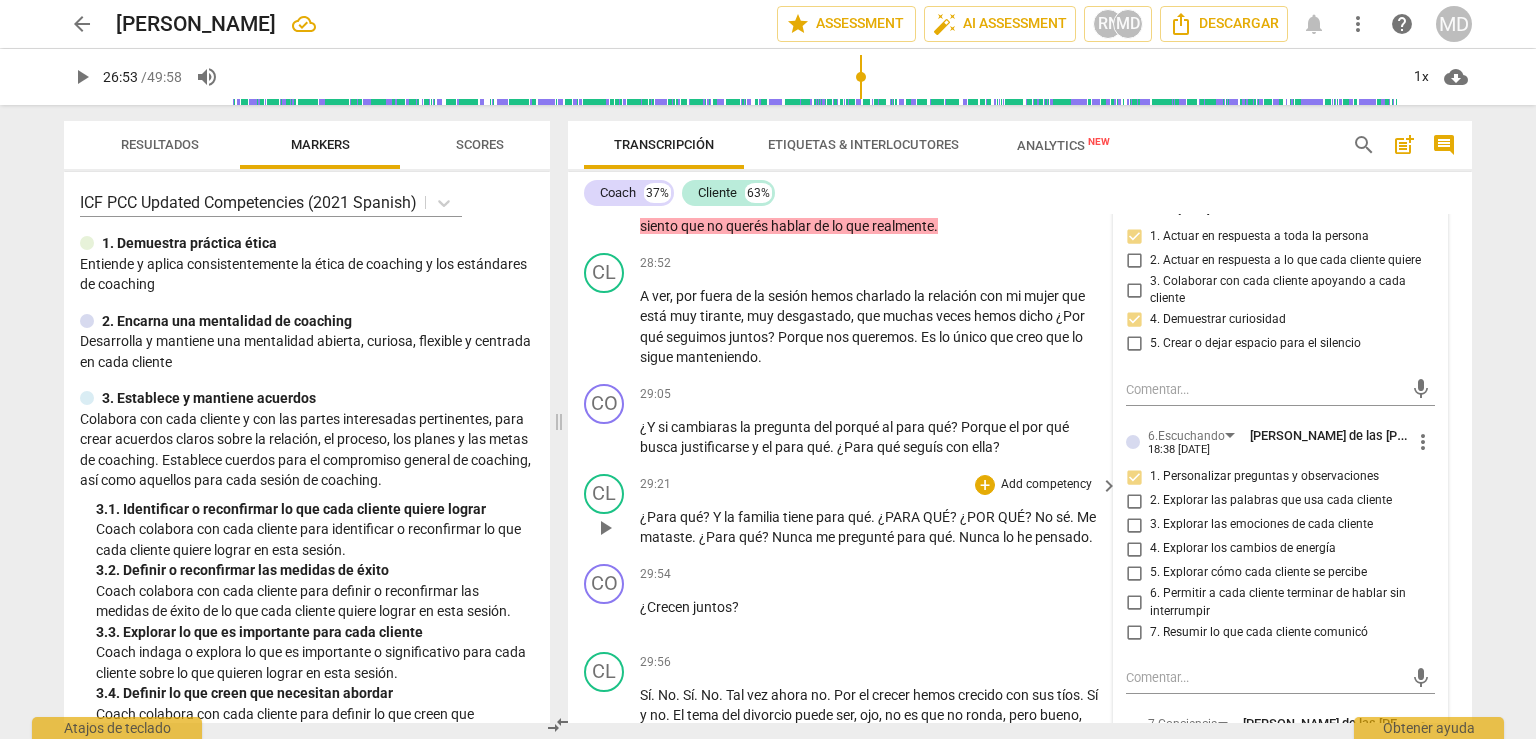 click on "Add competency" at bounding box center [1046, 485] 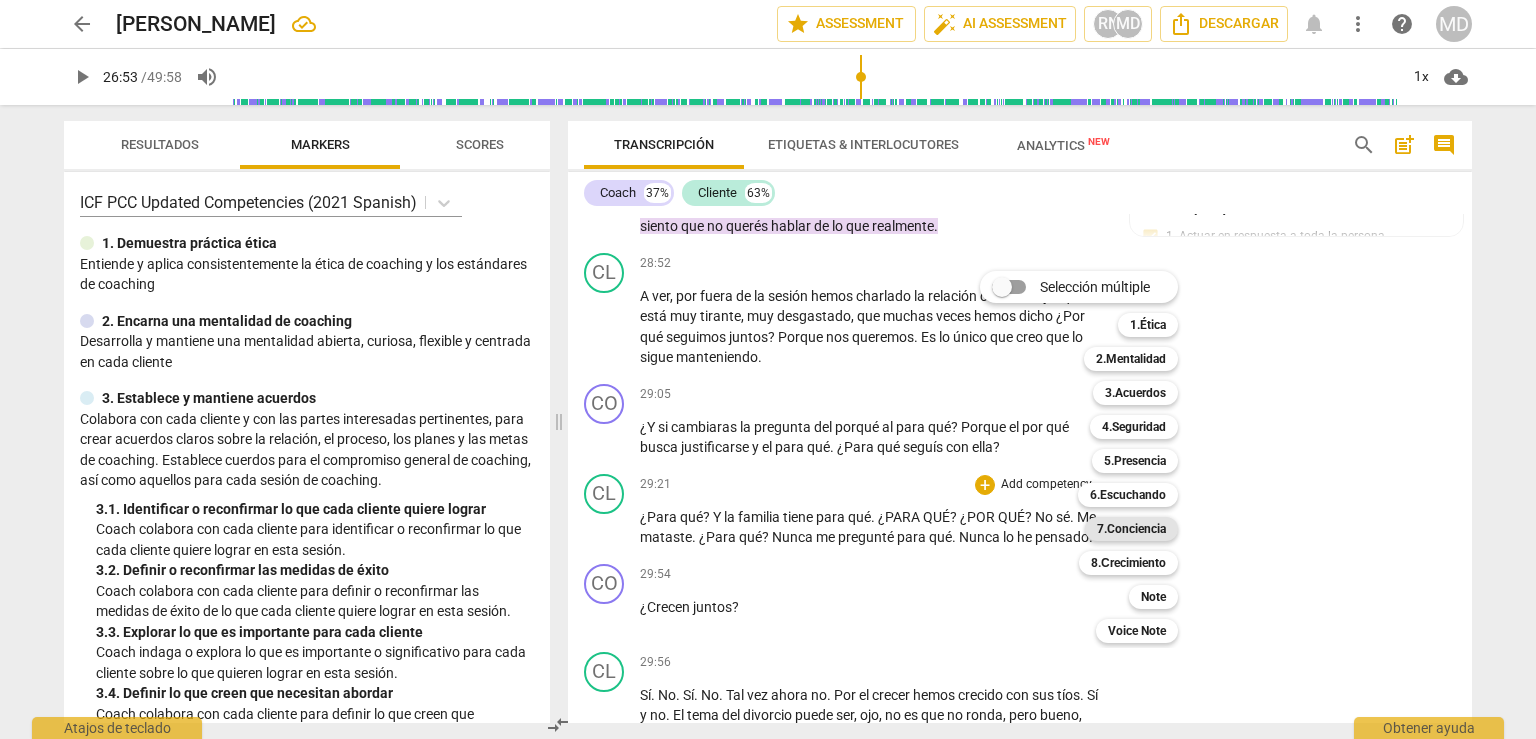click on "7.Conciencia" at bounding box center [1131, 529] 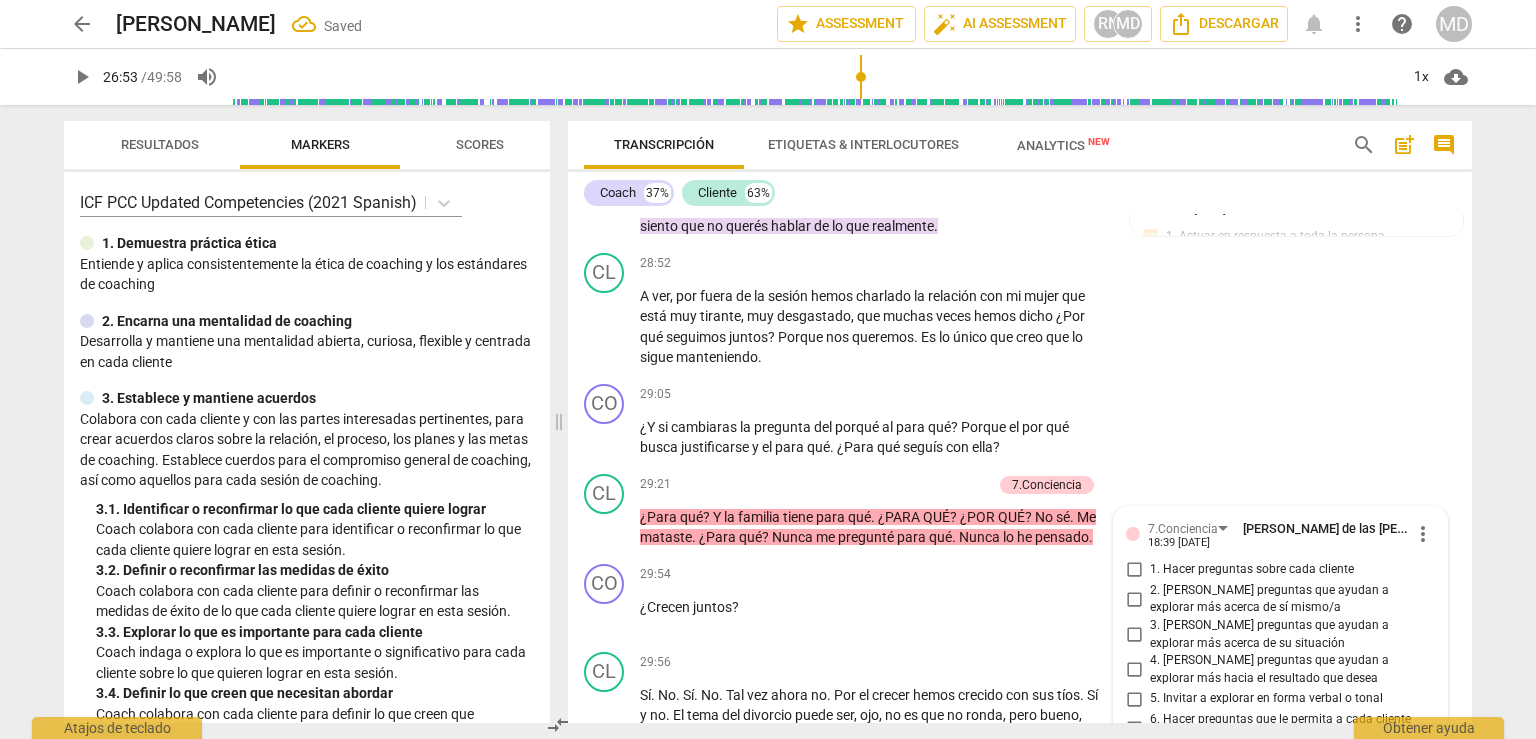 scroll, scrollTop: 15653, scrollLeft: 0, axis: vertical 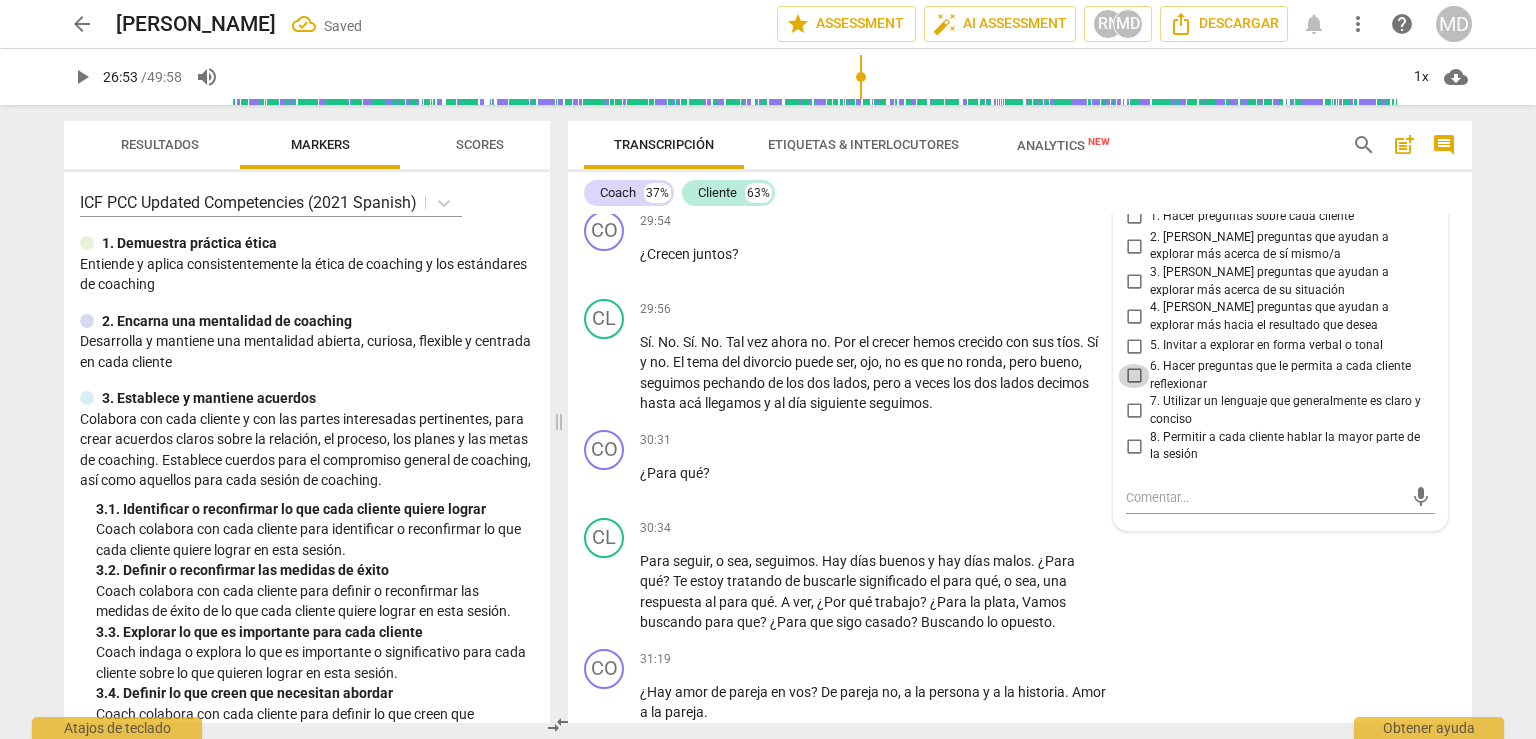 click on "6. Hacer preguntas que le permita a cada cliente reflexionar" at bounding box center (1134, 376) 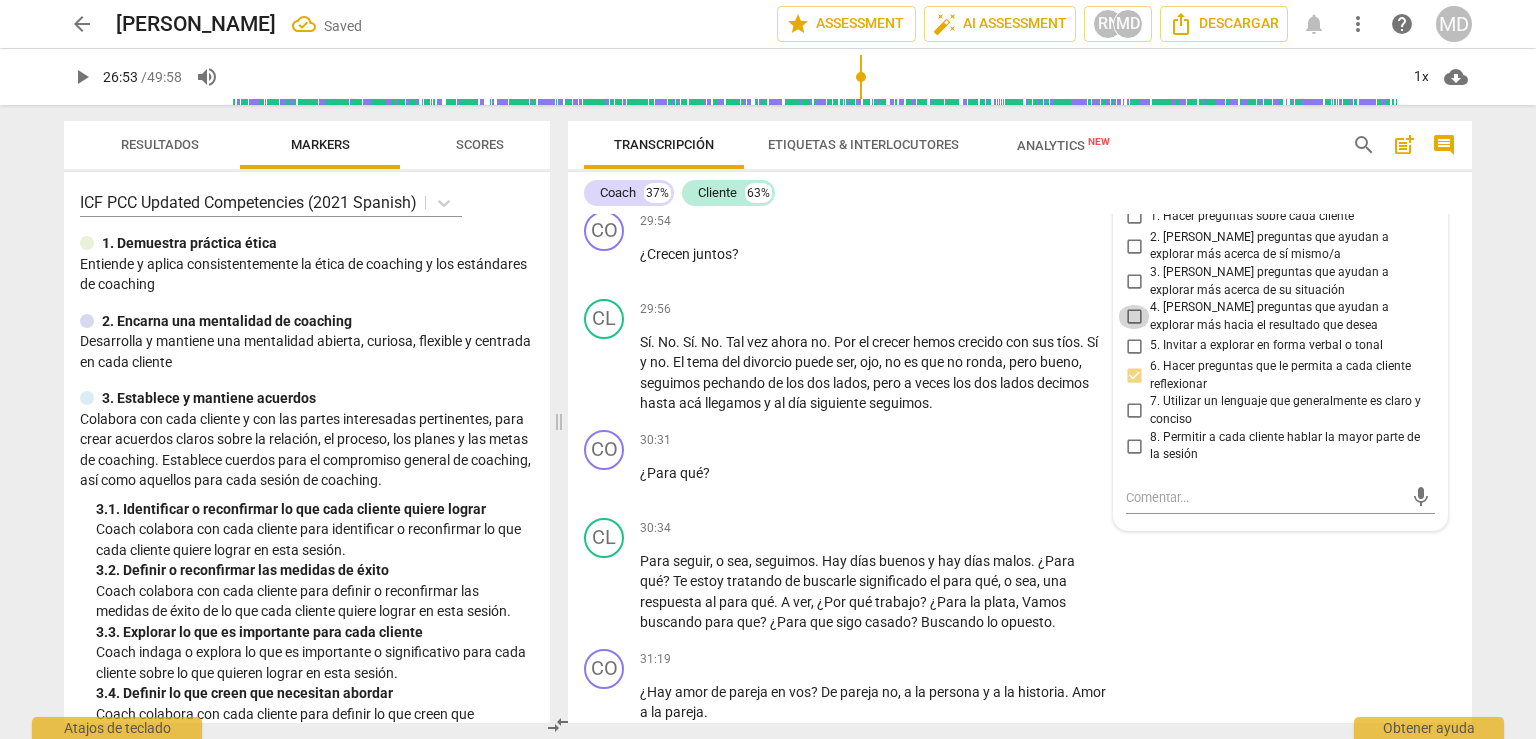 click on "4. [PERSON_NAME] preguntas que ayudan a explorar más hacia el resultado que desea" at bounding box center (1134, 317) 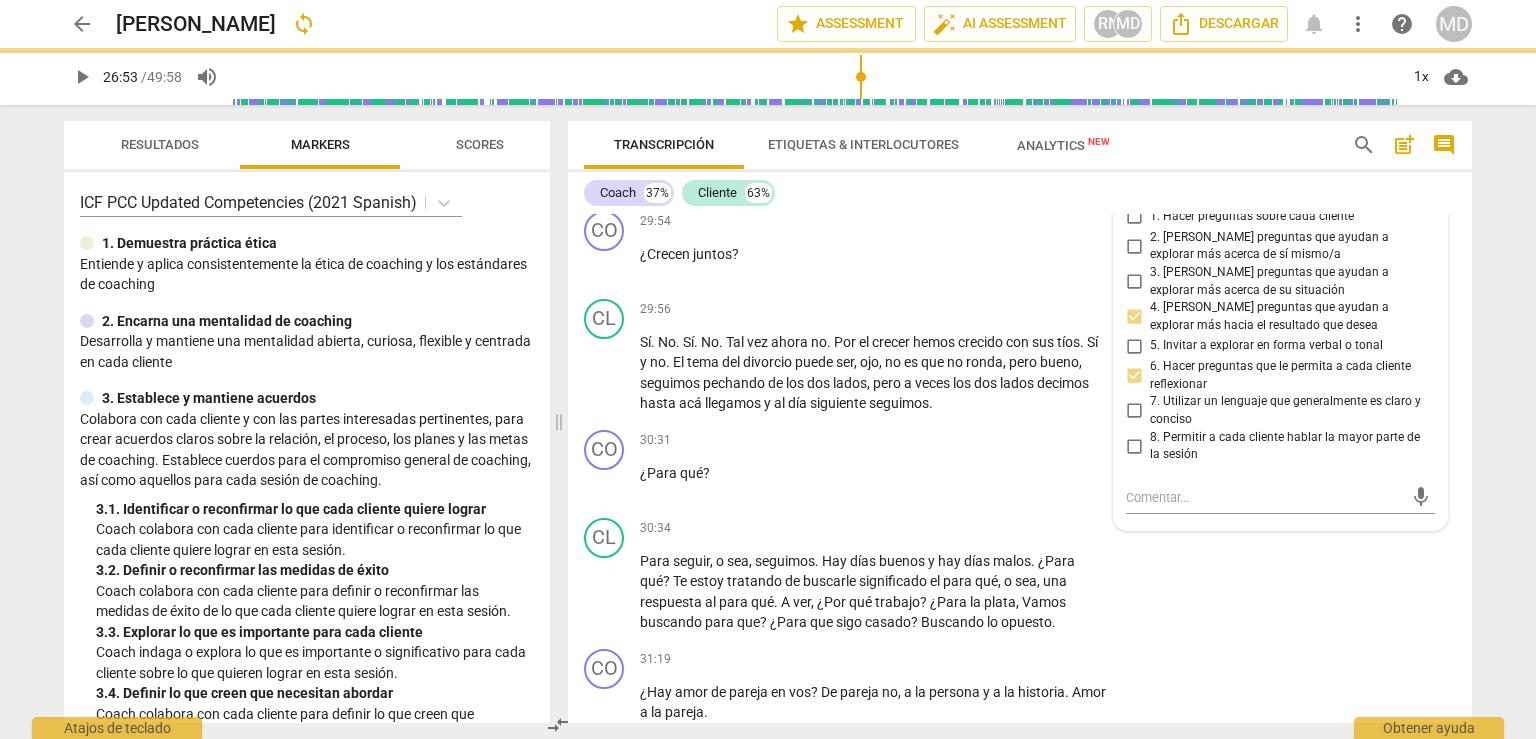 click on "3. [PERSON_NAME] preguntas que ayudan a explorar más acerca de su situación" at bounding box center (1134, 282) 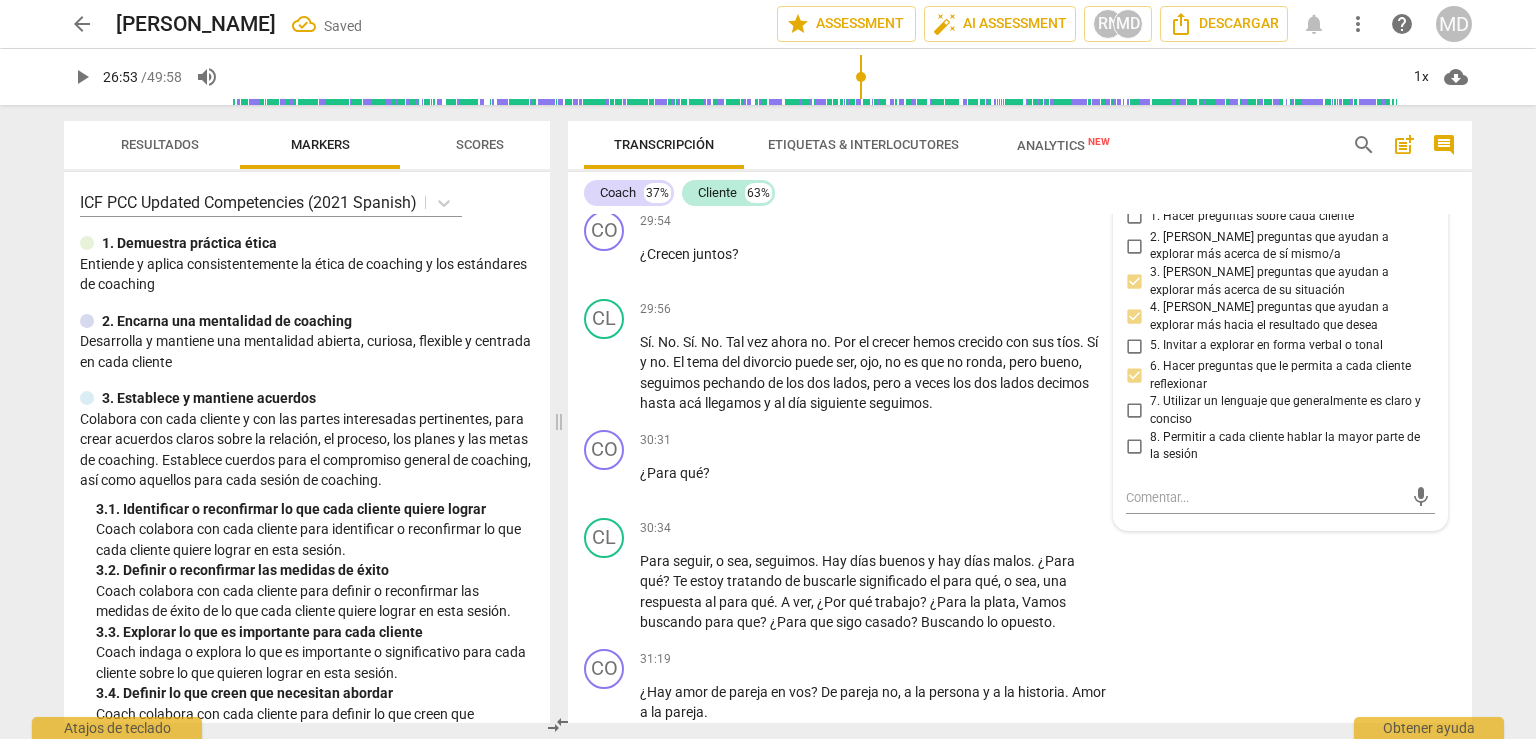 scroll, scrollTop: 15553, scrollLeft: 0, axis: vertical 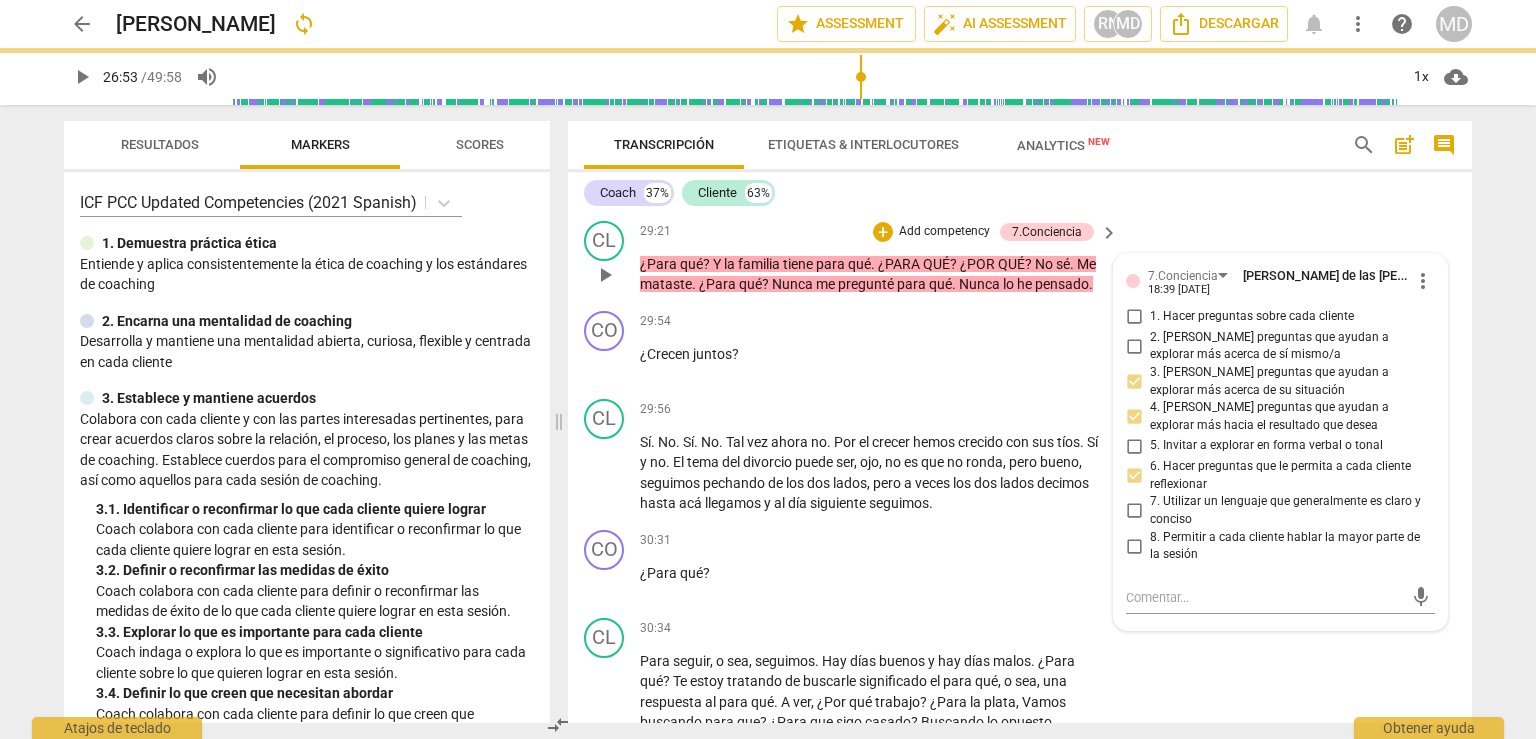 click on "2. [PERSON_NAME] preguntas que ayudan a explorar más acerca de sí mismo/a" at bounding box center (1134, 346) 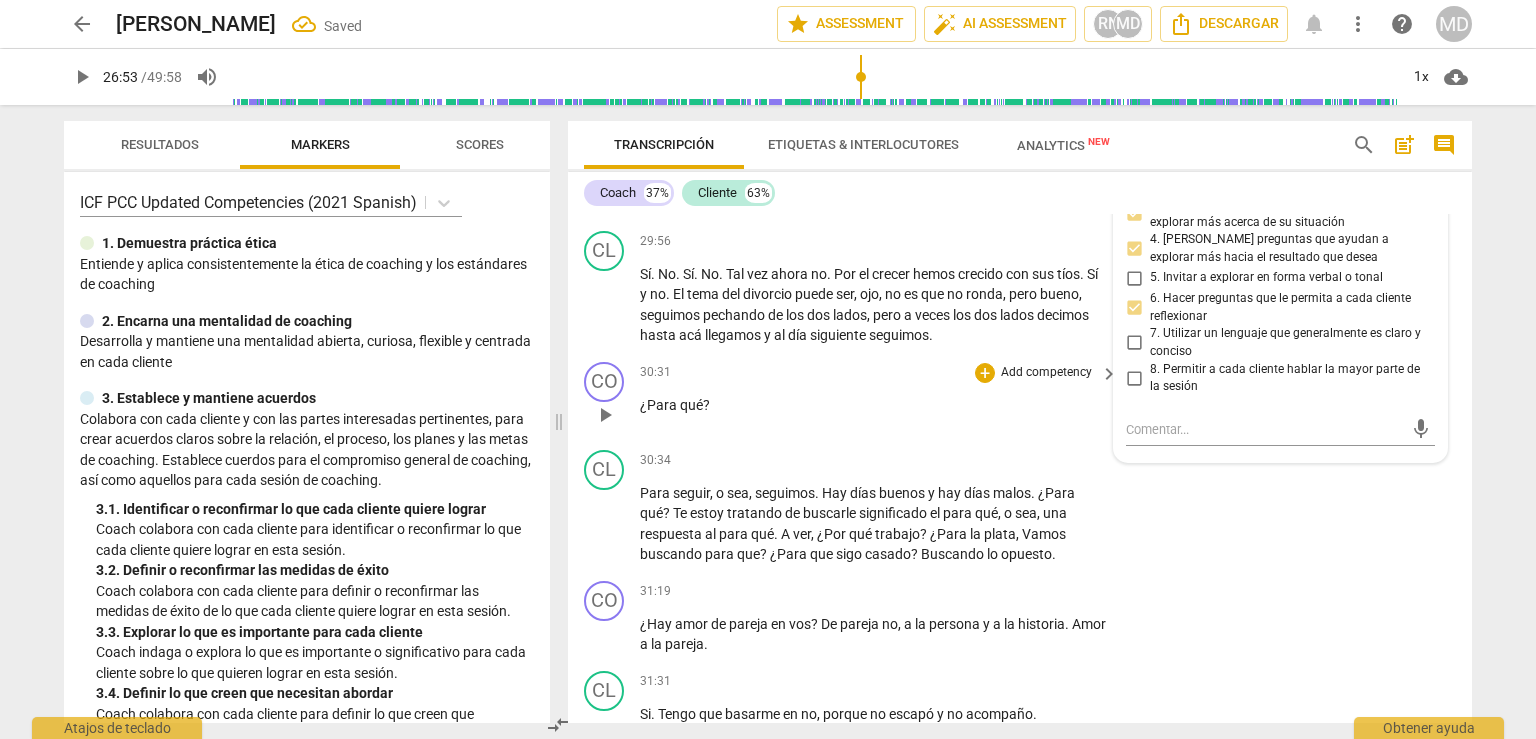 scroll, scrollTop: 15753, scrollLeft: 0, axis: vertical 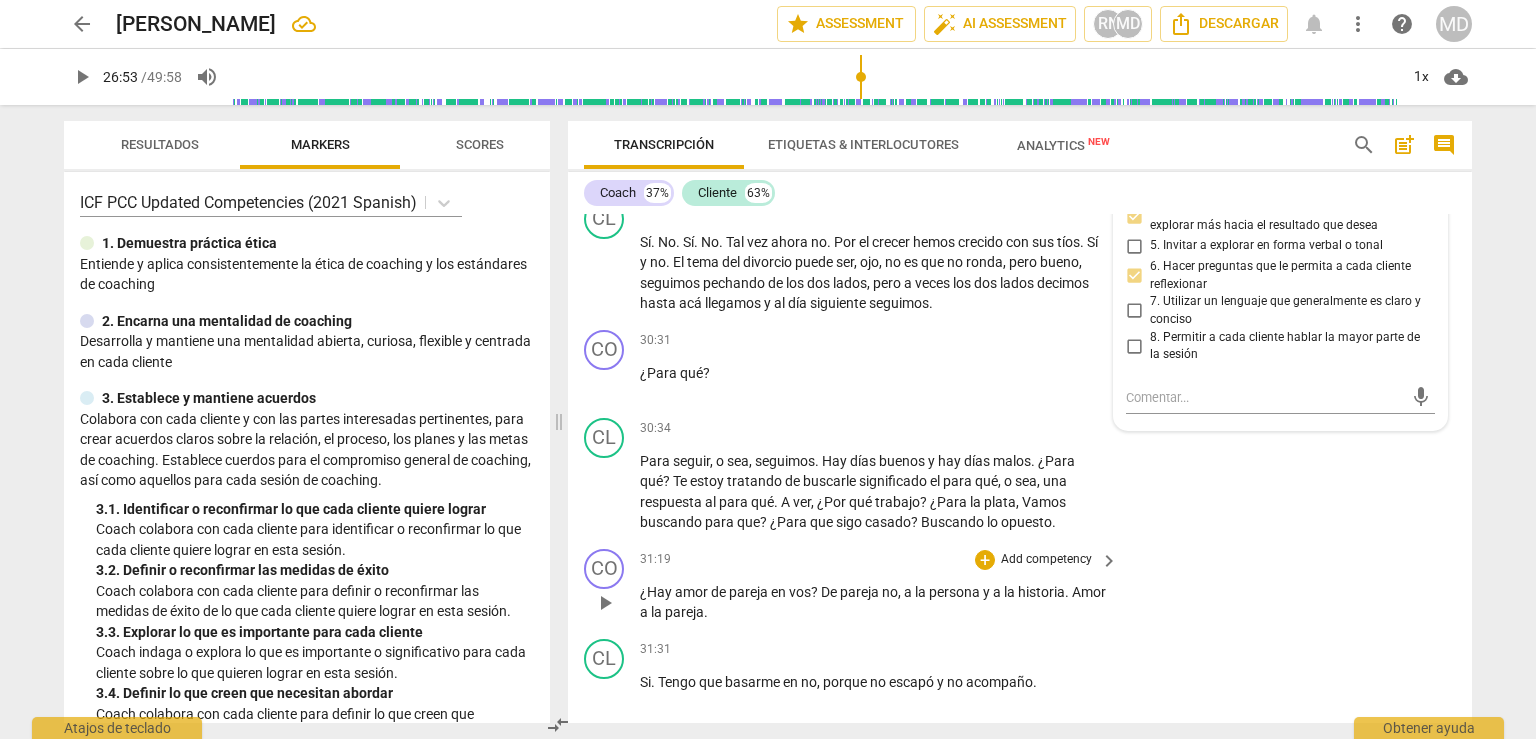click on "play_arrow" at bounding box center [605, 603] 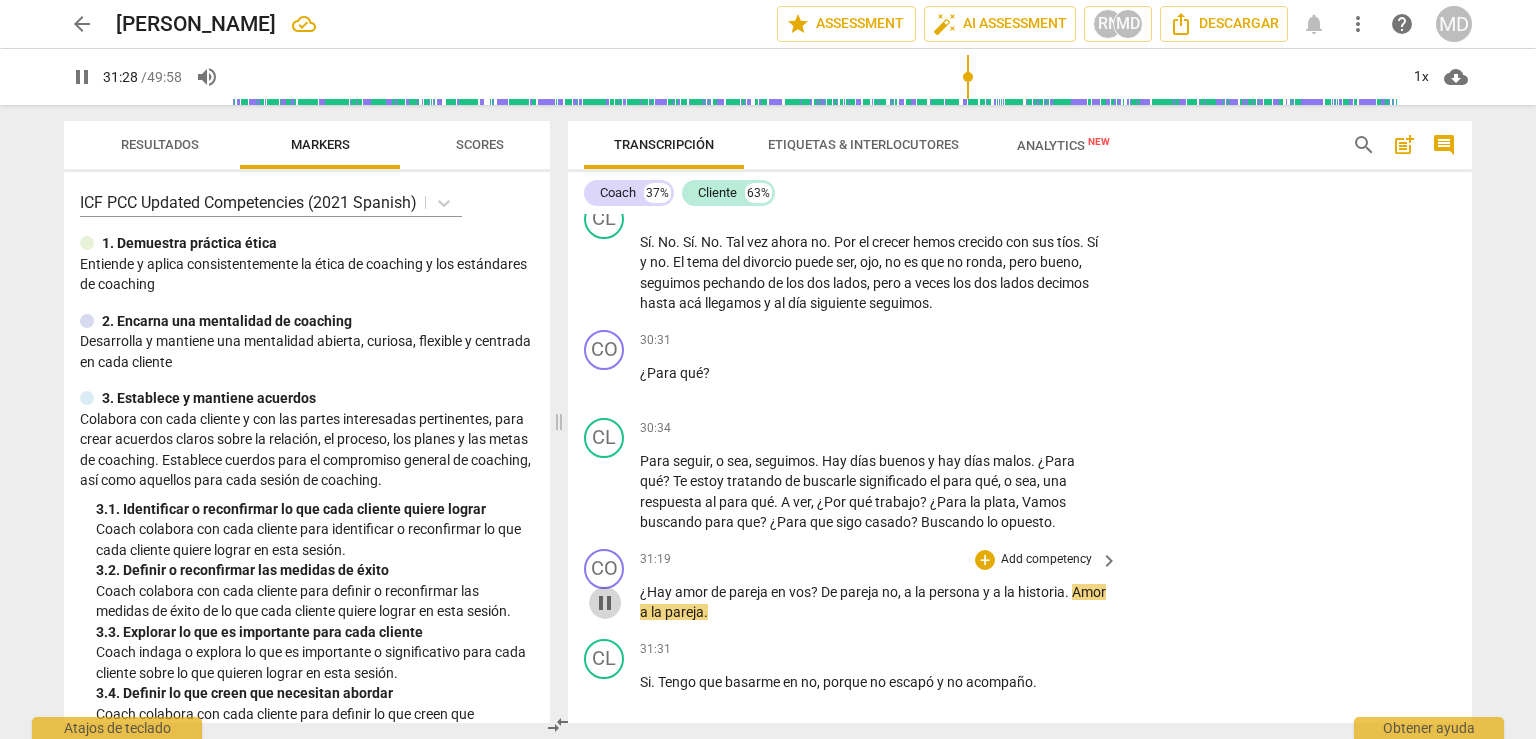 click on "pause" at bounding box center (605, 603) 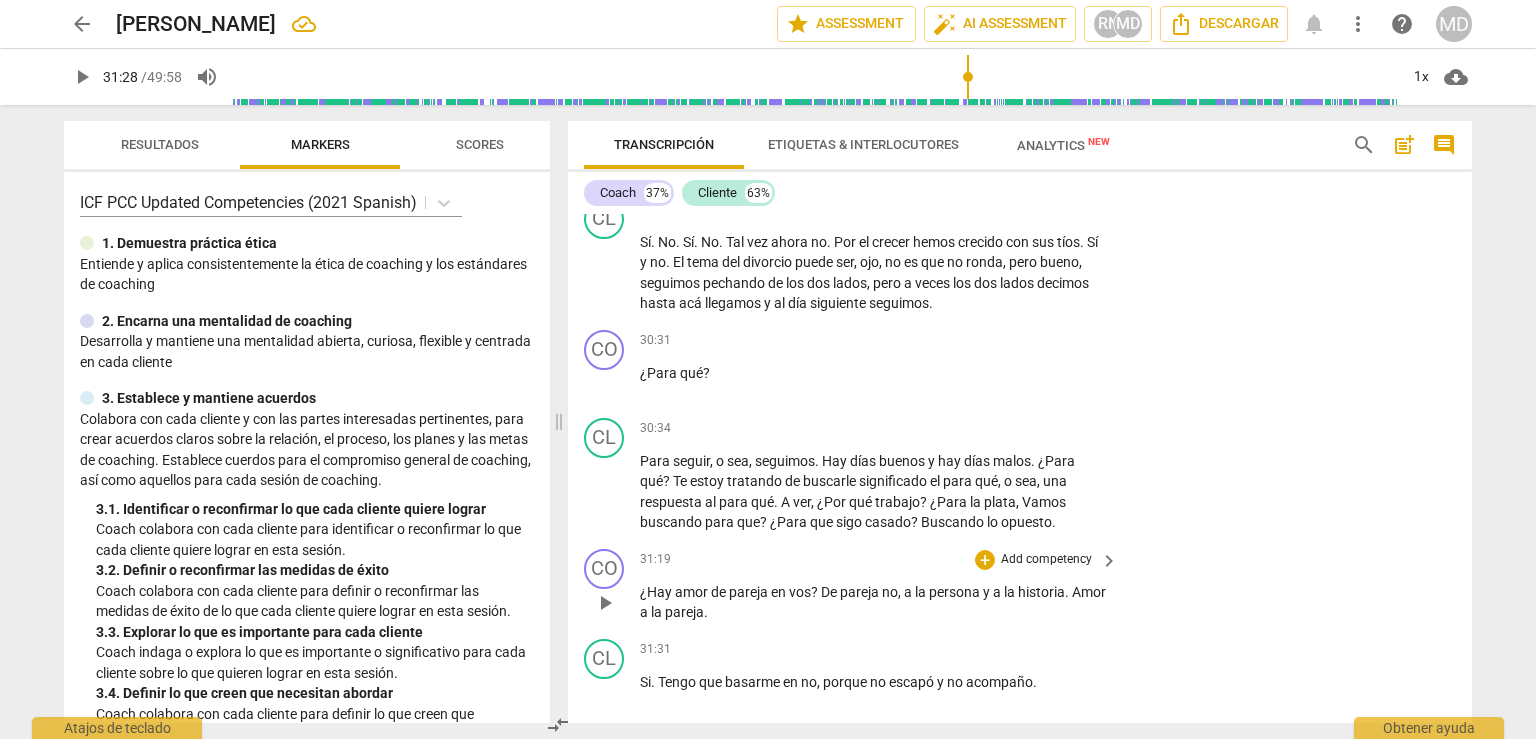 click on "Add competency" at bounding box center (1046, 560) 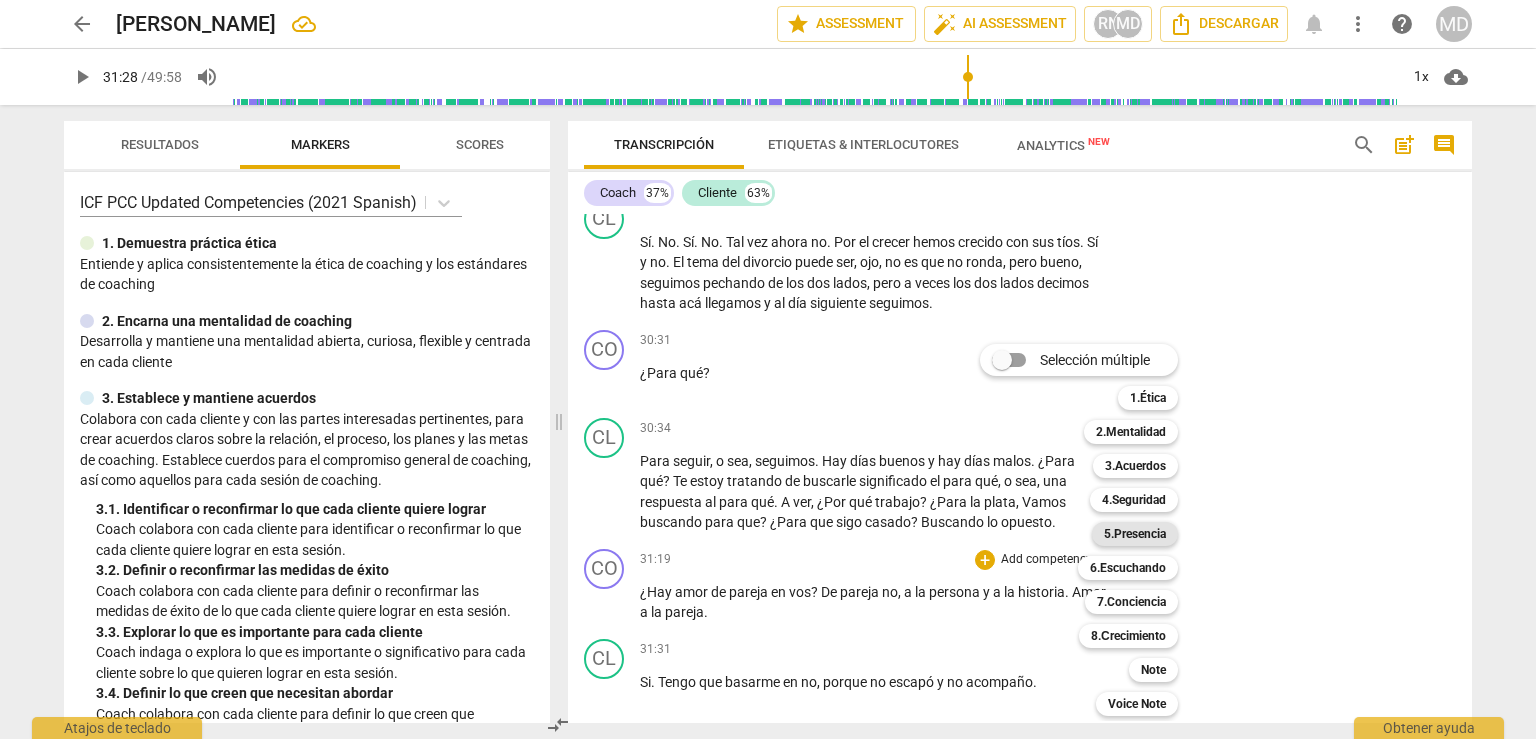 click on "5.Presencia" at bounding box center [1135, 534] 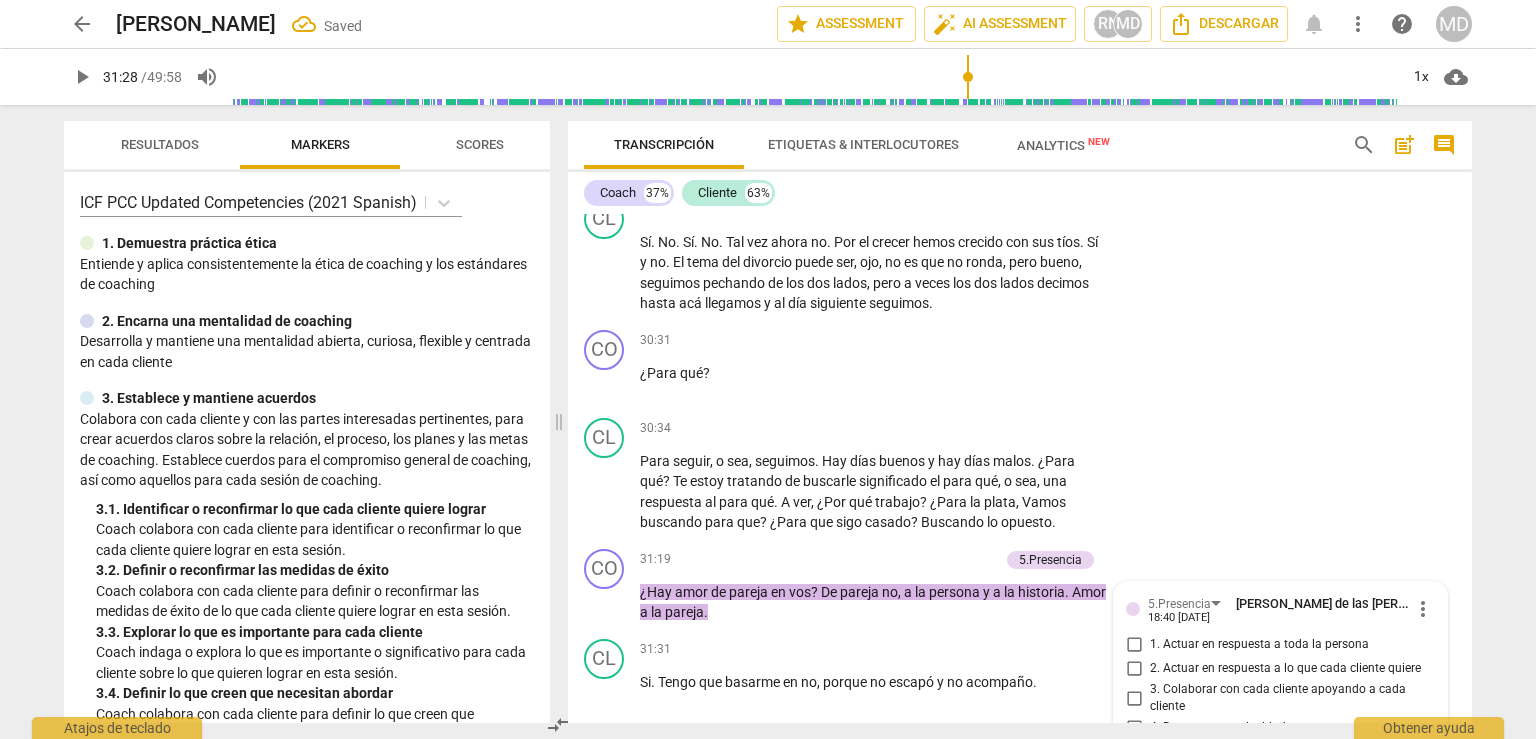 scroll, scrollTop: 16052, scrollLeft: 0, axis: vertical 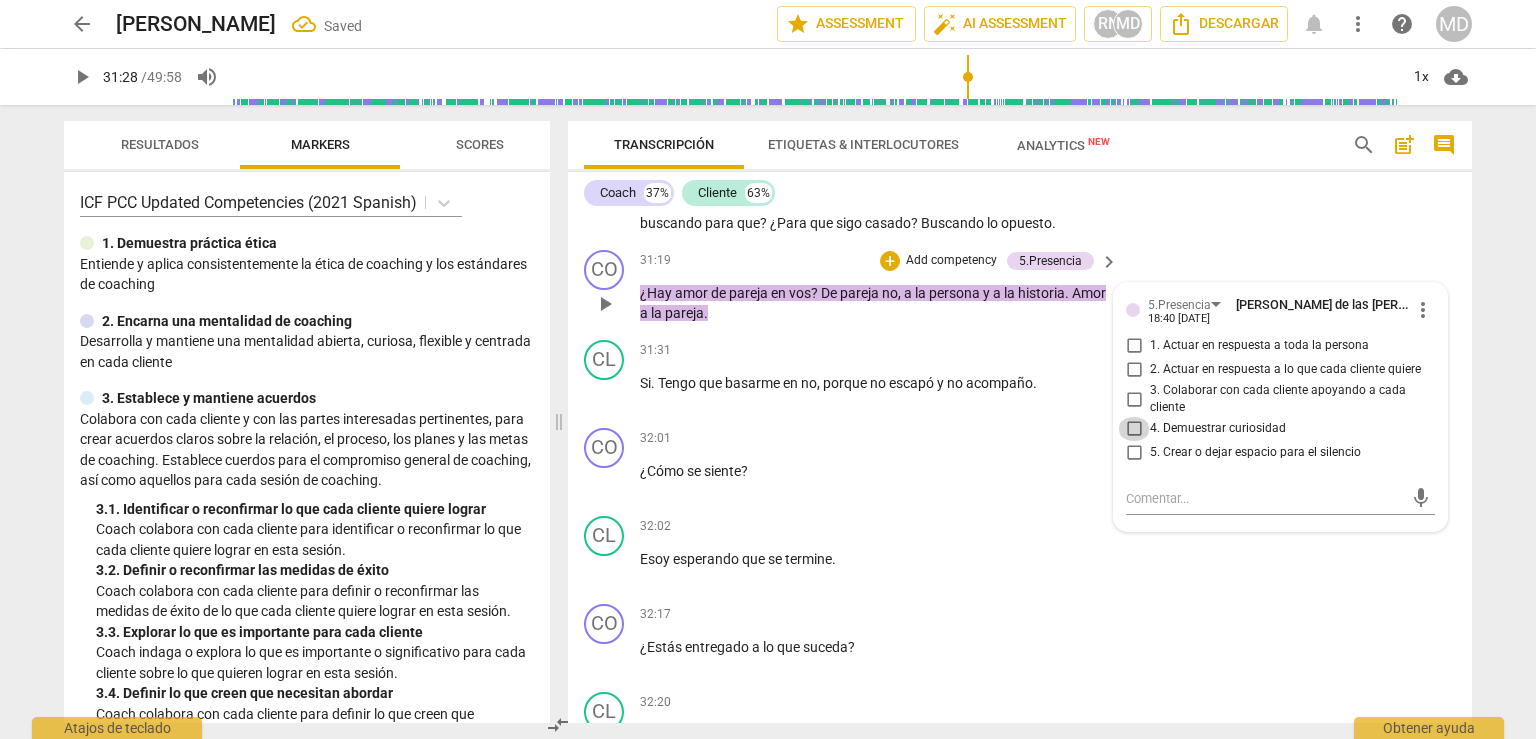 click on "4. Demuestrar curiosidad" at bounding box center [1134, 429] 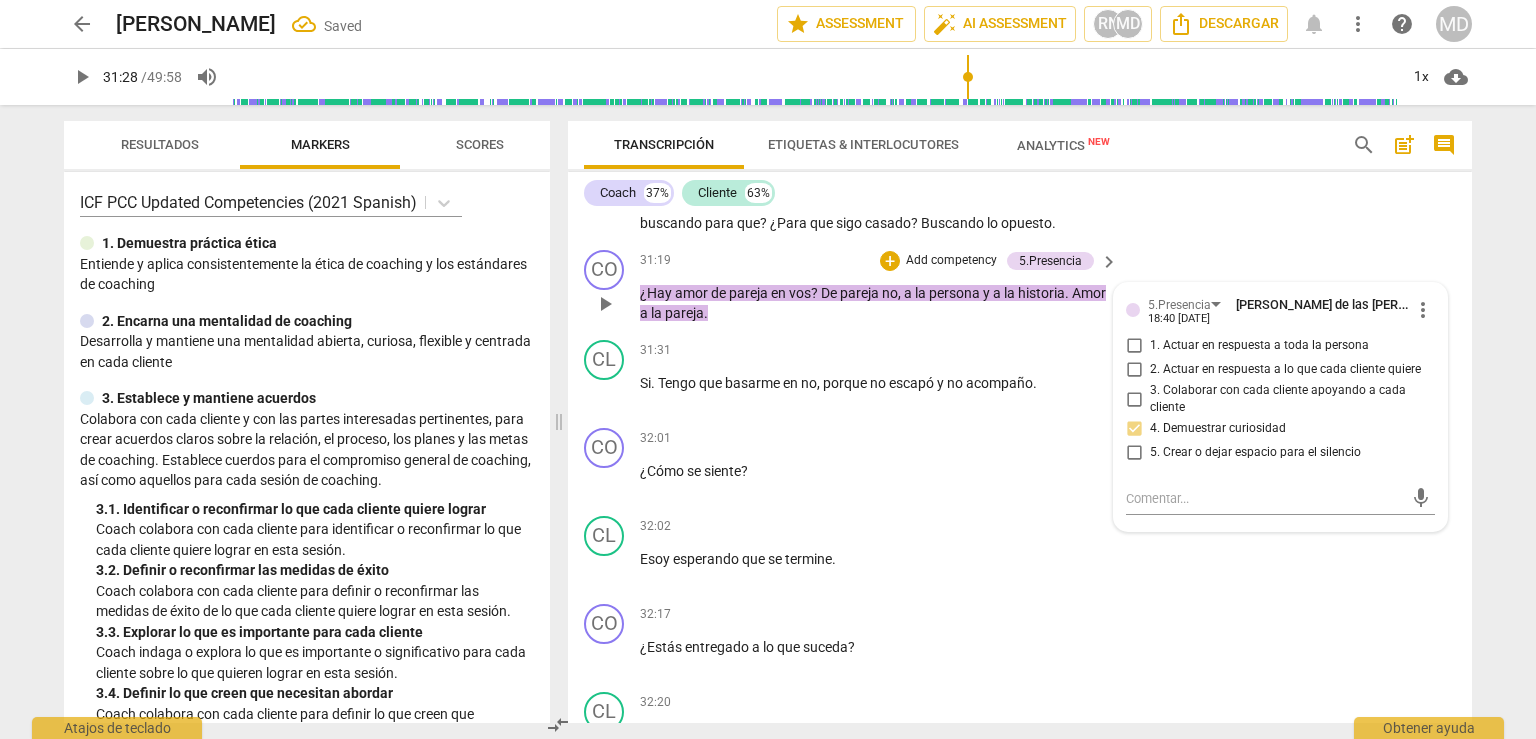 click on "3. Colaborar con cada cliente apoyando a cada cliente" at bounding box center [1134, 399] 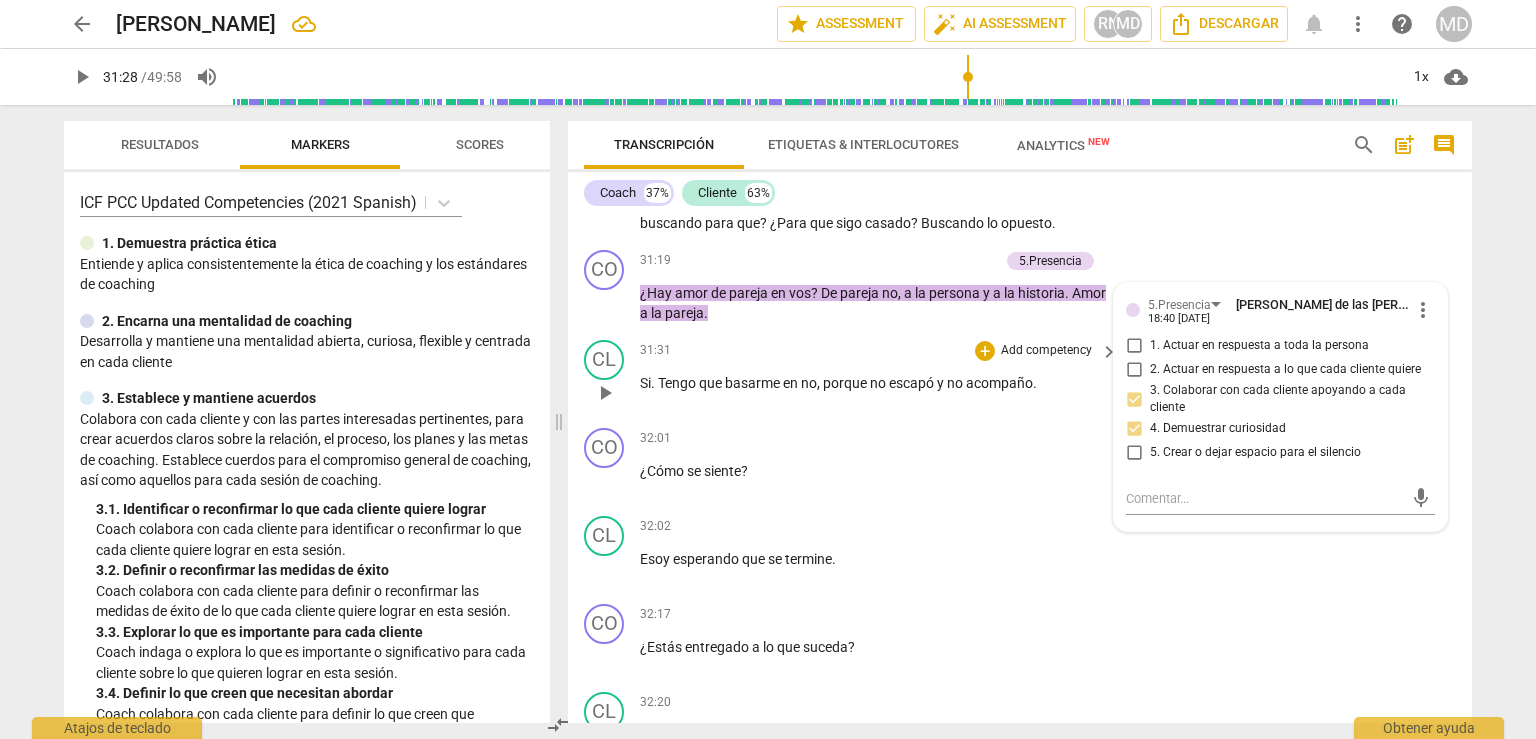 click on "play_arrow" at bounding box center [605, 393] 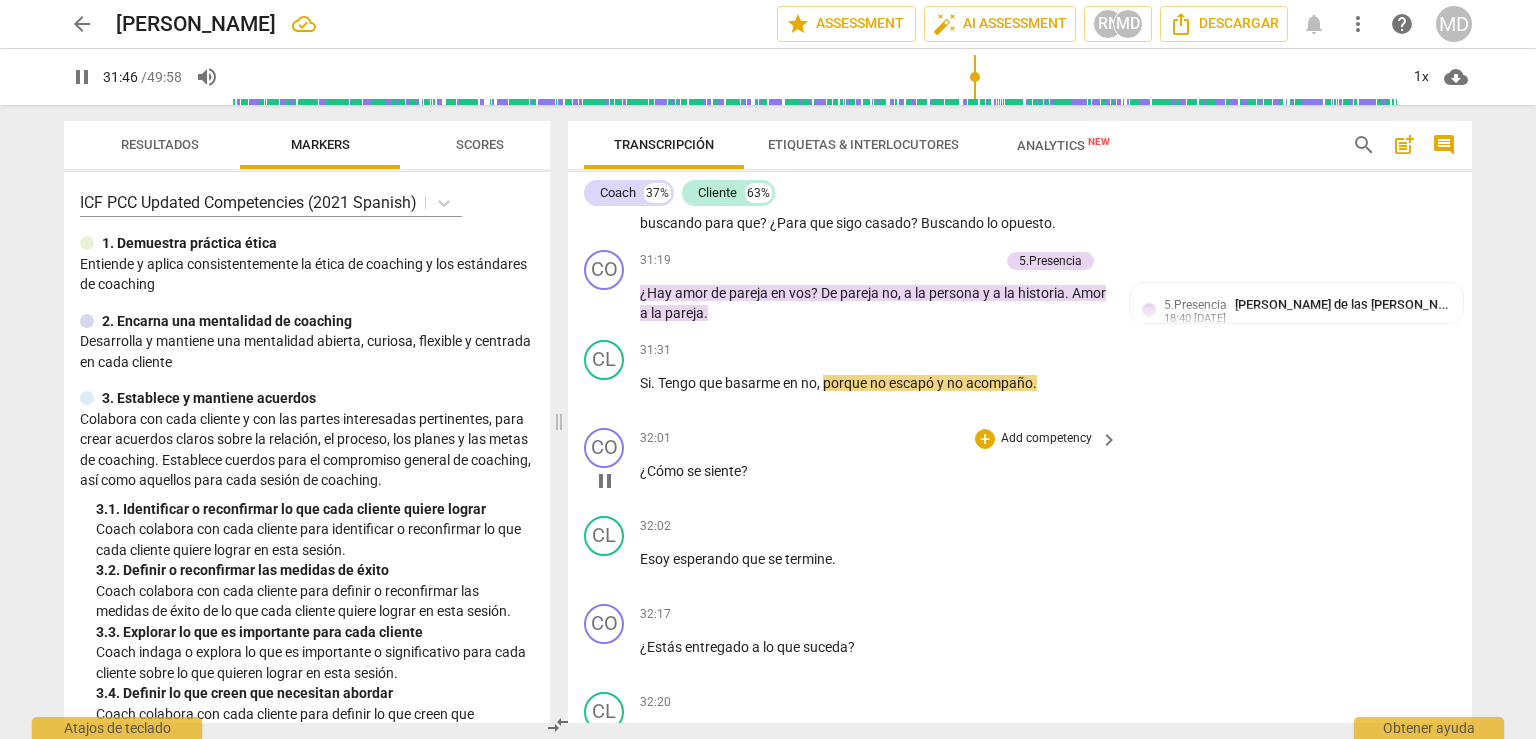 click on "Add competency" at bounding box center [1046, 439] 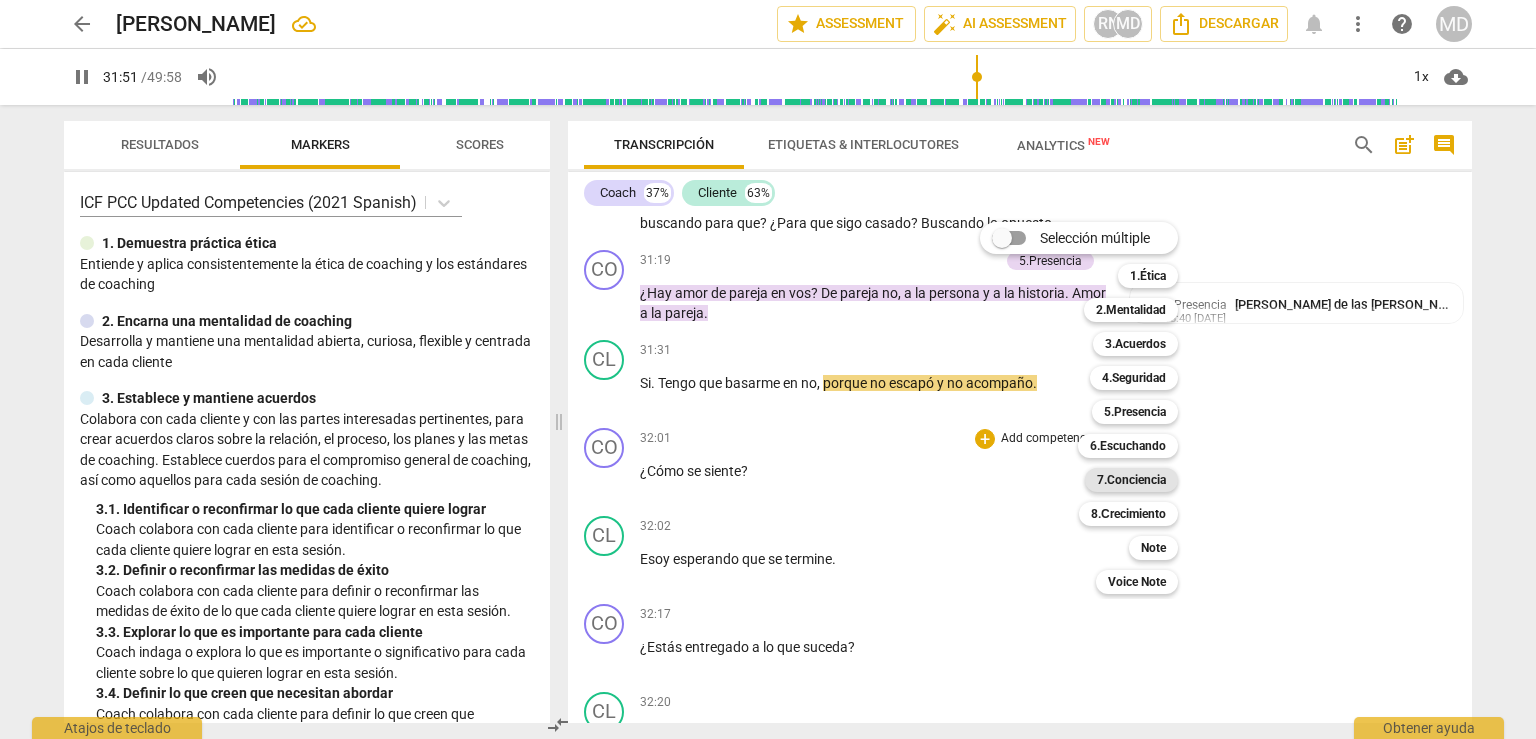 click on "7.Conciencia" at bounding box center (1131, 480) 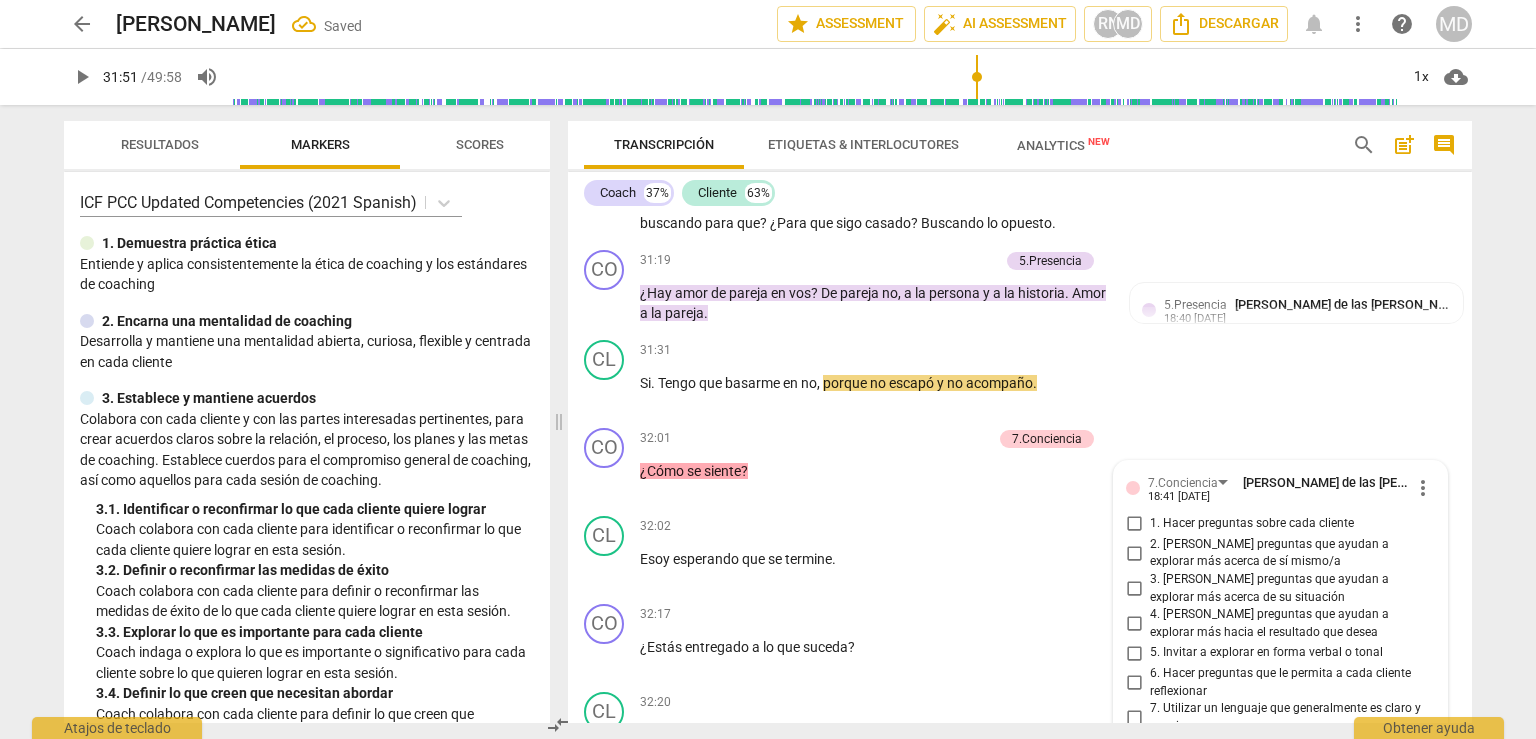 scroll, scrollTop: 16357, scrollLeft: 0, axis: vertical 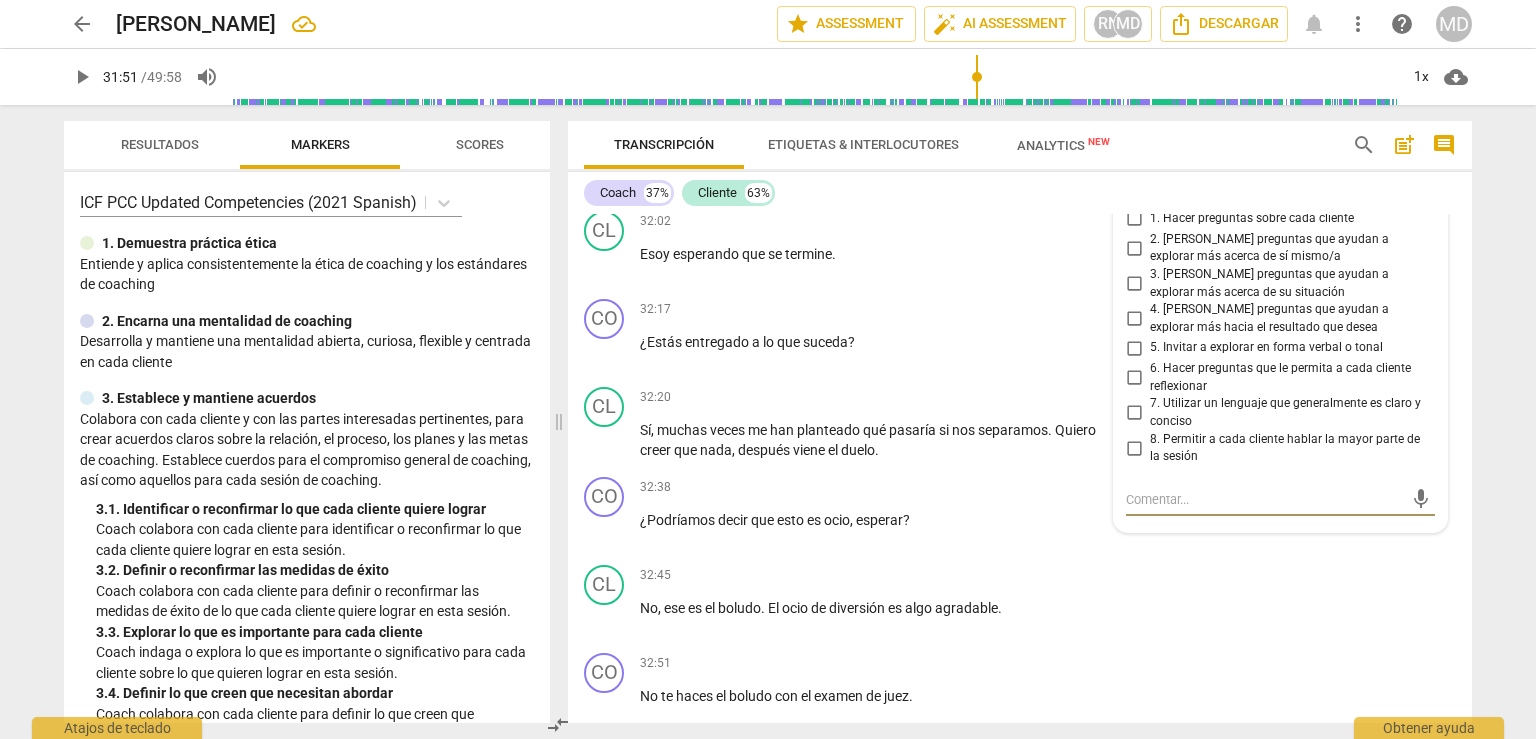 click on "3. [PERSON_NAME] preguntas que ayudan a explorar más acerca de su situación" at bounding box center [1134, 284] 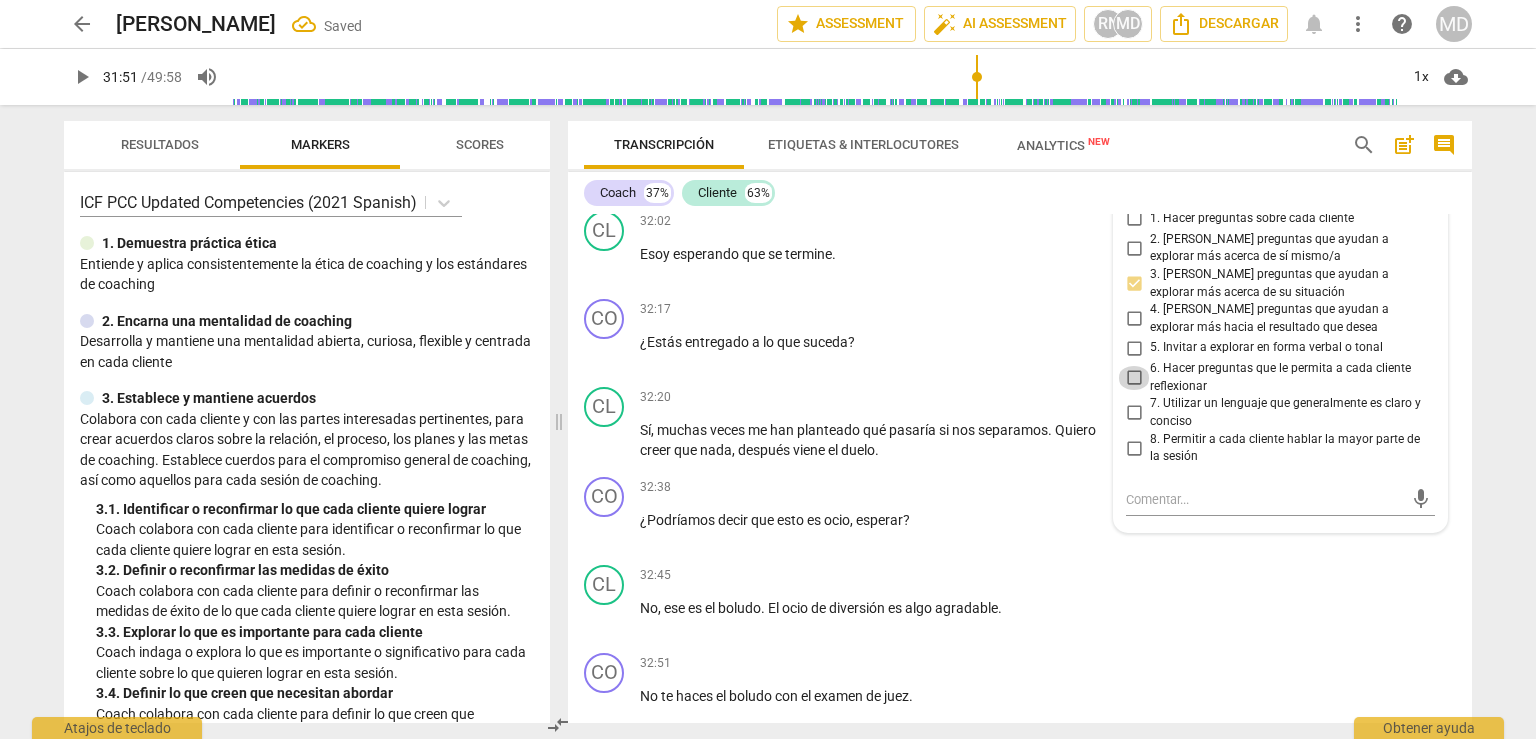 click on "6. Hacer preguntas que le permita a cada cliente reflexionar" at bounding box center (1134, 378) 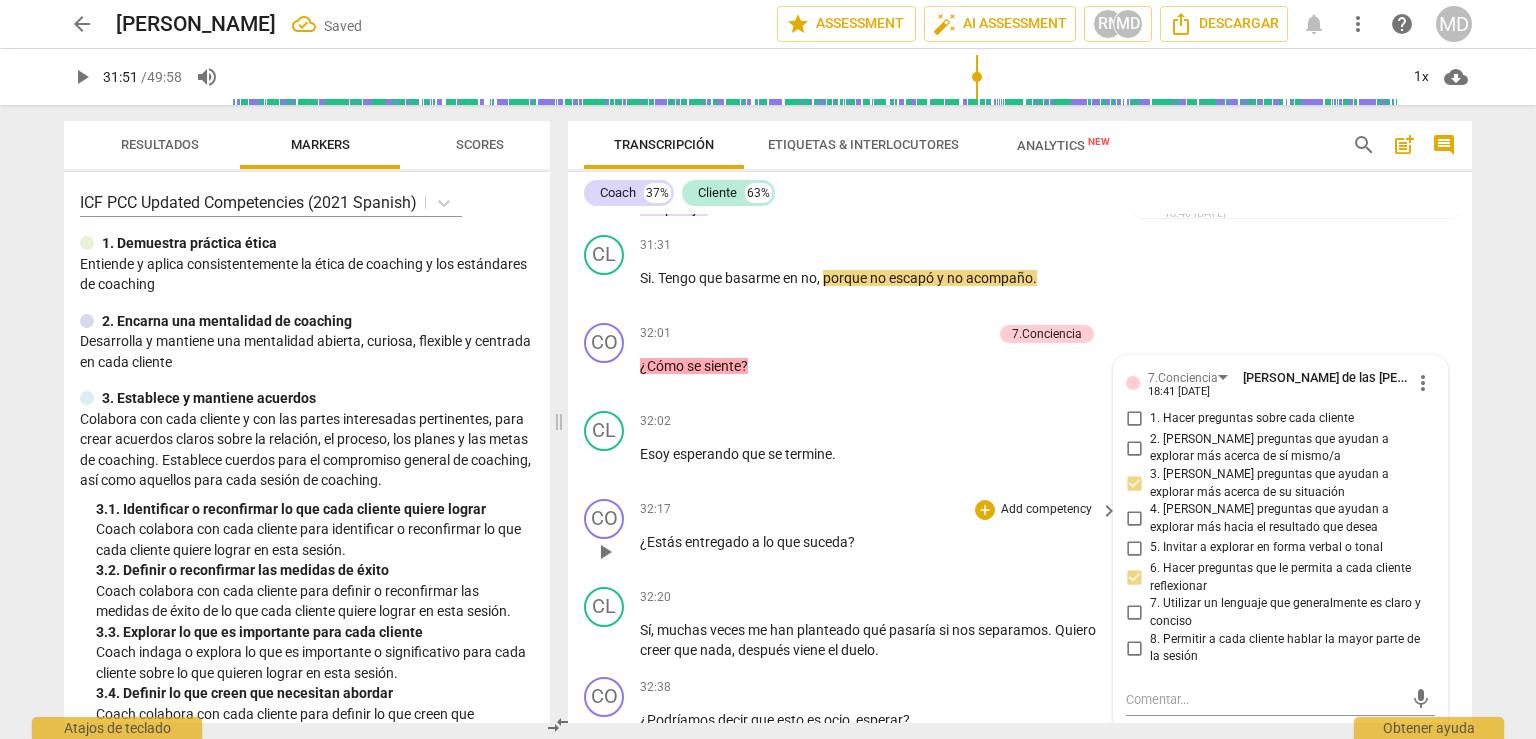 scroll, scrollTop: 16257, scrollLeft: 0, axis: vertical 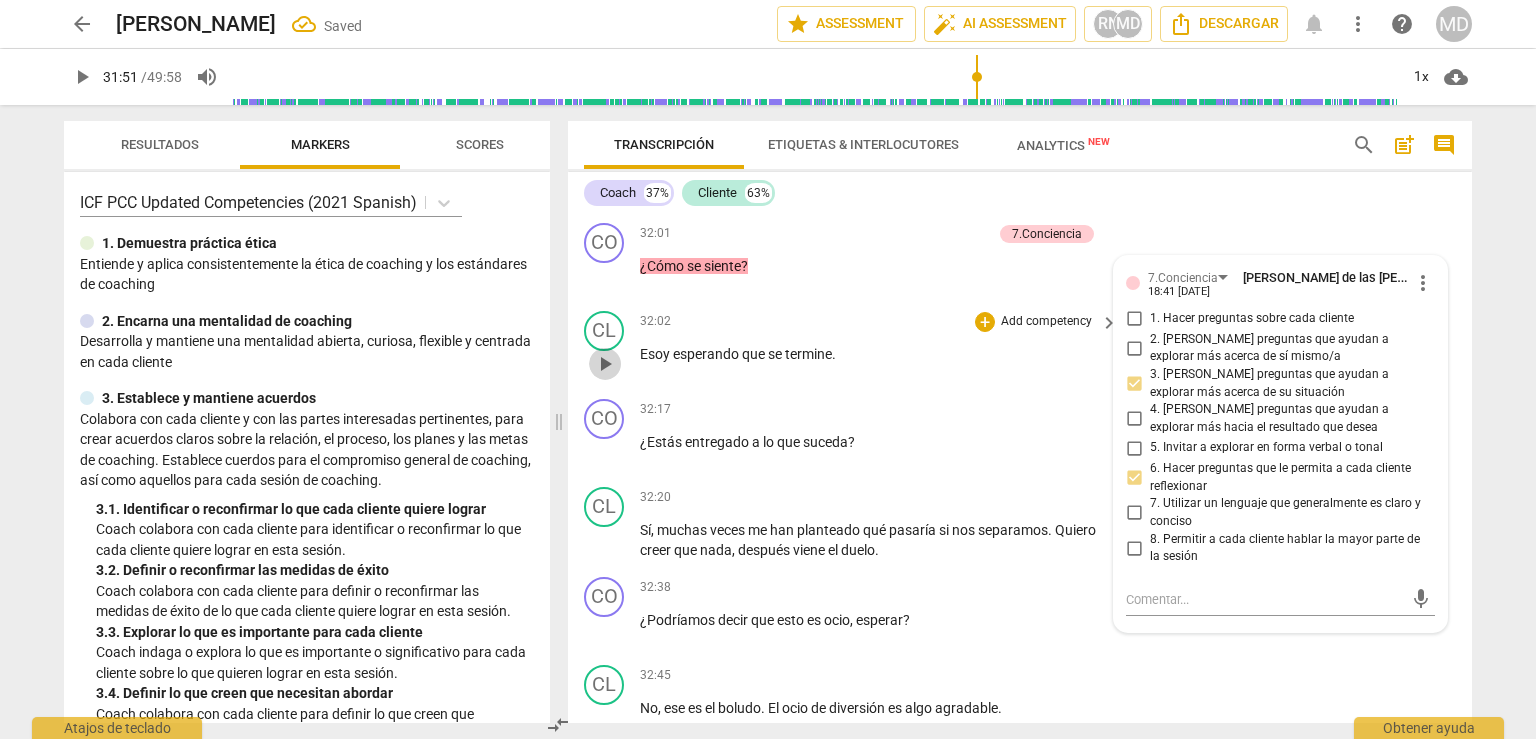 click on "play_arrow" at bounding box center [605, 364] 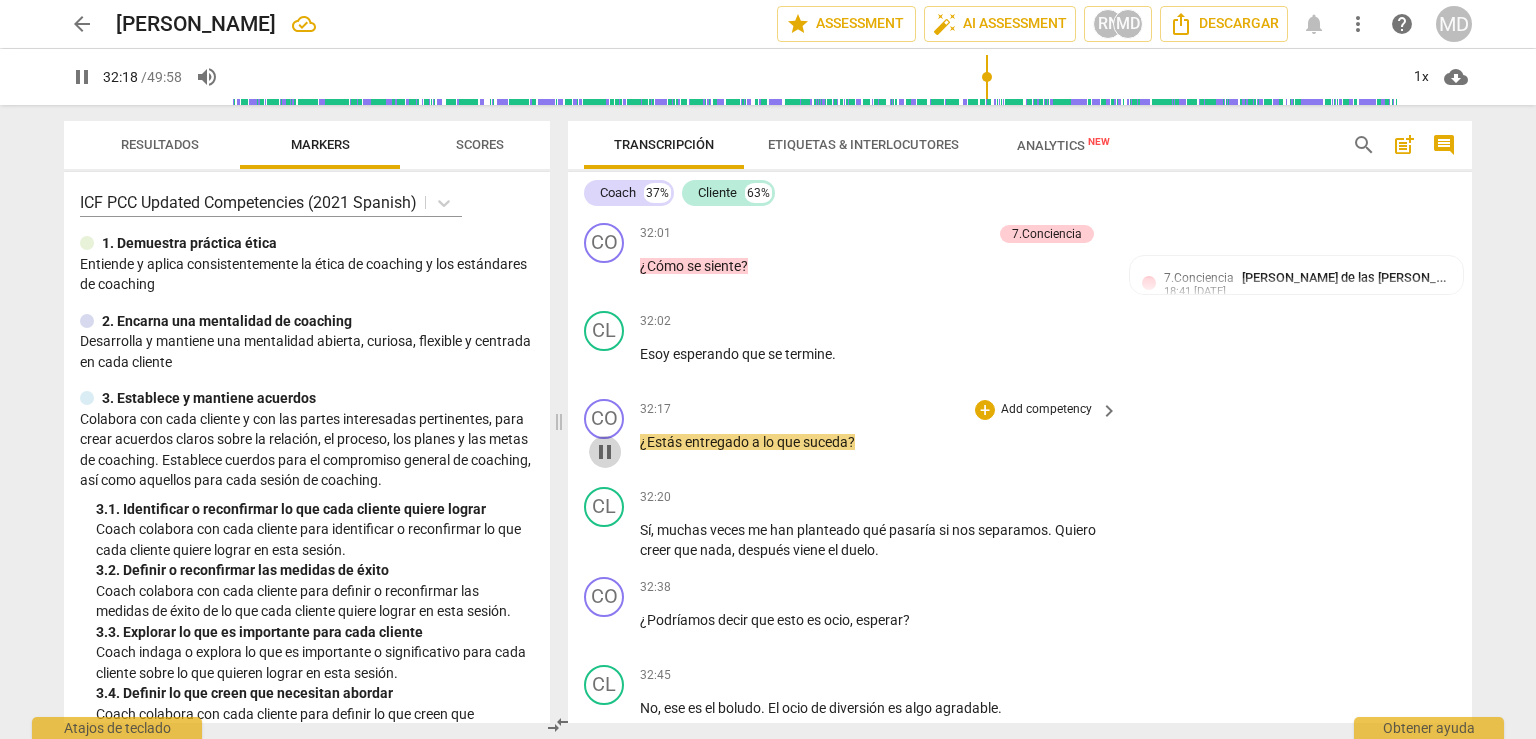 click on "pause" at bounding box center [605, 452] 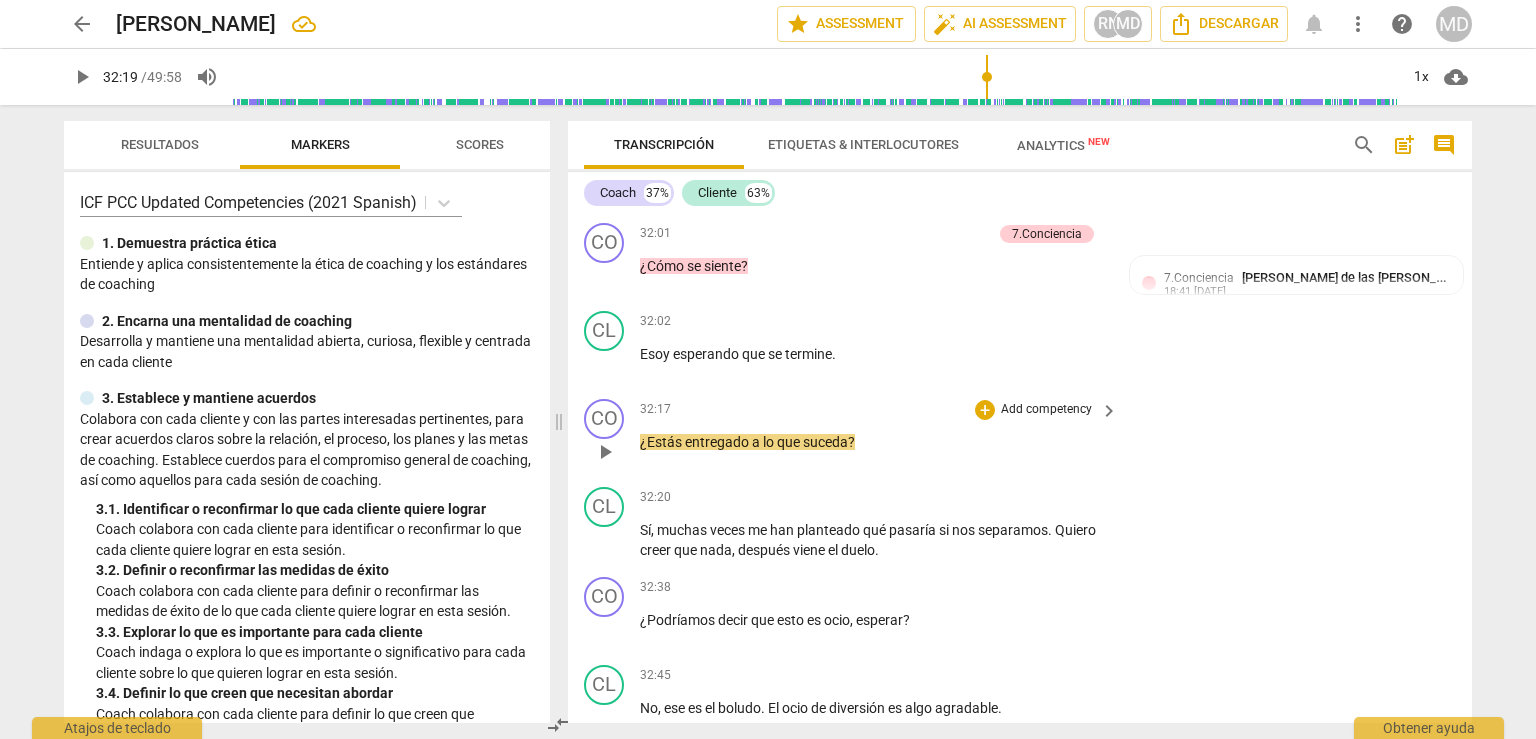 click on "Add competency" at bounding box center [1046, 410] 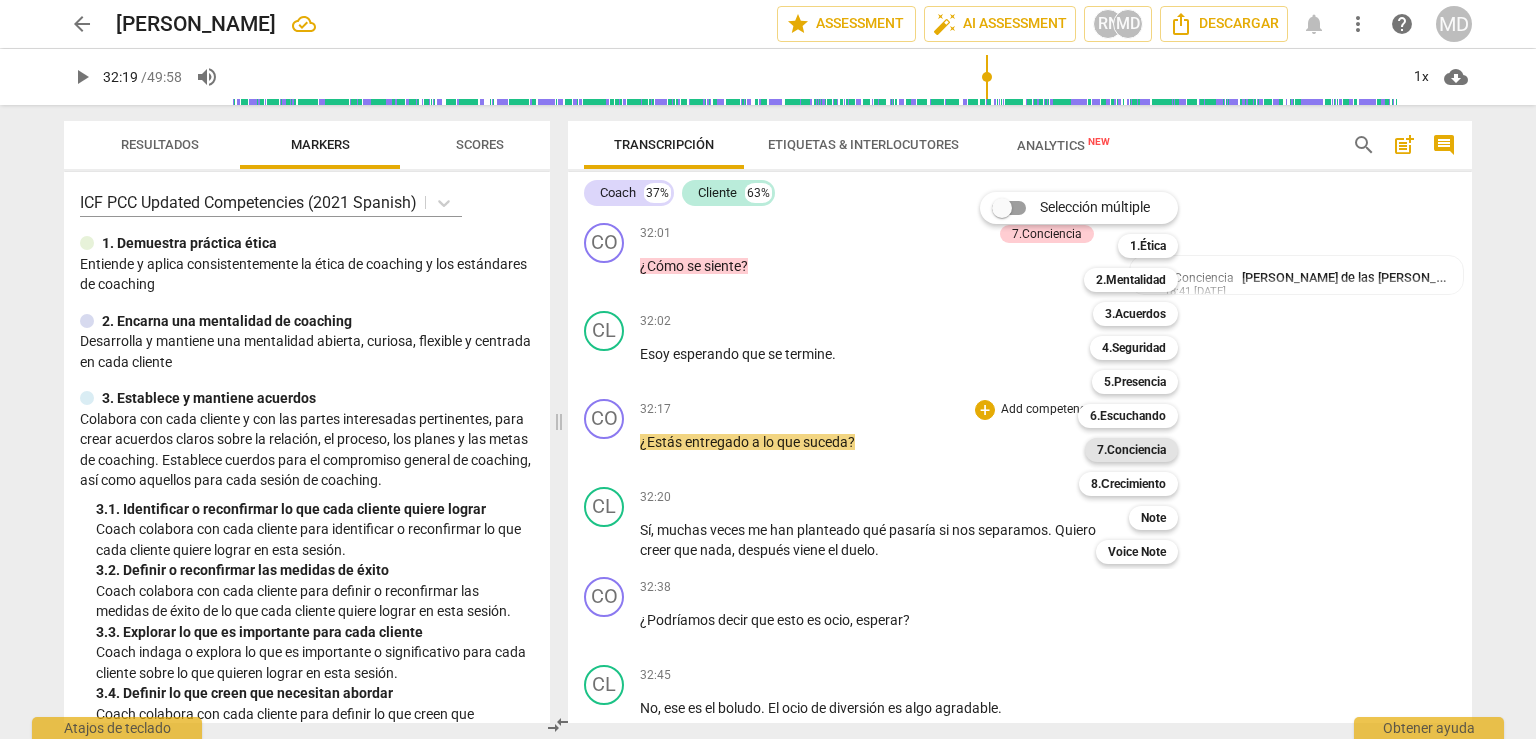 click on "7.Conciencia" at bounding box center (1131, 450) 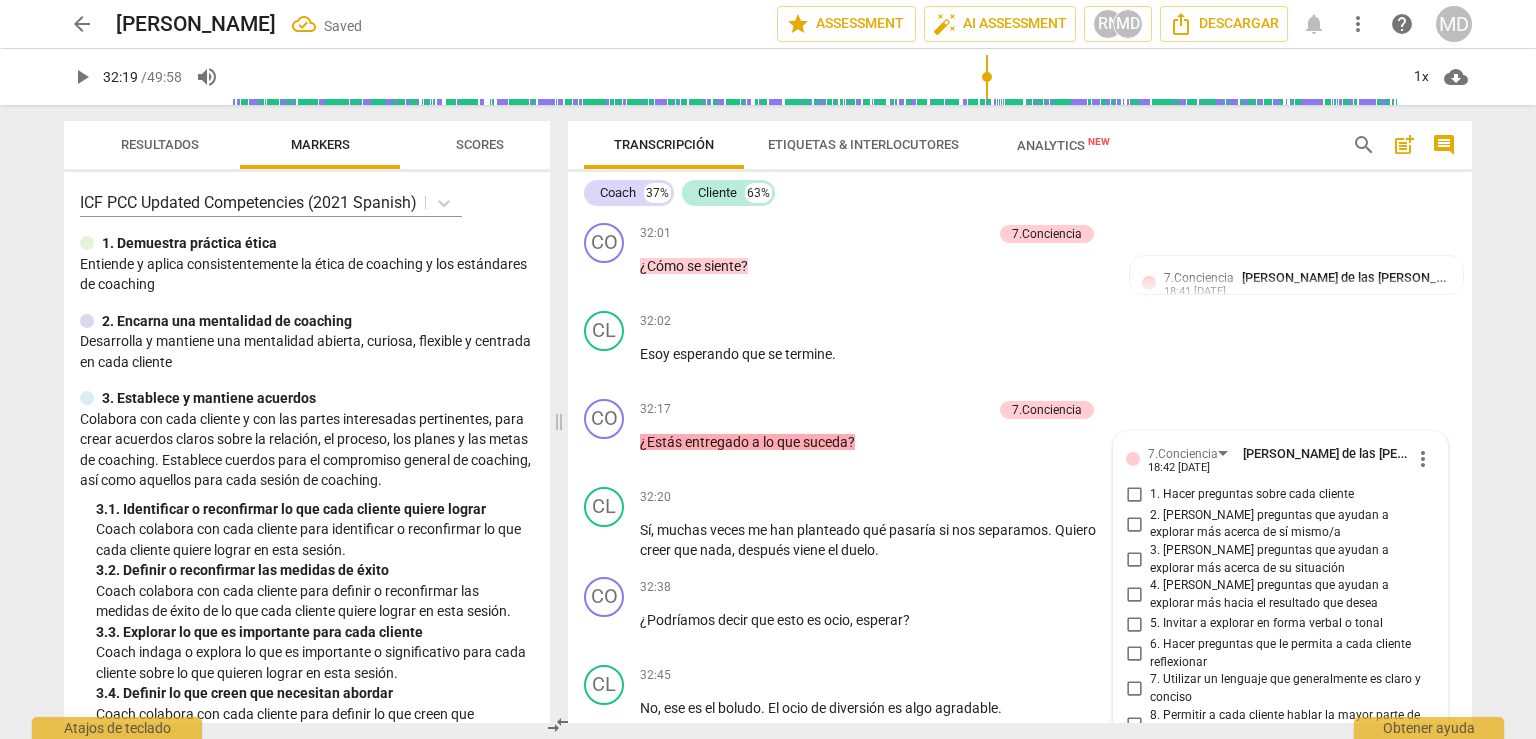 scroll, scrollTop: 16532, scrollLeft: 0, axis: vertical 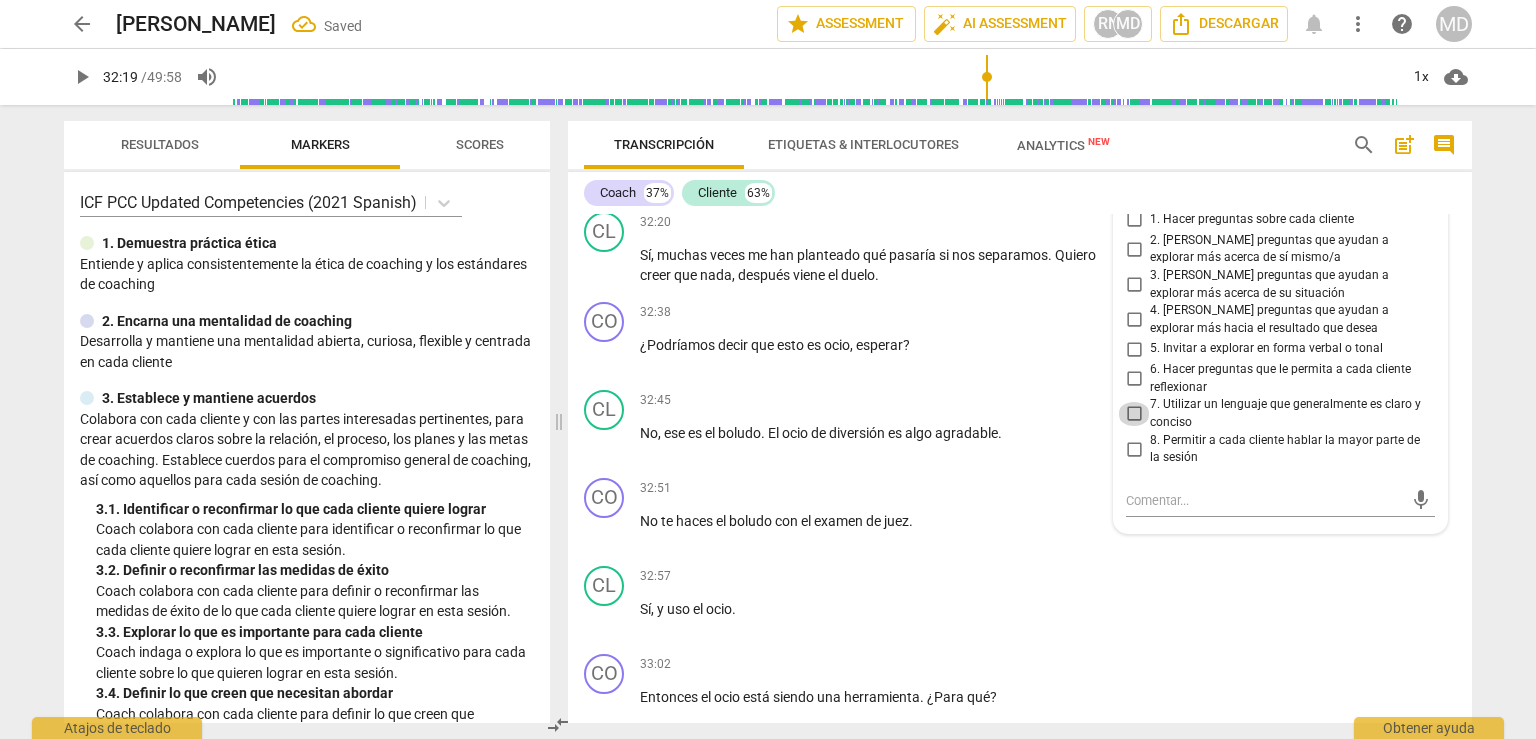 click on "7. Utilizar un lenguaje que generalmente es claro y conciso" at bounding box center [1134, 414] 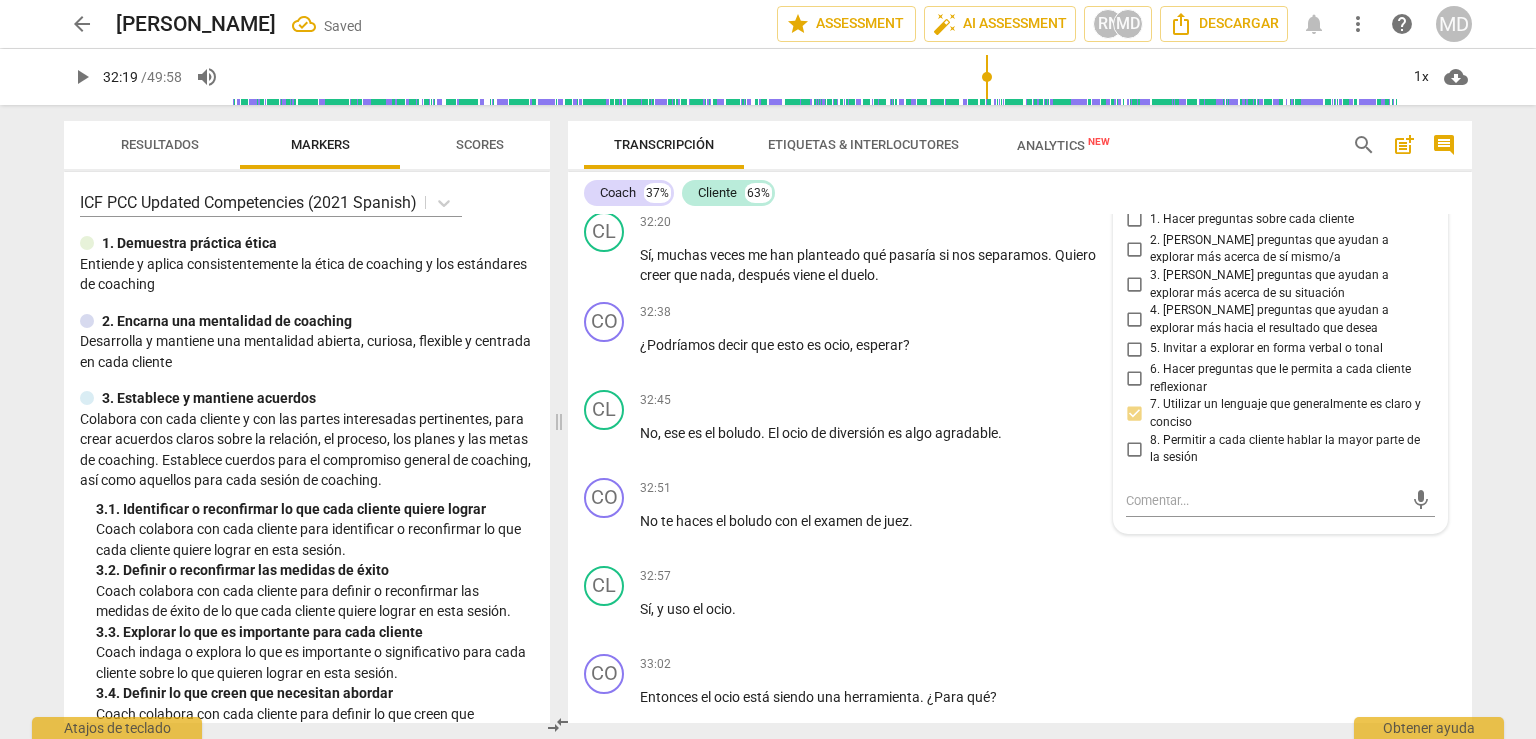 click on "6. Hacer preguntas que le permita a cada cliente reflexionar" at bounding box center [1134, 379] 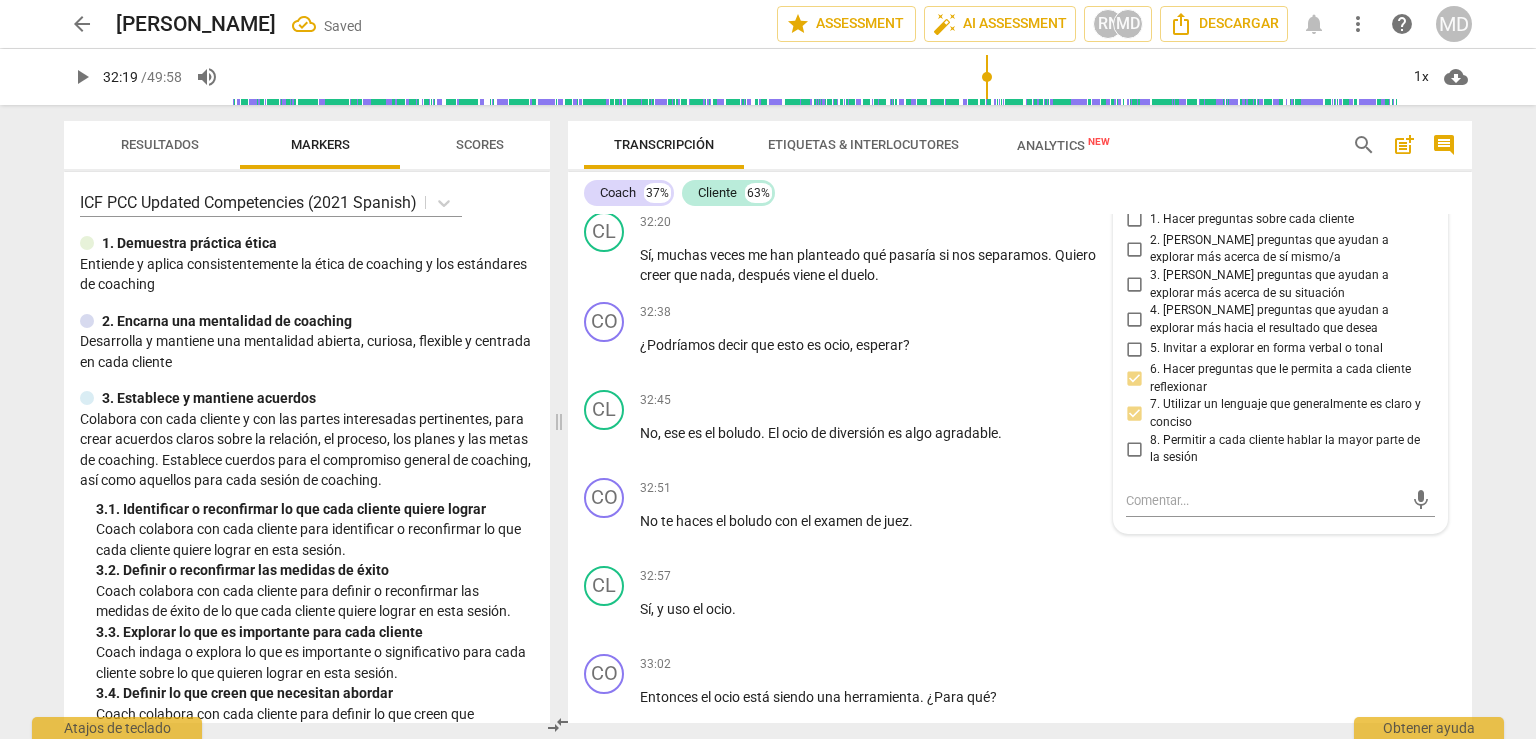 click on "4. [PERSON_NAME] preguntas que ayudan a explorar más hacia el resultado que desea" at bounding box center [1134, 320] 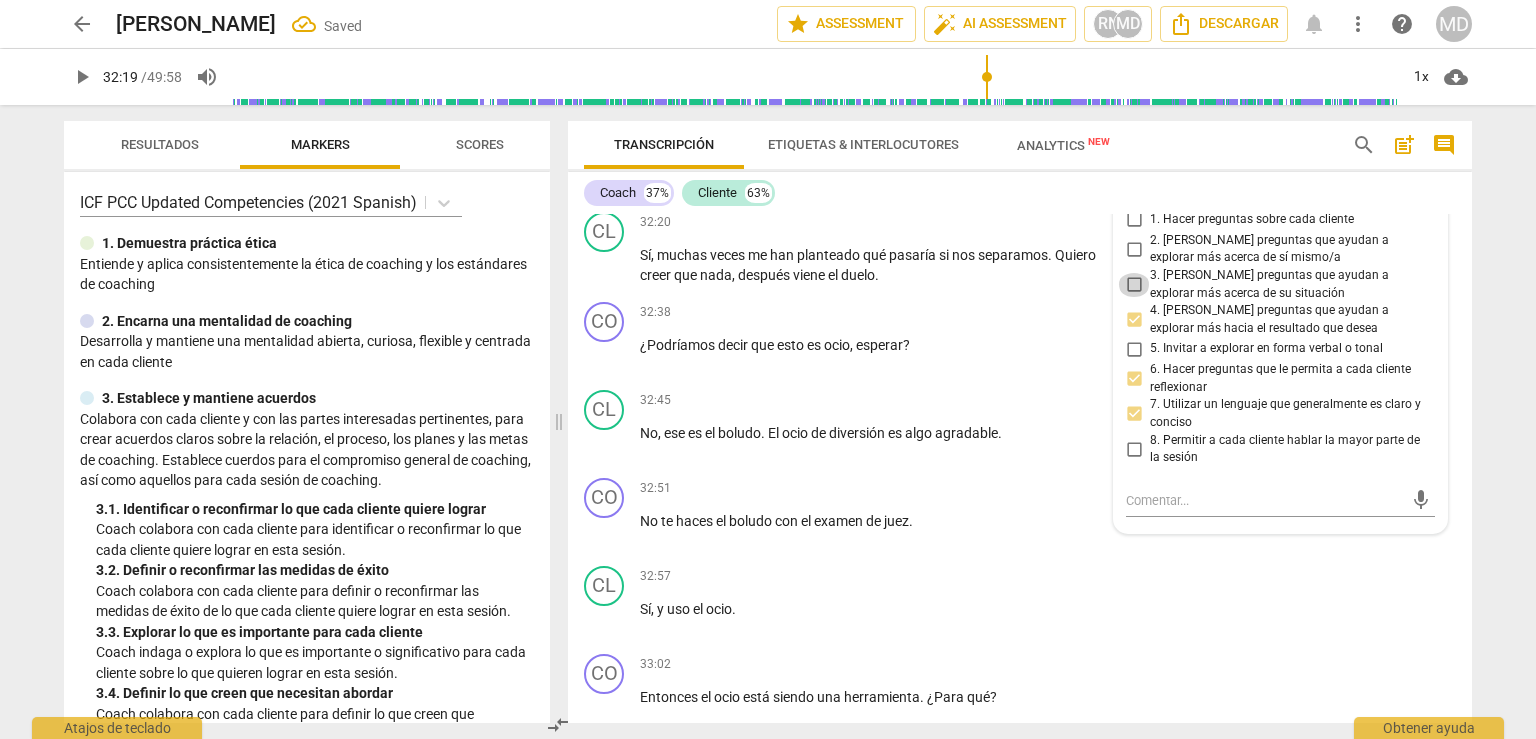 click on "3. [PERSON_NAME] preguntas que ayudan a explorar más acerca de su situación" at bounding box center (1134, 285) 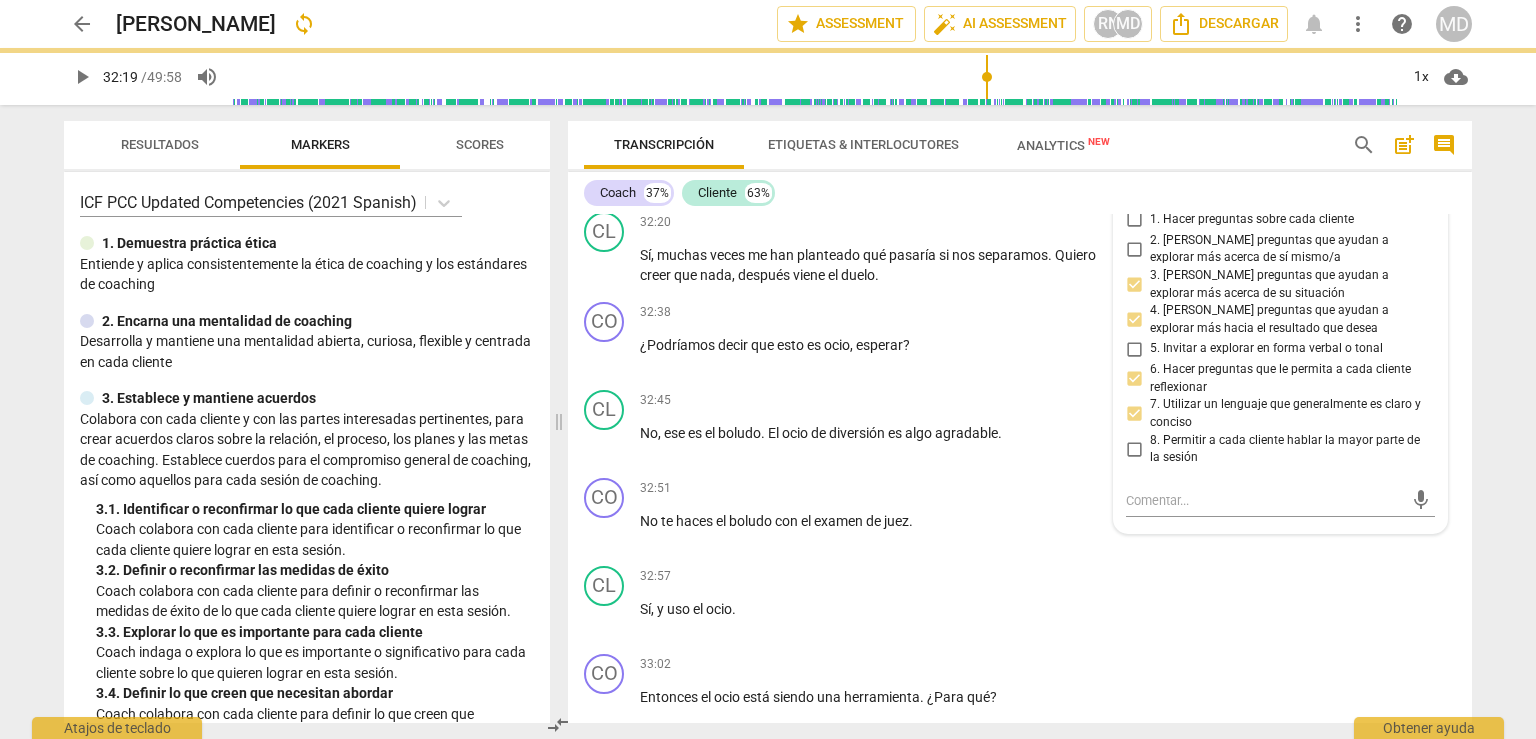 click on "2. [PERSON_NAME] preguntas que ayudan a explorar más acerca de sí mismo/a" at bounding box center (1134, 249) 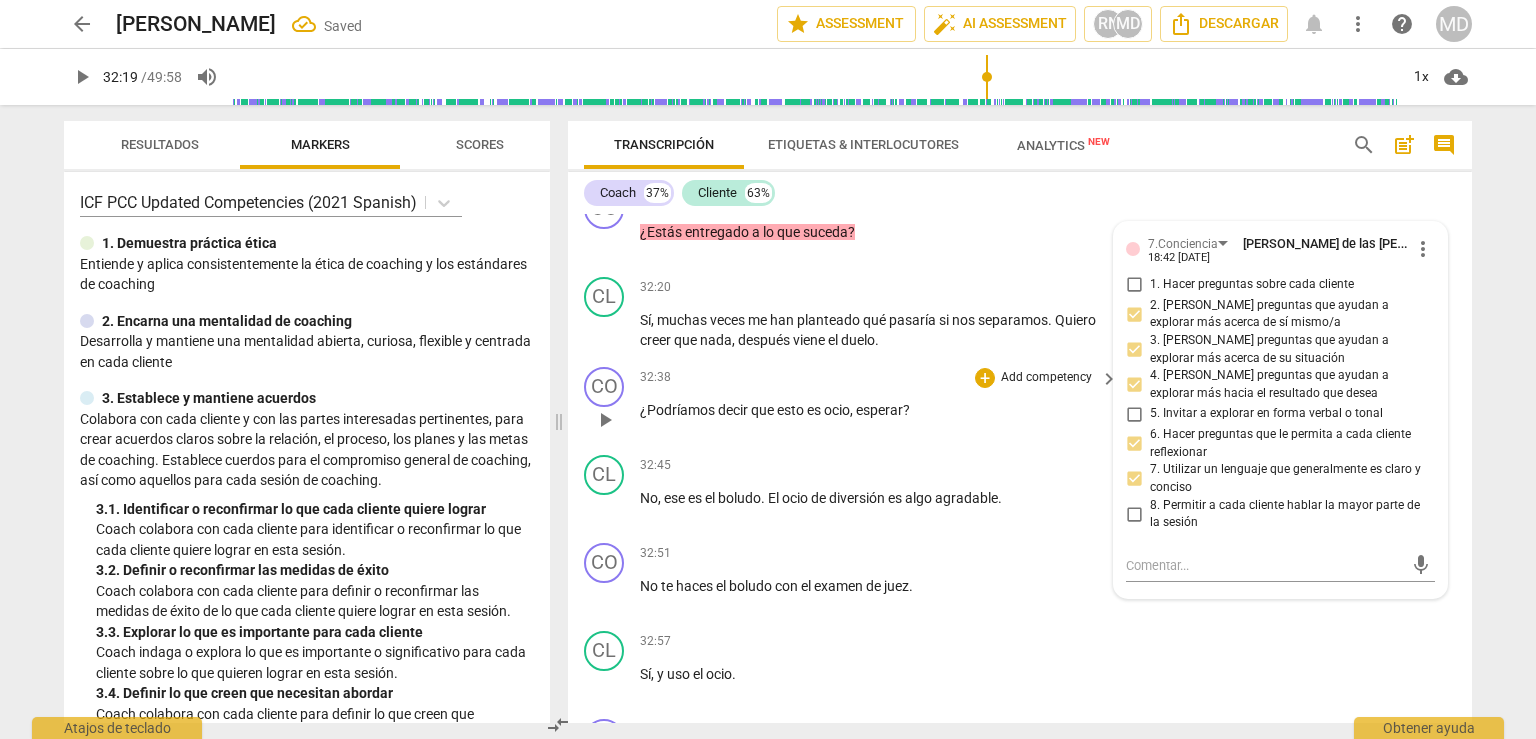 scroll, scrollTop: 16432, scrollLeft: 0, axis: vertical 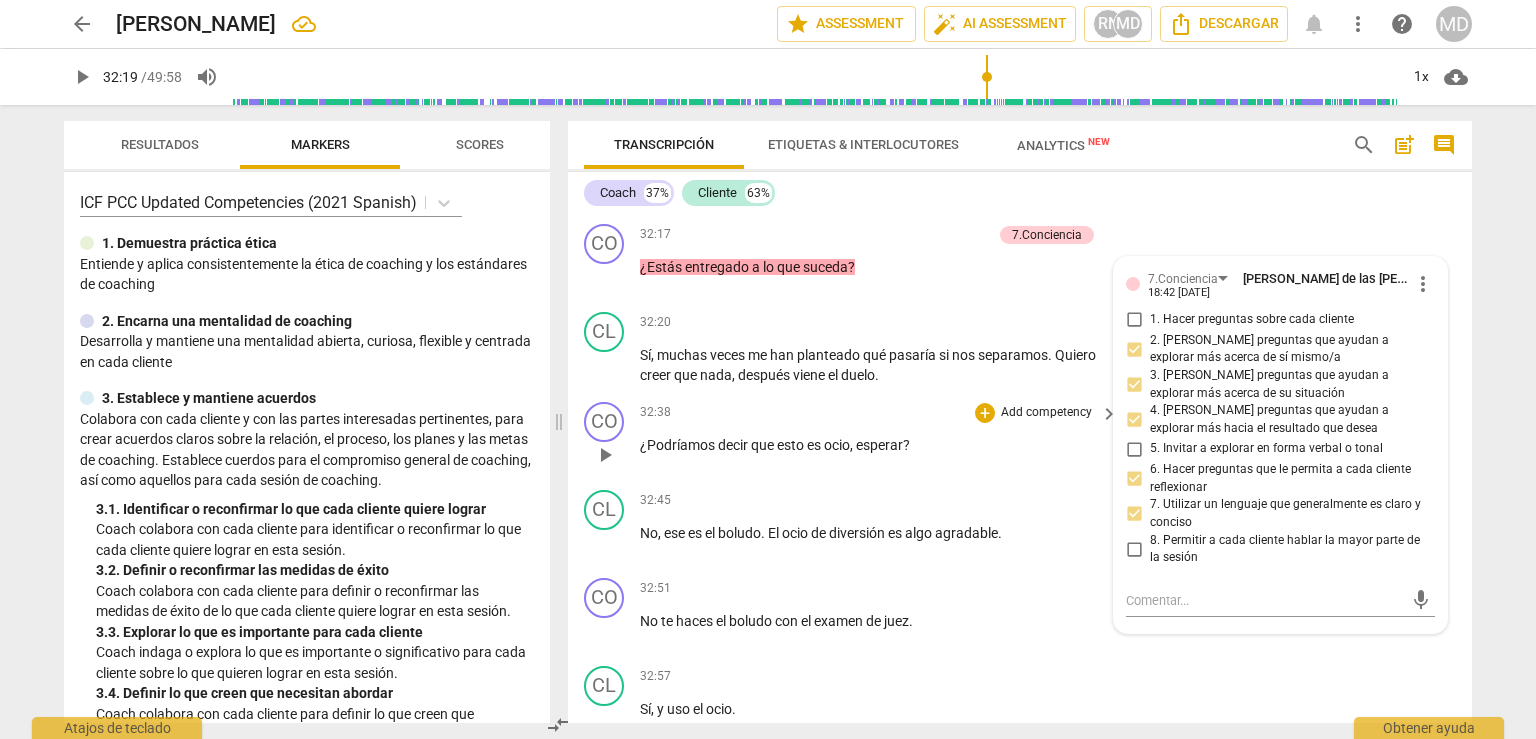 click on "Add competency" at bounding box center (1046, 413) 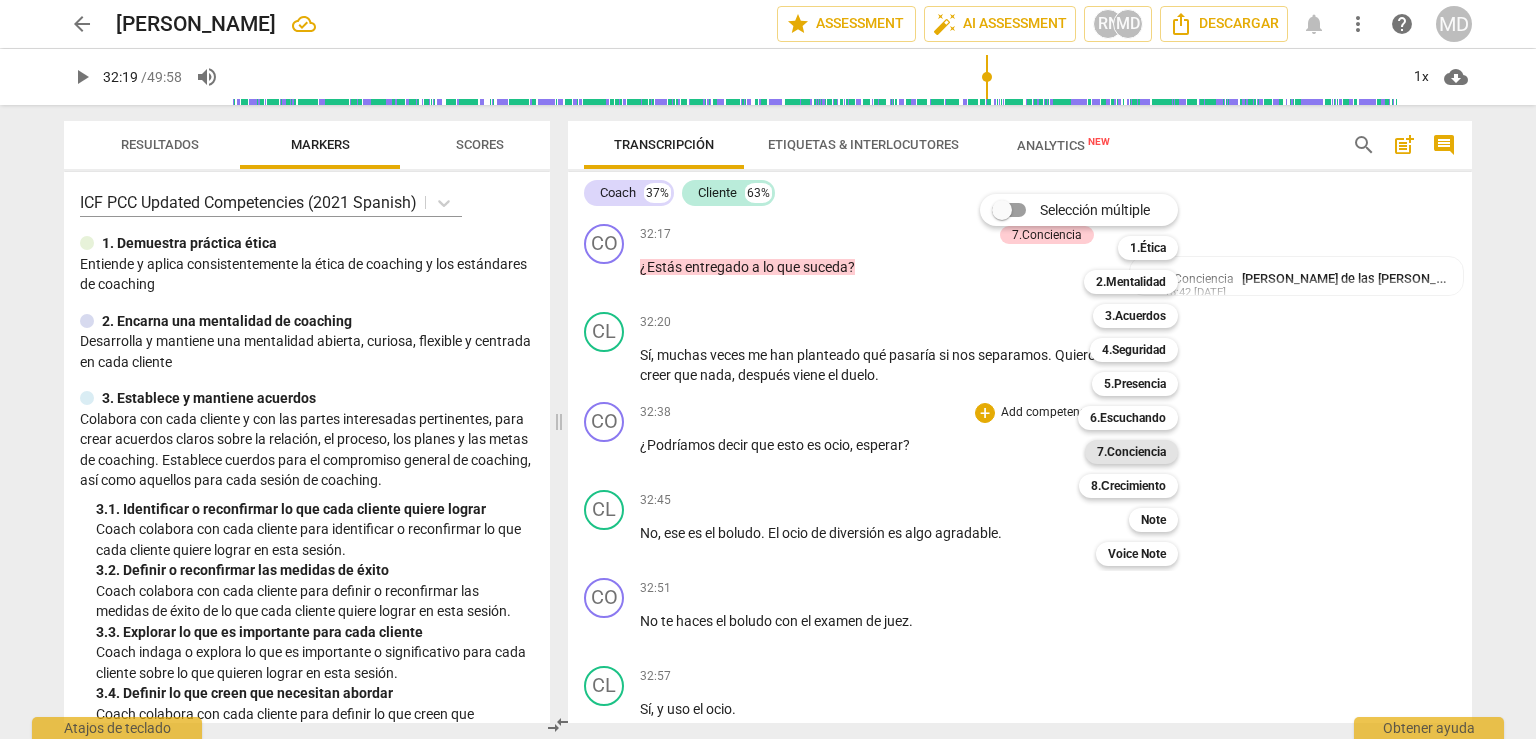 click on "7.Conciencia" at bounding box center (1131, 452) 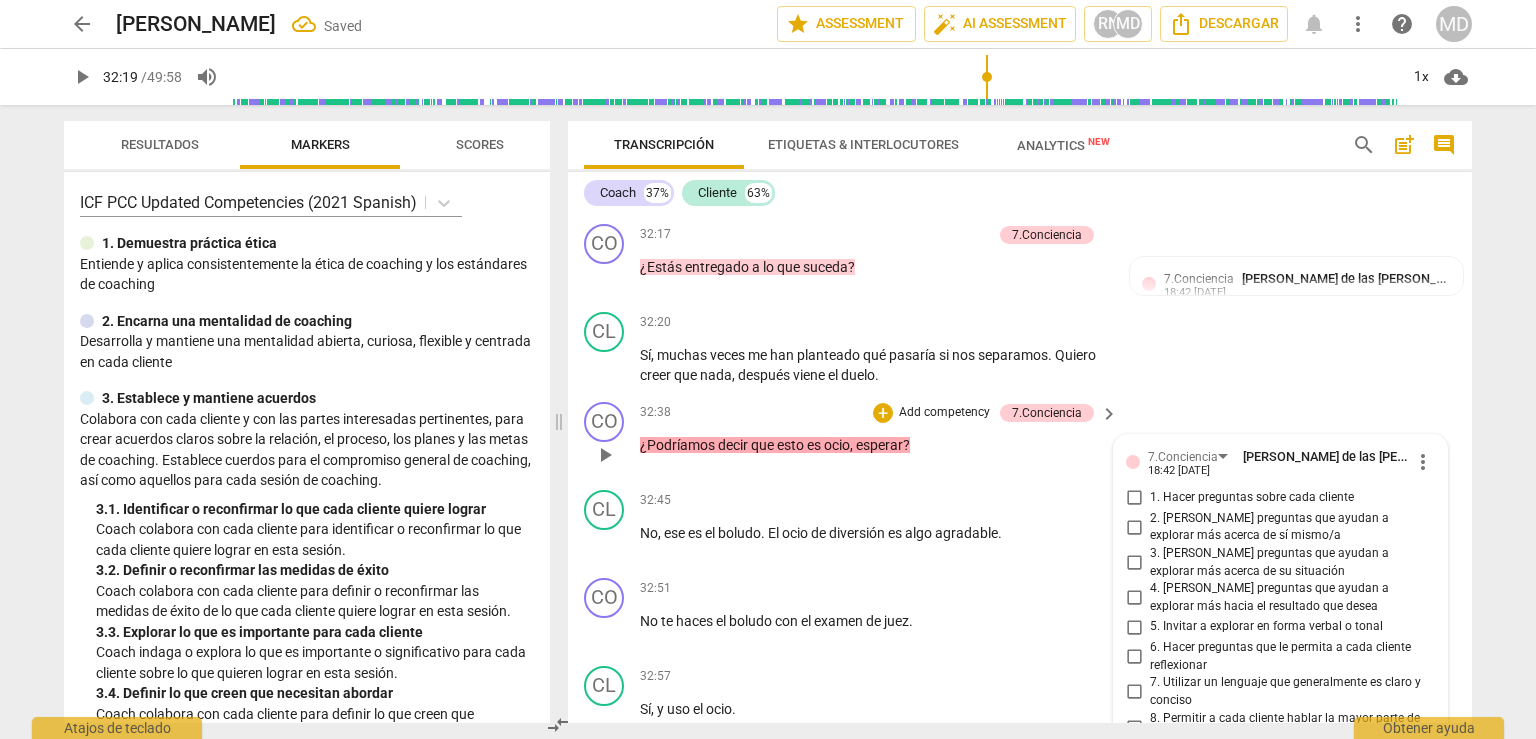 scroll, scrollTop: 16708, scrollLeft: 0, axis: vertical 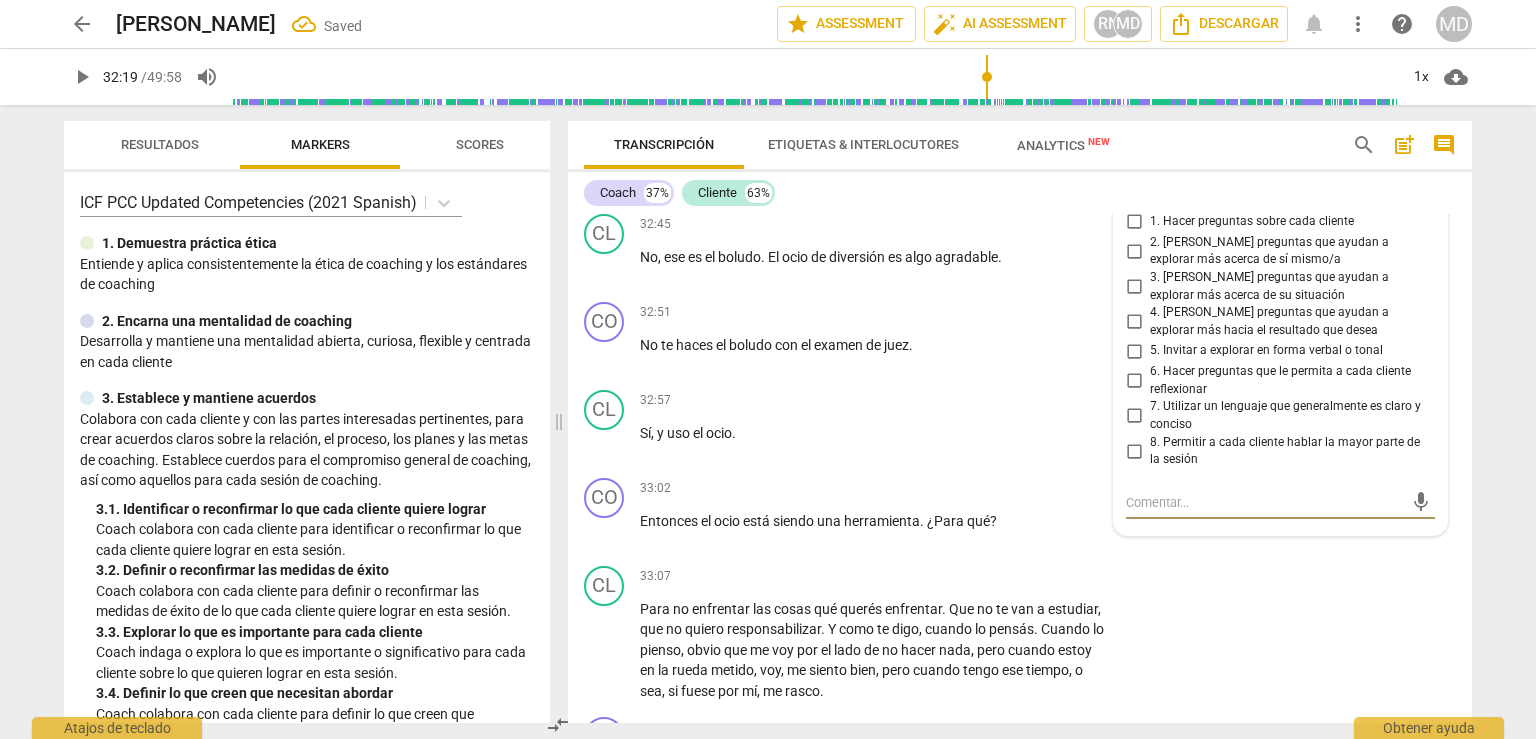 click on "6. Hacer preguntas que le permita a cada cliente reflexionar" at bounding box center (1134, 381) 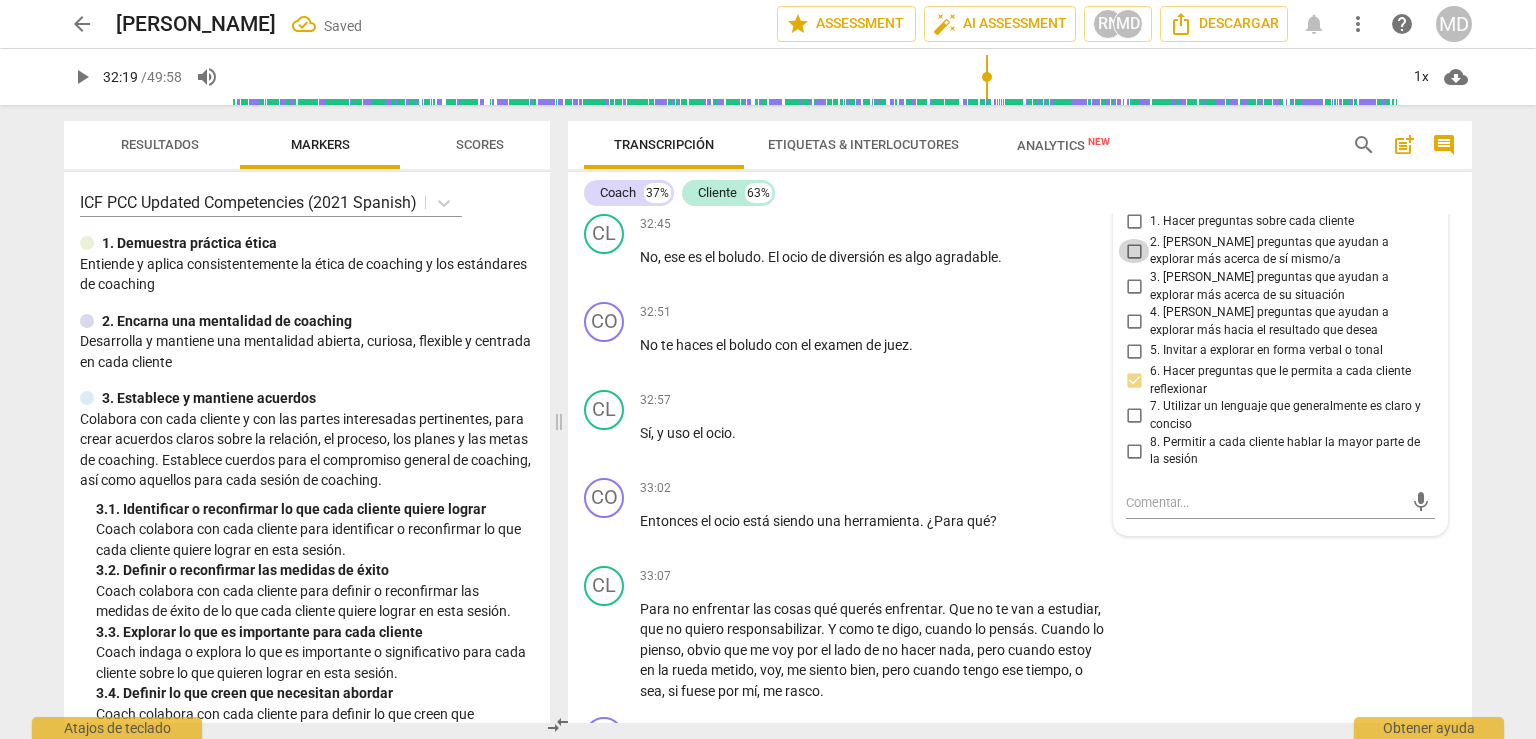 click on "2. [PERSON_NAME] preguntas que ayudan a explorar más acerca de sí mismo/a" at bounding box center (1134, 251) 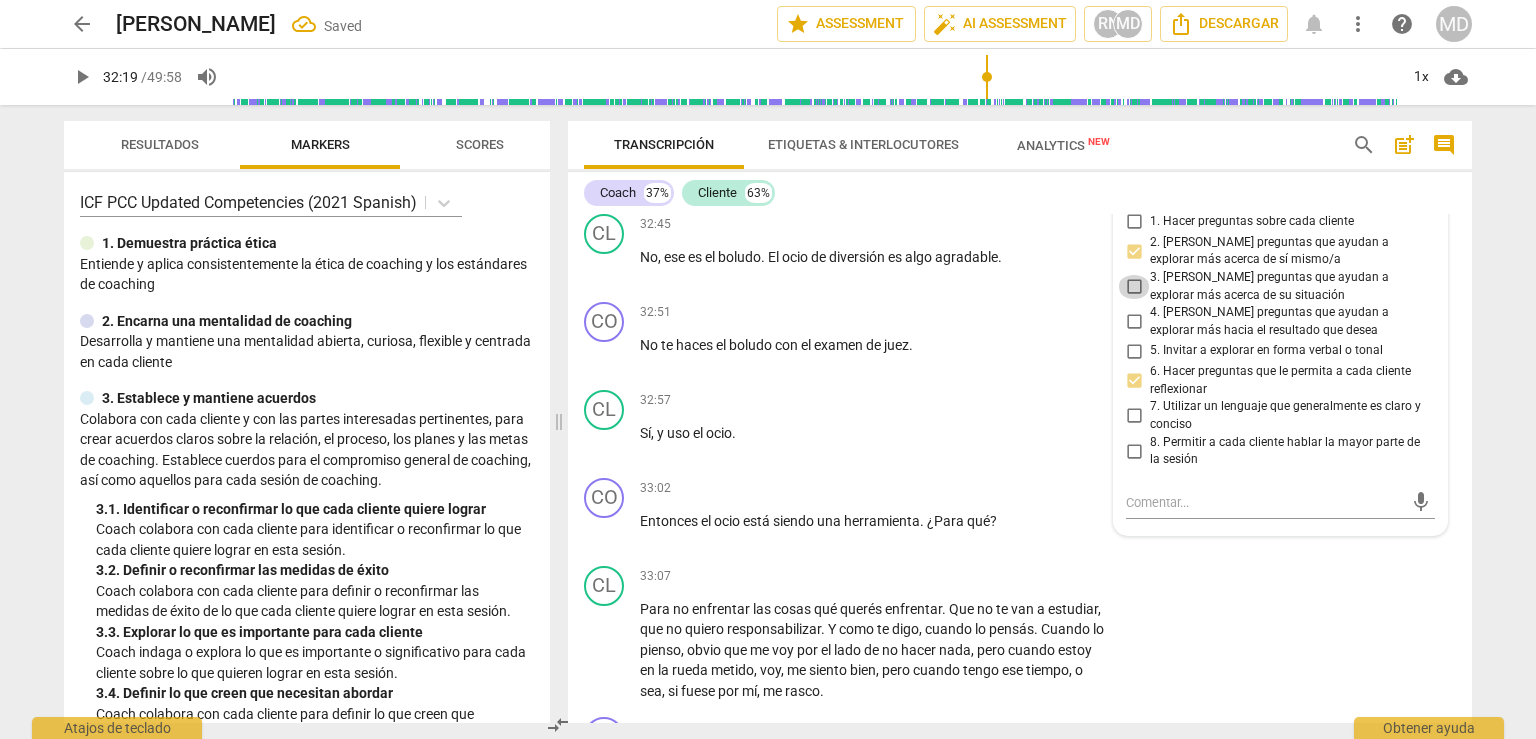 click on "3. [PERSON_NAME] preguntas que ayudan a explorar más acerca de su situación" at bounding box center (1134, 287) 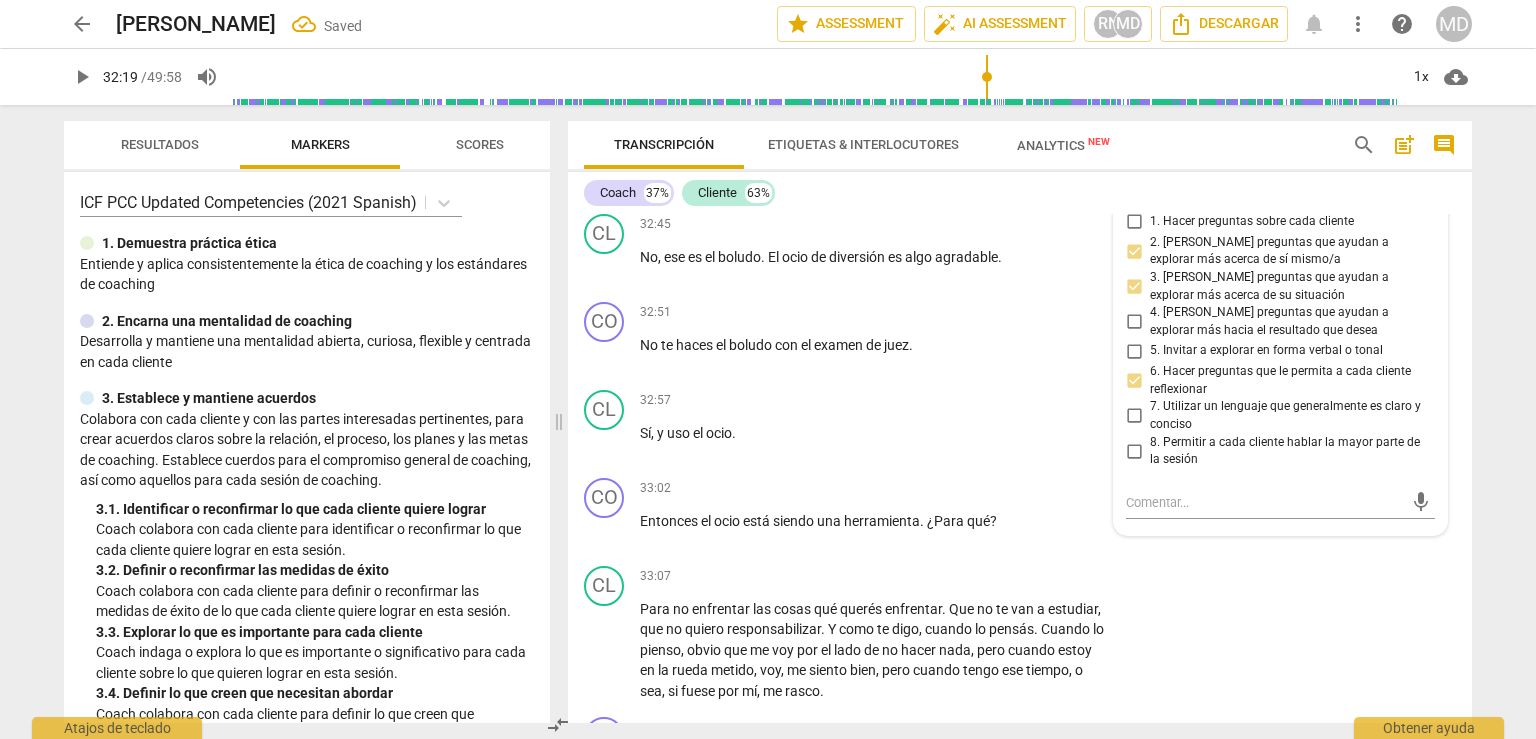 click on "4. [PERSON_NAME] preguntas que ayudan a explorar más hacia el resultado que desea" at bounding box center [1134, 322] 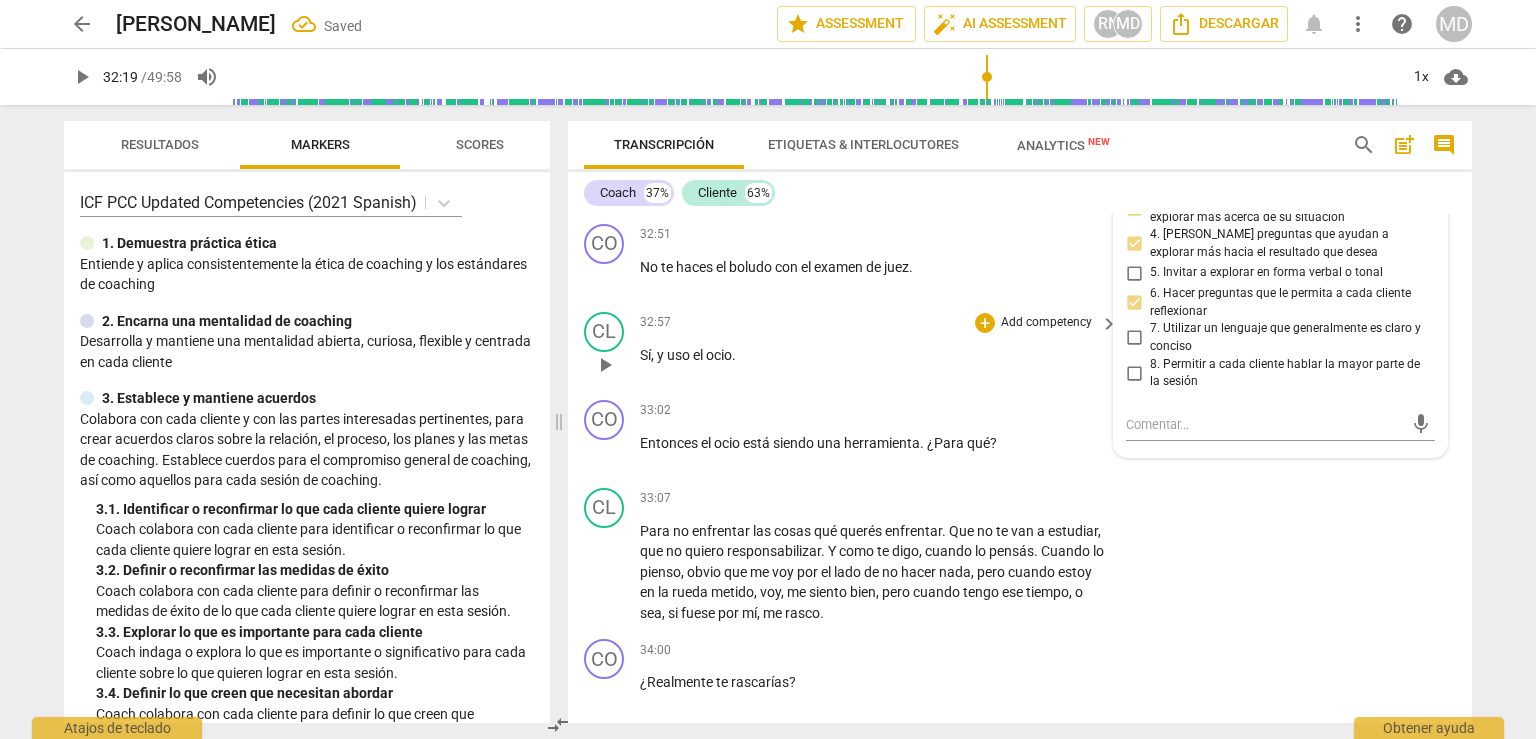 scroll, scrollTop: 16808, scrollLeft: 0, axis: vertical 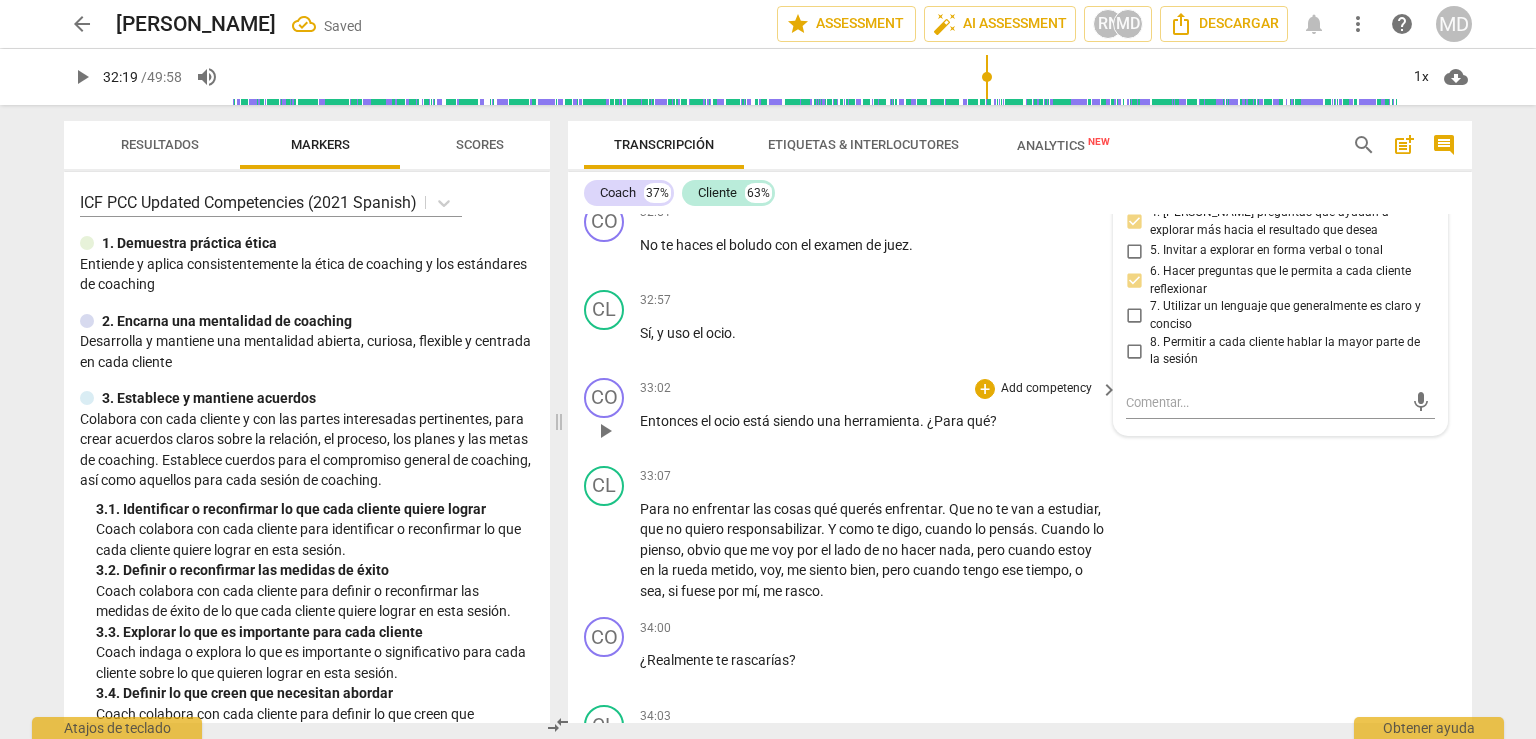 click on "Add competency" at bounding box center [1046, 389] 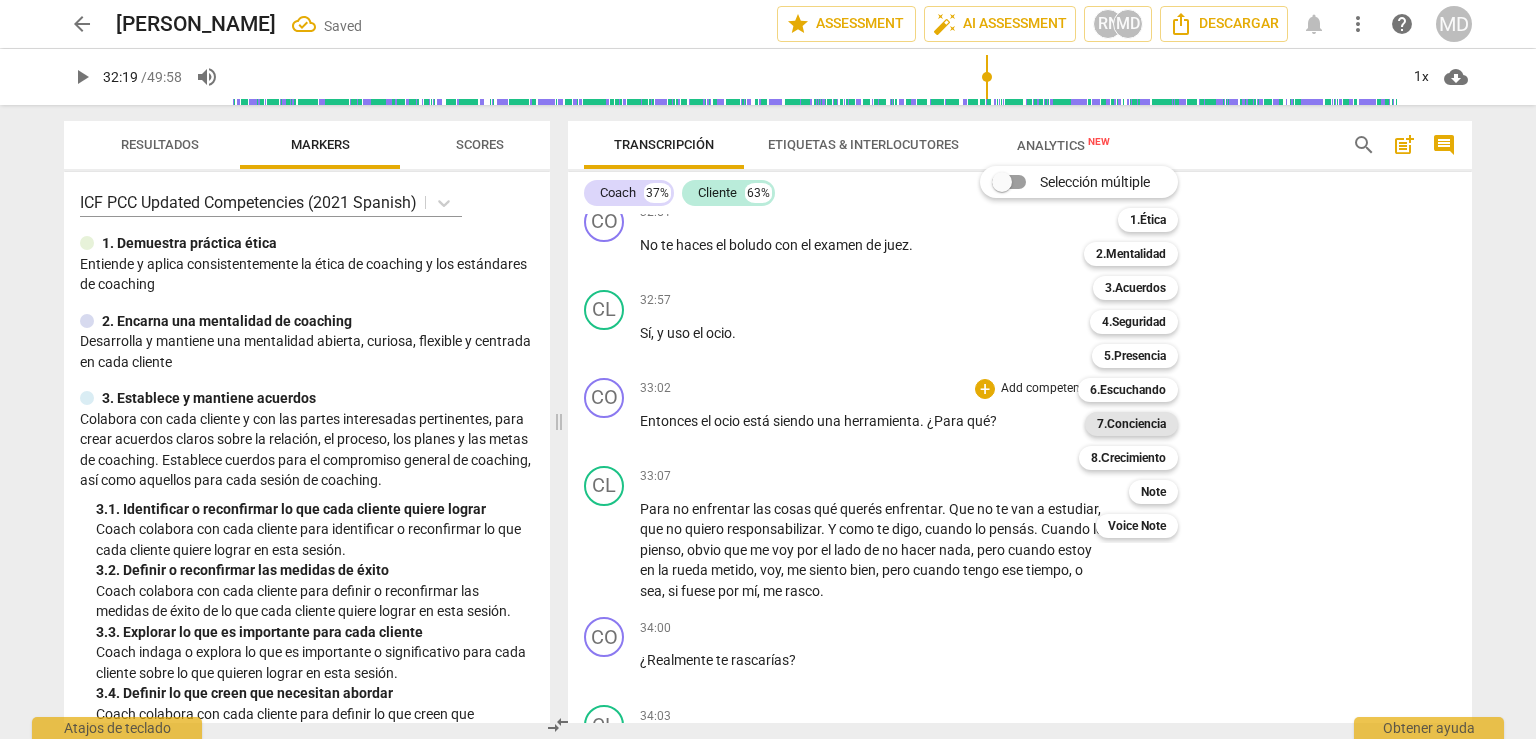 click on "7.Conciencia" at bounding box center (1131, 424) 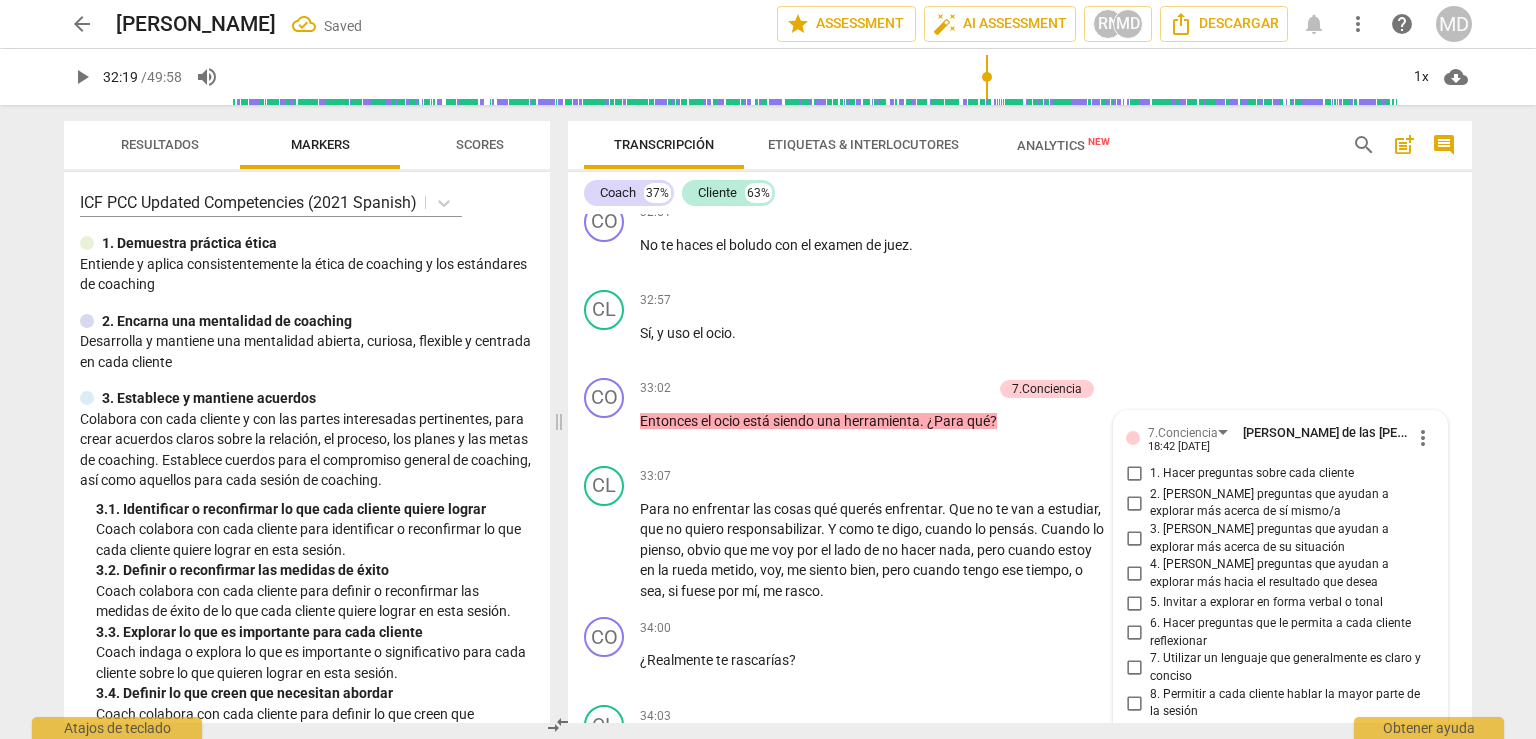 scroll, scrollTop: 16811, scrollLeft: 0, axis: vertical 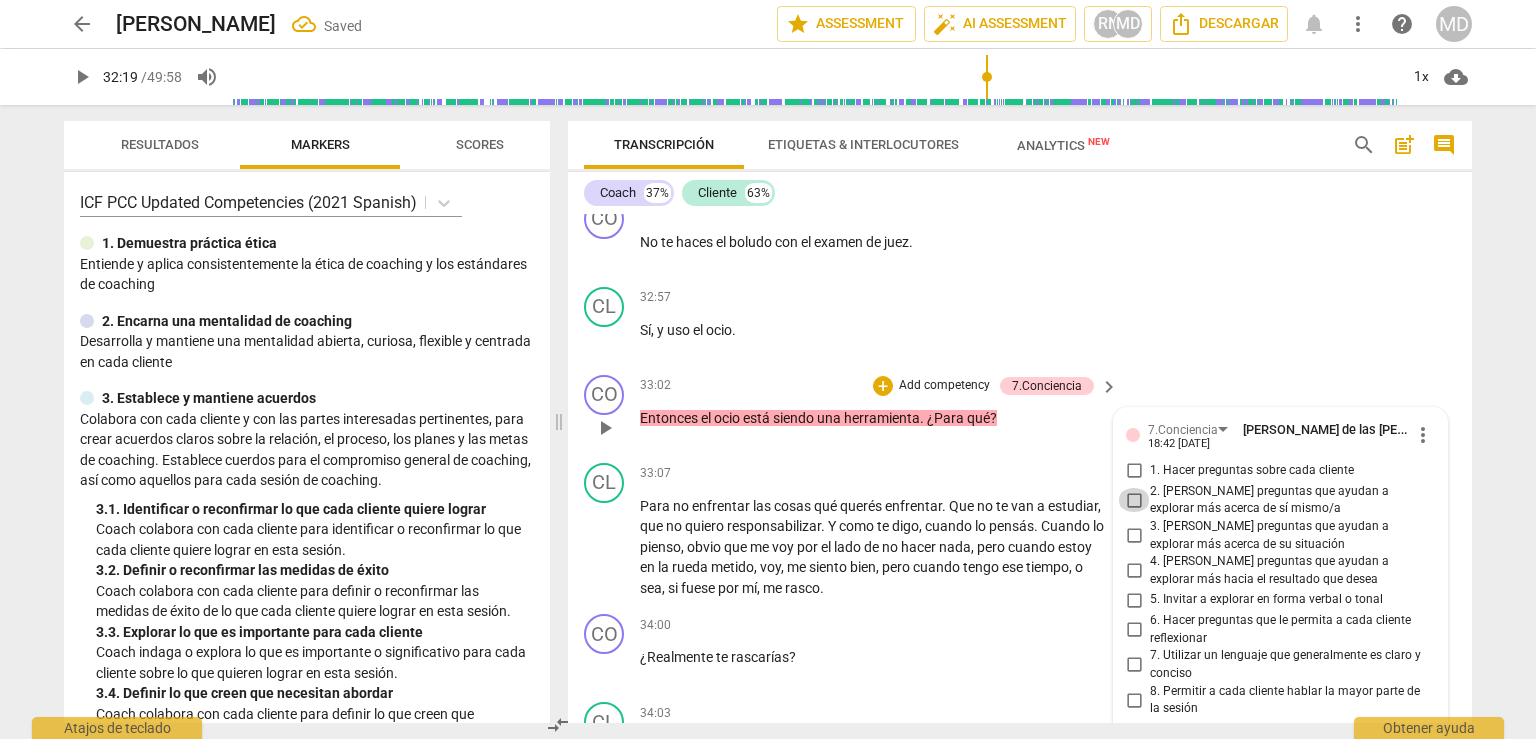 click on "2. [PERSON_NAME] preguntas que ayudan a explorar más acerca de sí mismo/a" at bounding box center [1134, 500] 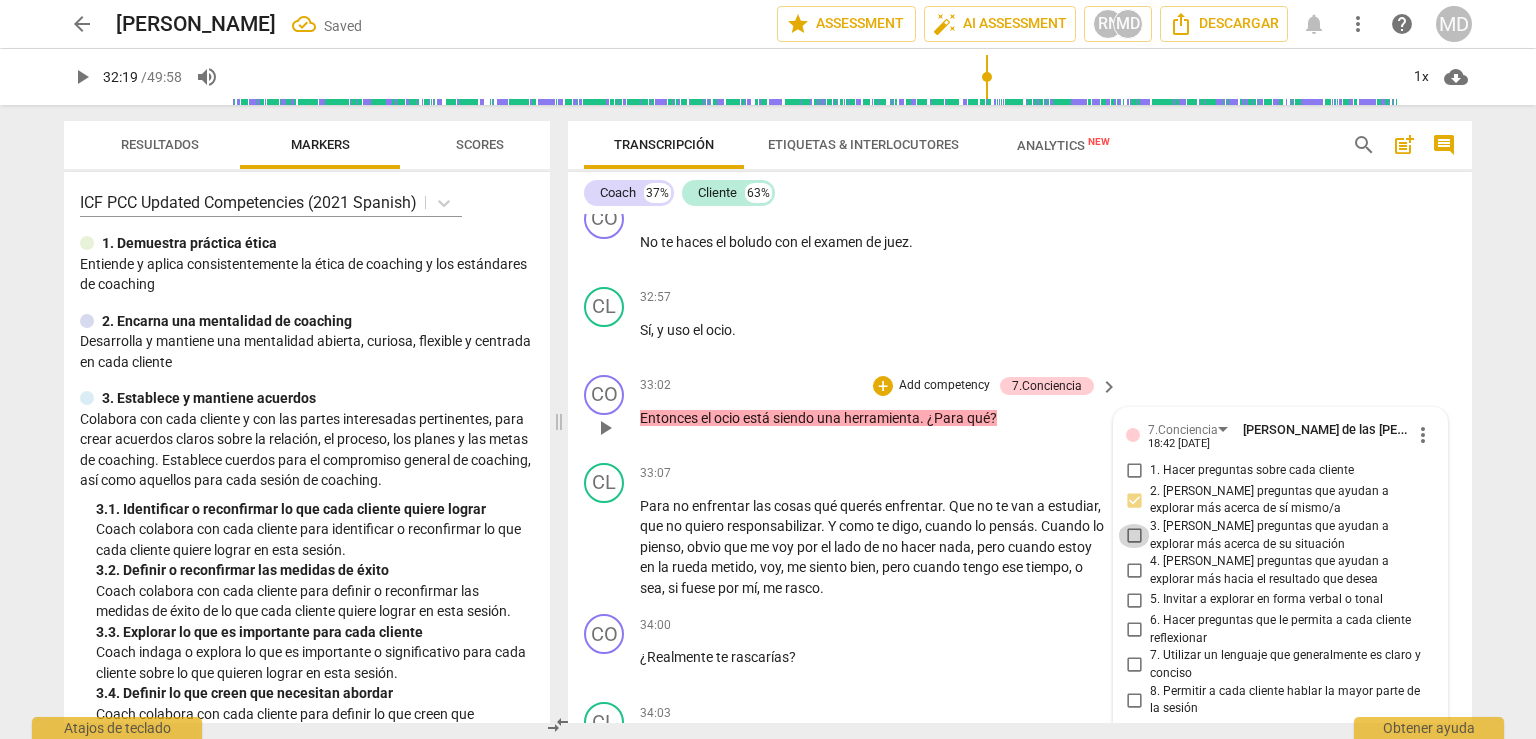 click on "3. [PERSON_NAME] preguntas que ayudan a explorar más acerca de su situación" at bounding box center (1134, 536) 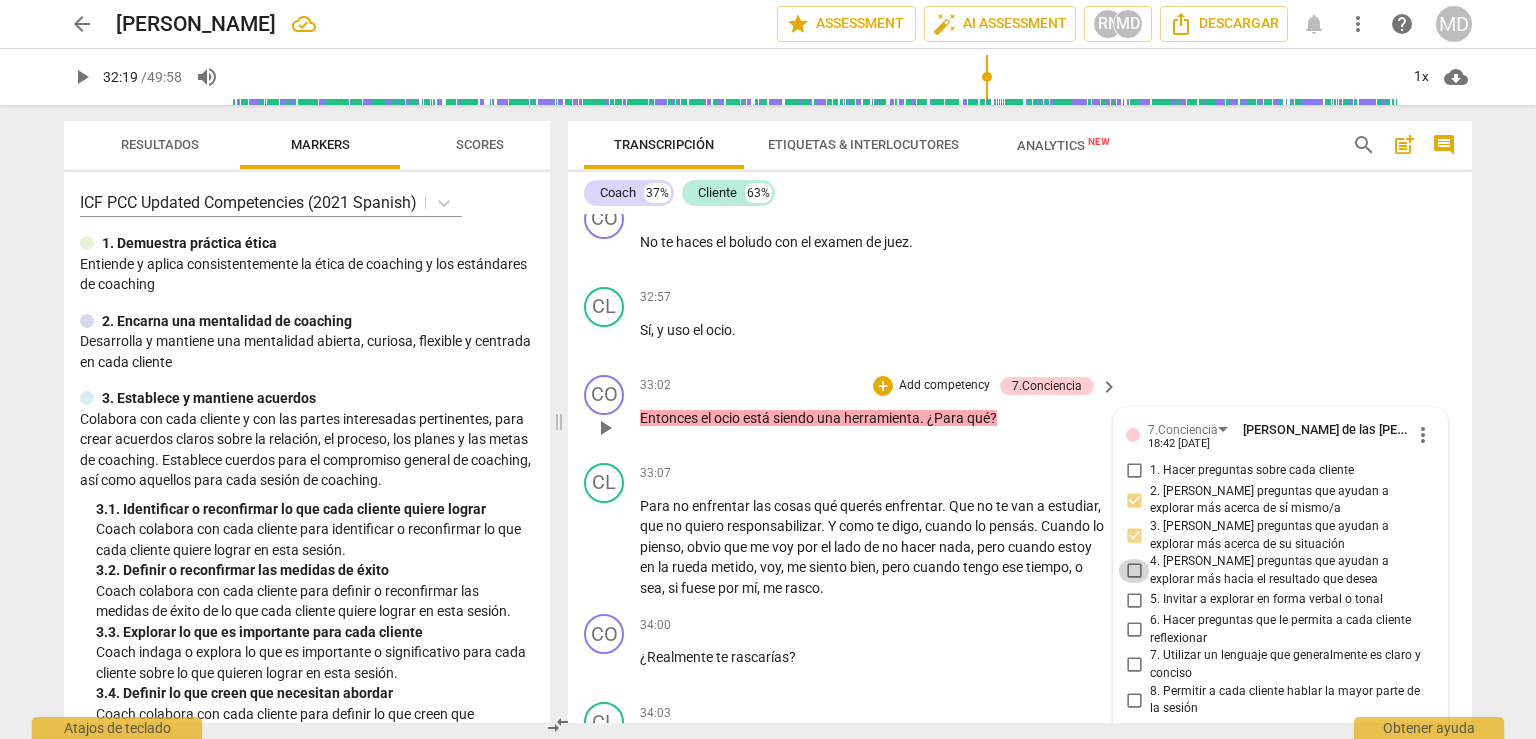 click on "4. [PERSON_NAME] preguntas que ayudan a explorar más hacia el resultado que desea" at bounding box center (1134, 571) 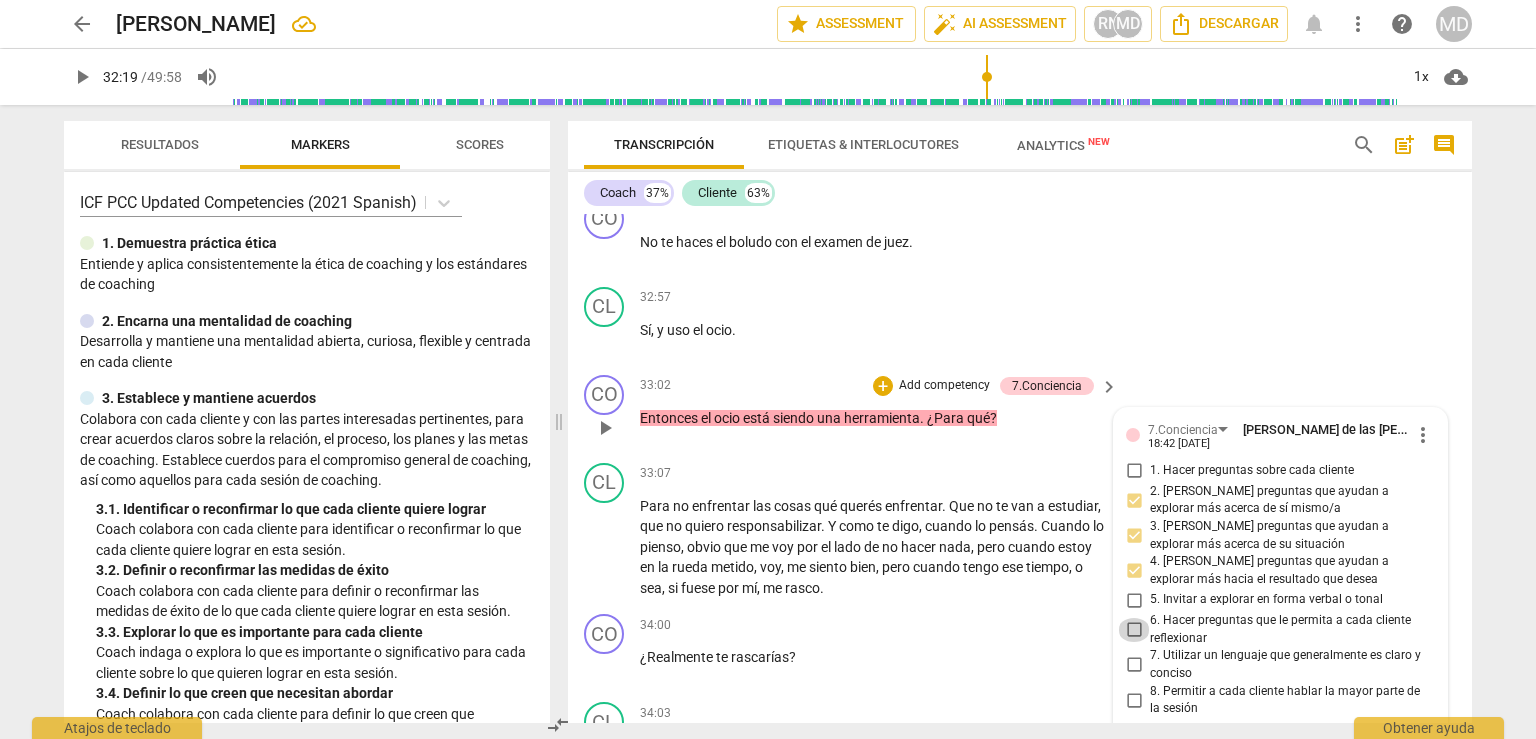 click on "6. Hacer preguntas que le permita a cada cliente reflexionar" at bounding box center [1134, 630] 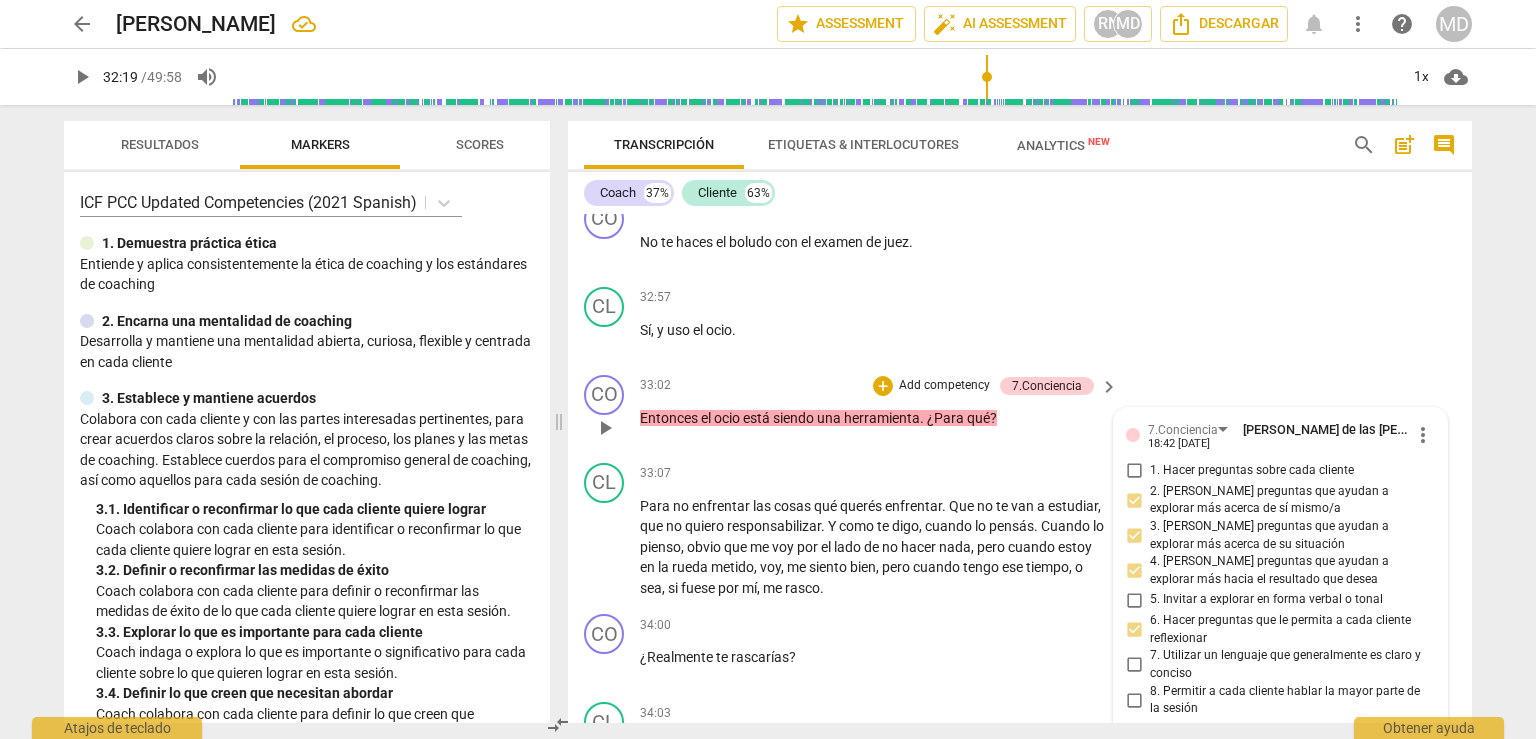 click on "Add competency" at bounding box center (944, 386) 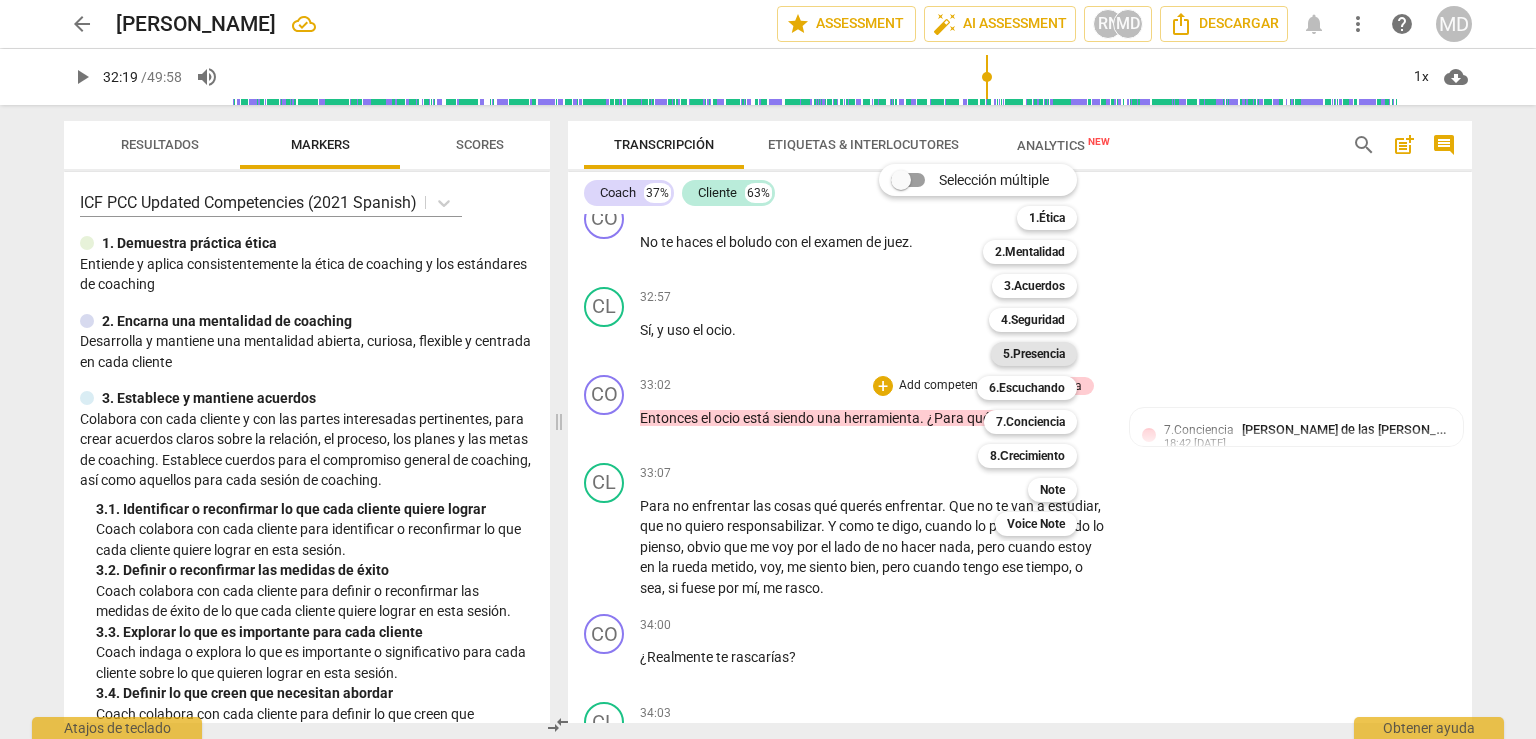 click on "5.Presencia" at bounding box center (1034, 354) 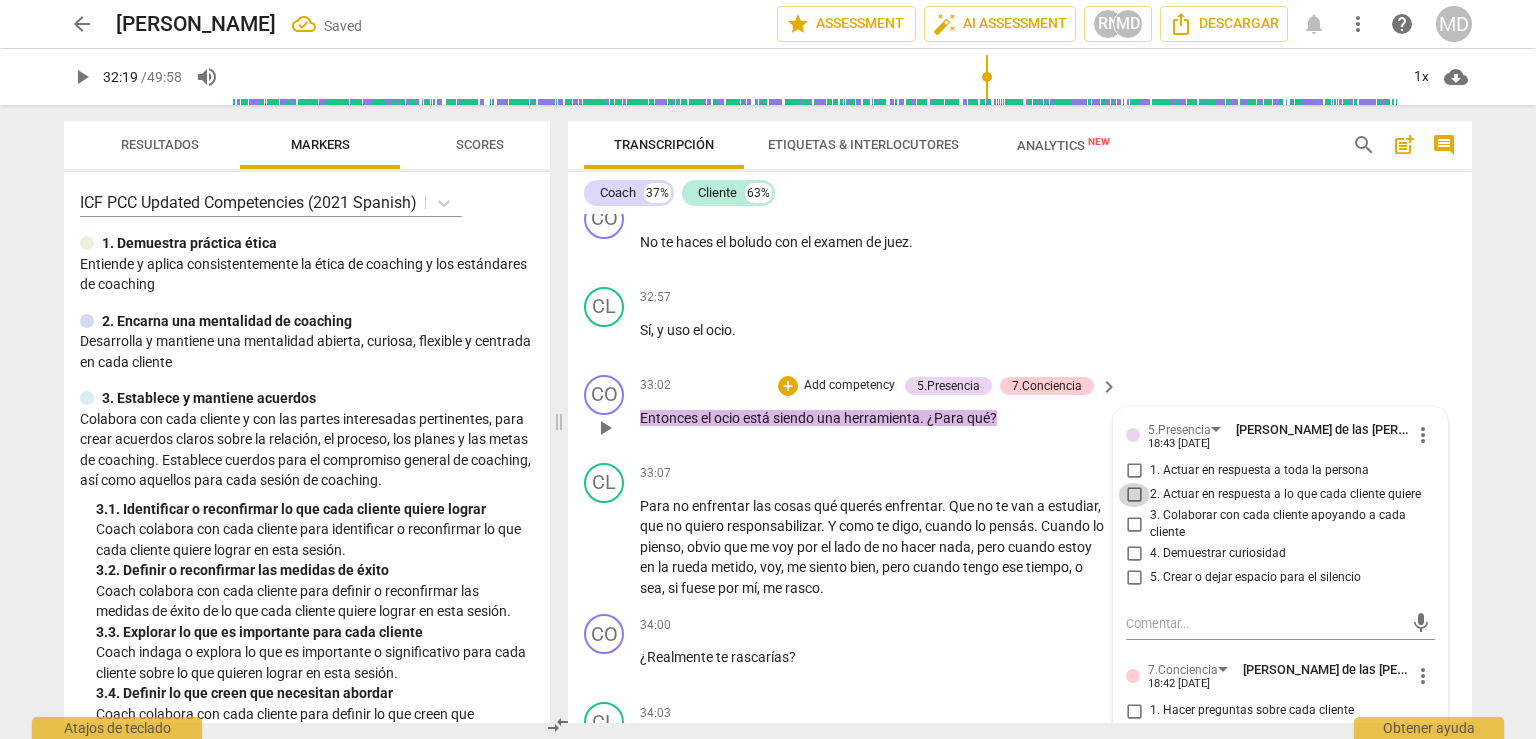 click on "2. Actuar en respuesta a lo que cada cliente quiere" at bounding box center [1134, 495] 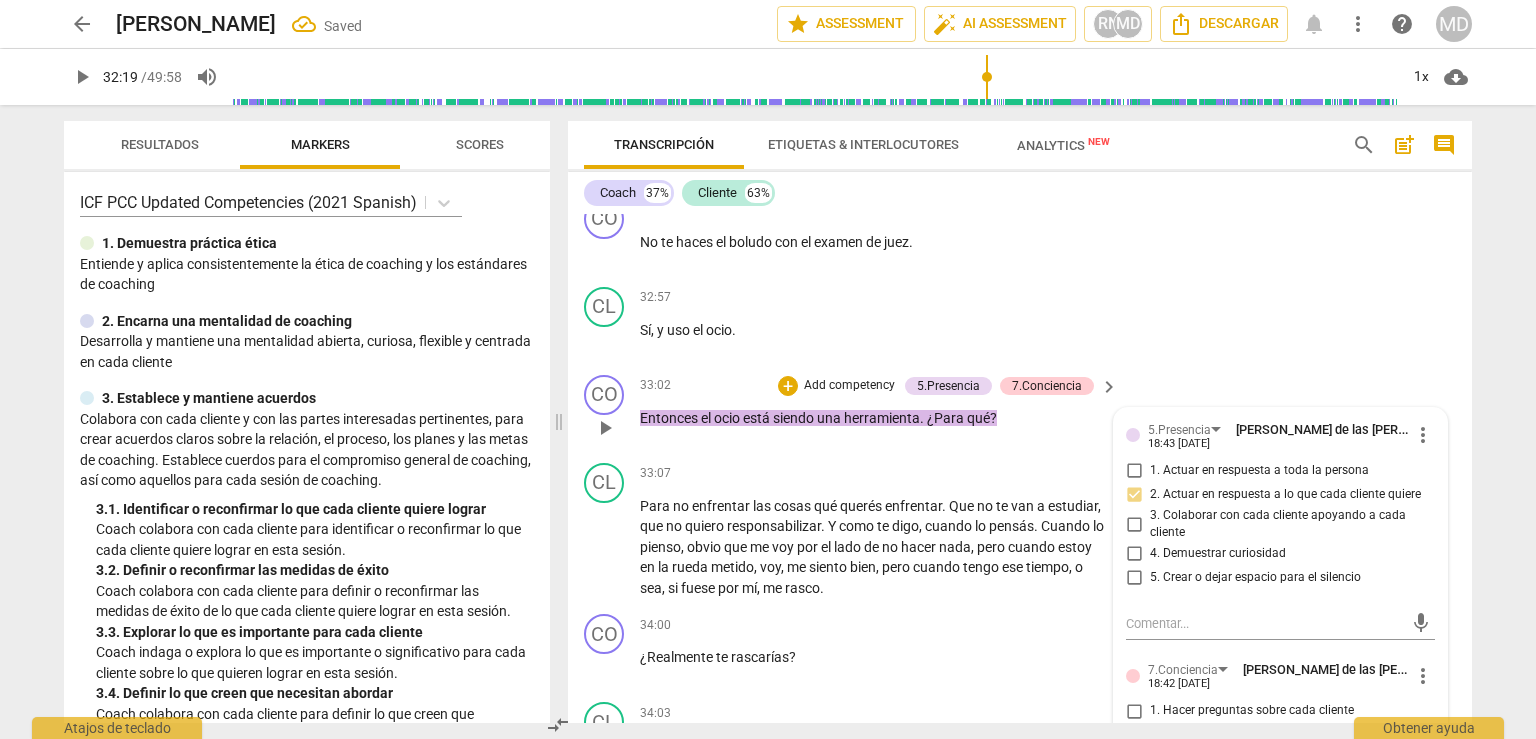 click on "3. Colaborar con cada cliente apoyando a cada cliente" at bounding box center (1134, 524) 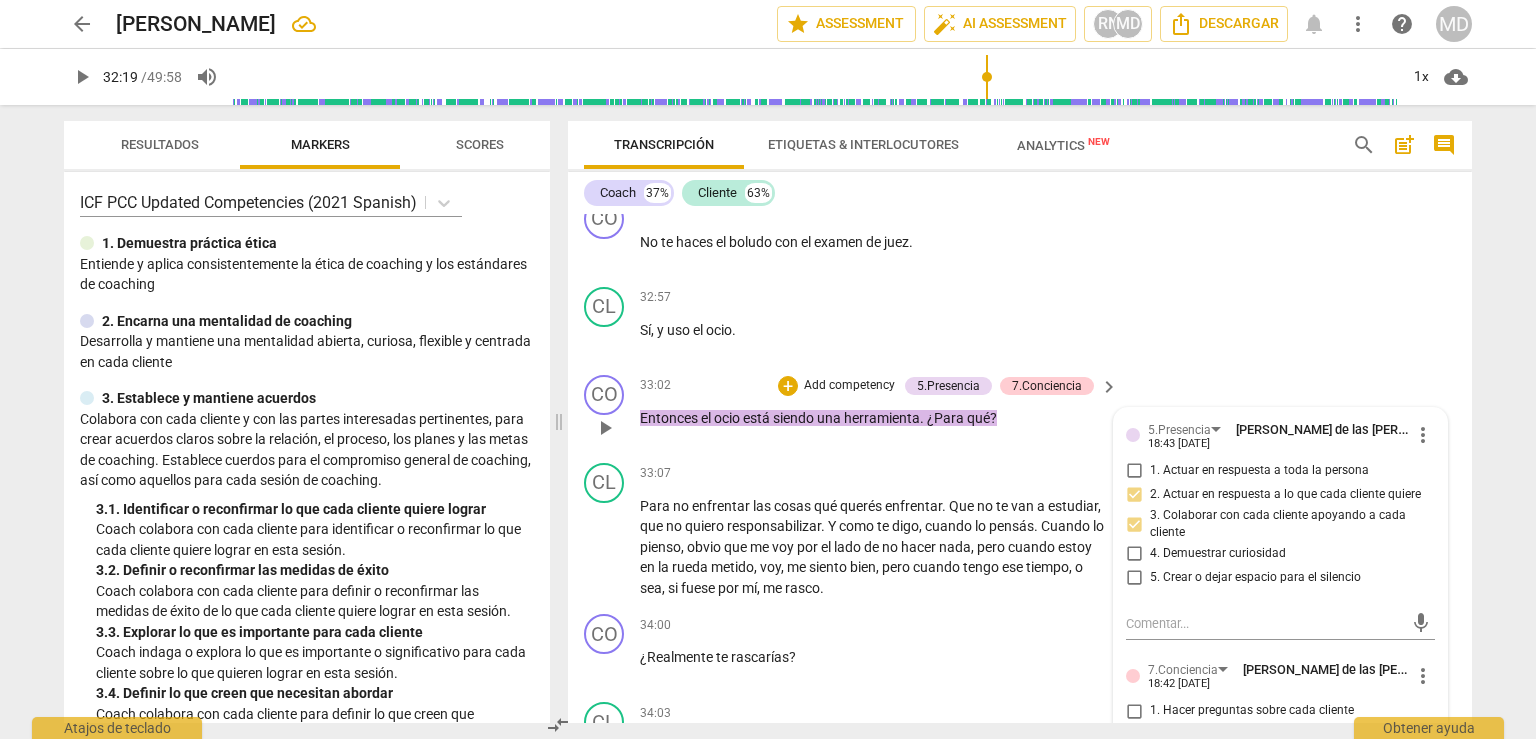 click on "4. Demuestrar curiosidad" at bounding box center (1134, 554) 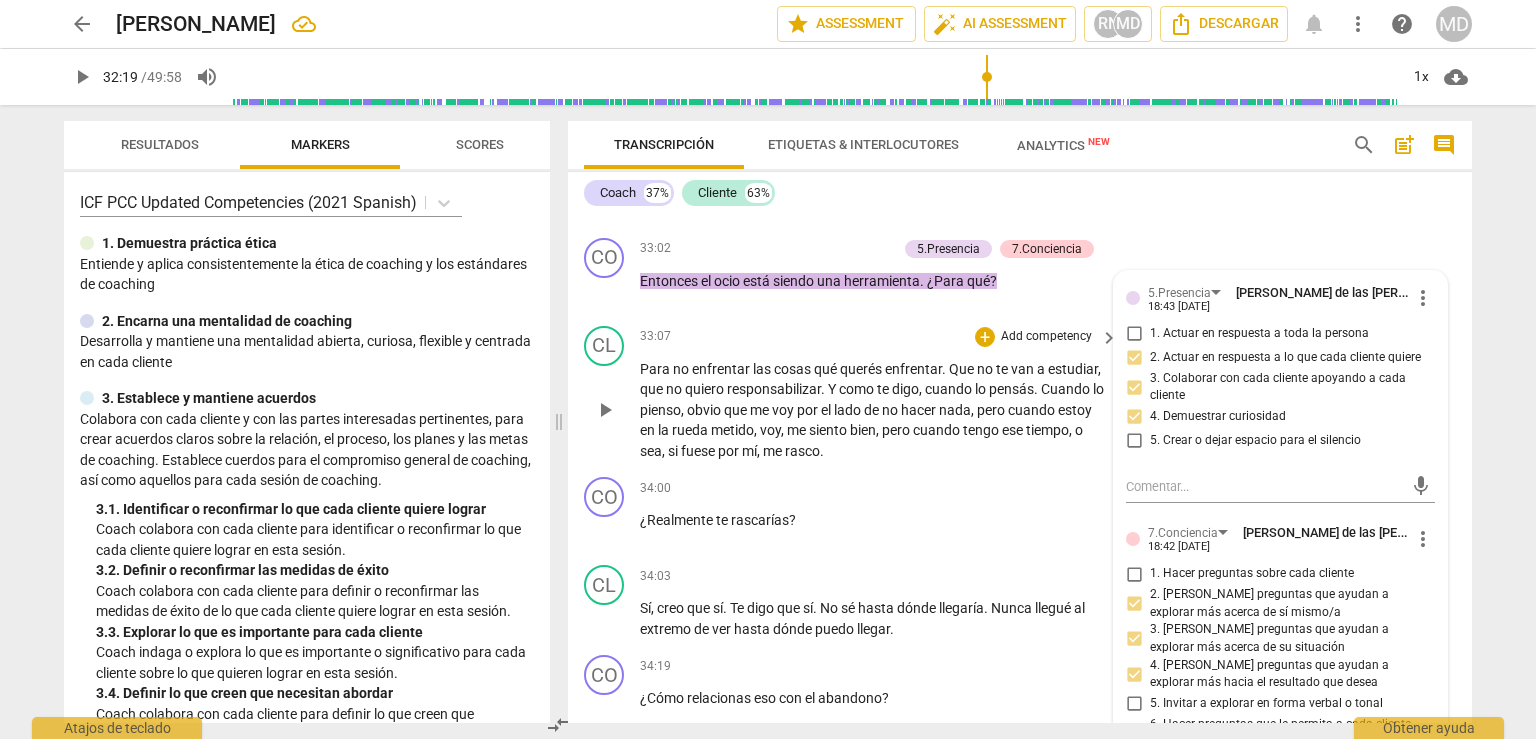 scroll, scrollTop: 17011, scrollLeft: 0, axis: vertical 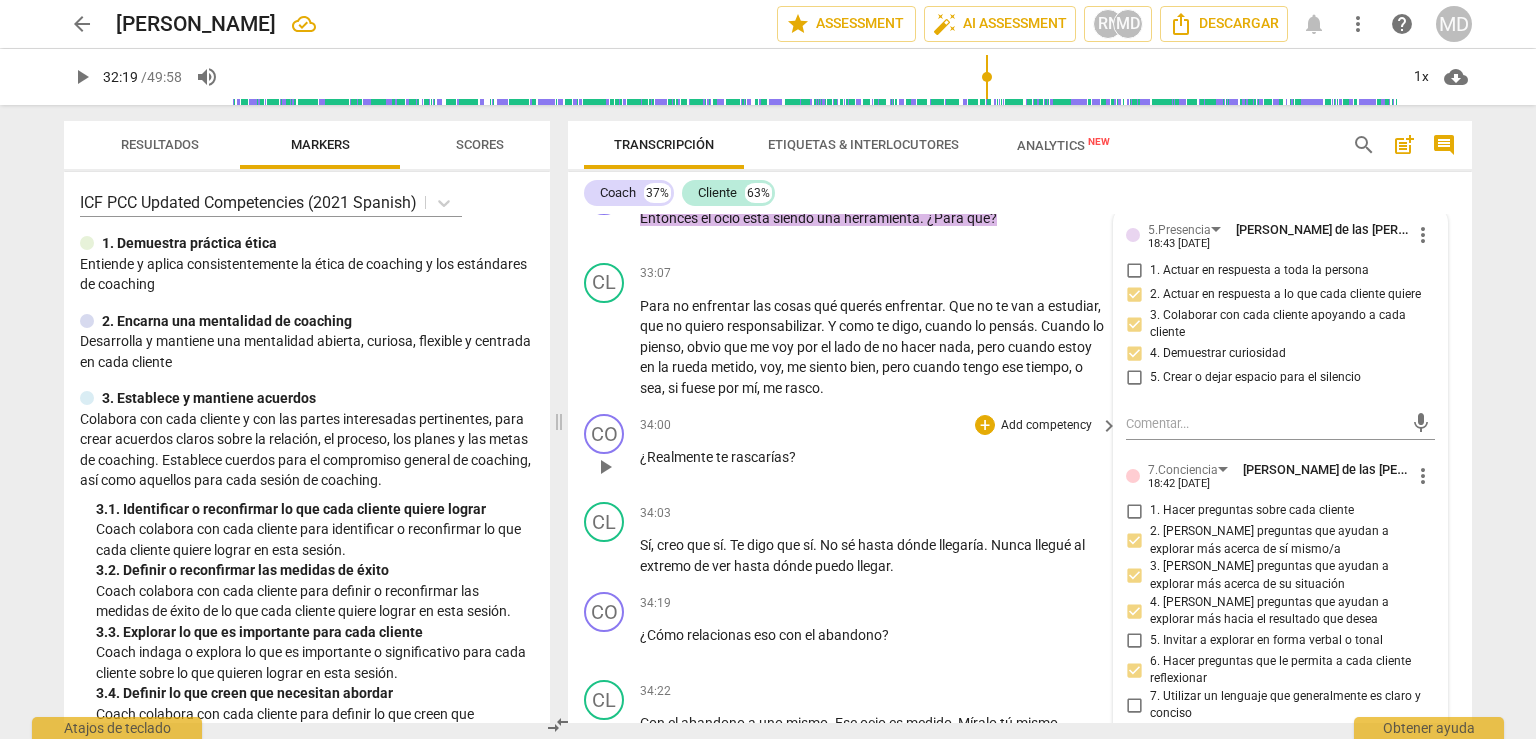 click on "Add competency" at bounding box center [1046, 426] 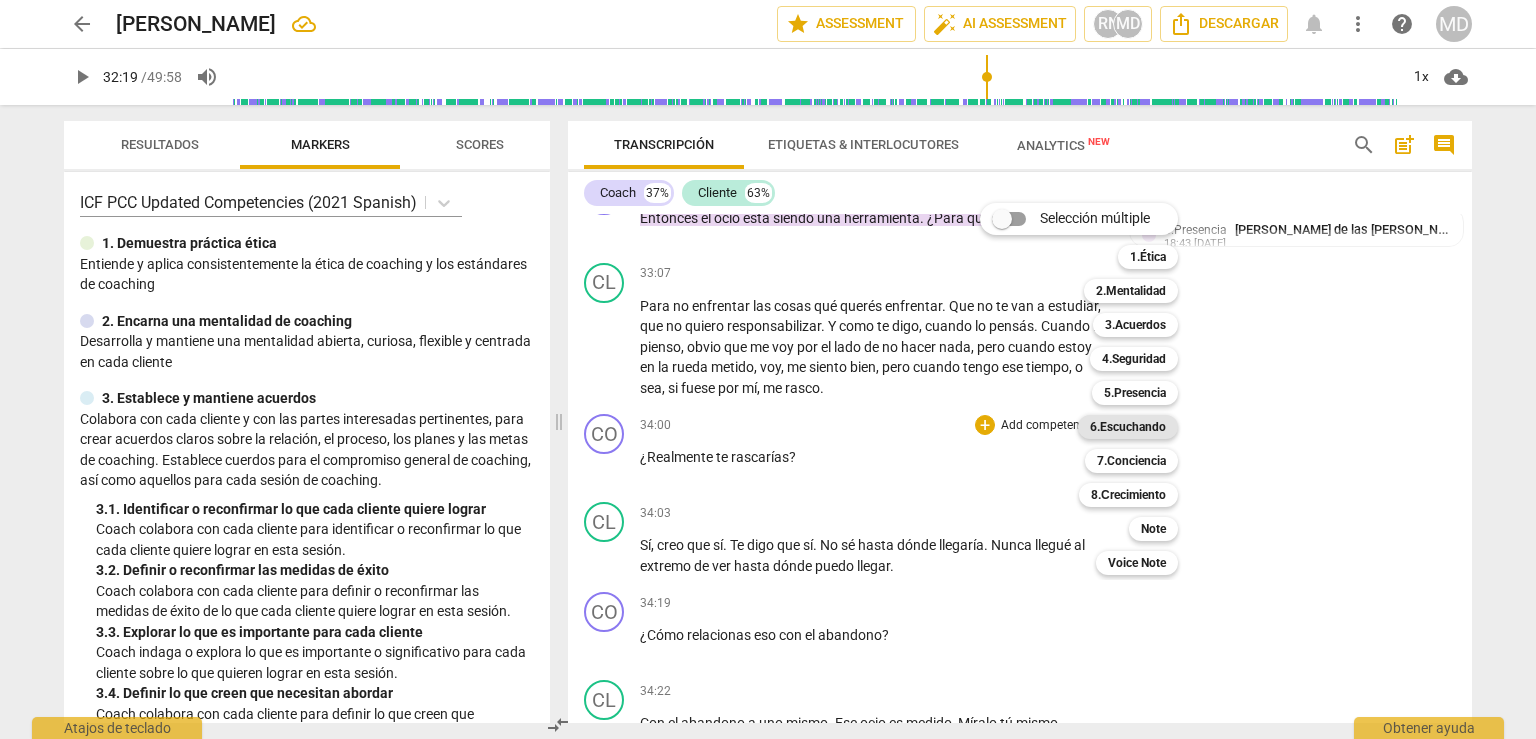 click on "6.Escuchando" at bounding box center [1128, 427] 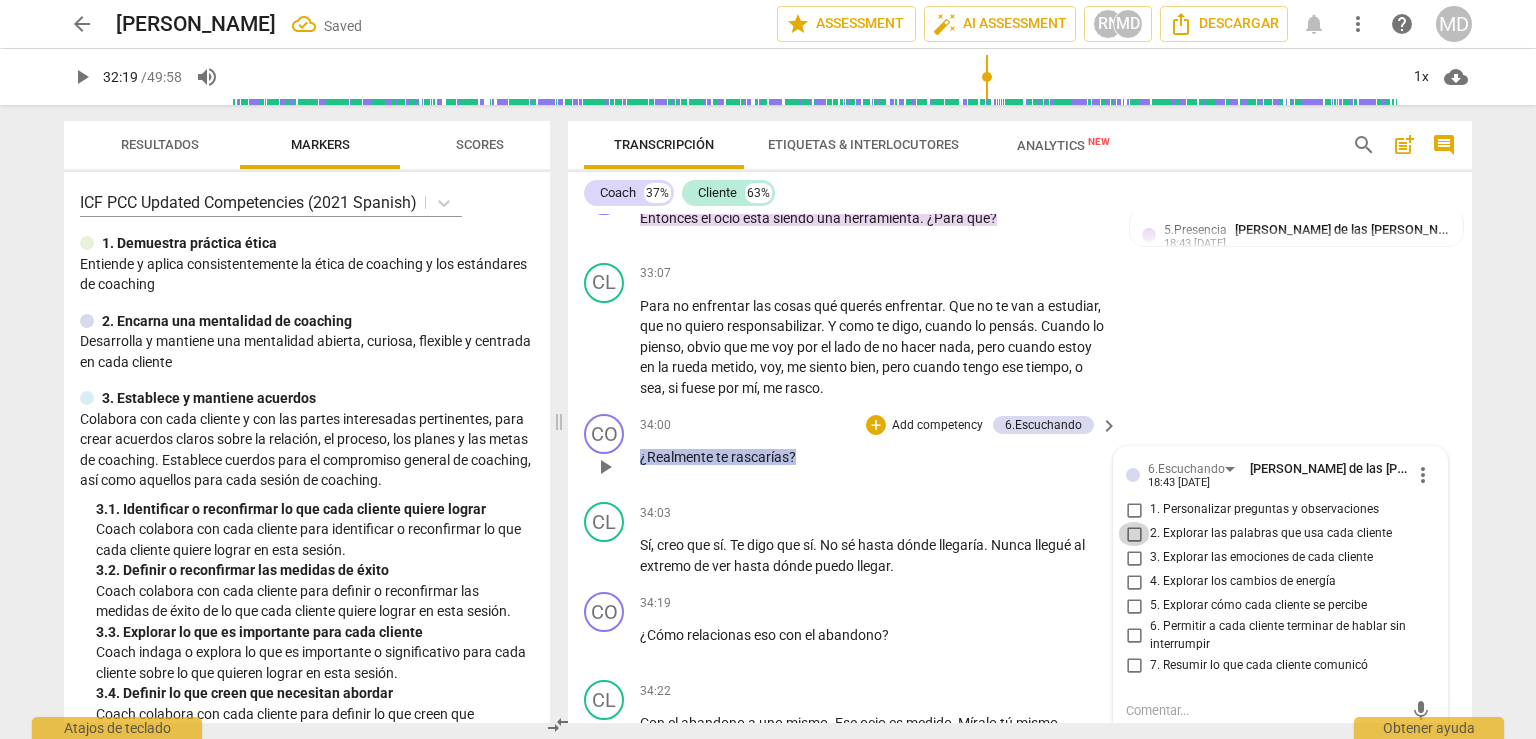 click on "2. Explorar las palabras que usa cada cliente" at bounding box center [1134, 534] 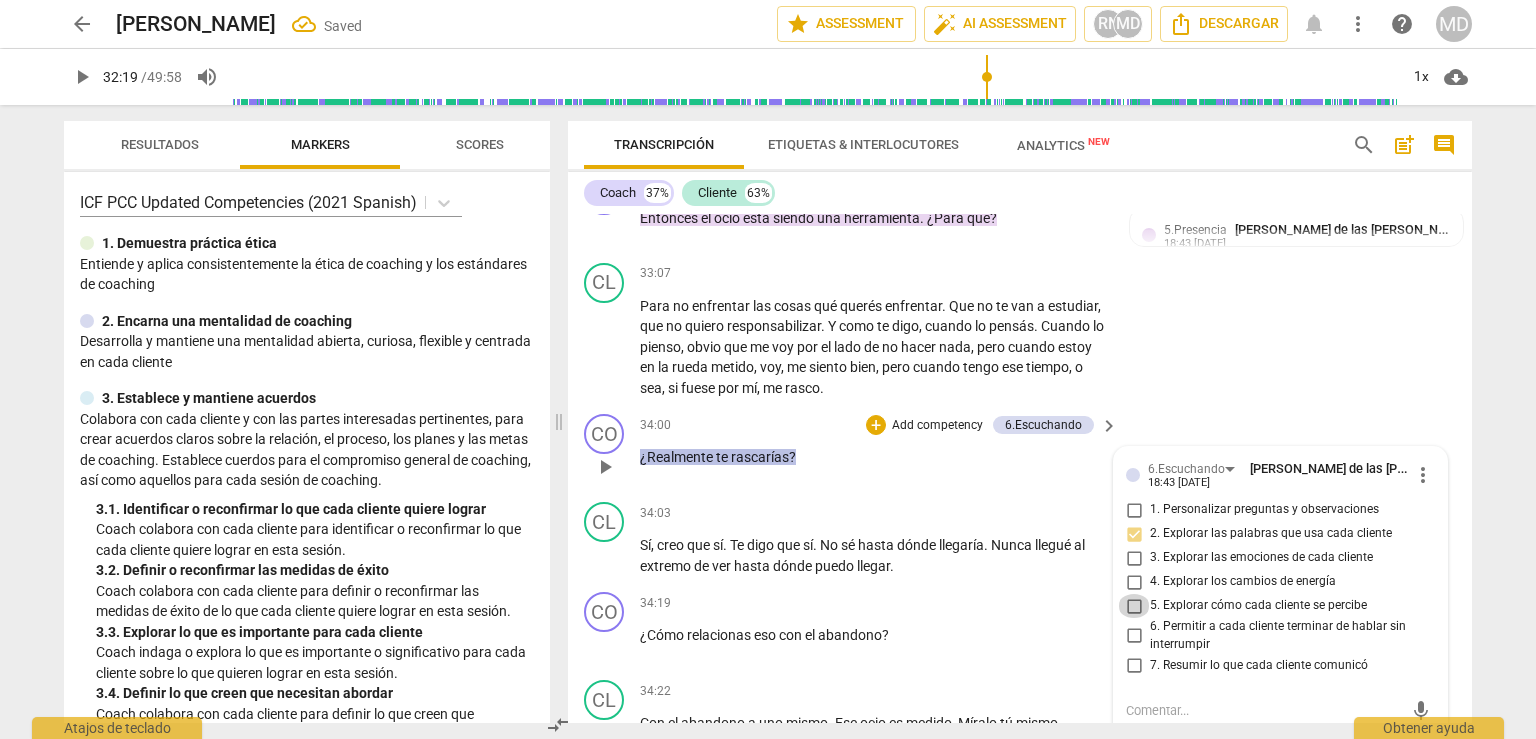 click on "5. Explorar cómo cada cliente se percibe" at bounding box center [1134, 606] 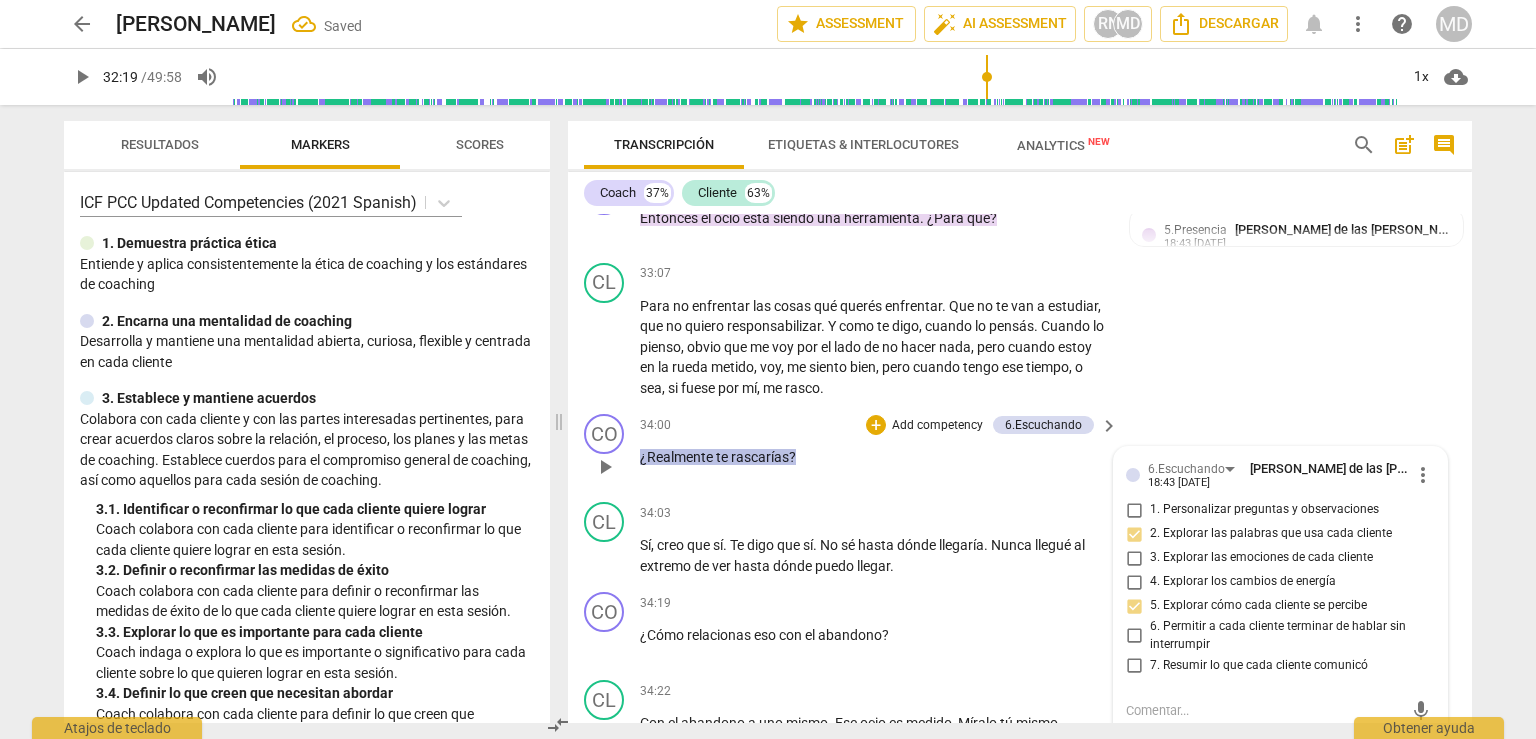 click on "Add competency" at bounding box center (937, 426) 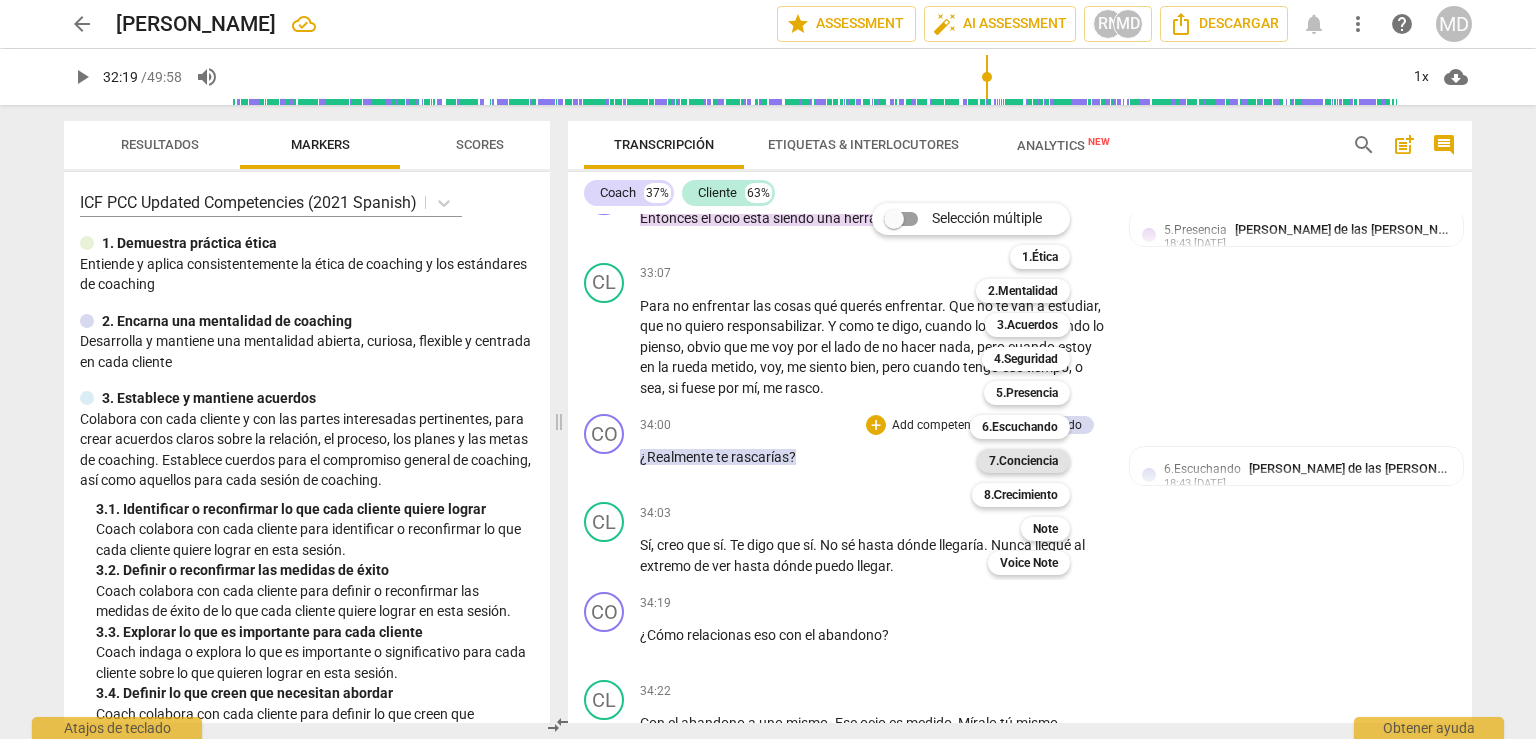 click on "7.Conciencia" at bounding box center (1023, 461) 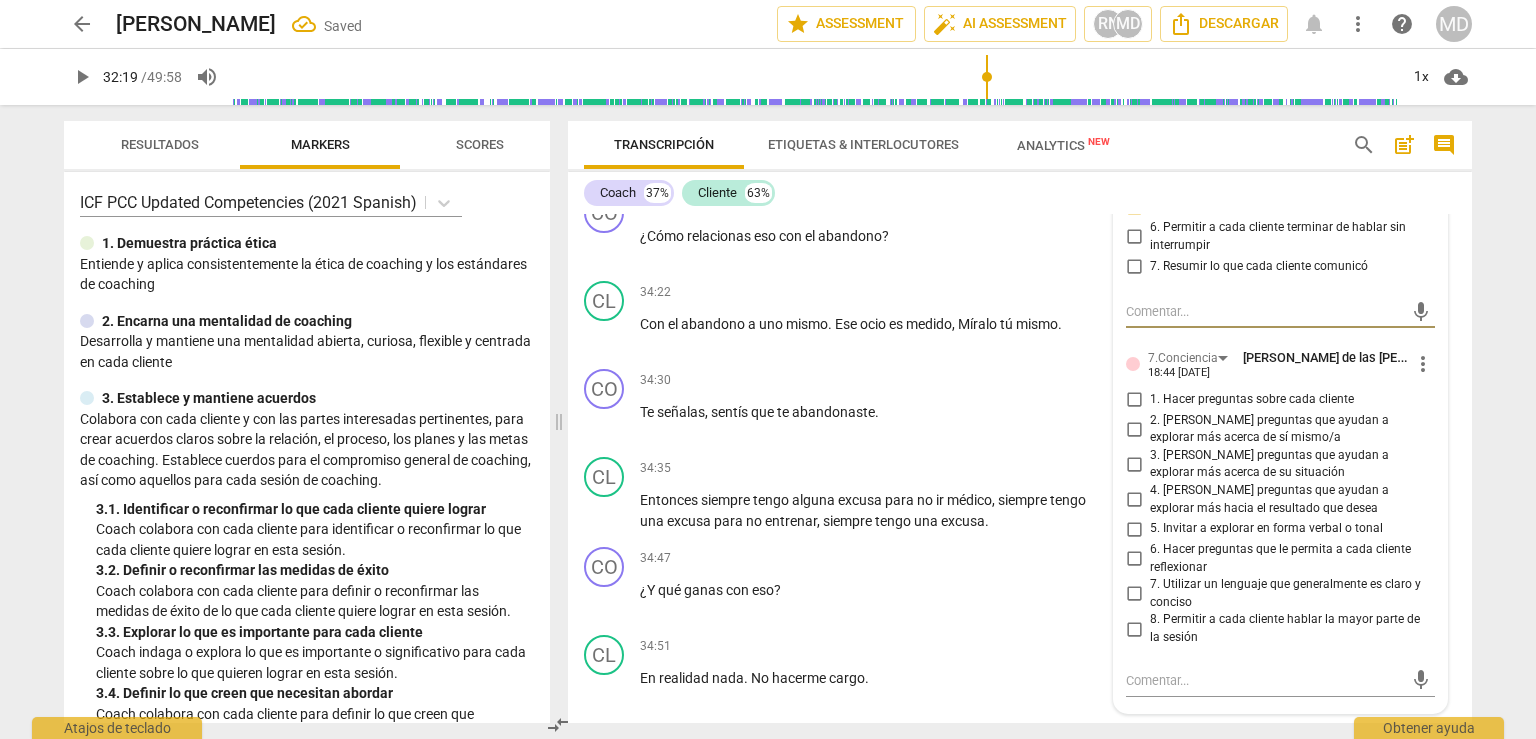 scroll, scrollTop: 17411, scrollLeft: 0, axis: vertical 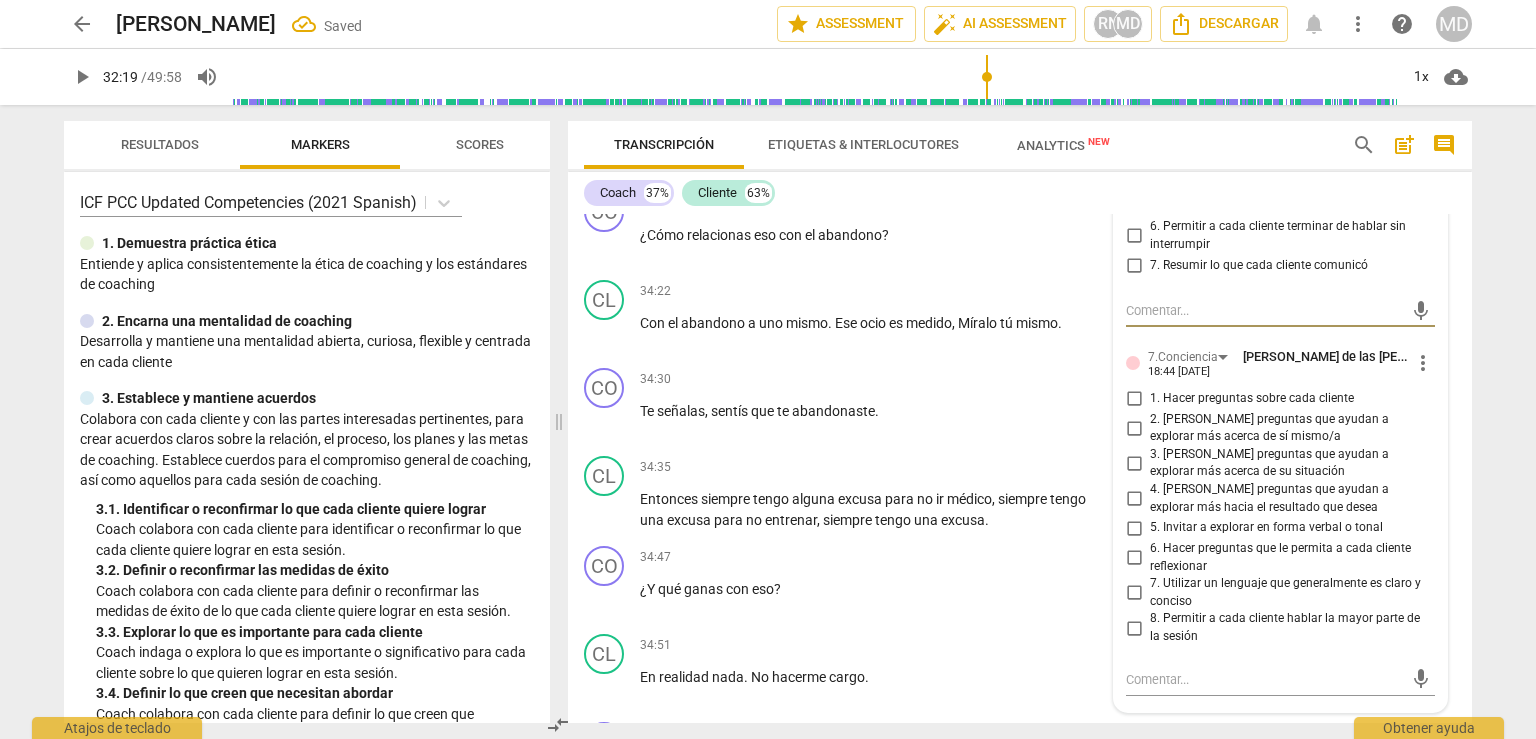 click on "2. [PERSON_NAME] preguntas que ayudan a explorar más acerca de sí mismo/a" at bounding box center [1134, 428] 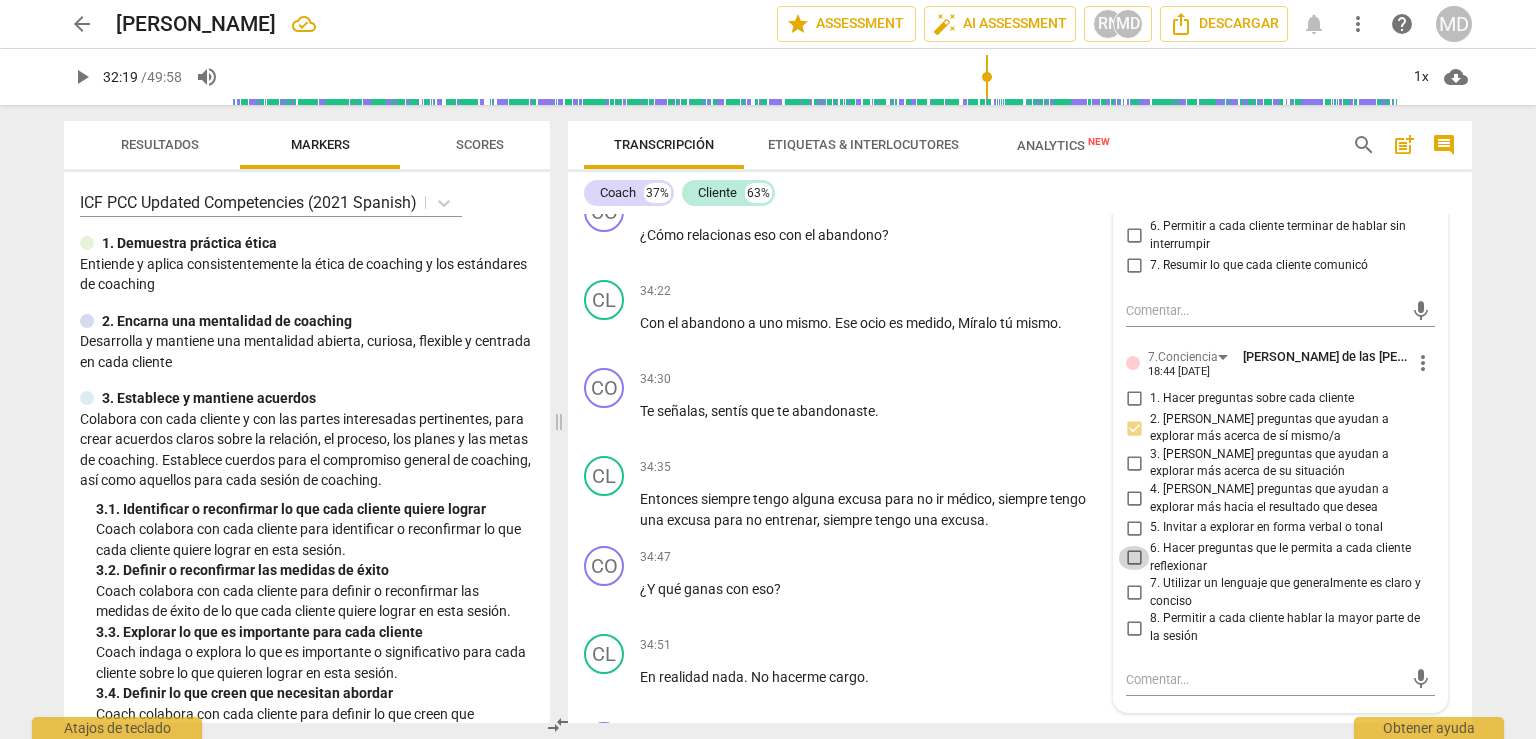 click on "6. Hacer preguntas que le permita a cada cliente reflexionar" at bounding box center [1134, 558] 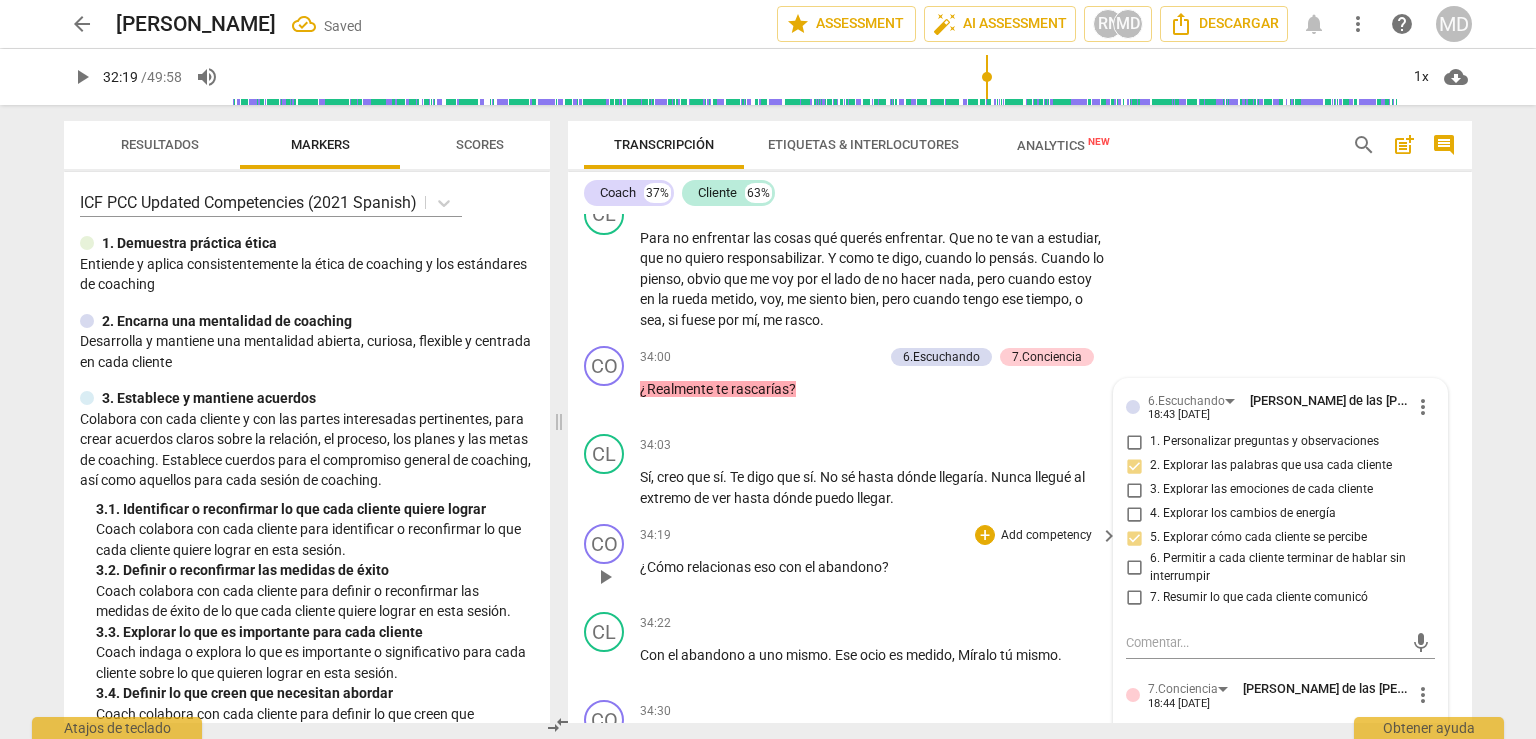 scroll, scrollTop: 17111, scrollLeft: 0, axis: vertical 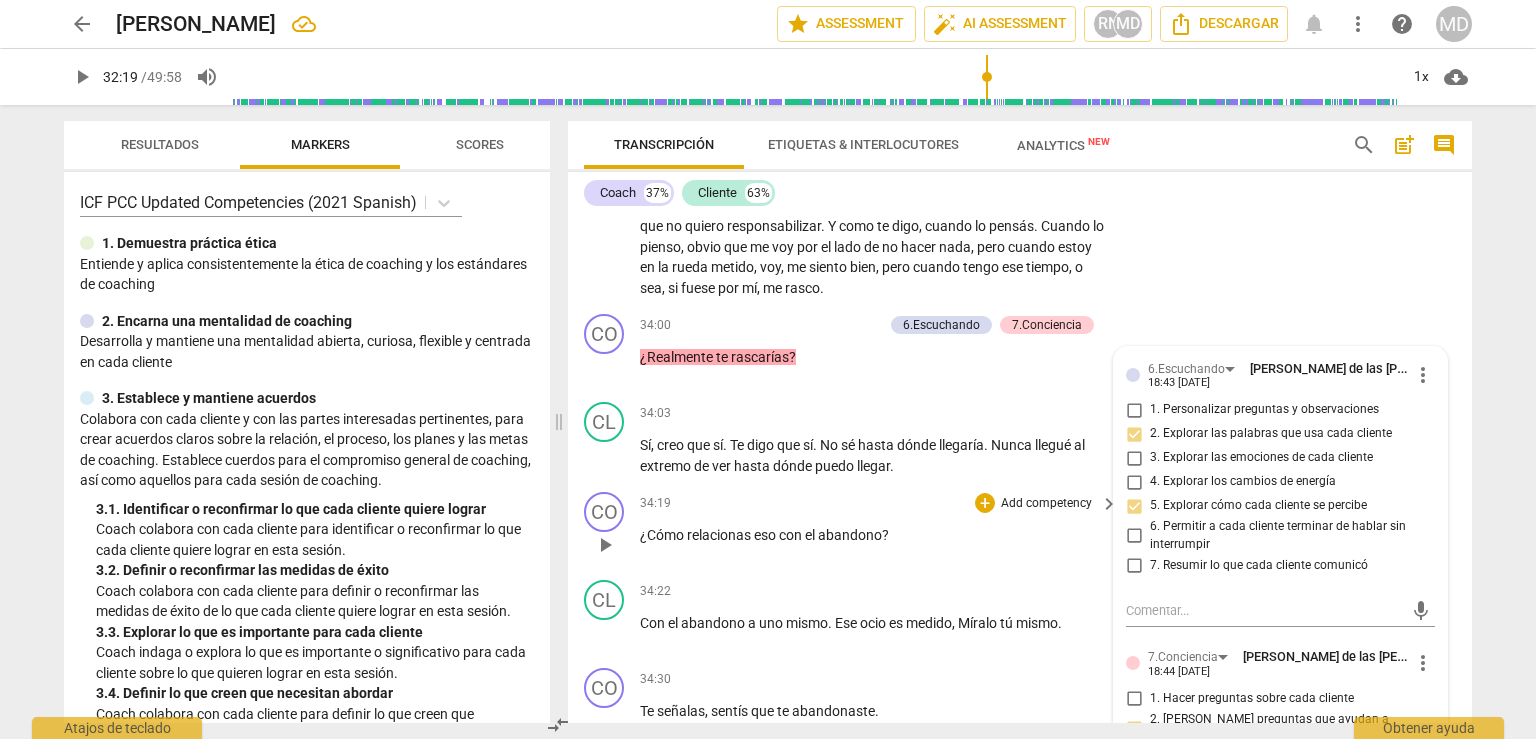 click on "Add competency" at bounding box center (1046, 504) 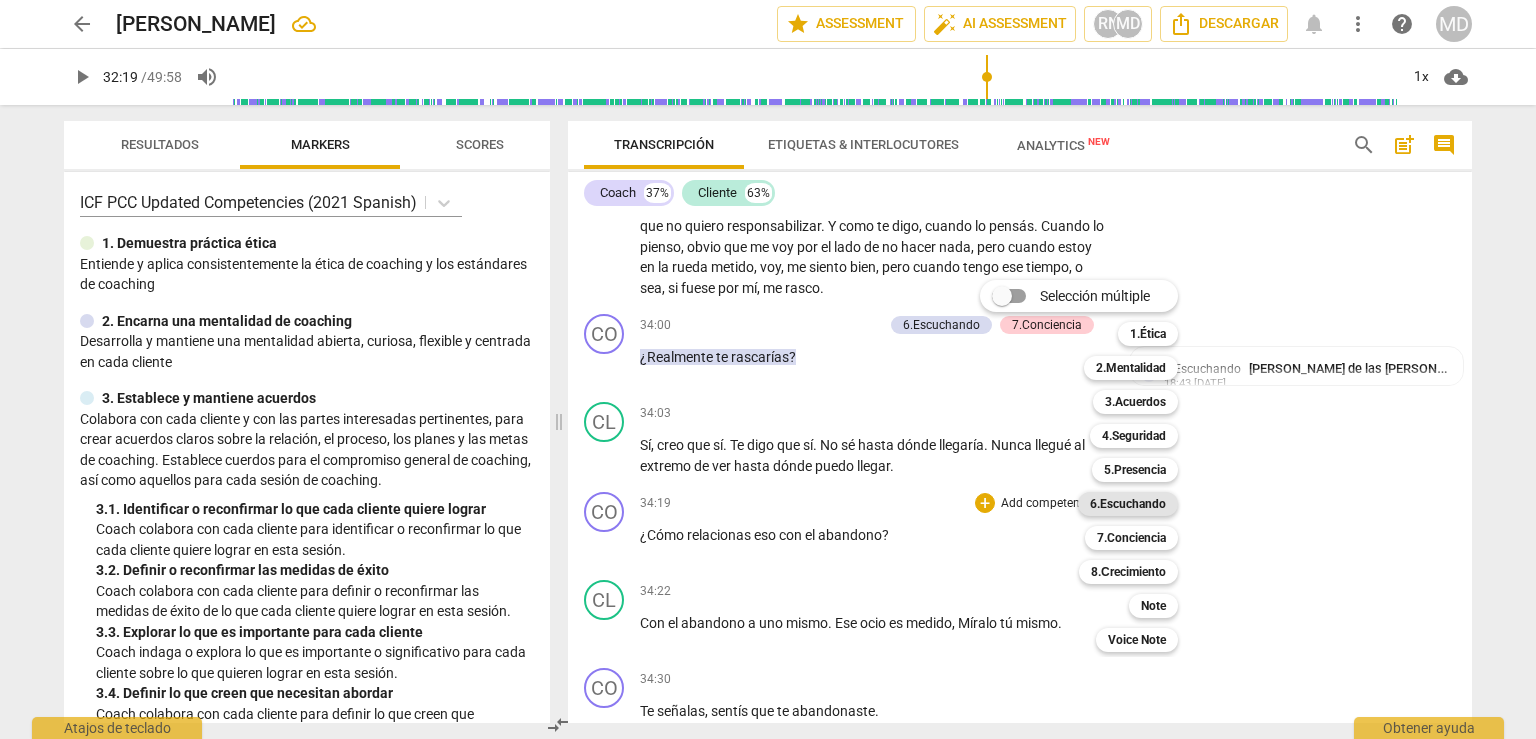 click on "6.Escuchando" at bounding box center (1128, 504) 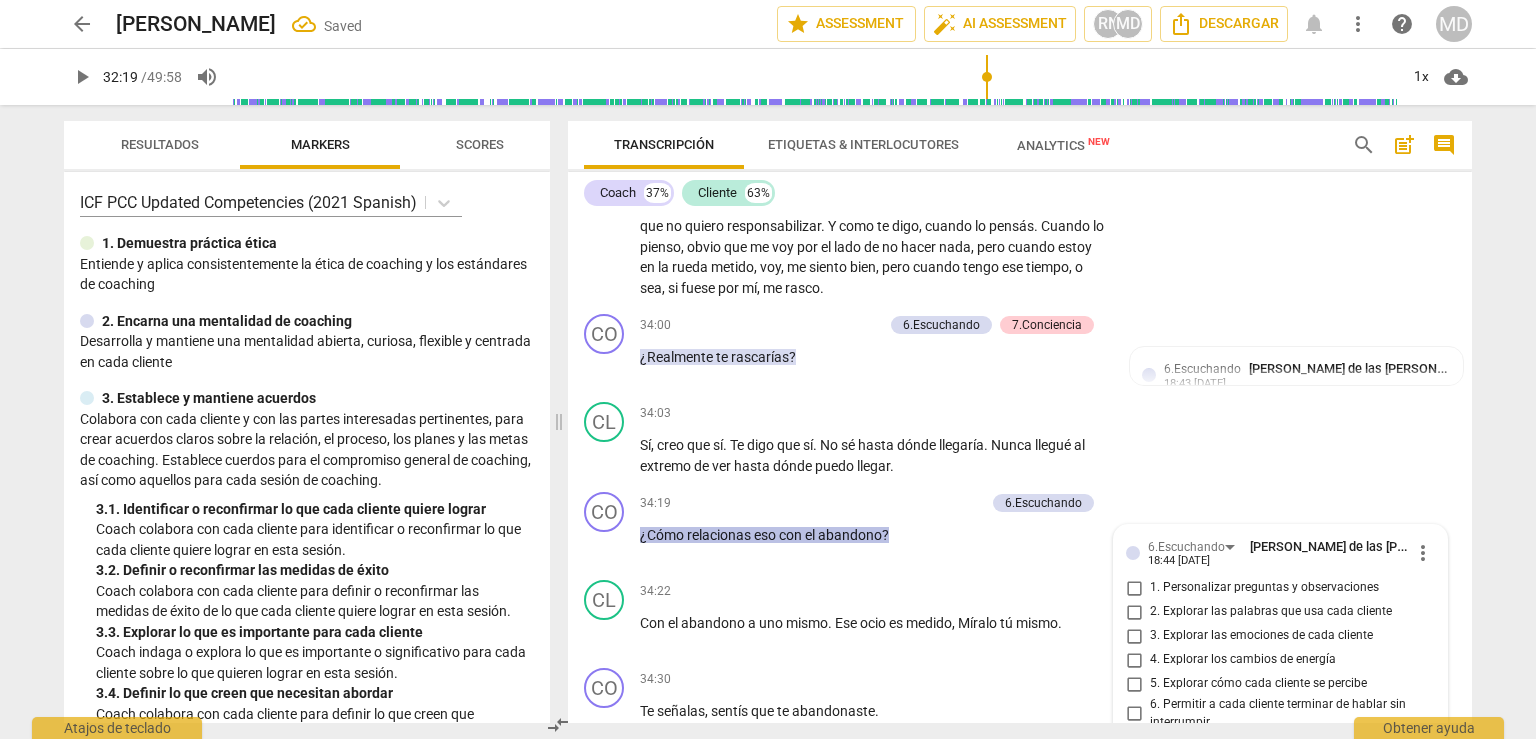 scroll, scrollTop: 17394, scrollLeft: 0, axis: vertical 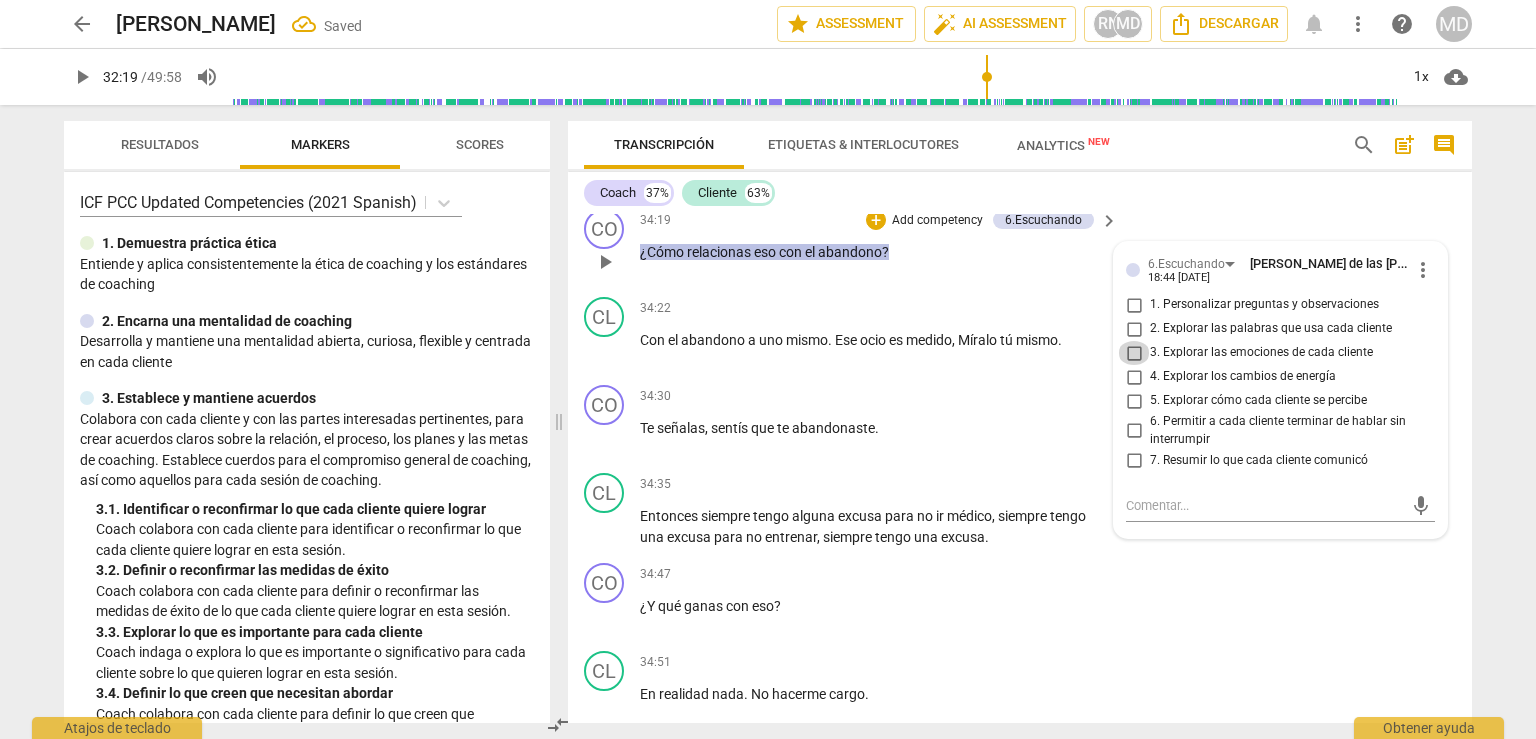 click on "3. Explorar las emociones de cada cliente" at bounding box center [1134, 353] 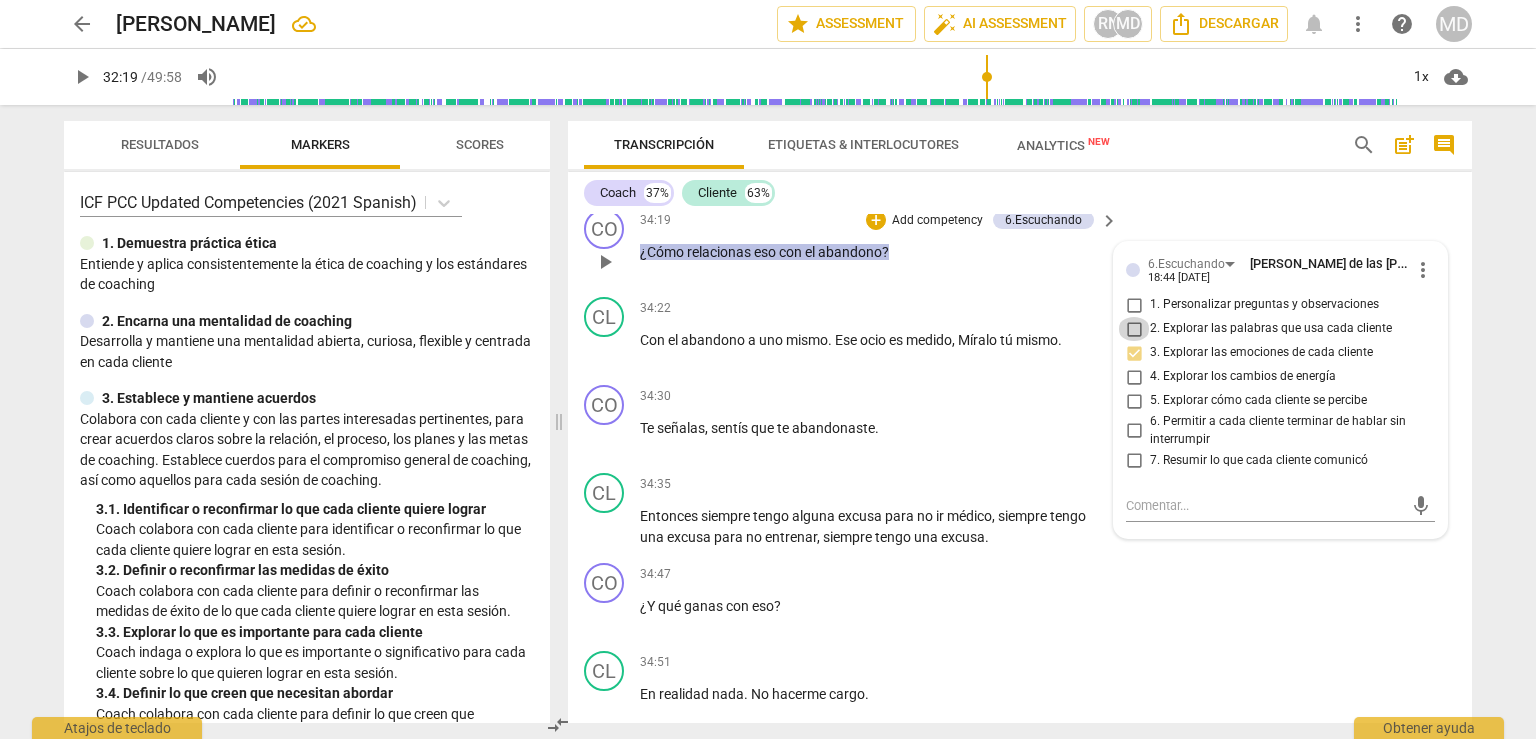 click on "2. Explorar las palabras que usa cada cliente" at bounding box center (1134, 329) 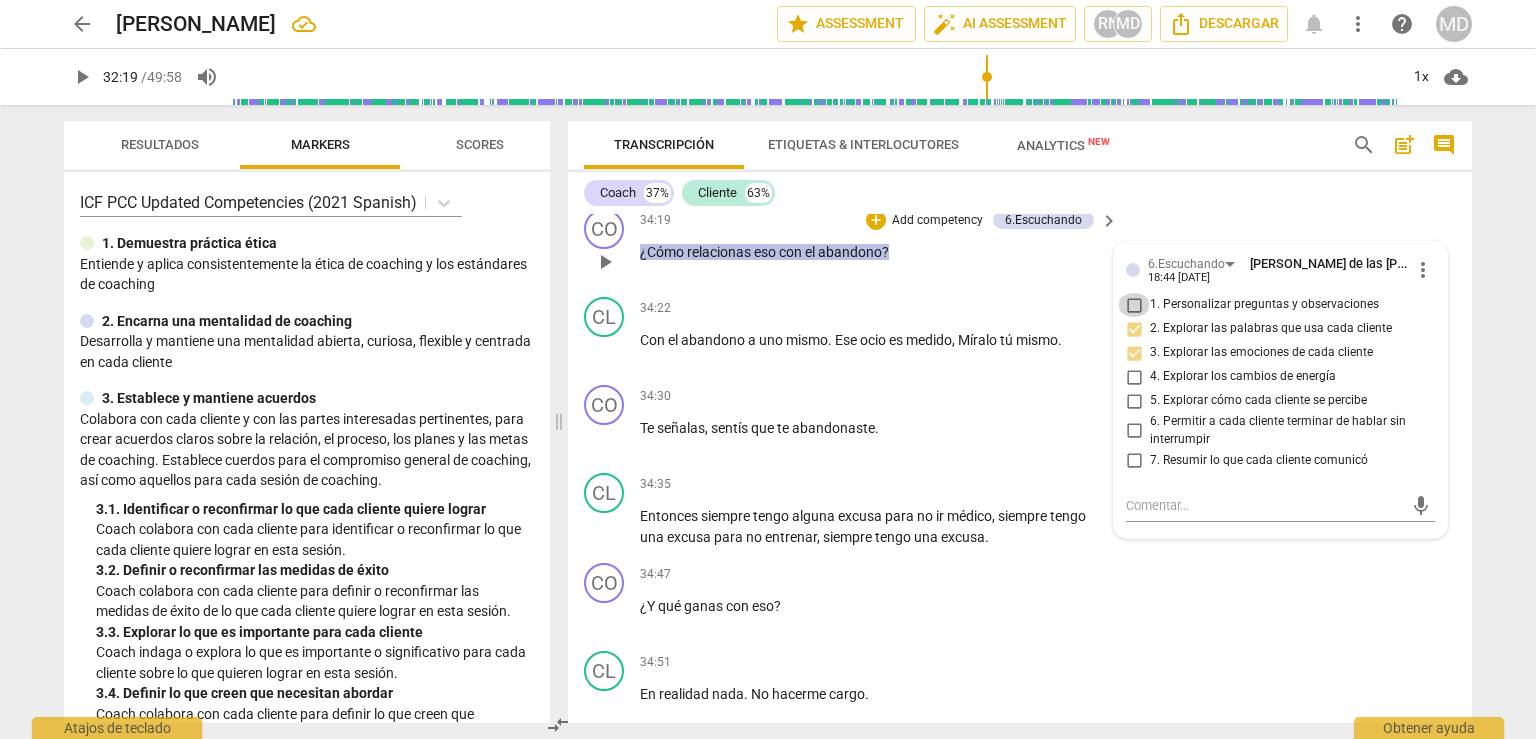 click on "1. Personalizar preguntas y observaciones" at bounding box center [1134, 305] 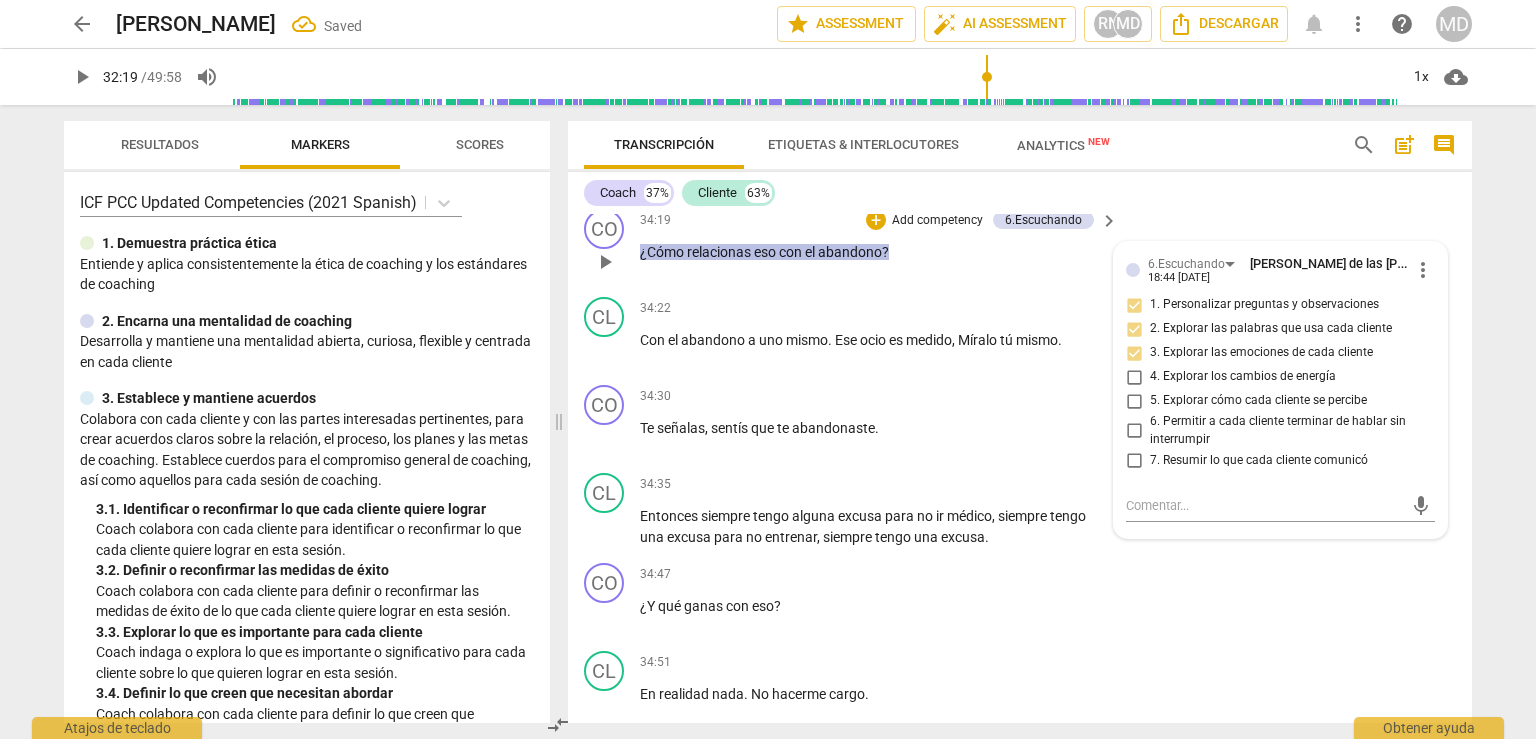 click on "5. Explorar cómo cada cliente se percibe" at bounding box center (1134, 401) 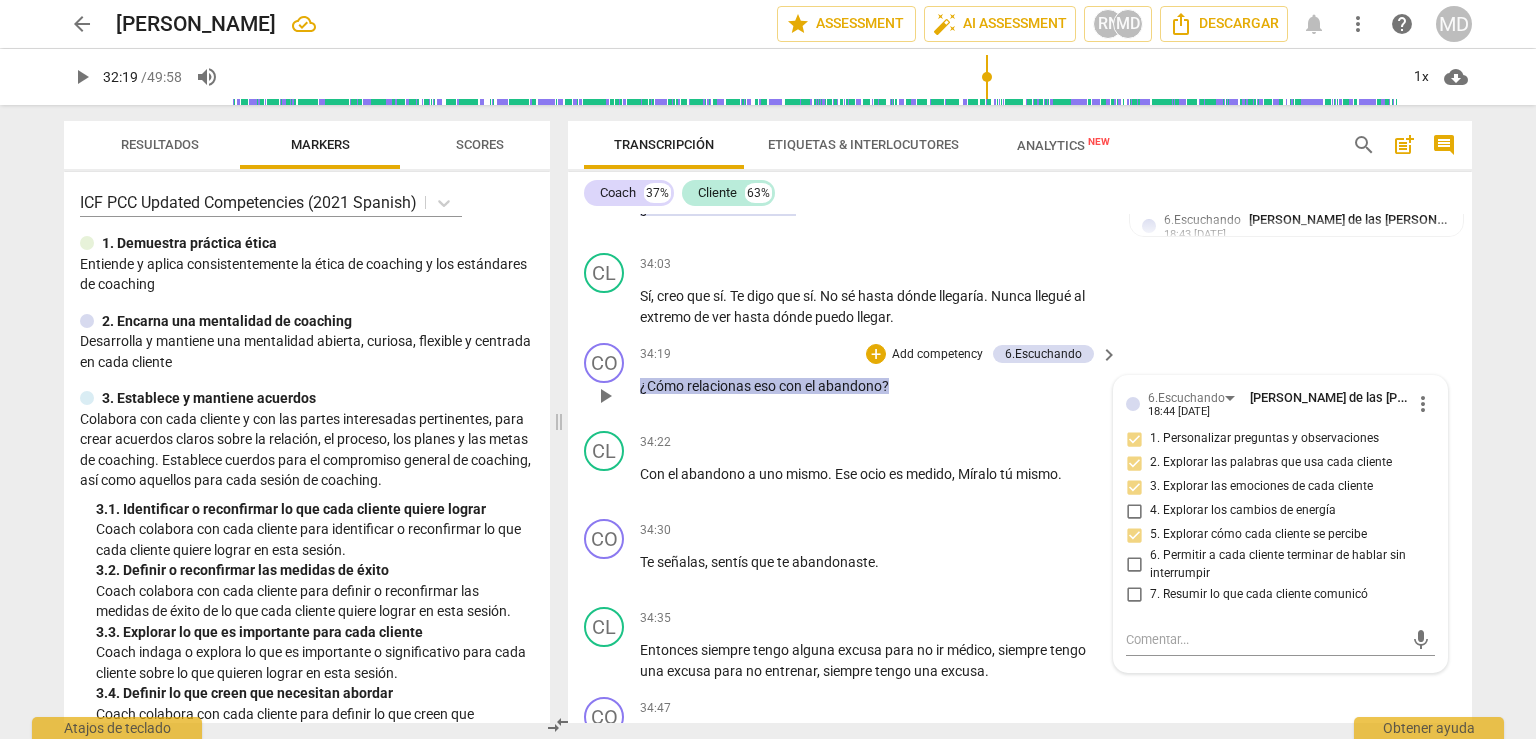 scroll, scrollTop: 17294, scrollLeft: 0, axis: vertical 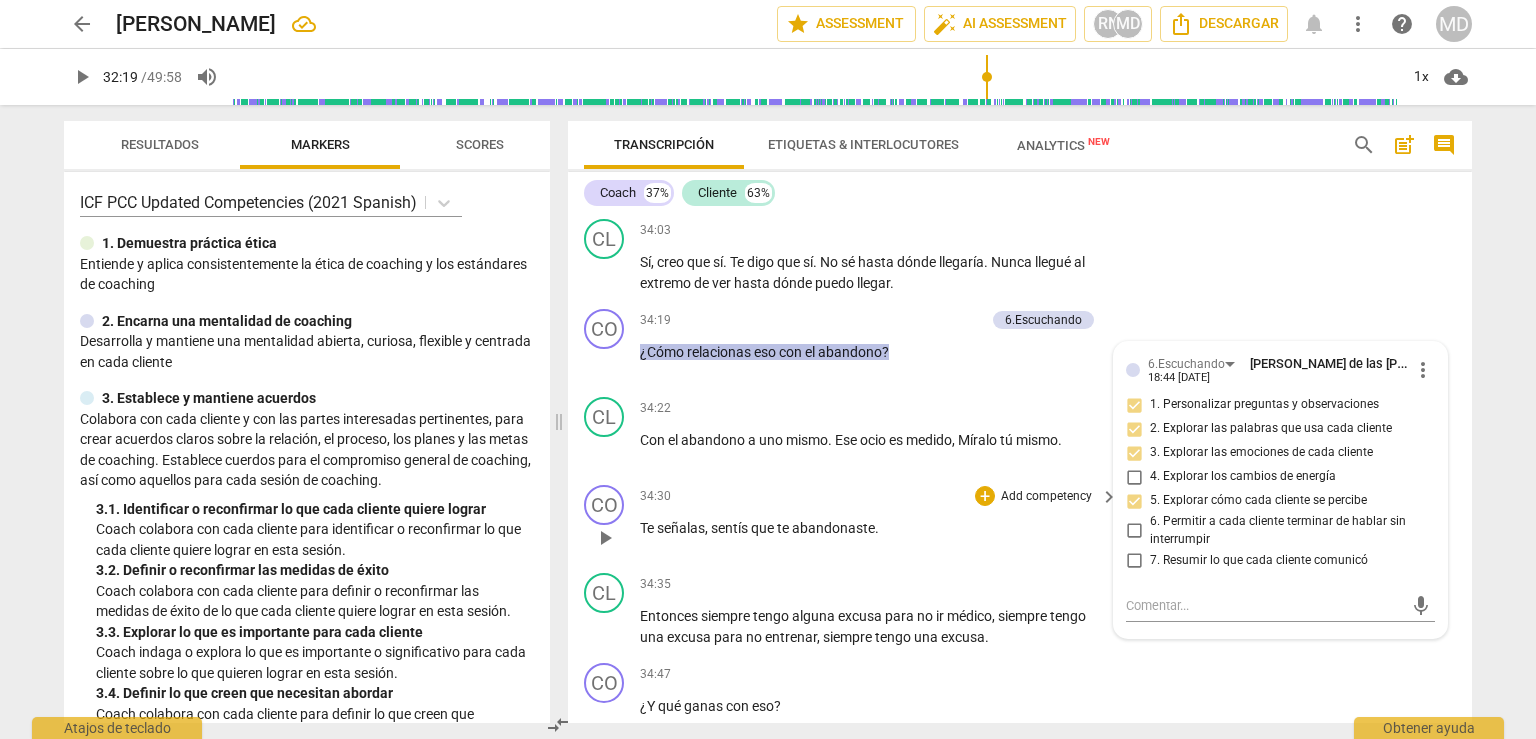click on "Add competency" at bounding box center (1046, 497) 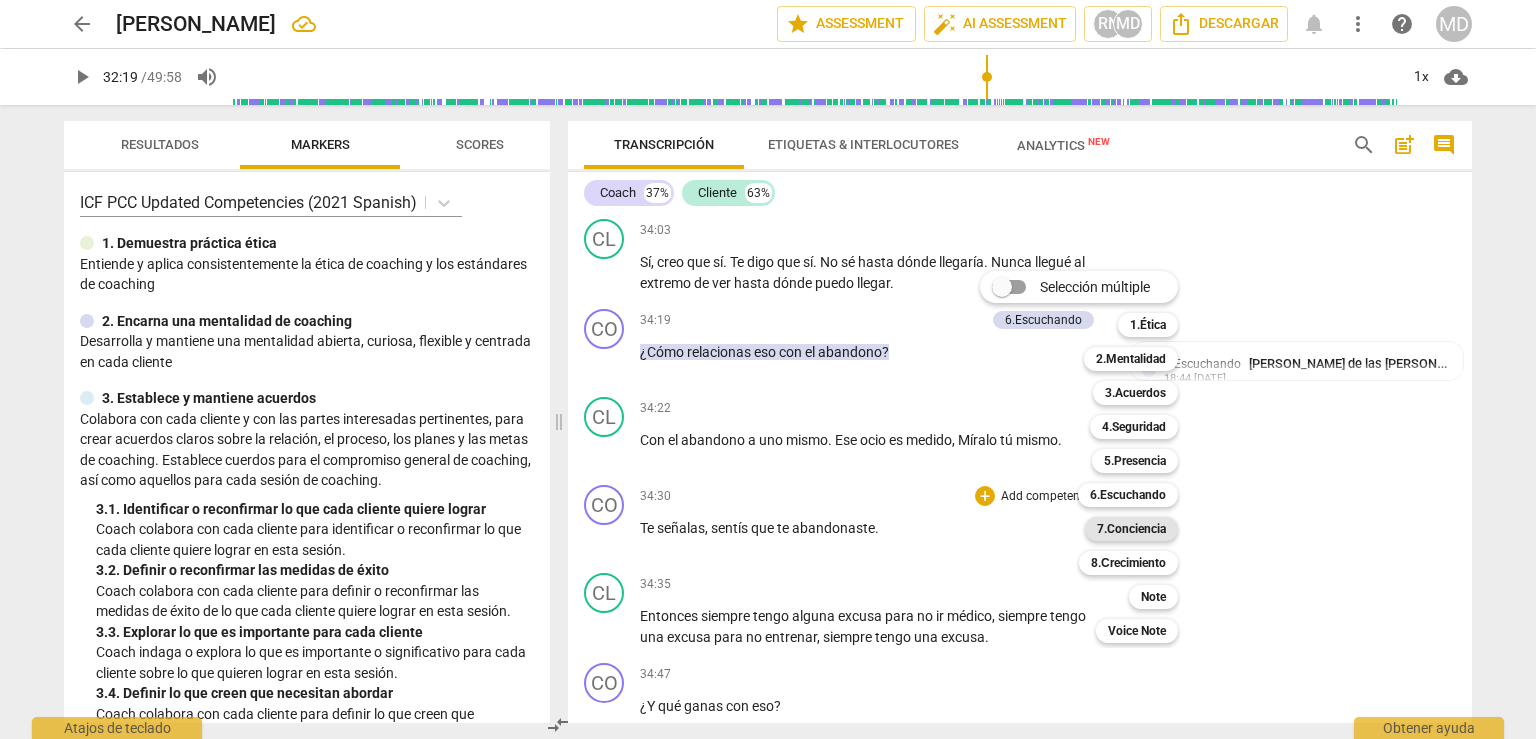 click on "7.Conciencia" at bounding box center (1131, 529) 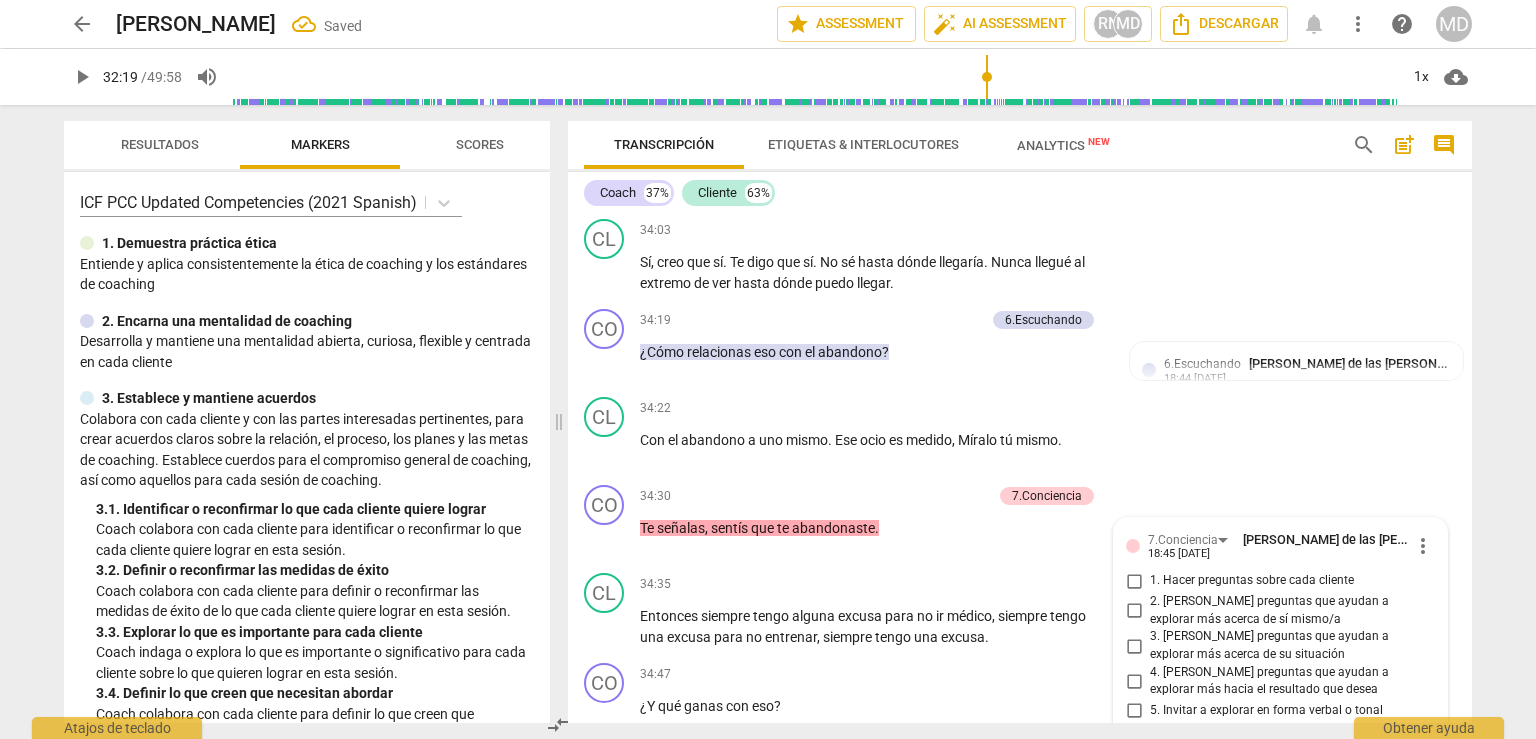 scroll, scrollTop: 17648, scrollLeft: 0, axis: vertical 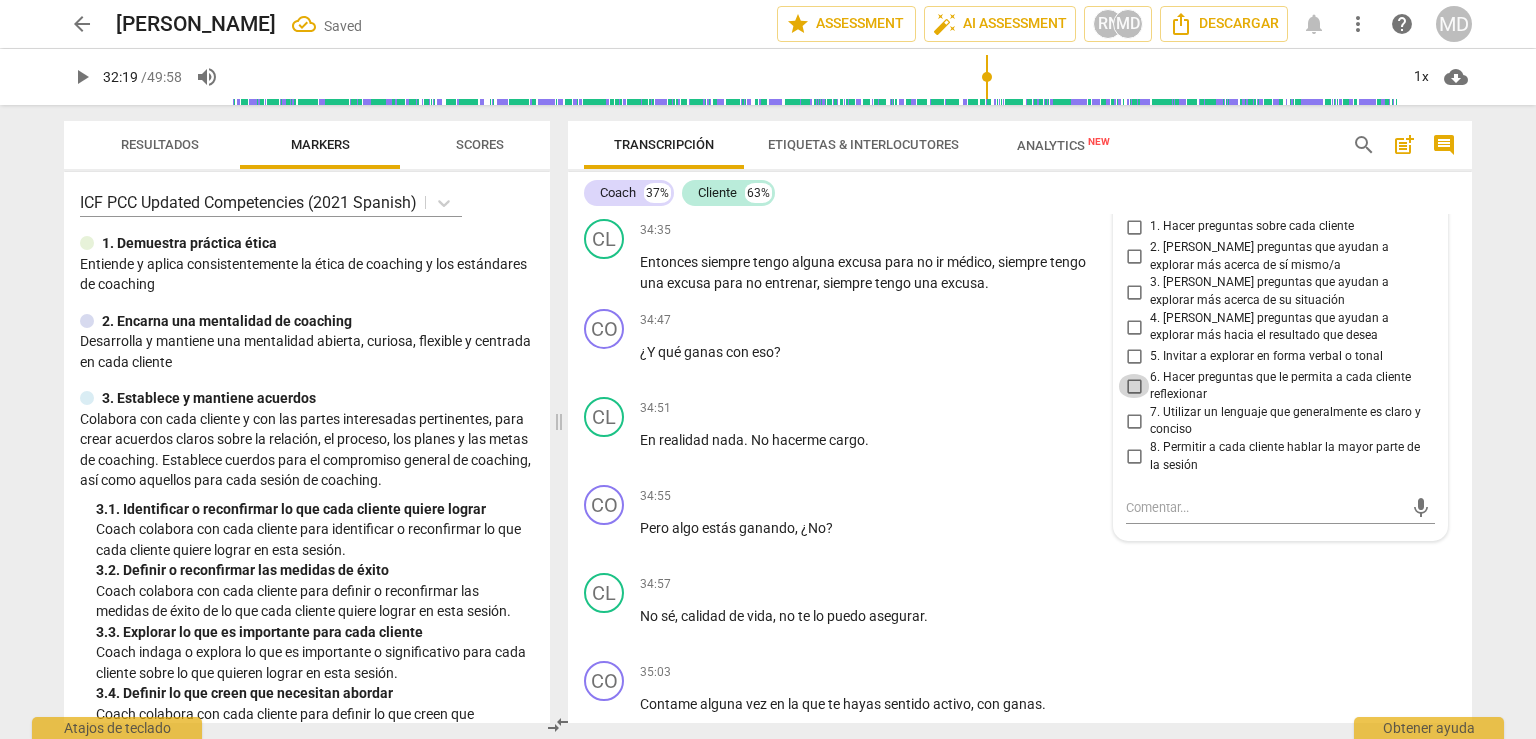 click on "6. Hacer preguntas que le permita a cada cliente reflexionar" at bounding box center [1134, 386] 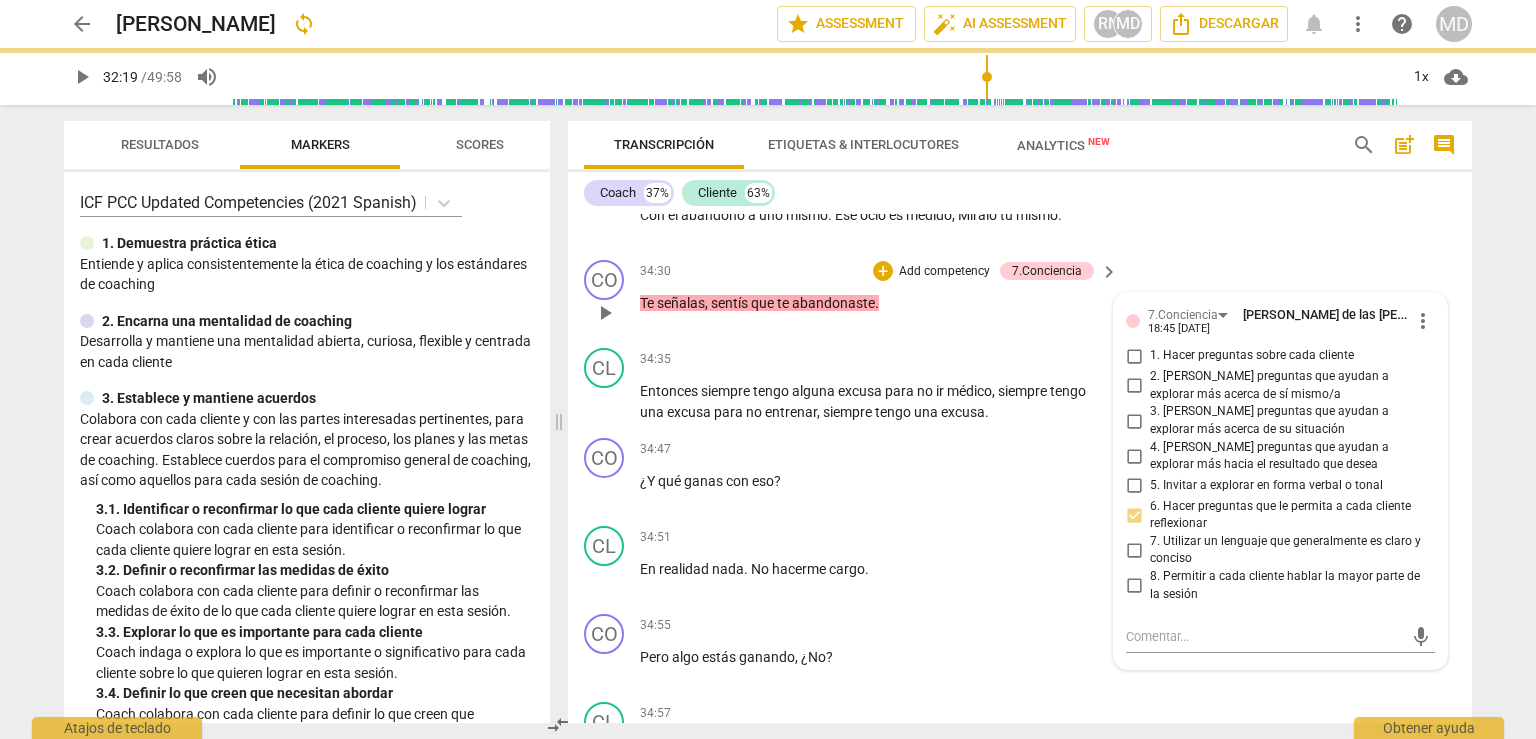 scroll, scrollTop: 17448, scrollLeft: 0, axis: vertical 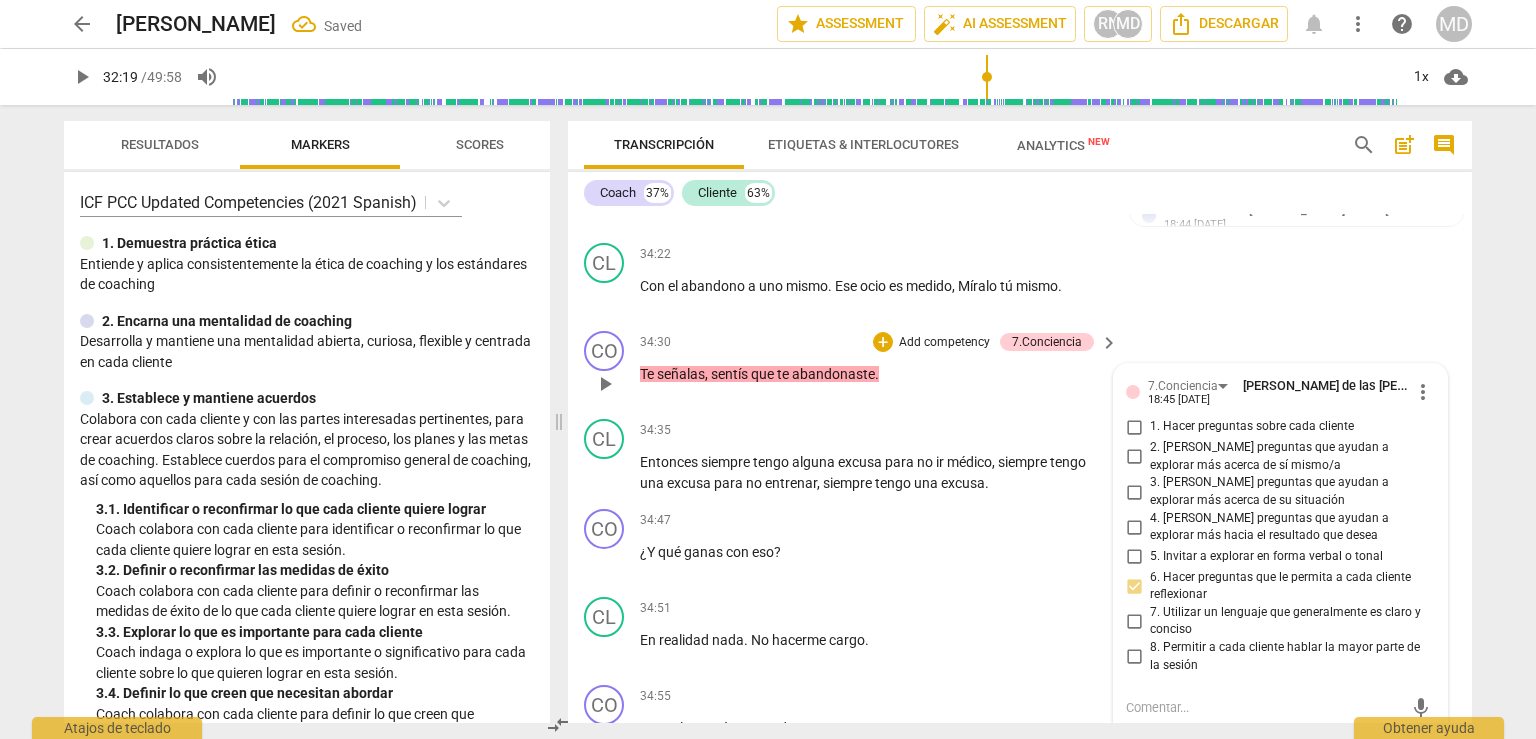 click on "Add competency" at bounding box center [944, 343] 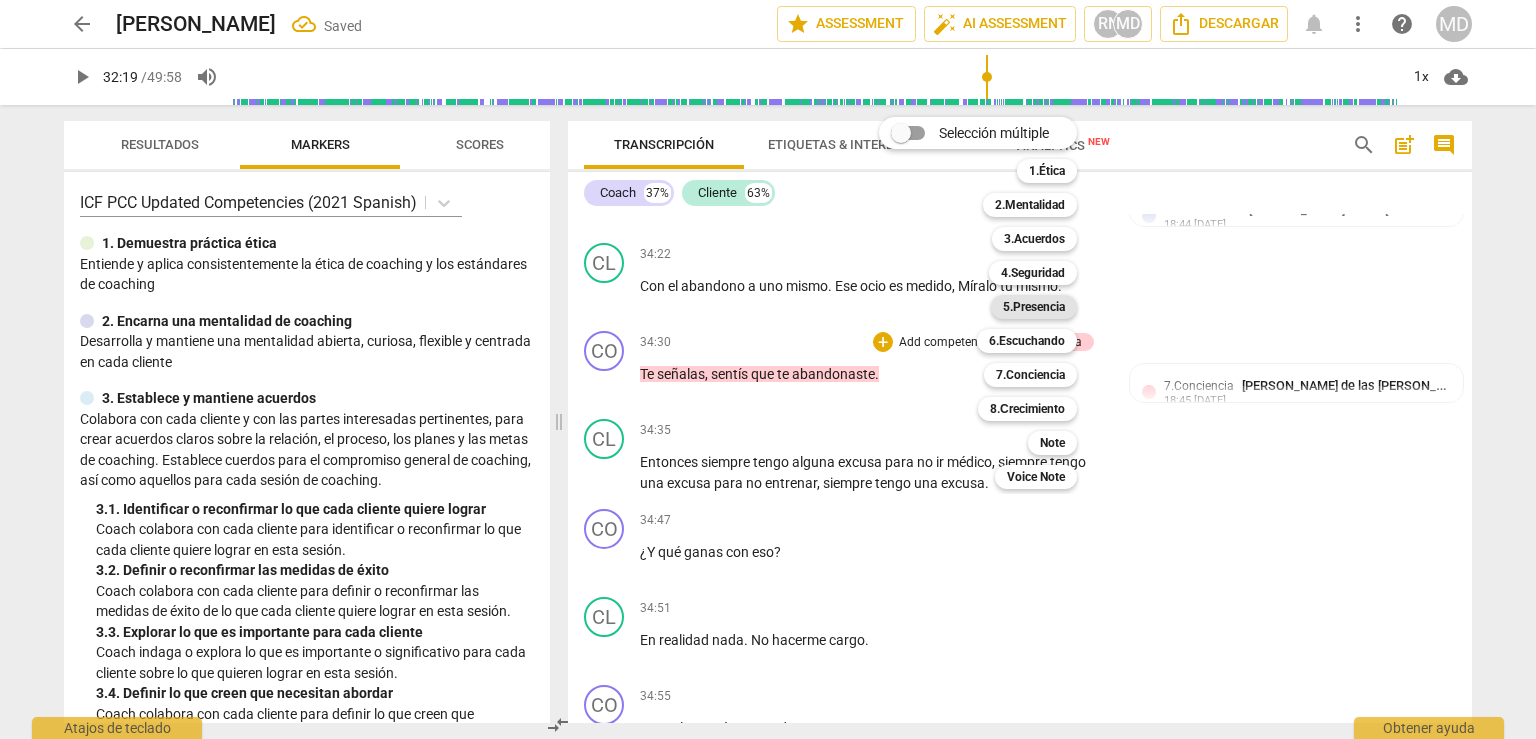 click on "5.Presencia" at bounding box center [1034, 307] 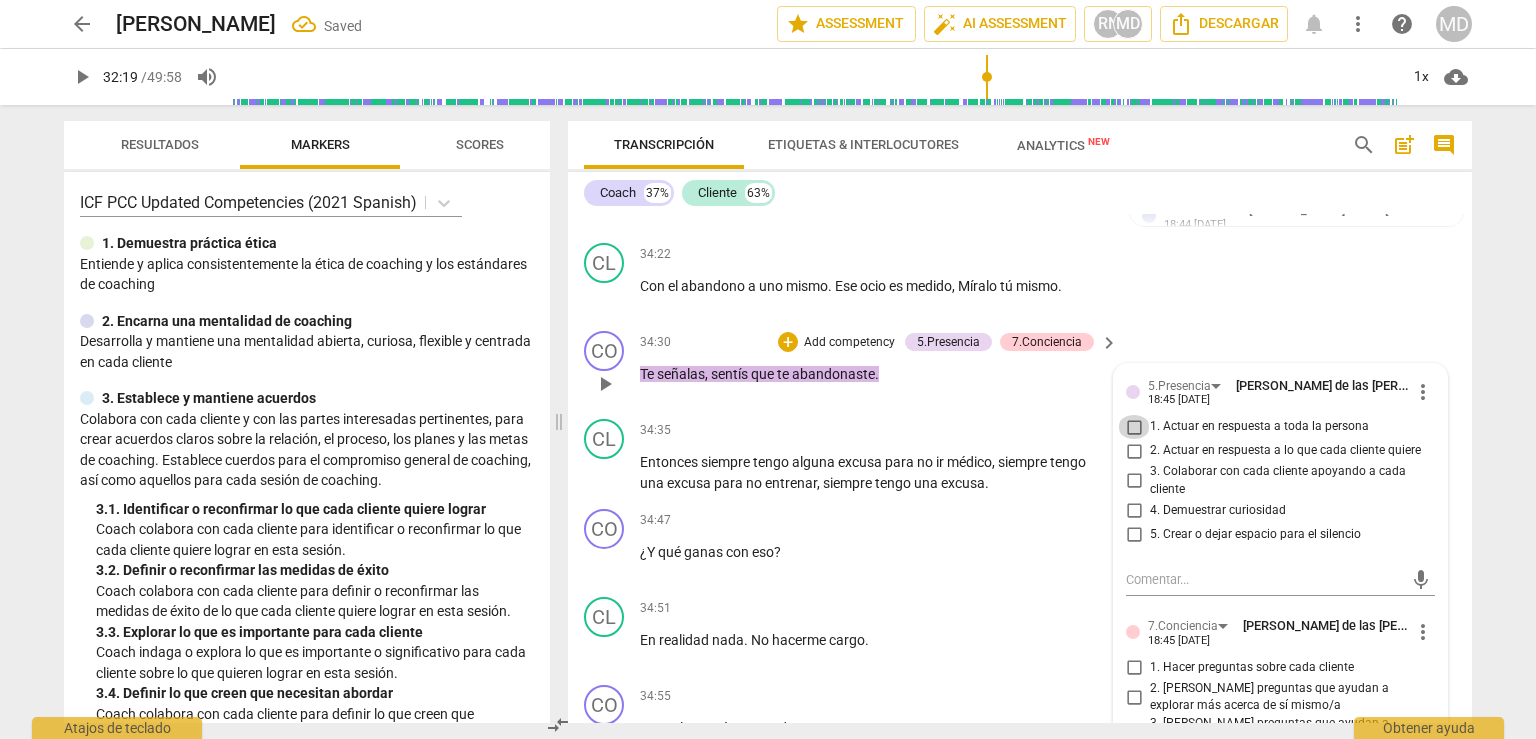 click on "1. Actuar en respuesta a toda la persona" at bounding box center [1134, 427] 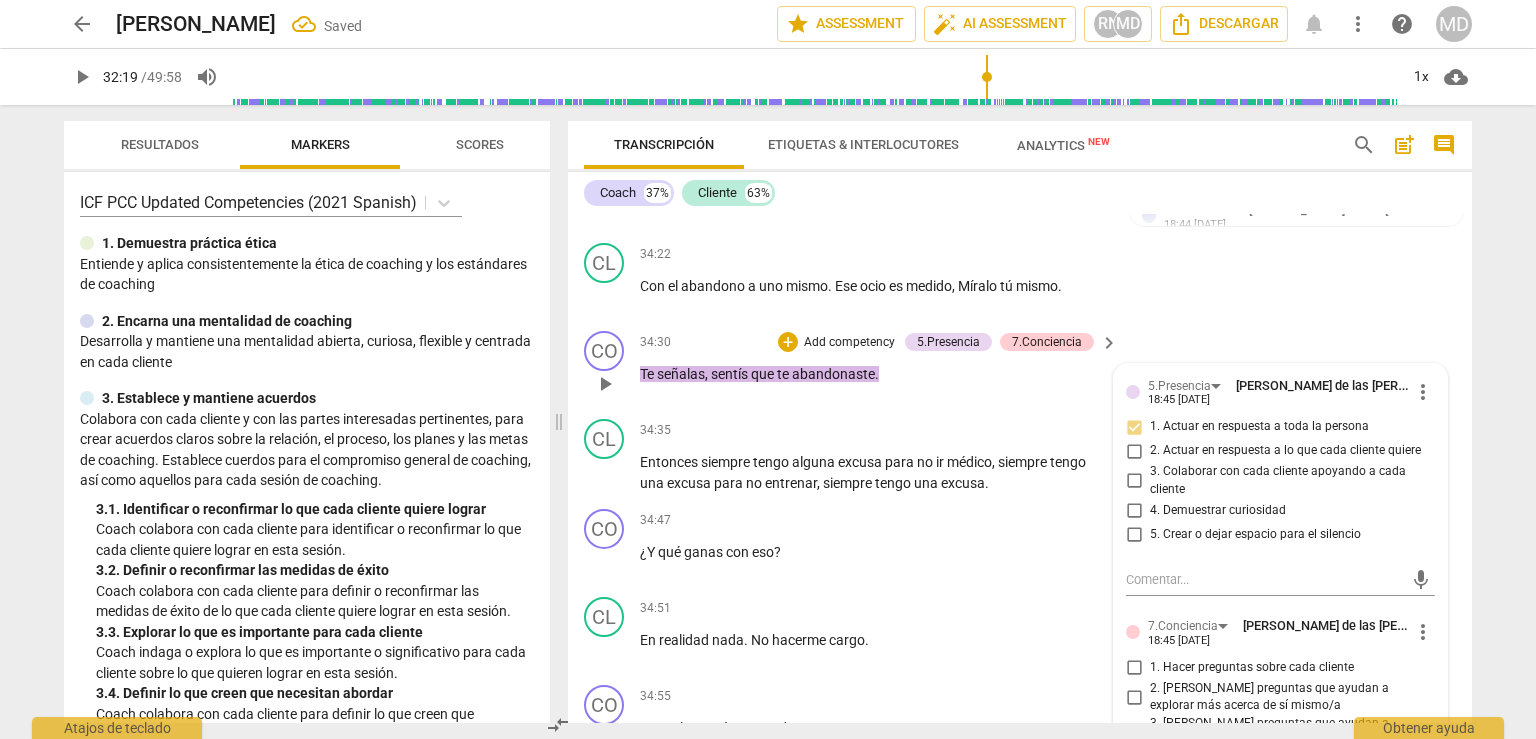 click on "3. Colaborar con cada cliente apoyando a cada cliente" at bounding box center (1134, 481) 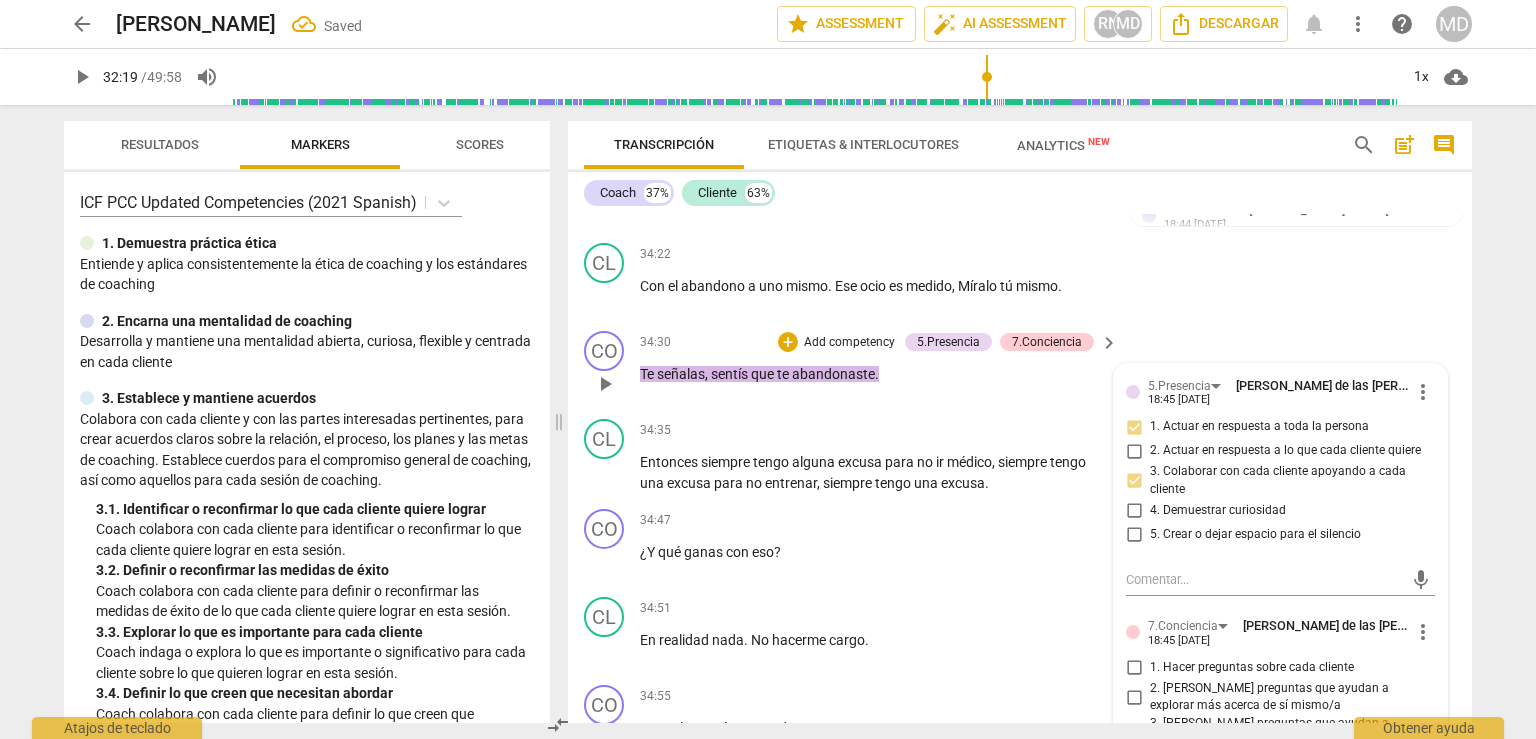 click on "4. Demuestrar curiosidad" at bounding box center (1134, 510) 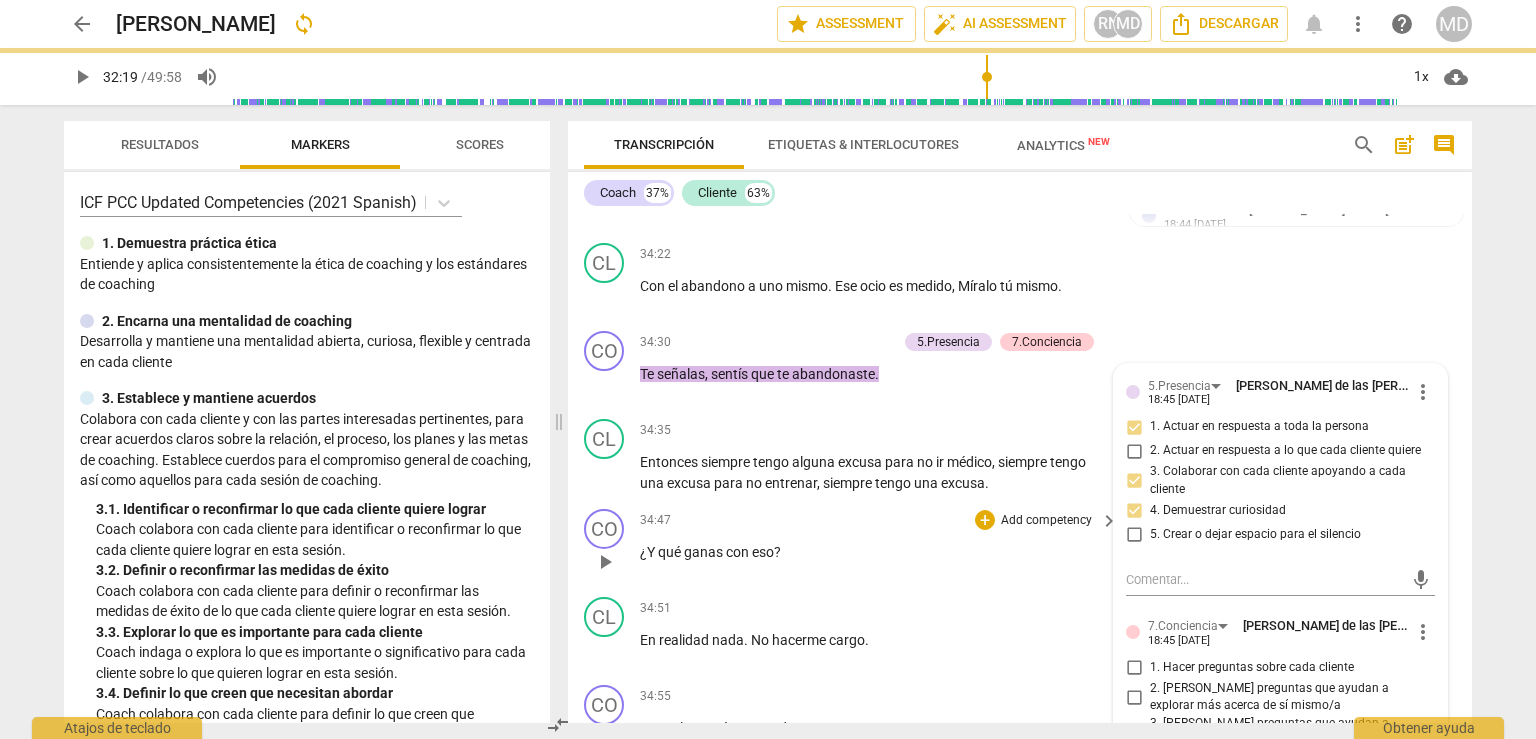 click on "Add competency" at bounding box center (1046, 521) 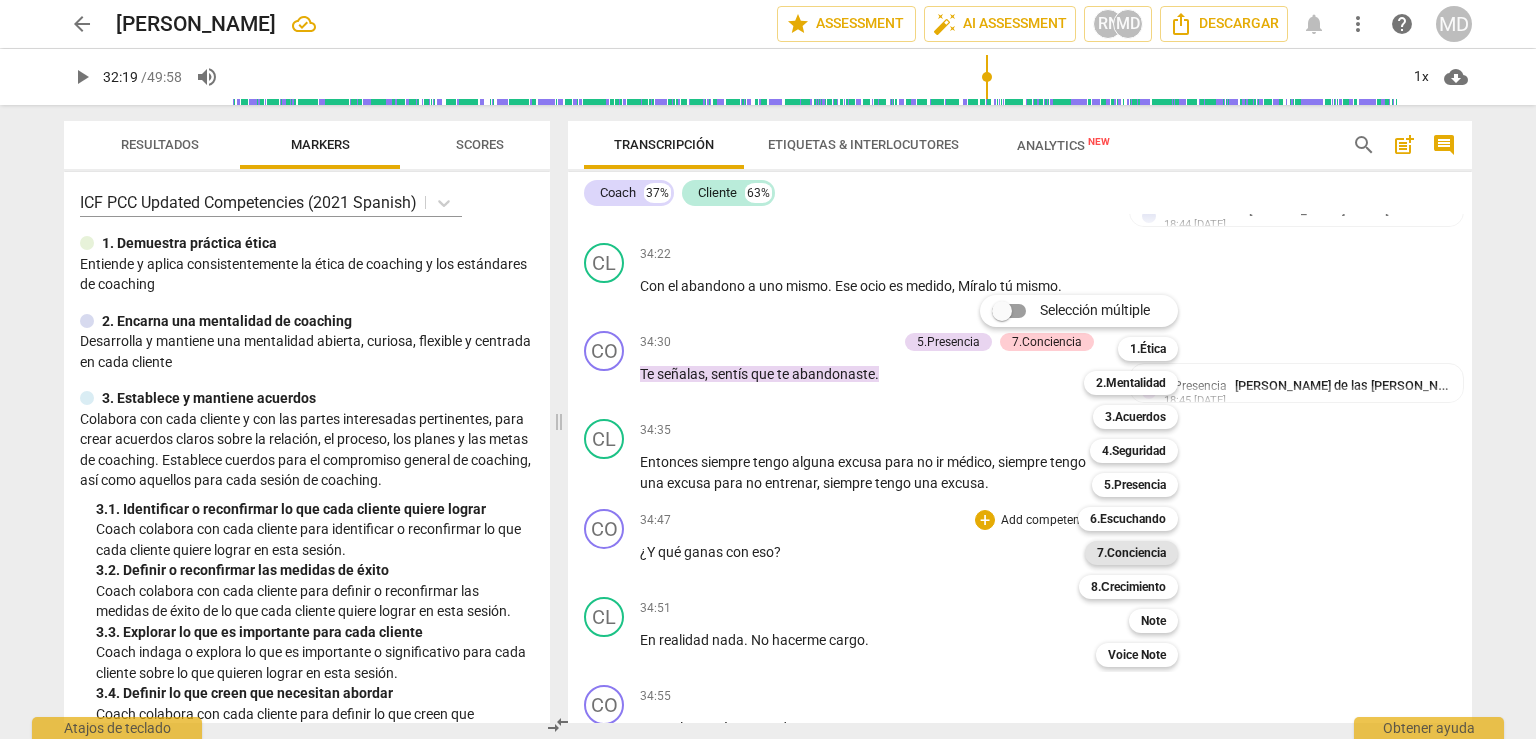 click on "7.Conciencia" at bounding box center (1131, 553) 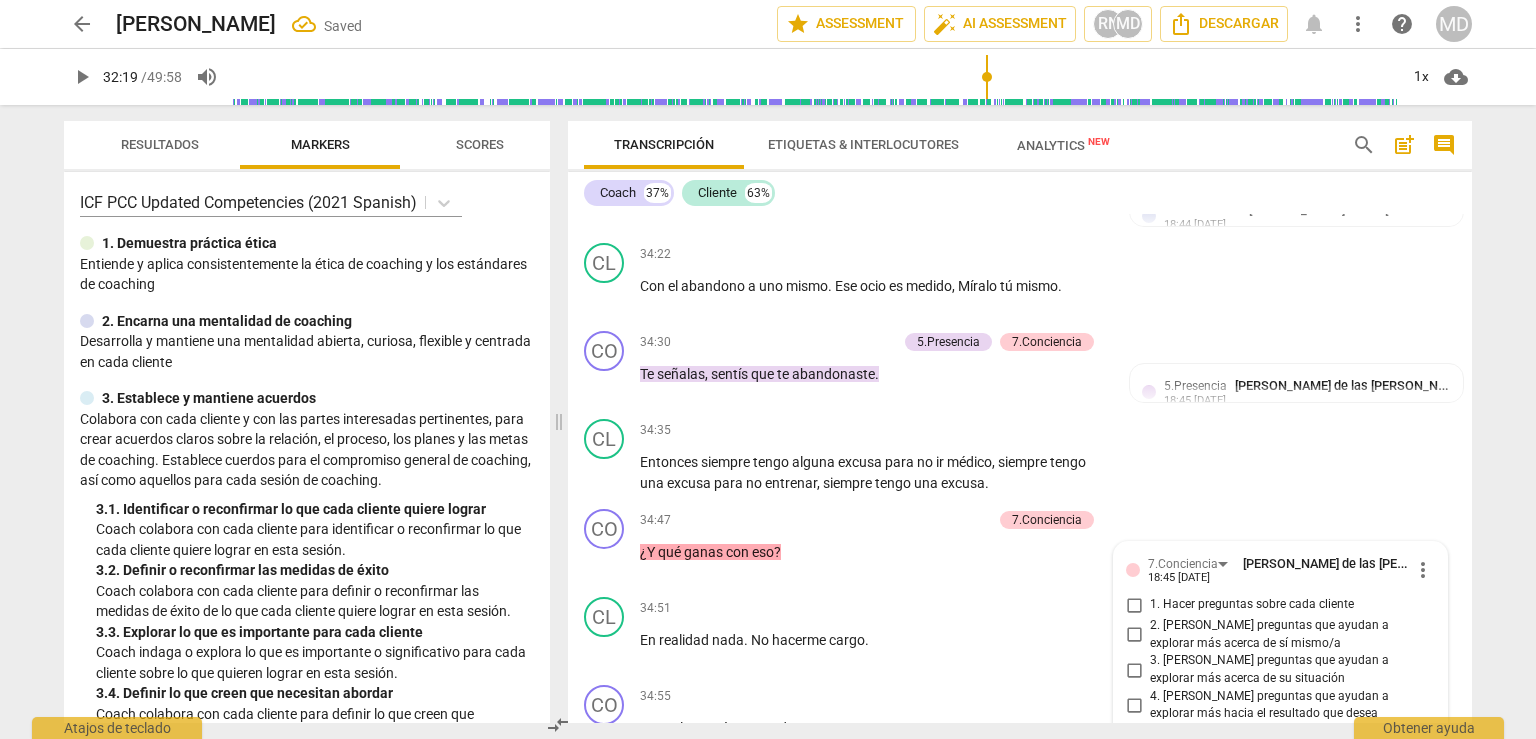 scroll, scrollTop: 17825, scrollLeft: 0, axis: vertical 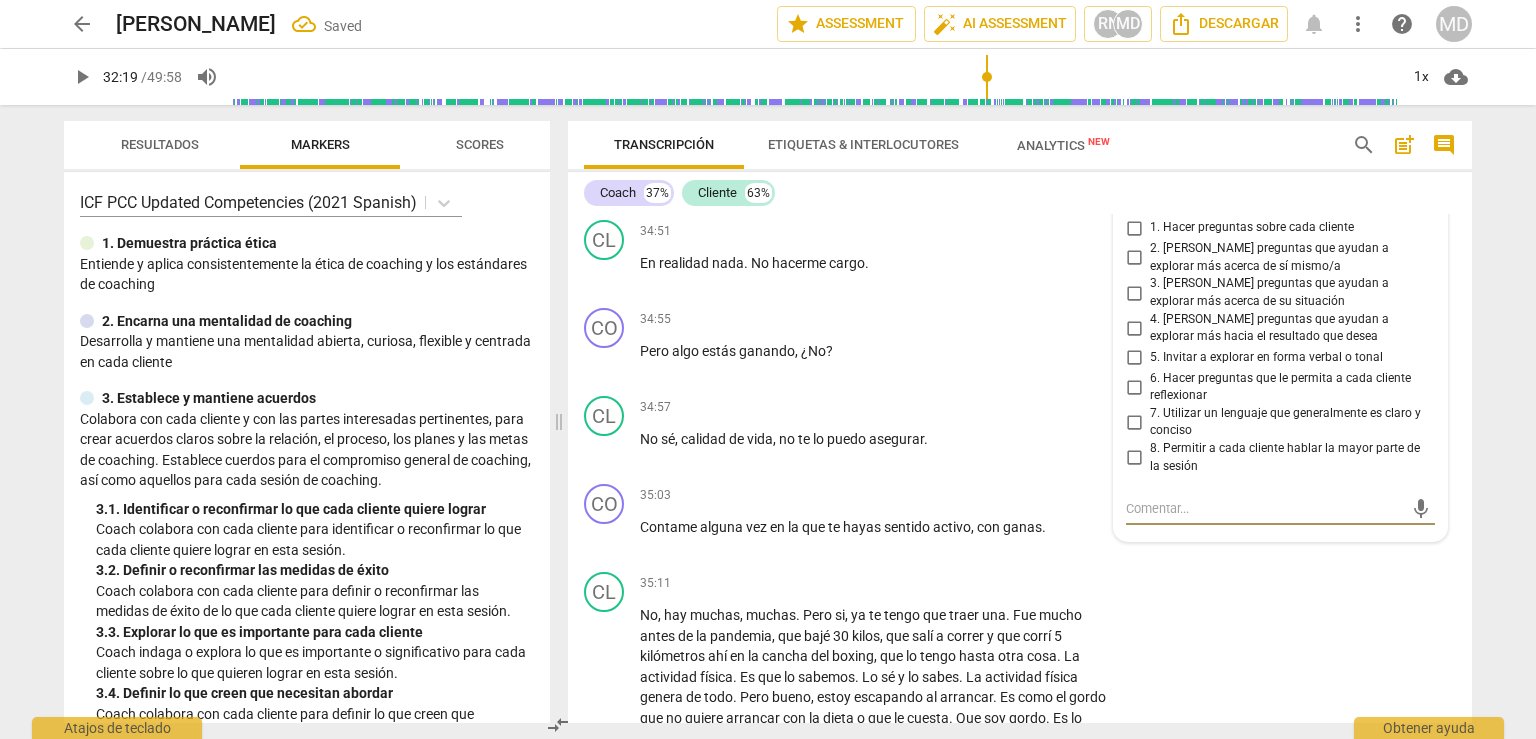 click on "6. Hacer preguntas que le permita a cada cliente reflexionar" at bounding box center [1134, 387] 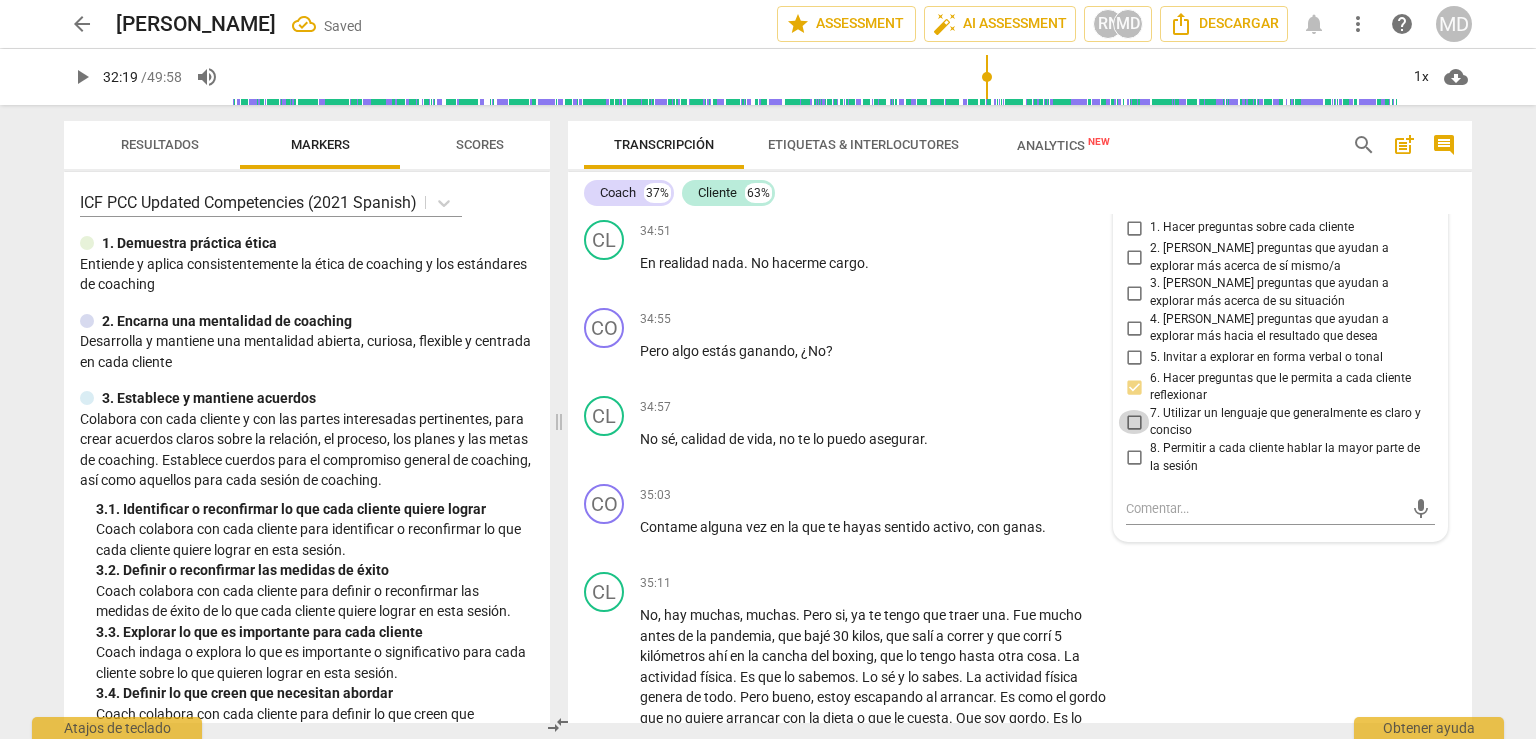 click on "7. Utilizar un lenguaje que generalmente es claro y conciso" at bounding box center (1134, 422) 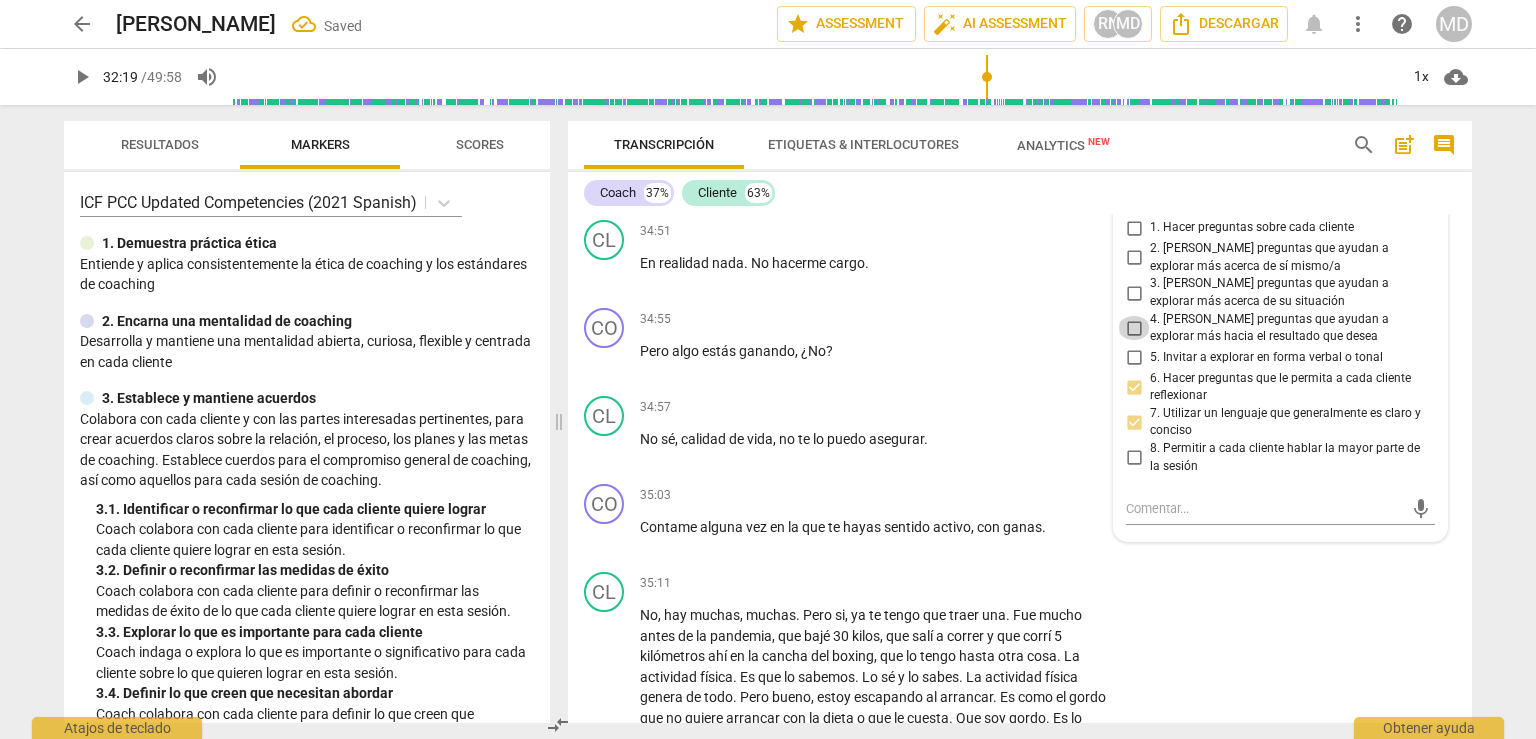 click on "4. [PERSON_NAME] preguntas que ayudan a explorar más hacia el resultado que desea" at bounding box center (1134, 328) 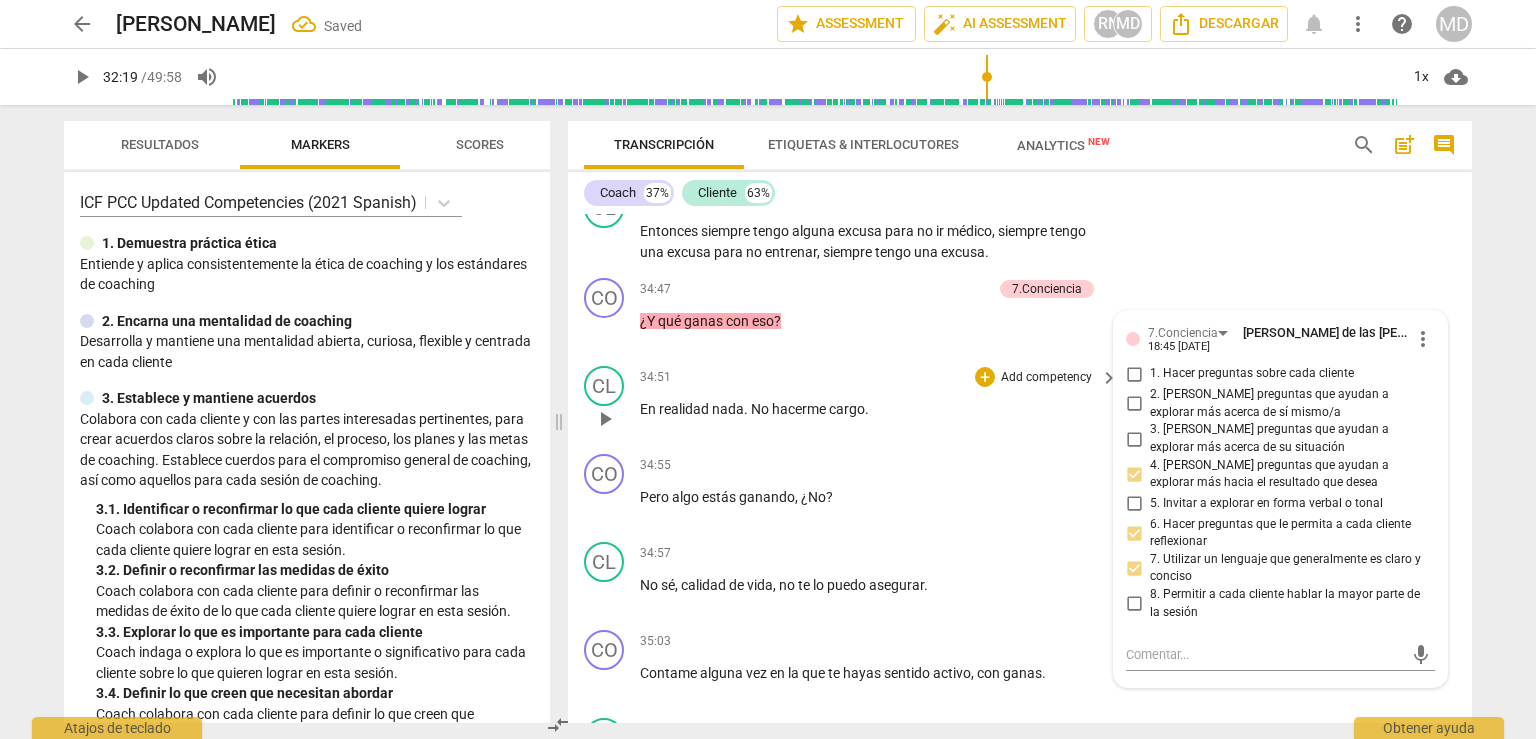 scroll, scrollTop: 17725, scrollLeft: 0, axis: vertical 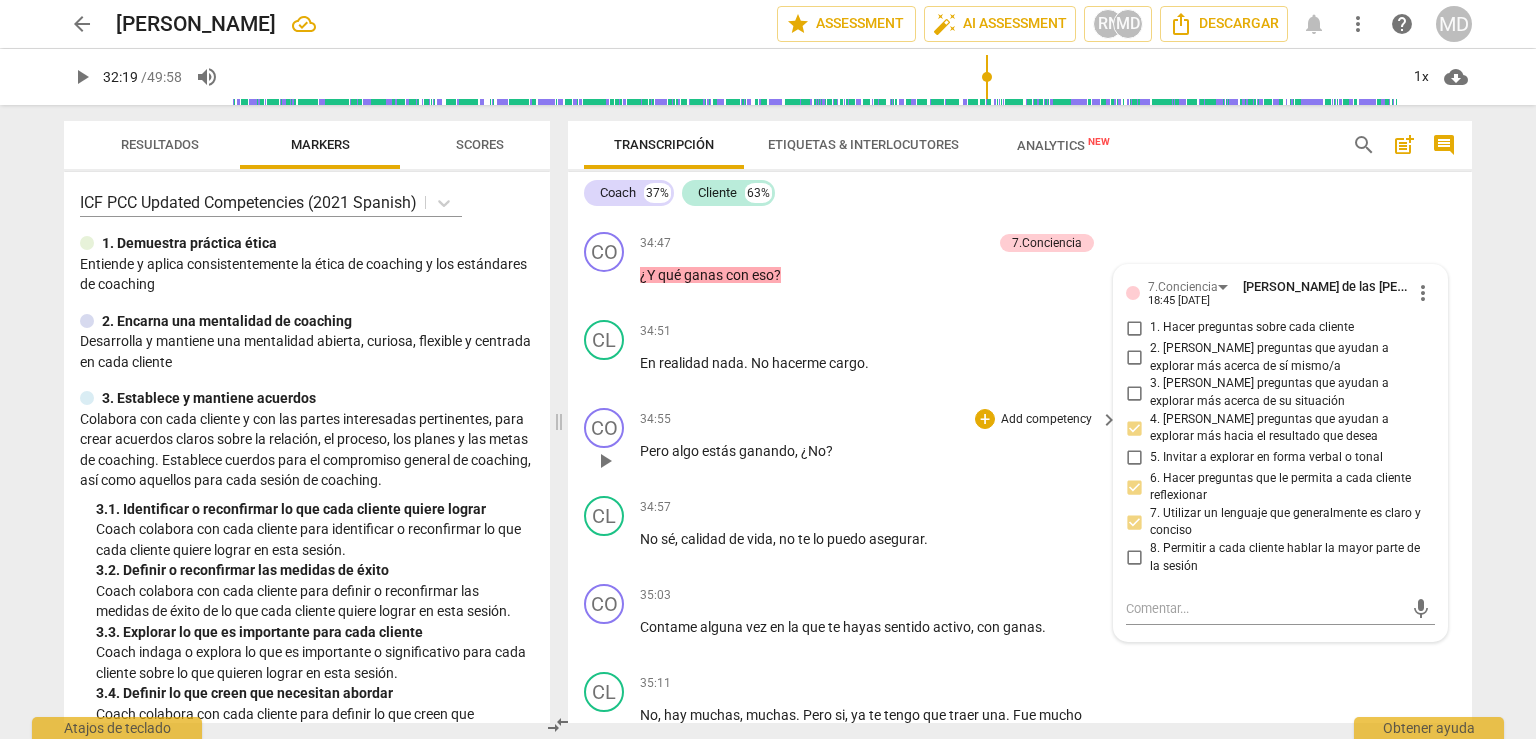 click on "Add competency" at bounding box center [1046, 420] 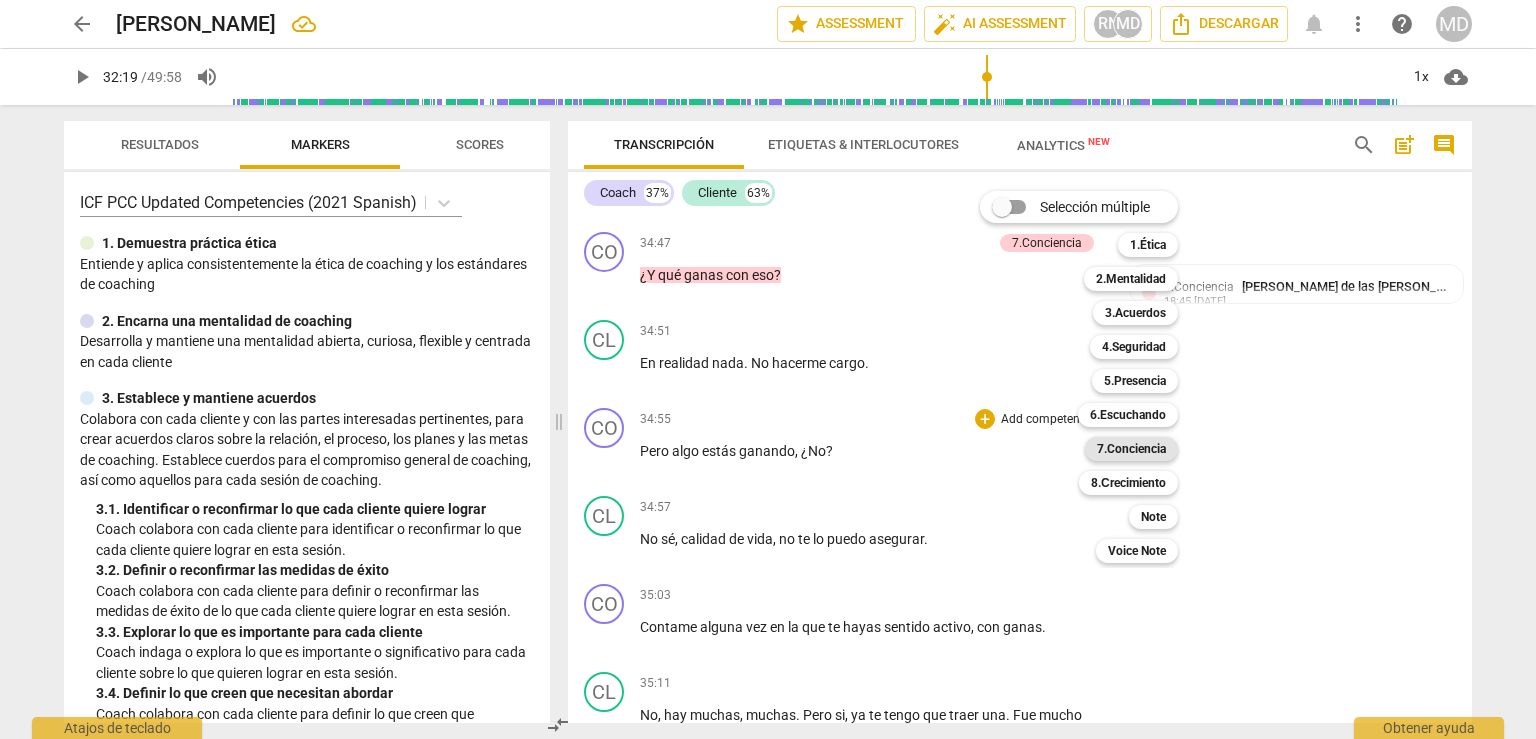 click on "7.Conciencia" at bounding box center (1131, 449) 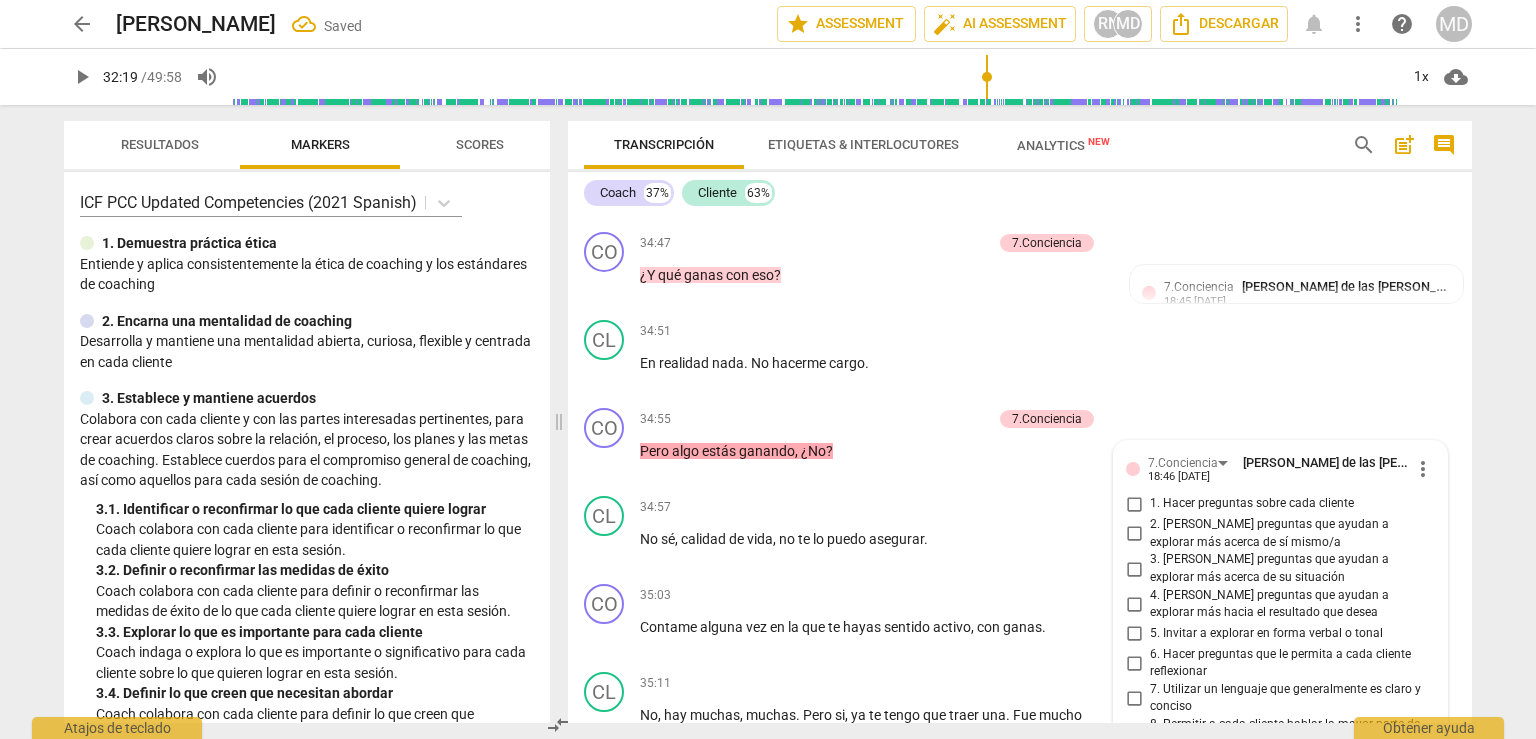 scroll, scrollTop: 18000, scrollLeft: 0, axis: vertical 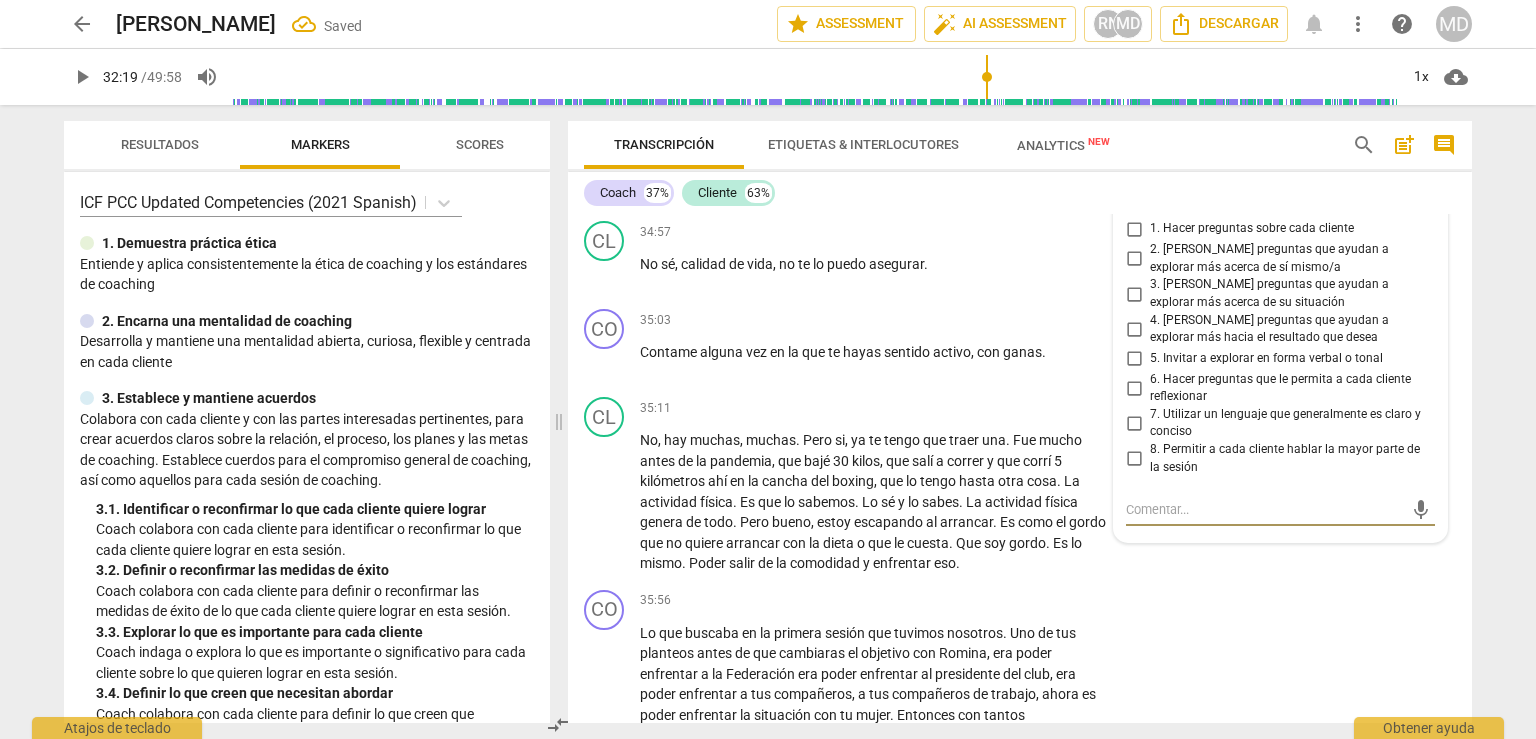 click on "6. Hacer preguntas que le permita a cada cliente reflexionar" at bounding box center (1134, 388) 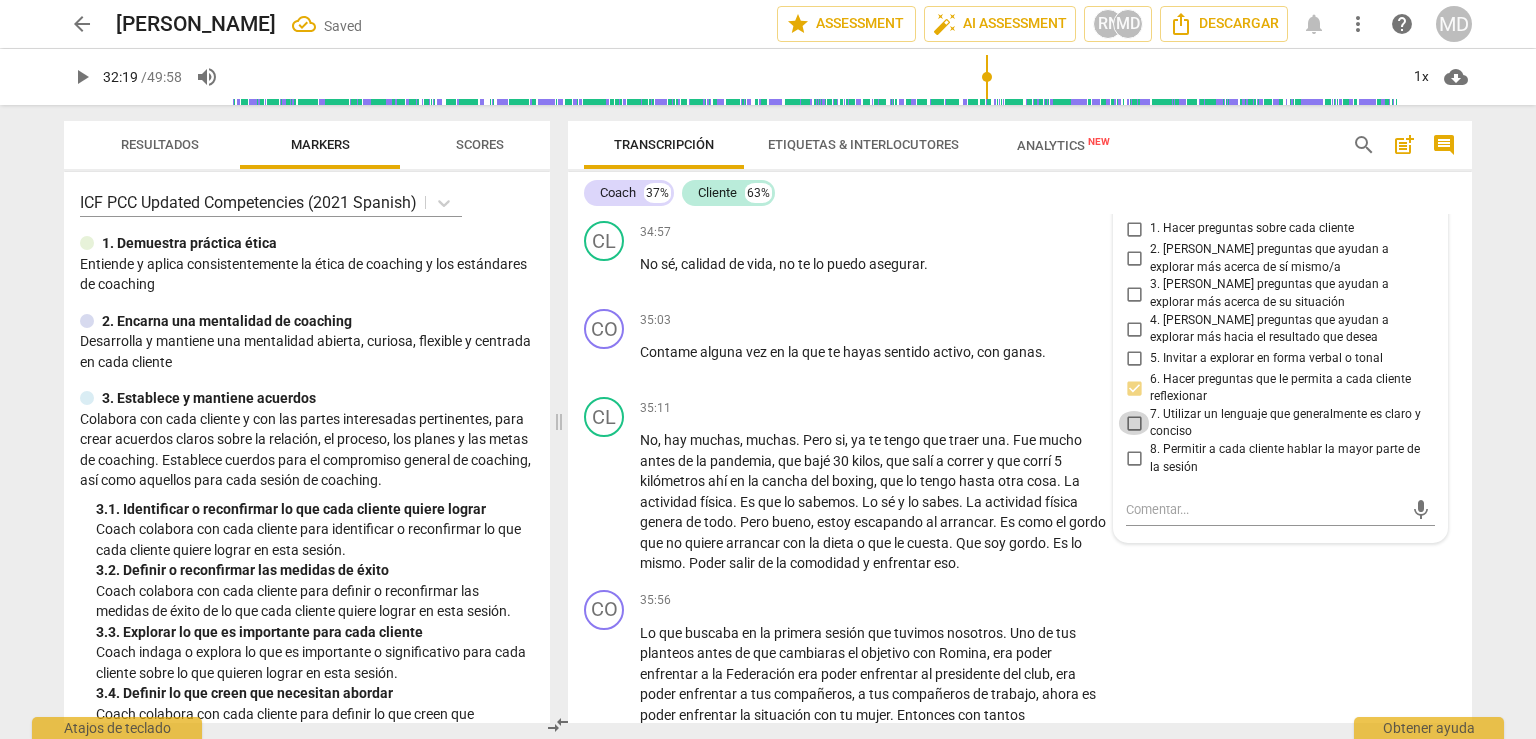 click on "7. Utilizar un lenguaje que generalmente es claro y conciso" at bounding box center [1134, 423] 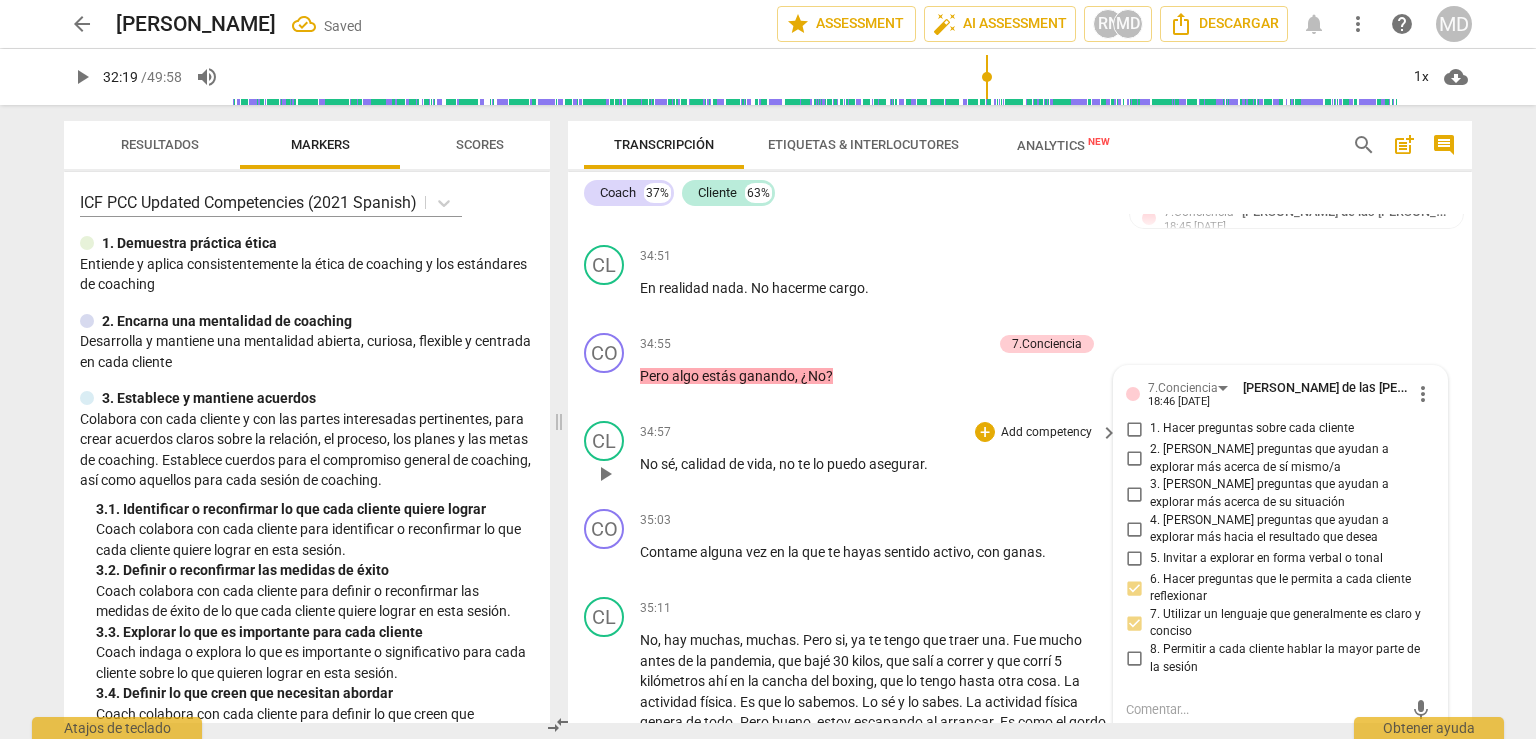 scroll, scrollTop: 17900, scrollLeft: 0, axis: vertical 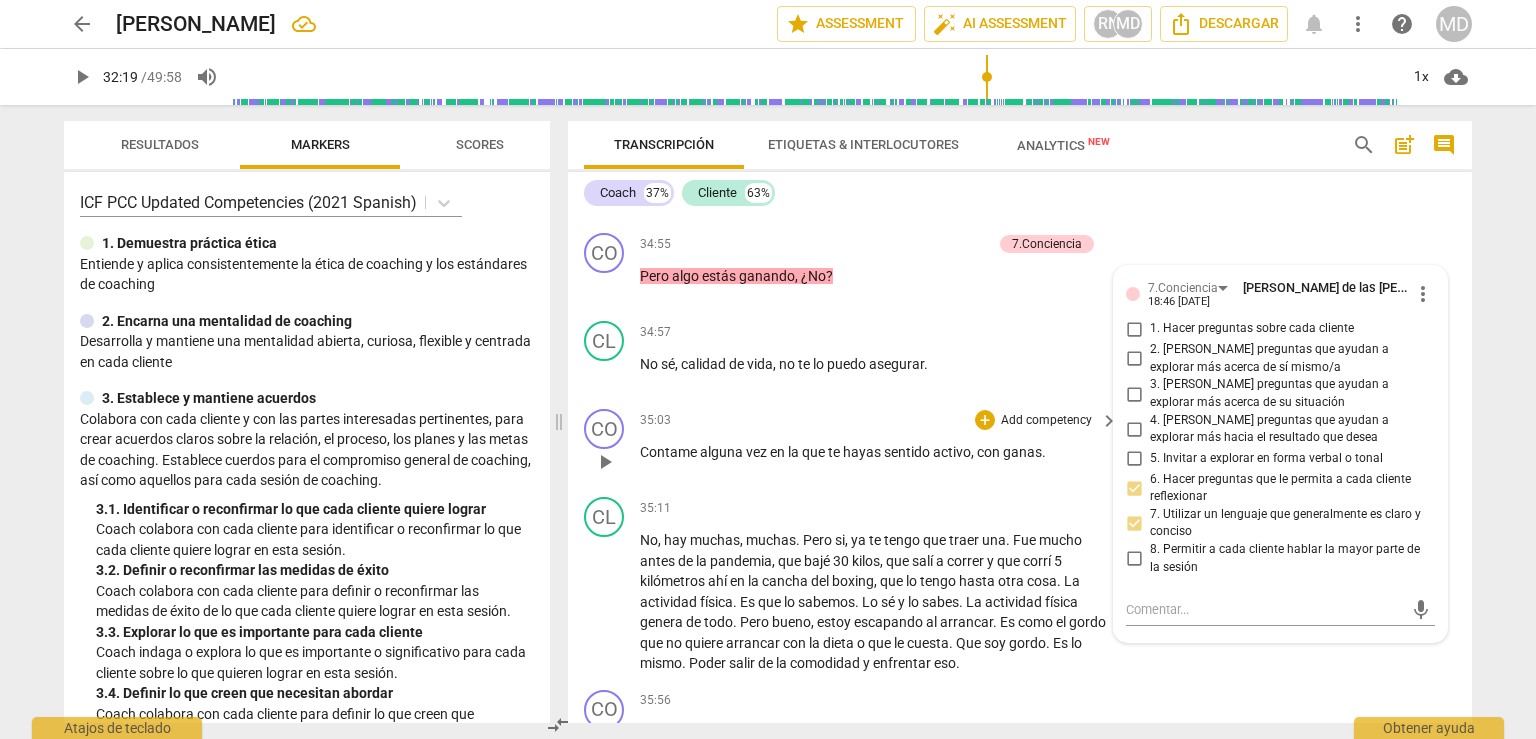 click on "Add competency" at bounding box center [1046, 421] 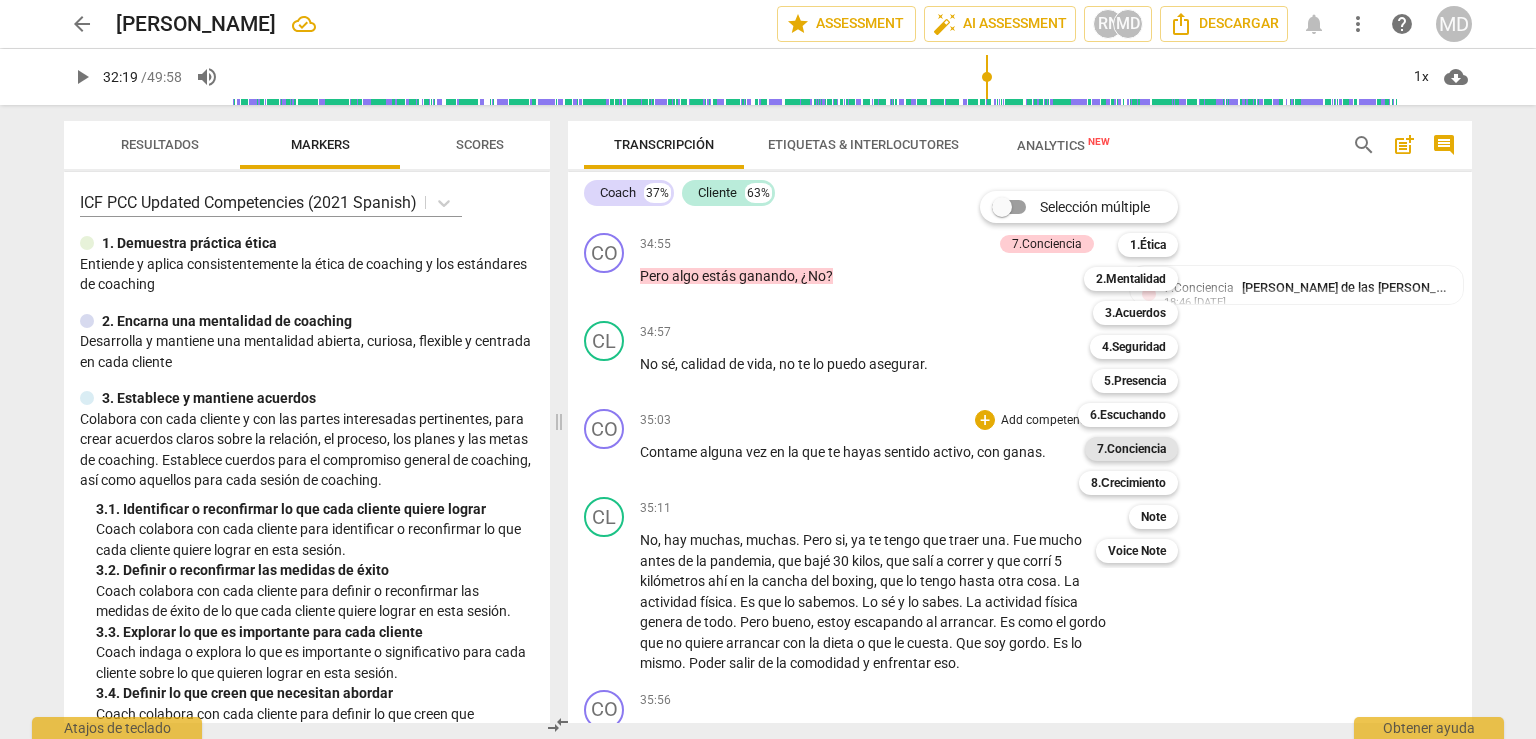 click on "7.Conciencia" at bounding box center (1131, 449) 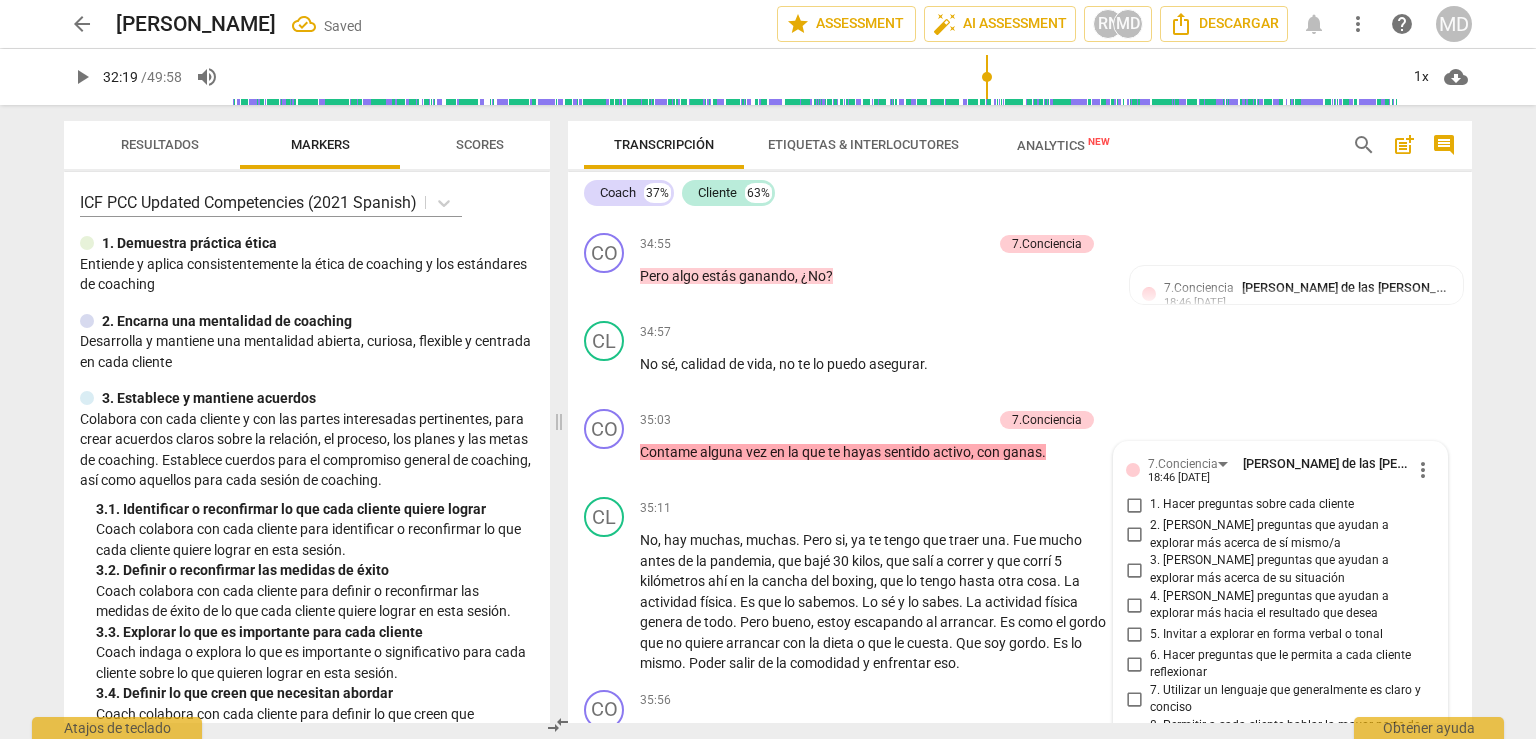 scroll, scrollTop: 18174, scrollLeft: 0, axis: vertical 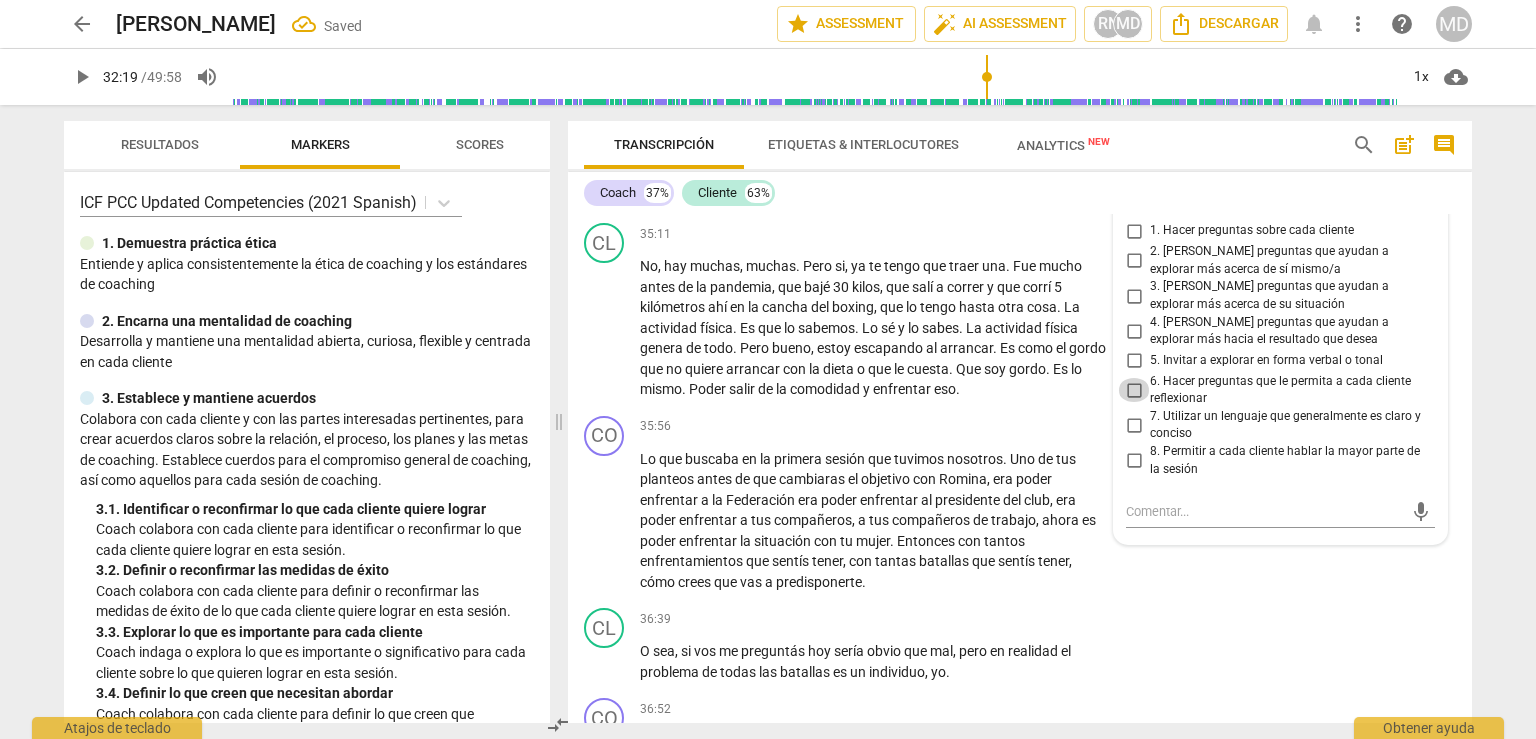 click on "6. Hacer preguntas que le permita a cada cliente reflexionar" at bounding box center [1134, 390] 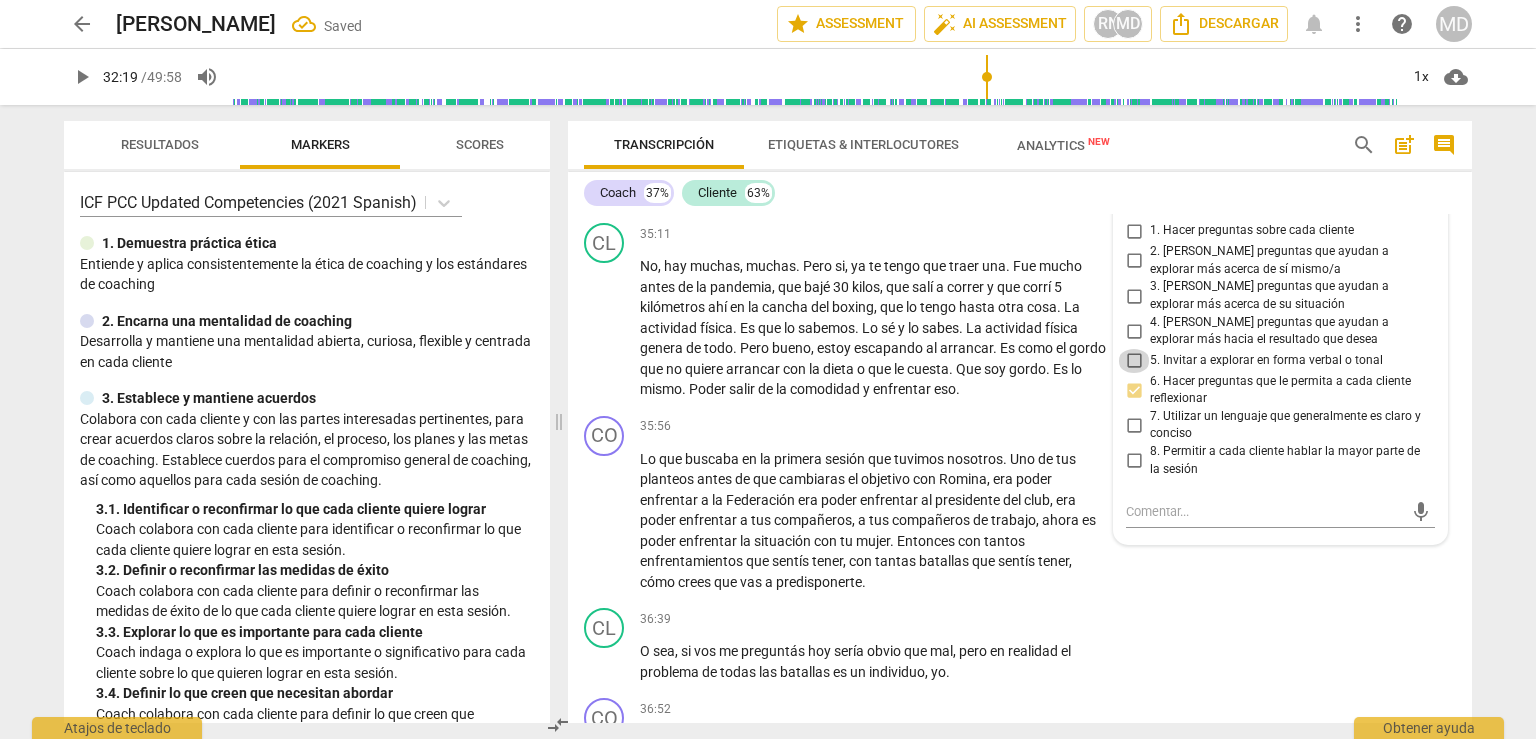 click on "5. Invitar a explorar en forma verbal o tonal" at bounding box center [1134, 361] 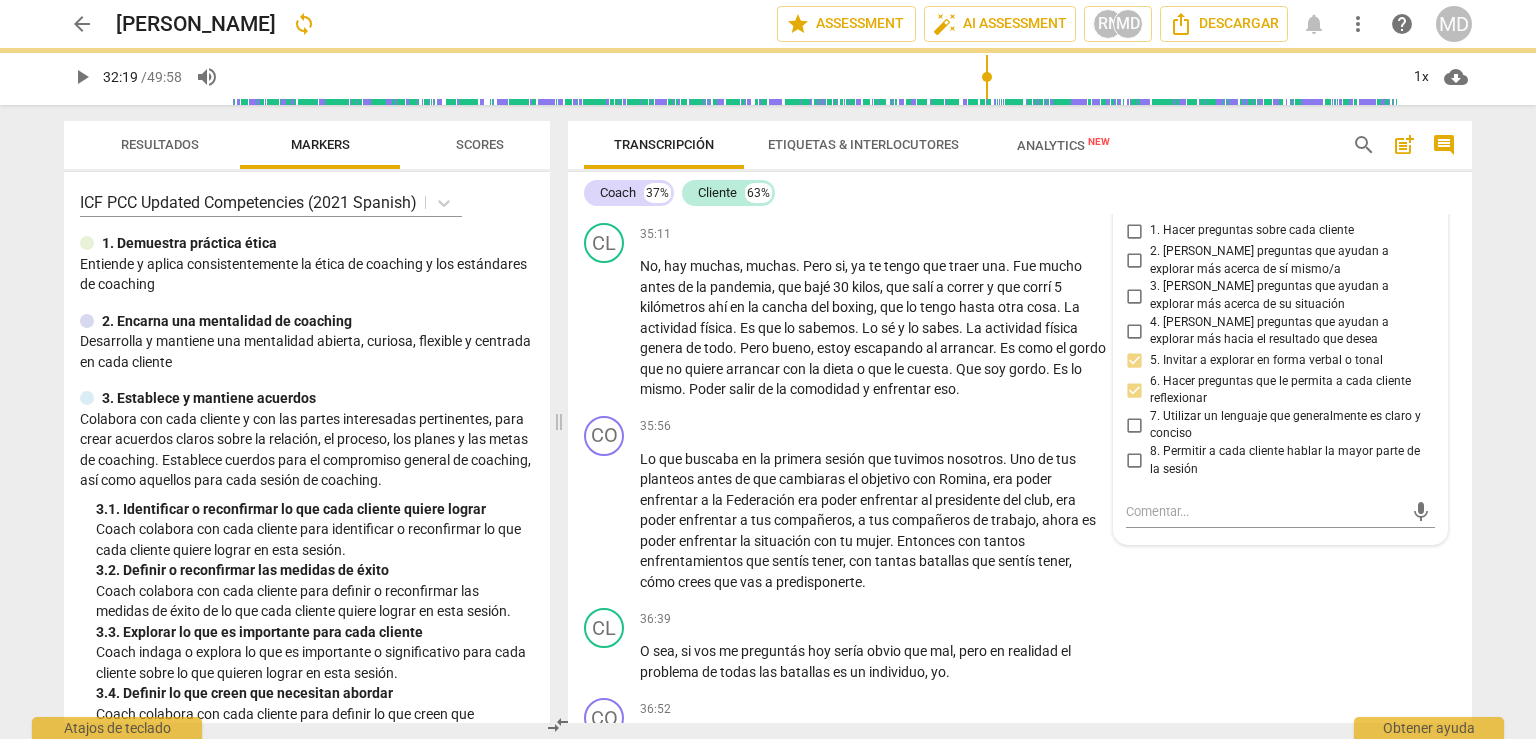 click on "4. [PERSON_NAME] preguntas que ayudan a explorar más hacia el resultado que desea" at bounding box center [1134, 331] 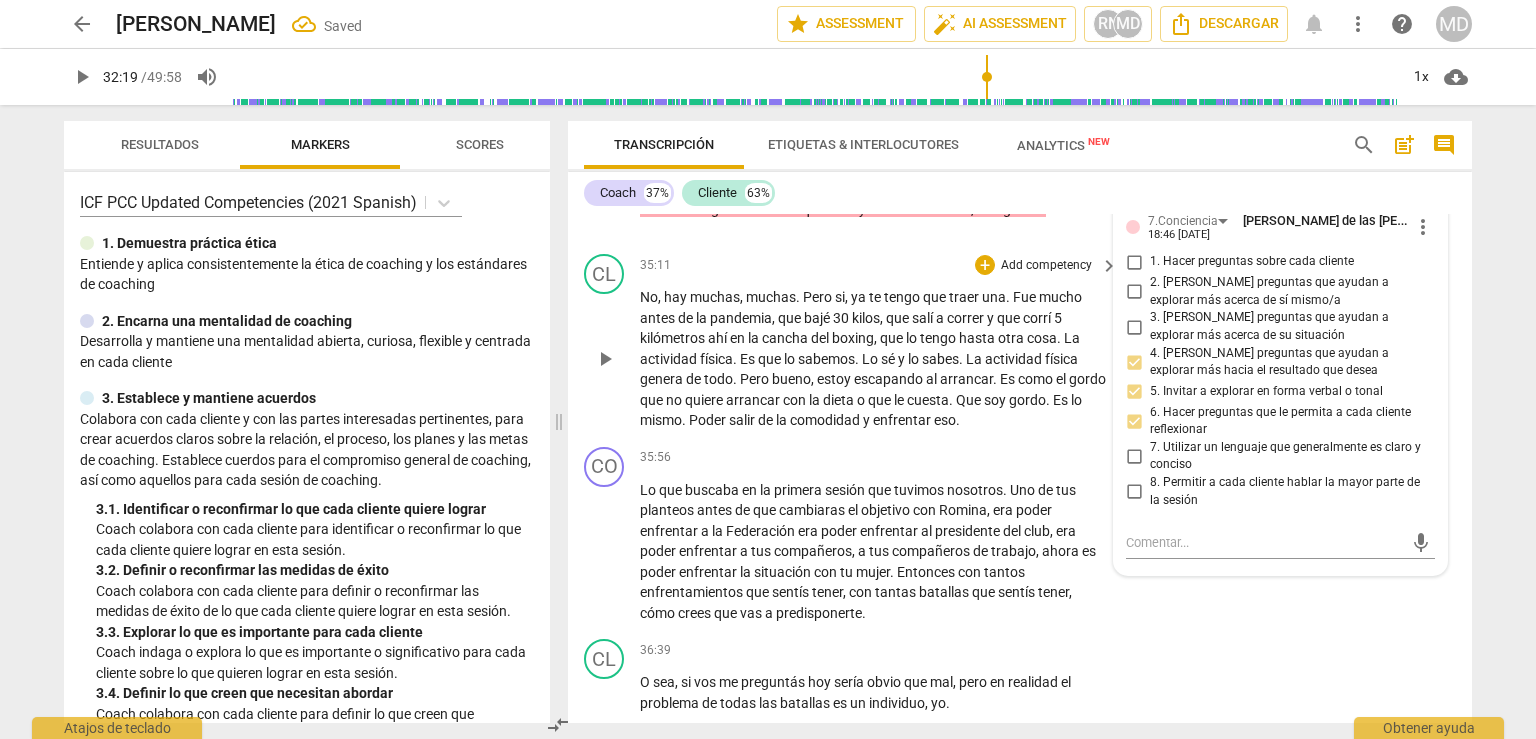 scroll, scrollTop: 18174, scrollLeft: 0, axis: vertical 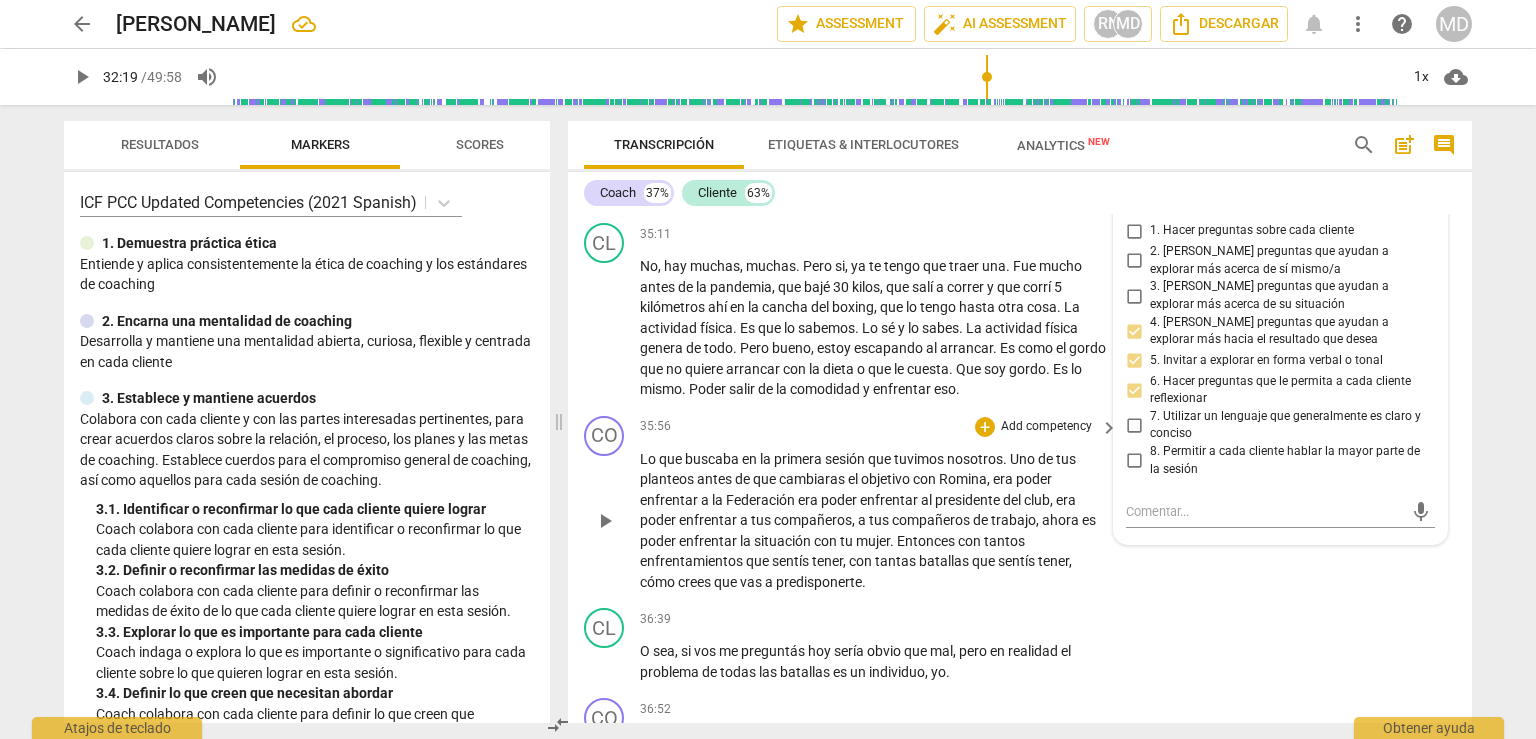 click on "Add competency" at bounding box center [1046, 427] 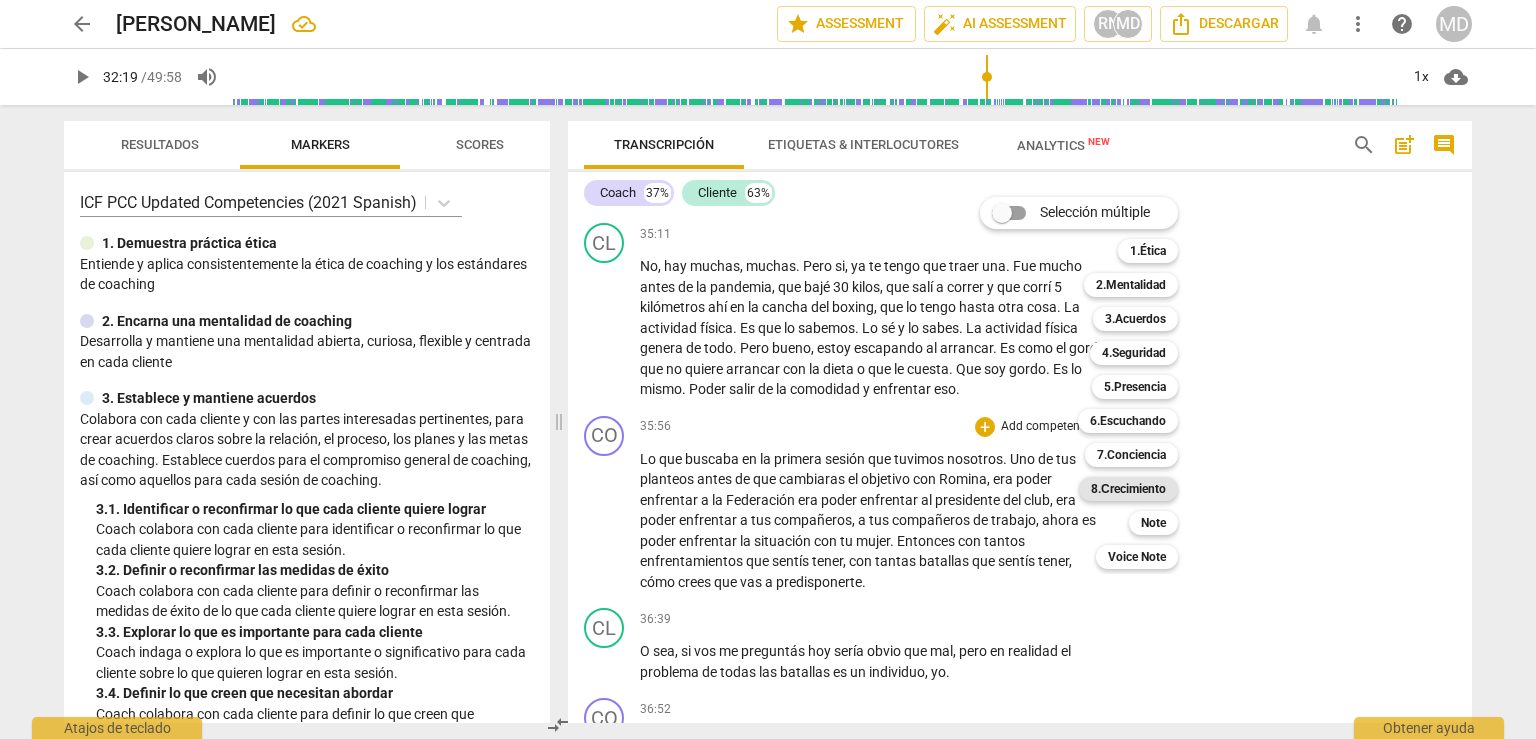 click on "8.Сrecimiento" at bounding box center [1128, 489] 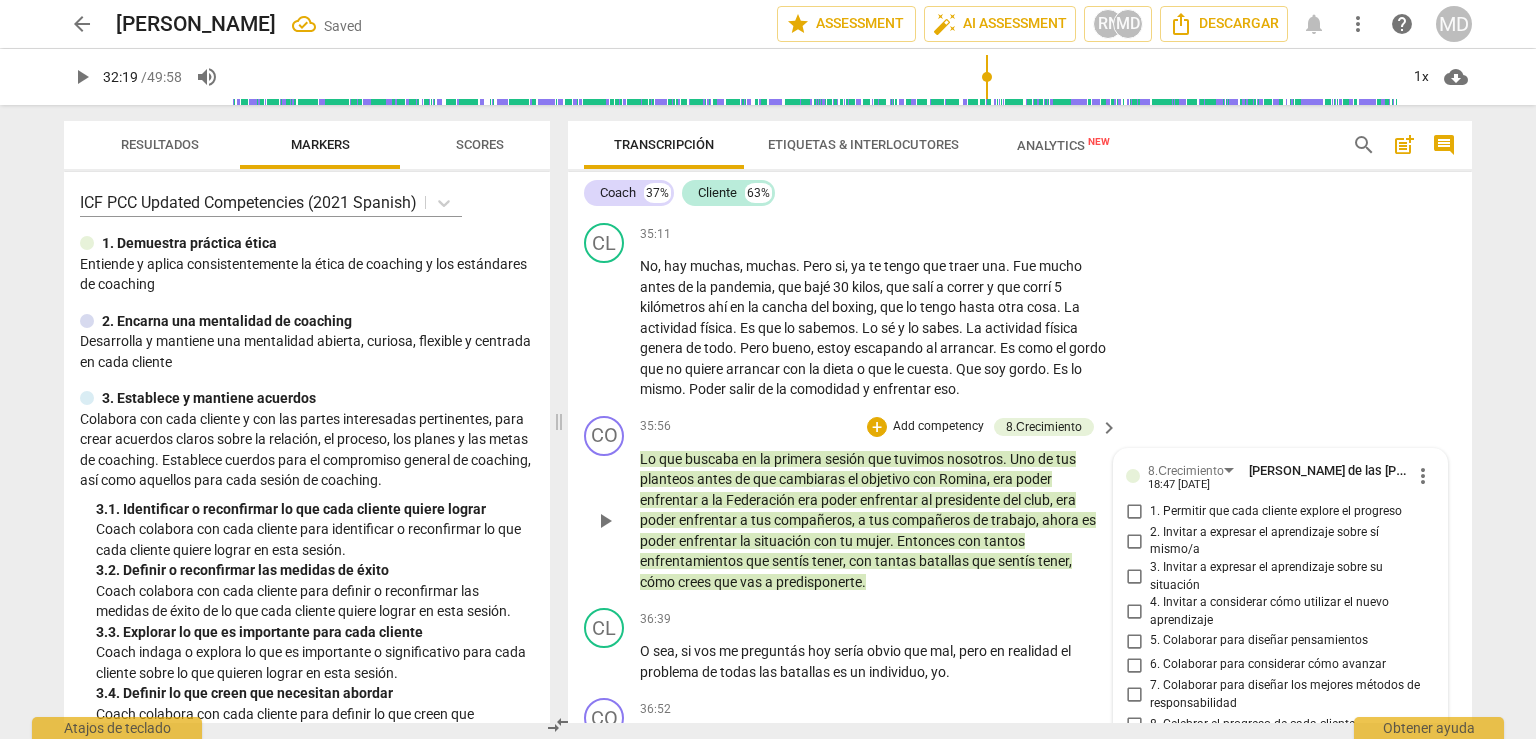 scroll, scrollTop: 18467, scrollLeft: 0, axis: vertical 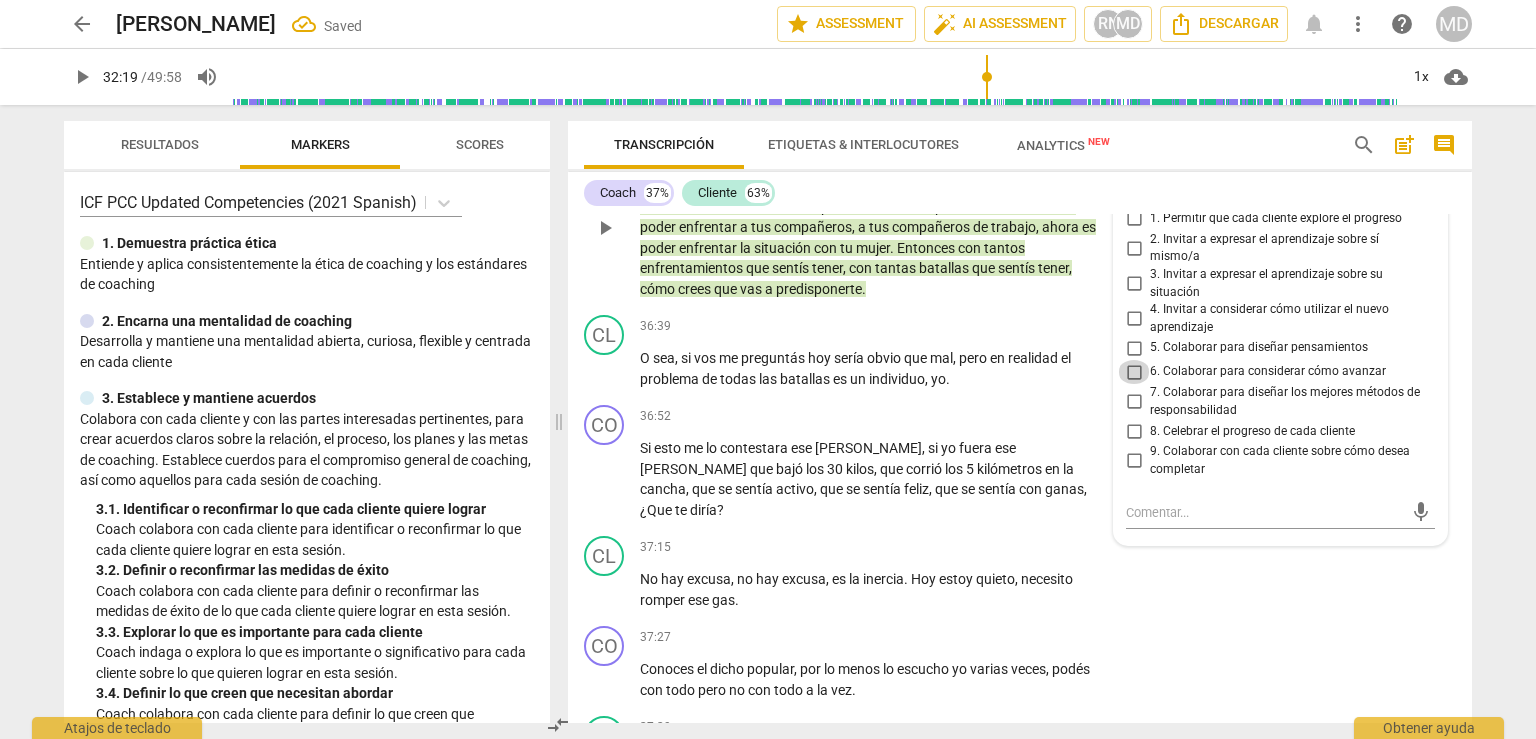 click on "6. Colaborar para considerar cómo avanzar" at bounding box center (1134, 372) 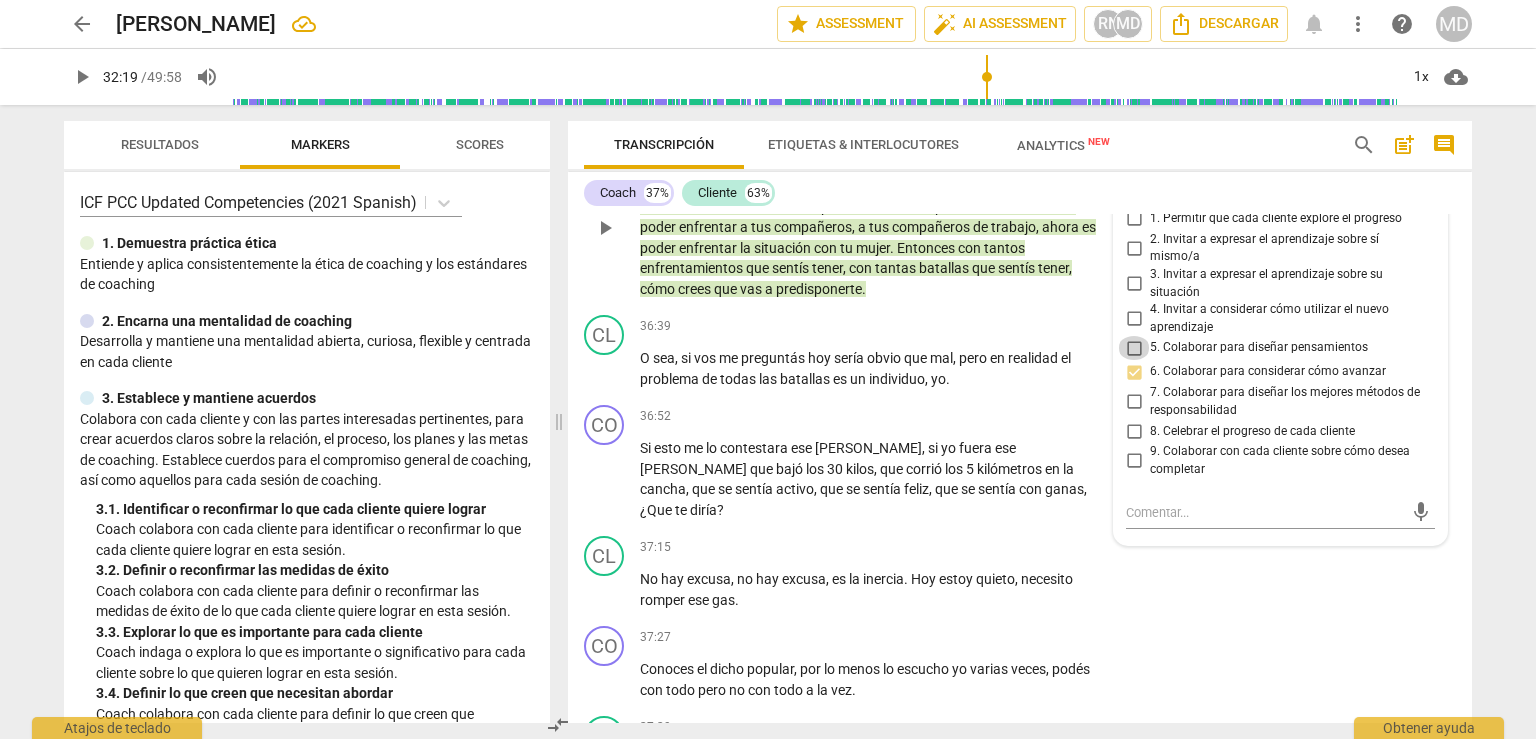 click on "5. Colaborar para diseñar pensamientos" at bounding box center (1134, 348) 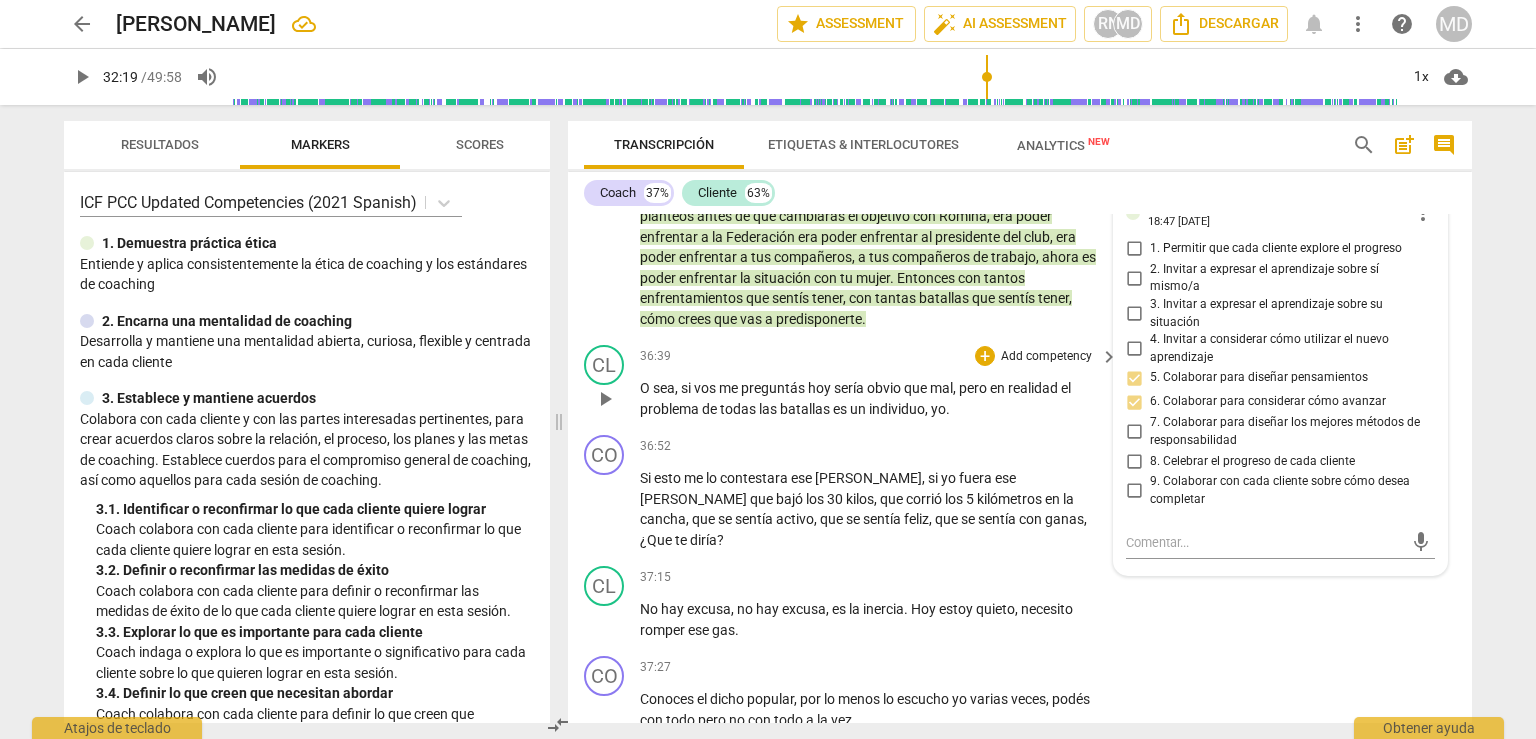 scroll, scrollTop: 18467, scrollLeft: 0, axis: vertical 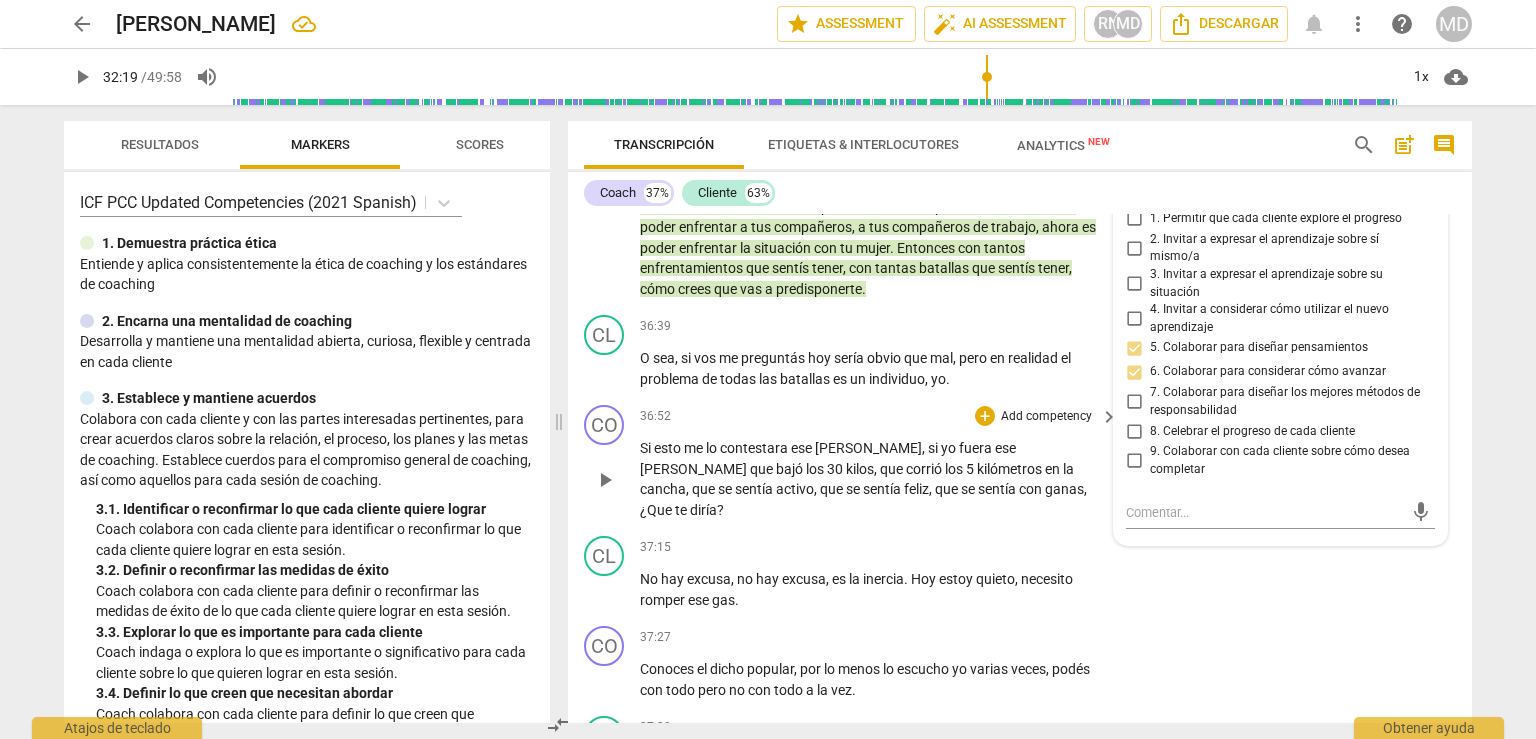 click on "Add competency" at bounding box center [1046, 417] 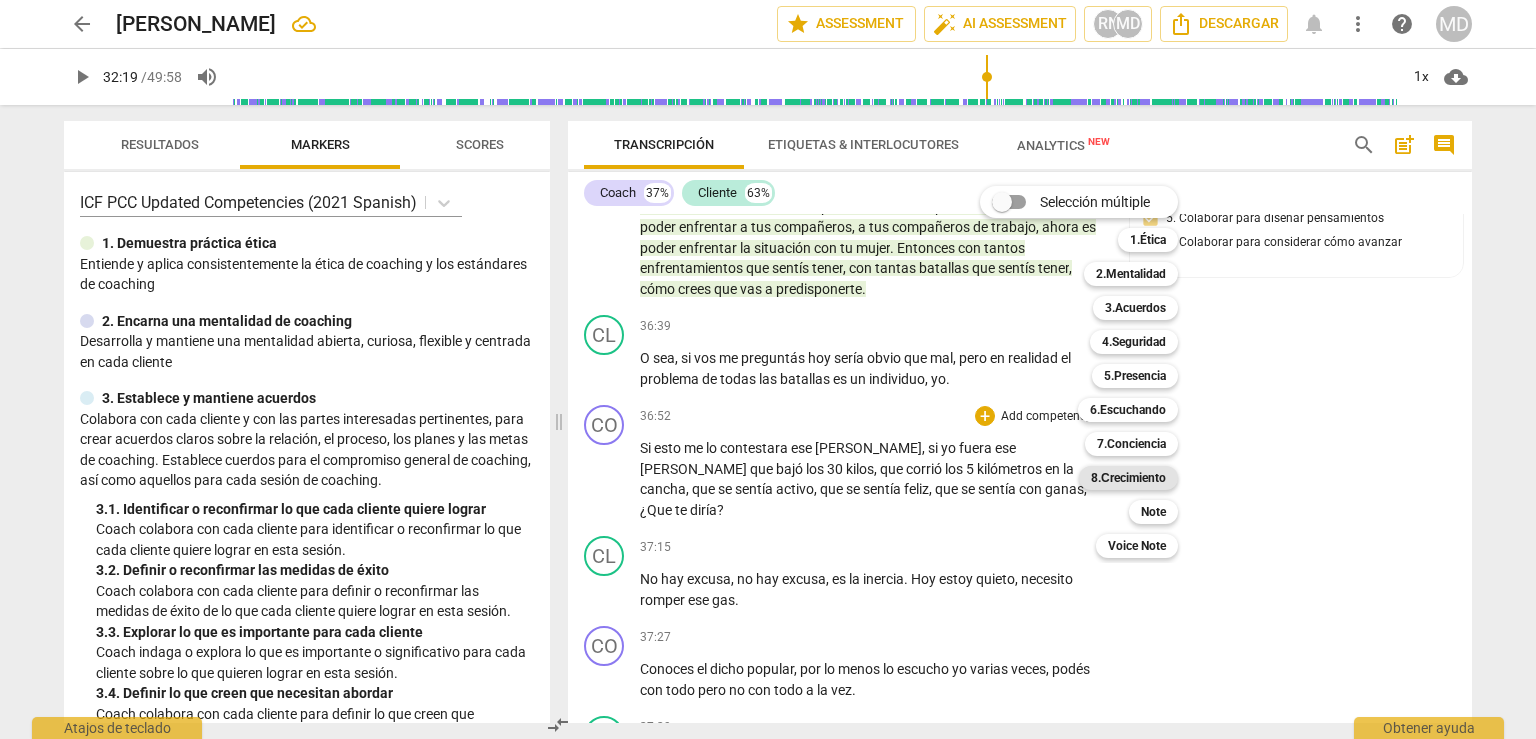 click on "8.Сrecimiento" at bounding box center [1128, 478] 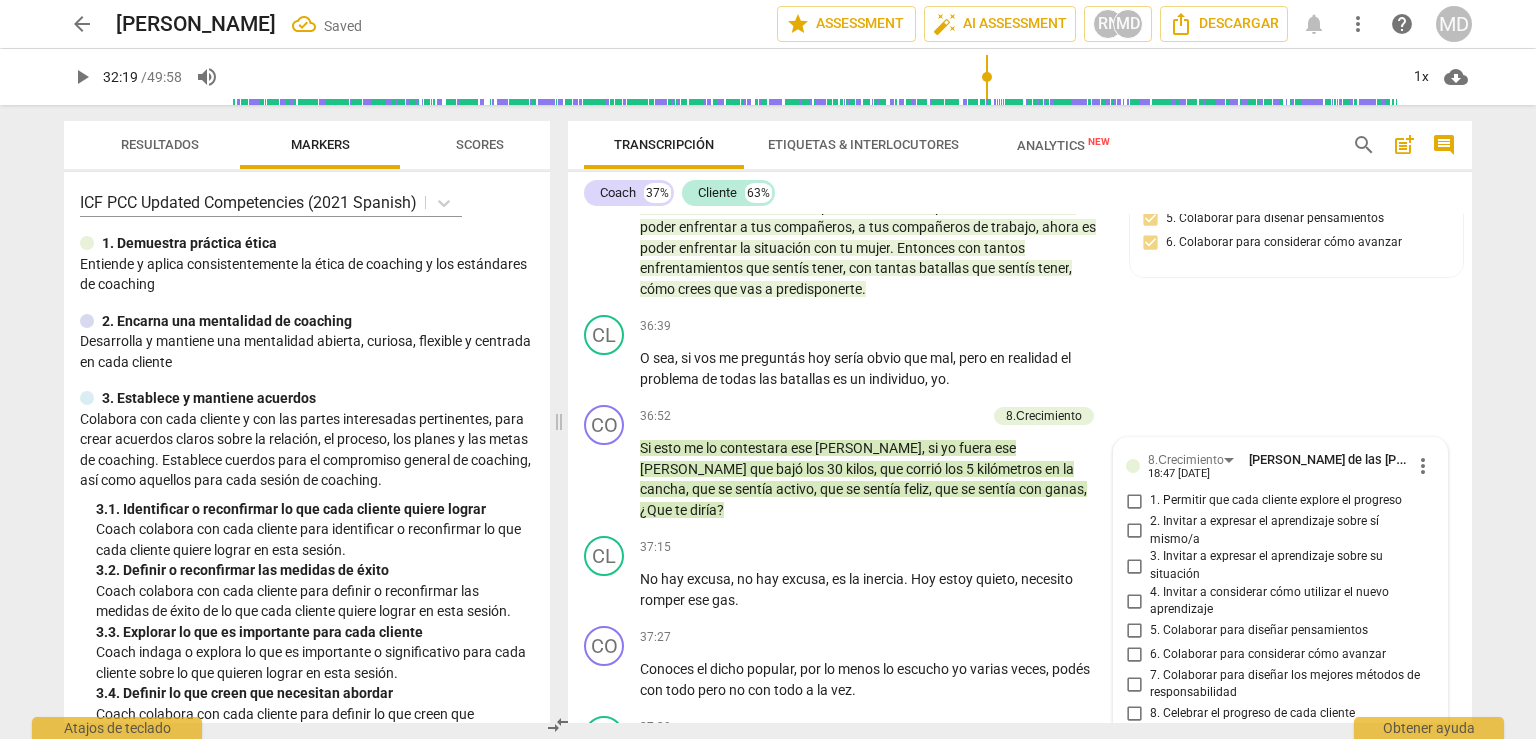 scroll, scrollTop: 18749, scrollLeft: 0, axis: vertical 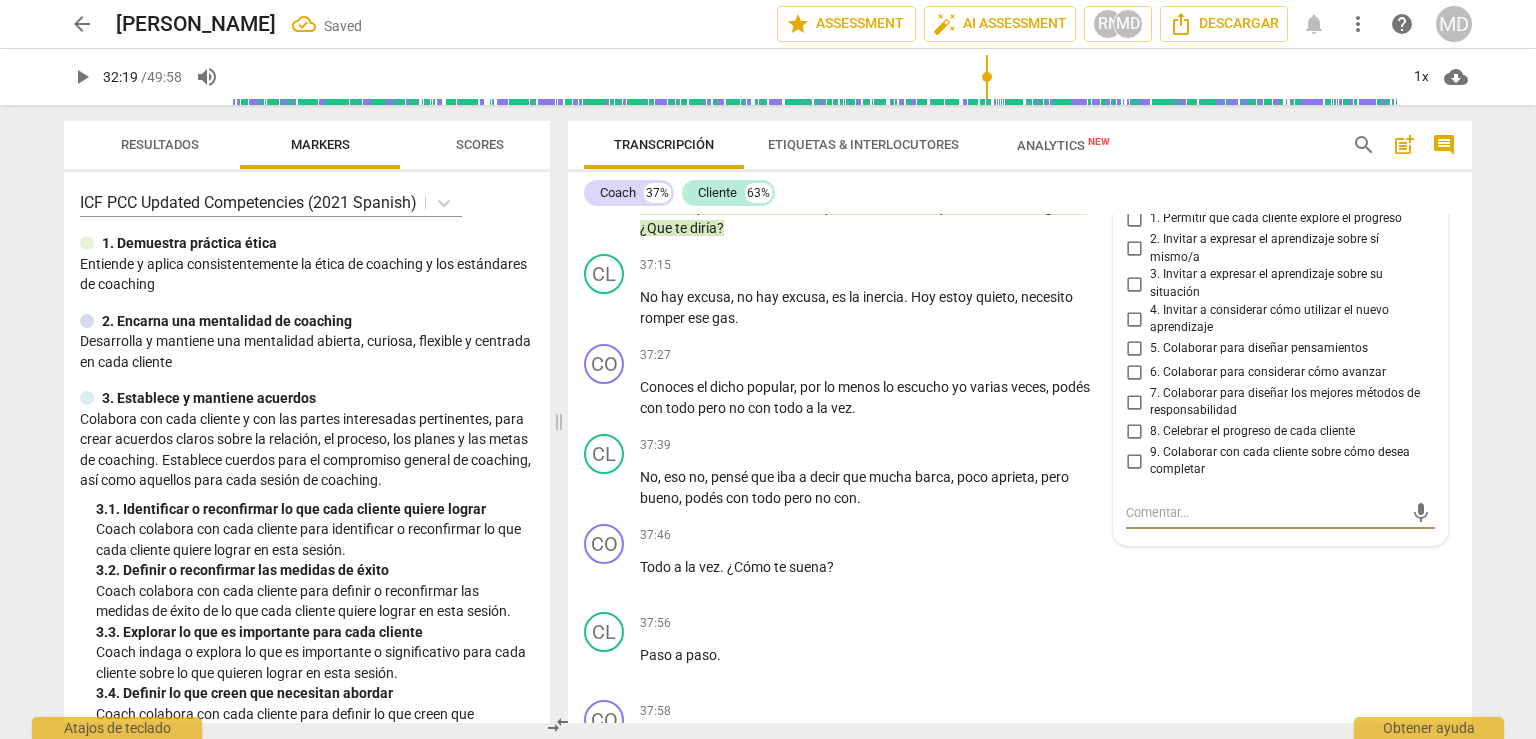 click on "7. Colaborar para diseñar los mejores métodos de responsabilidad" at bounding box center (1134, 402) 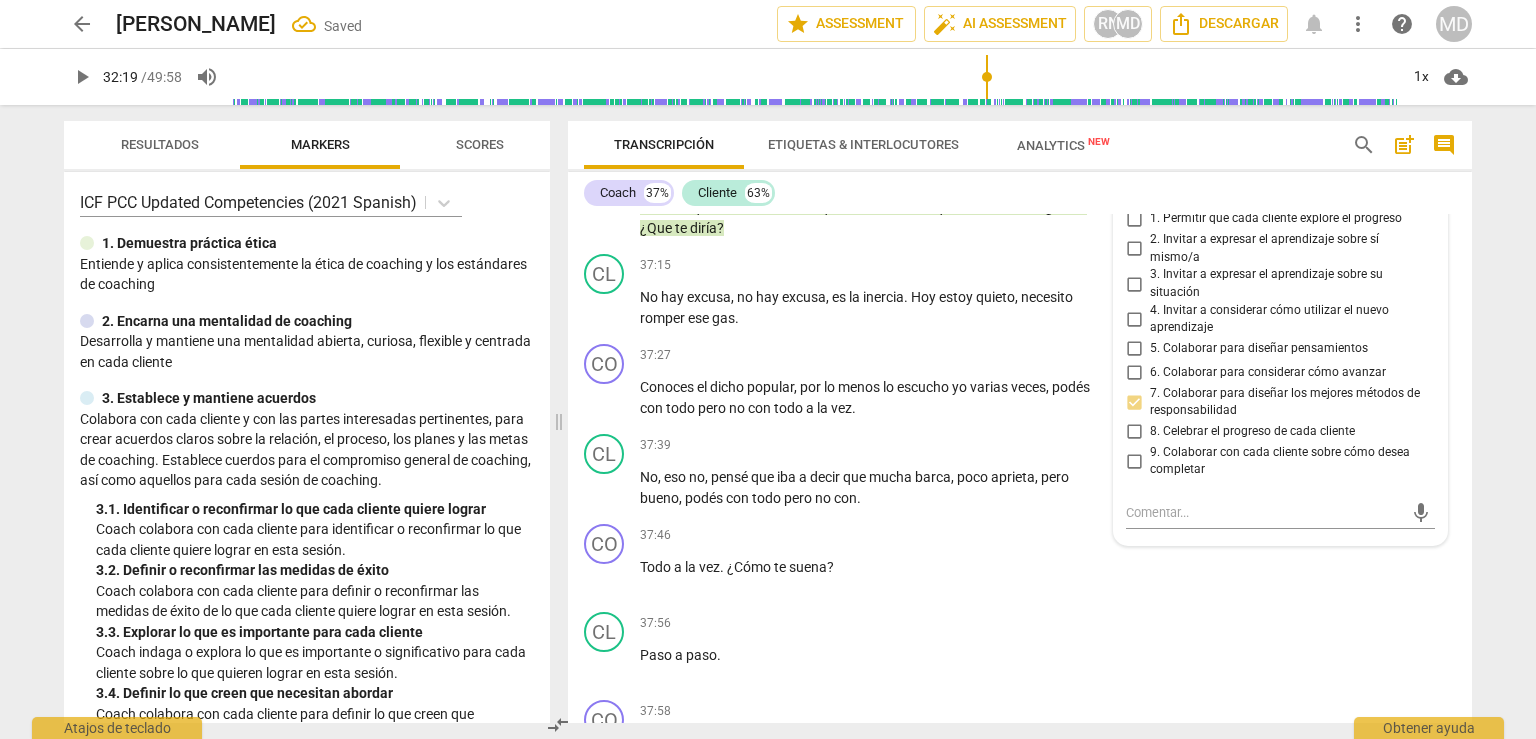 click on "7. Colaborar para diseñar los mejores métodos de responsabilidad" at bounding box center [1134, 402] 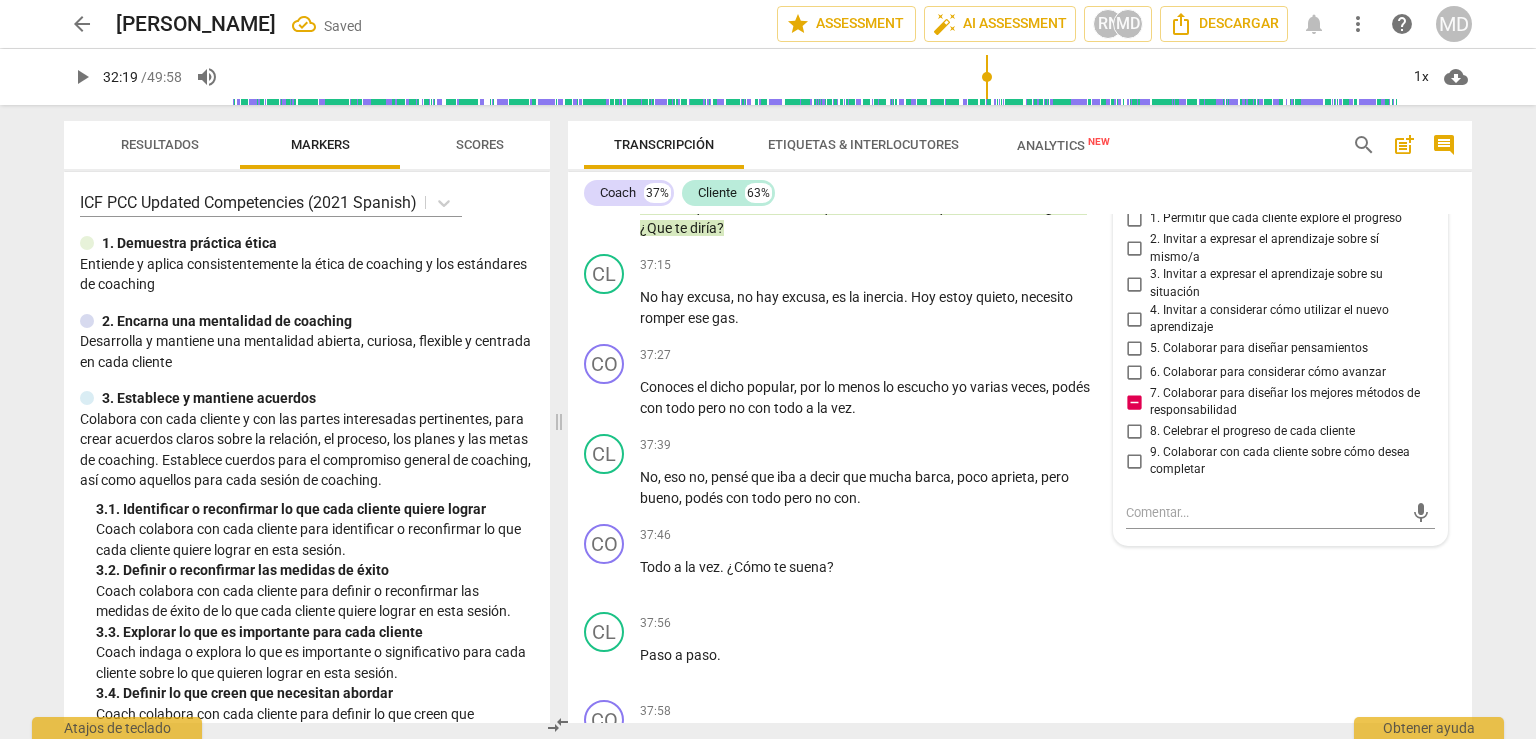 click on "7. Colaborar para diseñar los mejores métodos de responsabilidad" at bounding box center [1134, 402] 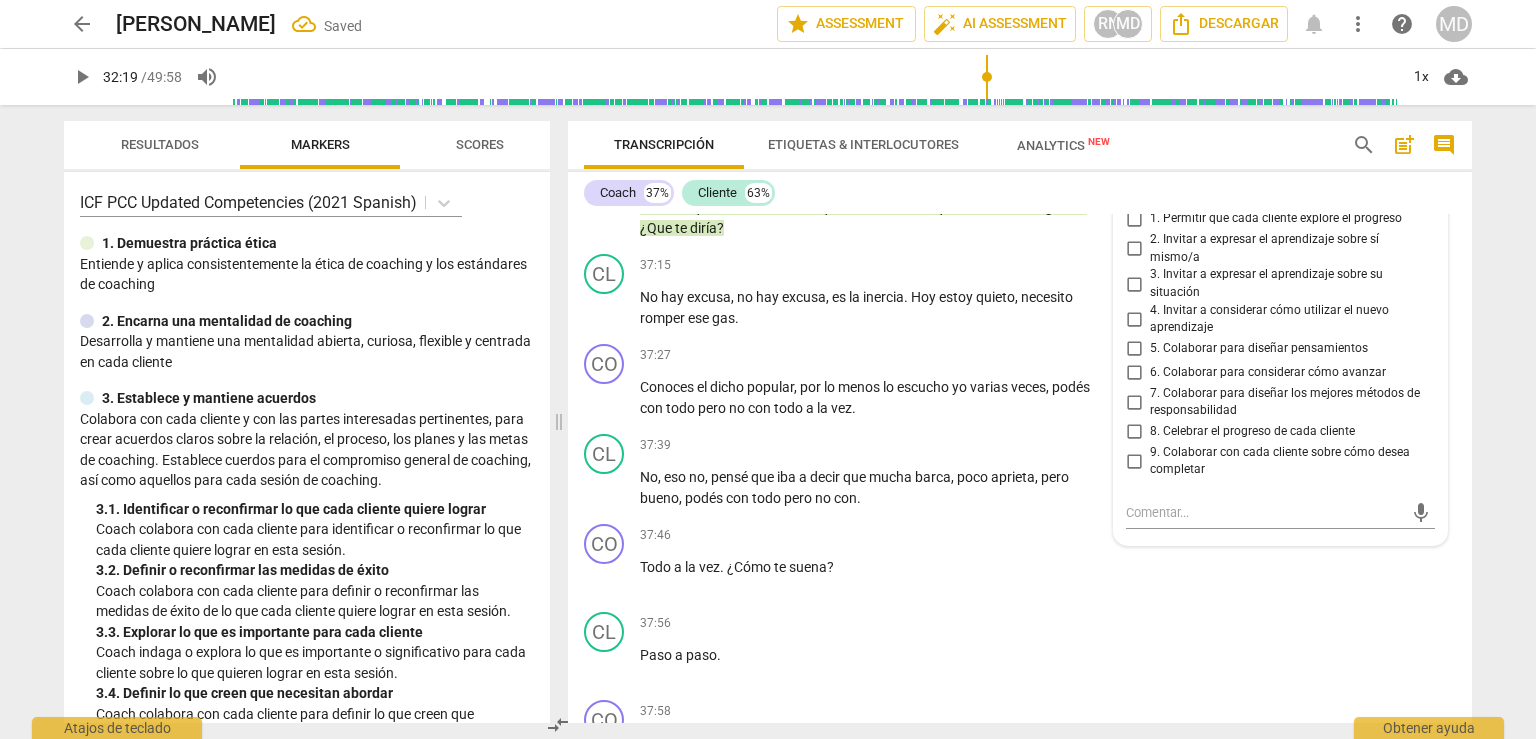 click on "7. Colaborar para diseñar los mejores métodos de responsabilidad" at bounding box center [1134, 402] 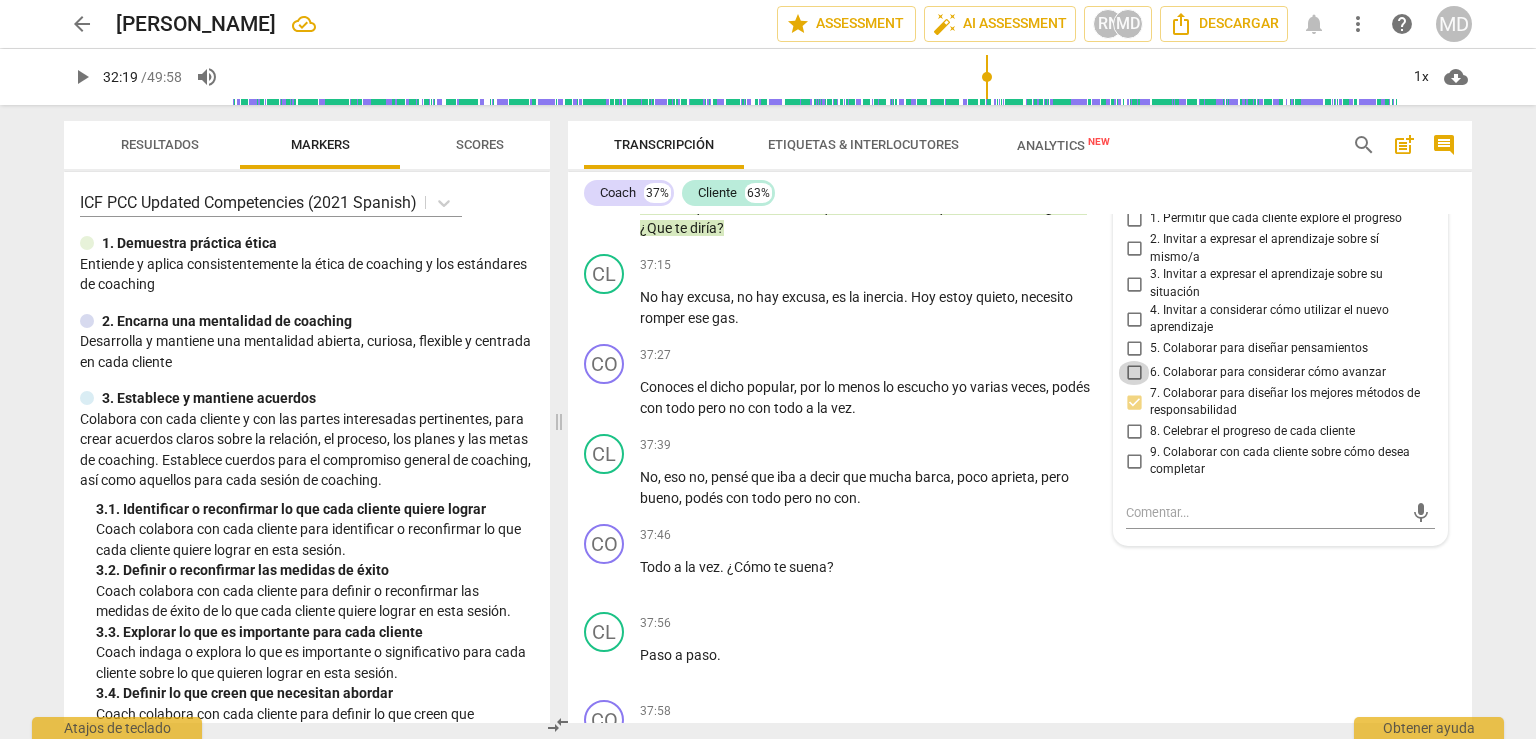 click on "6. Colaborar para considerar cómo avanzar" at bounding box center (1134, 373) 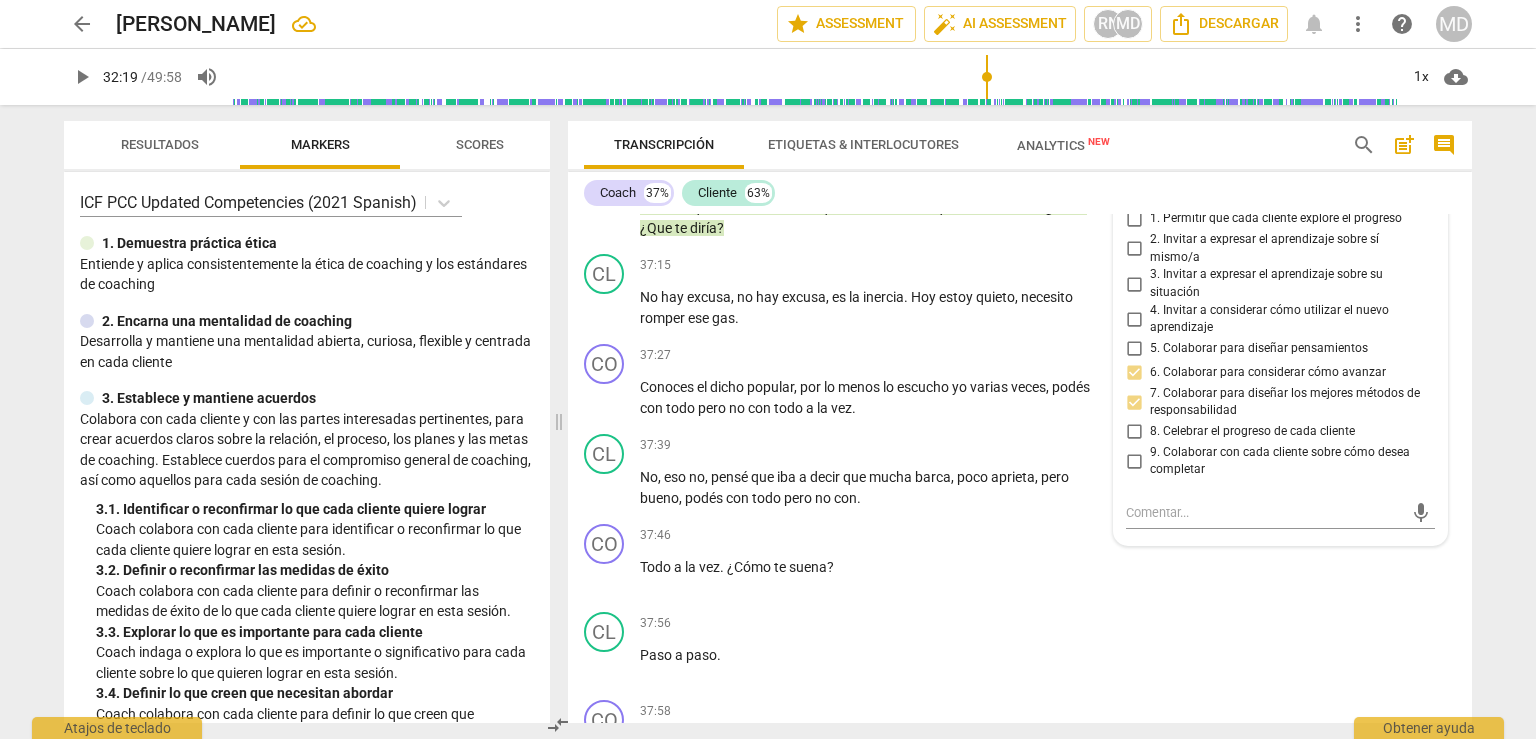 click on "5. Colaborar para diseñar pensamientos" at bounding box center [1134, 349] 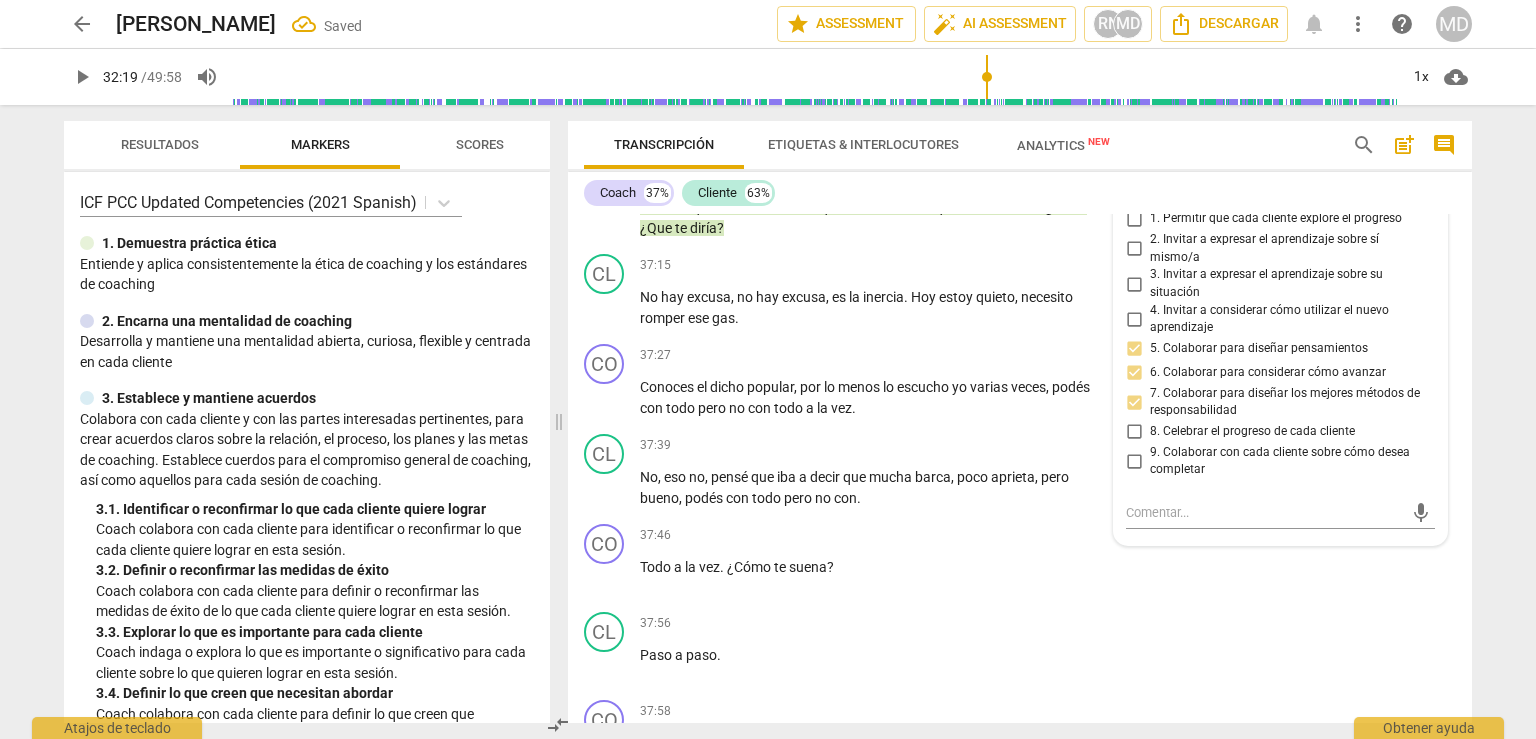 scroll, scrollTop: 18649, scrollLeft: 0, axis: vertical 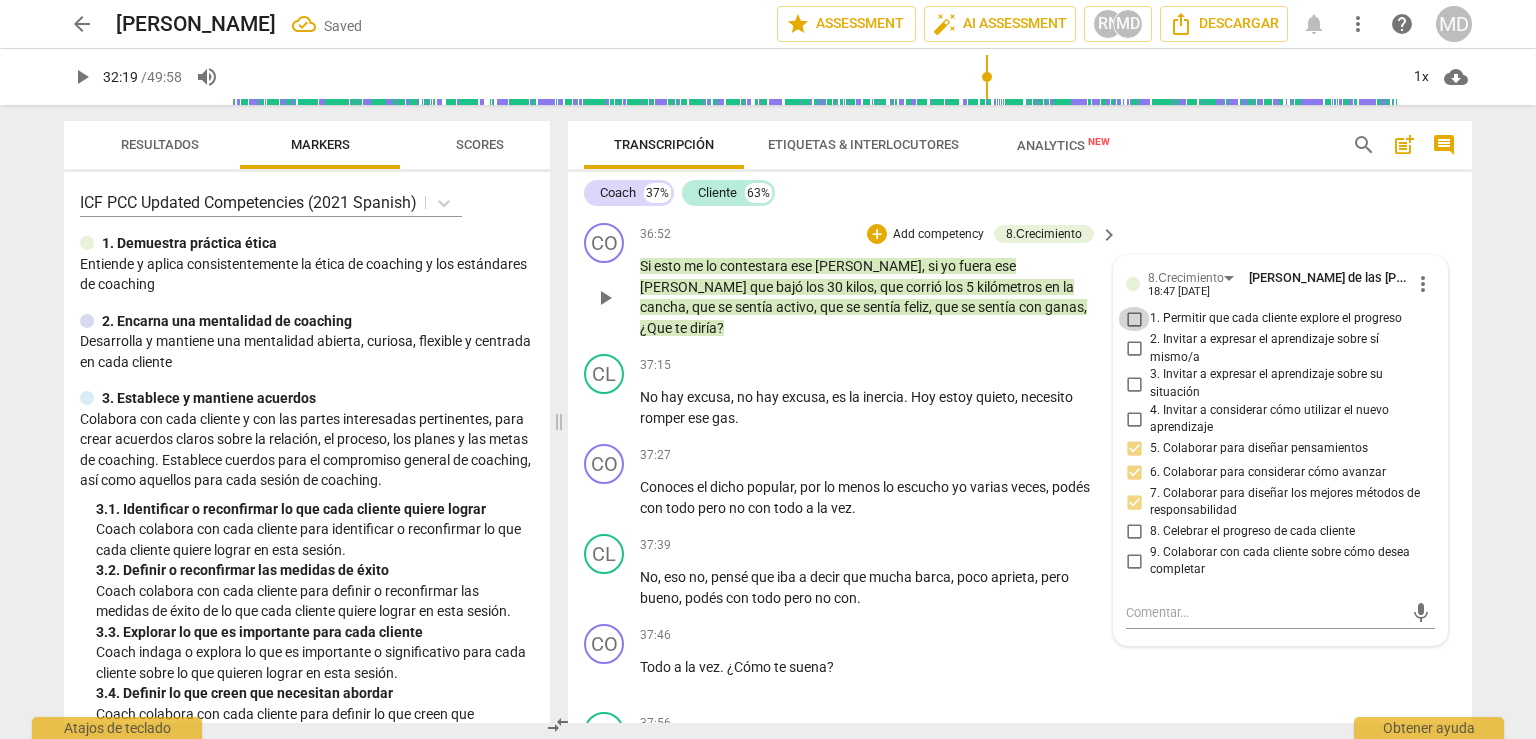 click on "1. Permitir que cada cliente explore el progreso" at bounding box center (1134, 319) 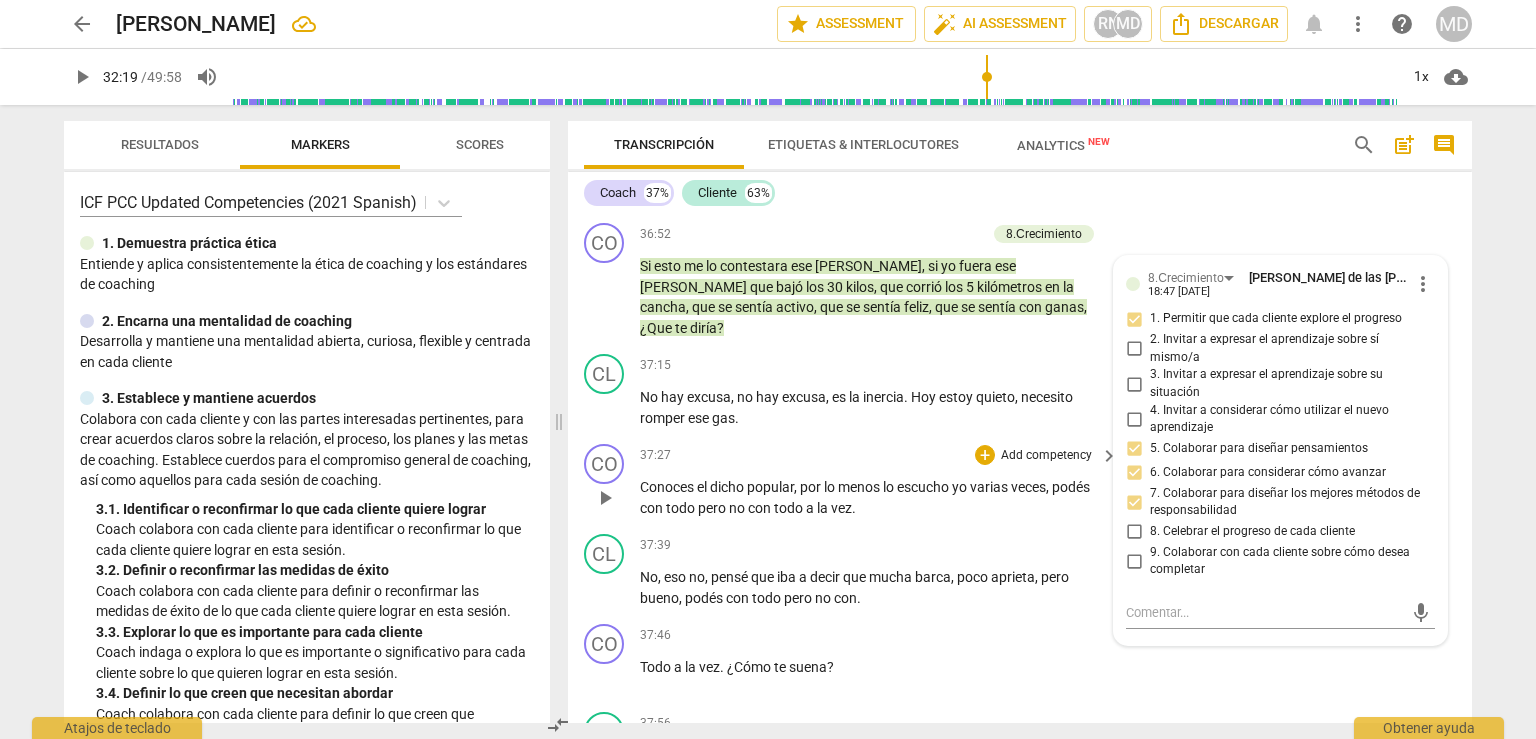 click on "+ Add competency" at bounding box center [1034, 455] 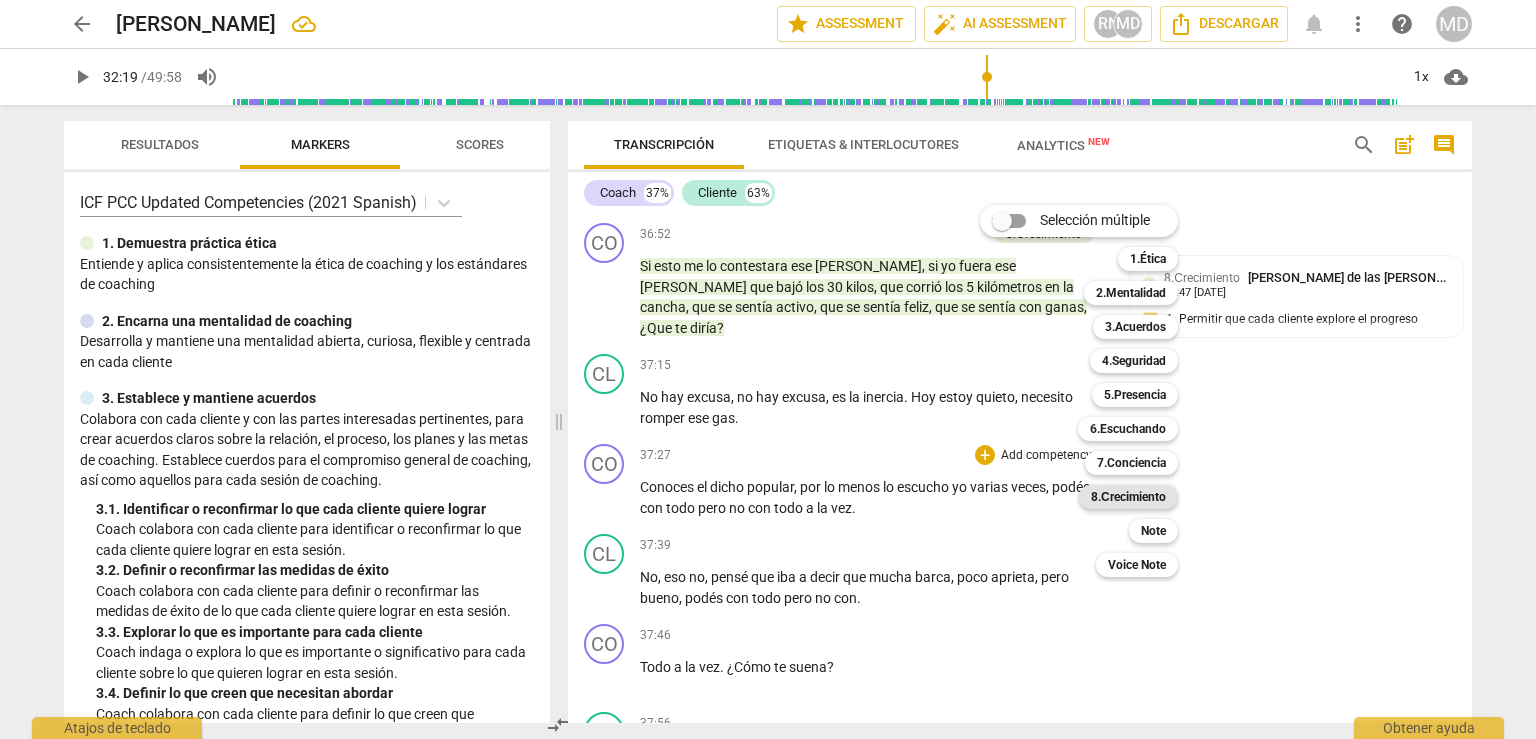 click on "8.Сrecimiento" at bounding box center [1128, 497] 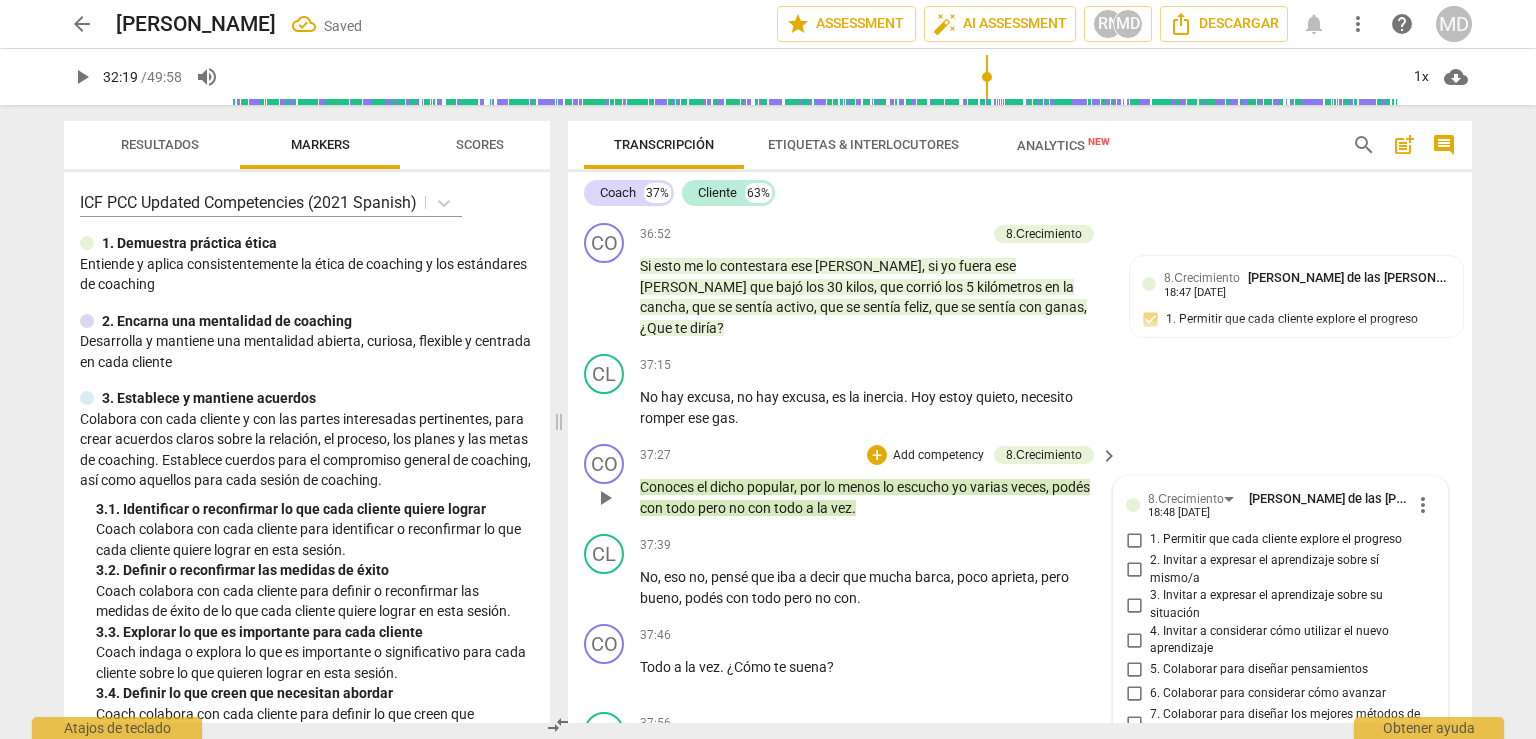 scroll, scrollTop: 18949, scrollLeft: 0, axis: vertical 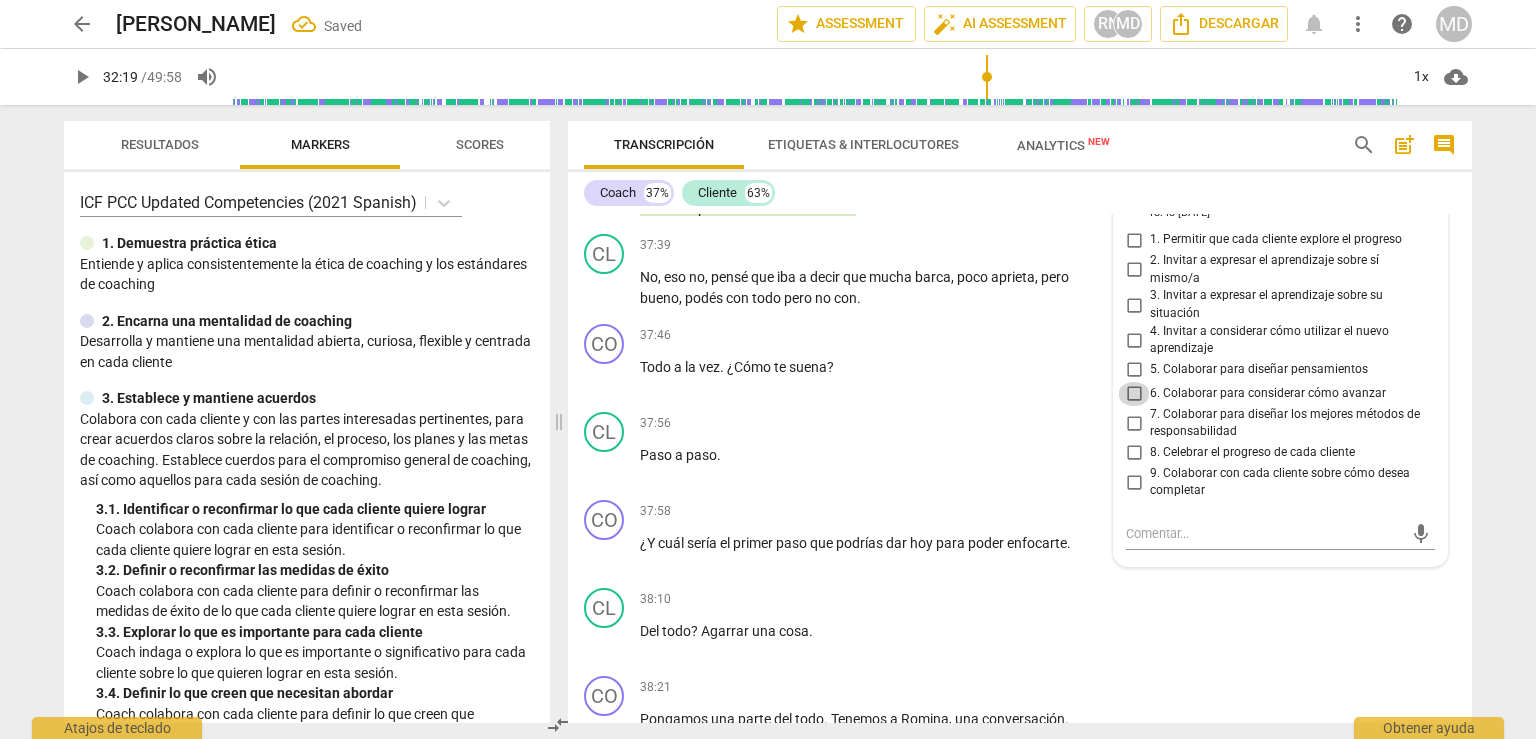 click on "6. Colaborar para considerar cómo avanzar" at bounding box center (1134, 394) 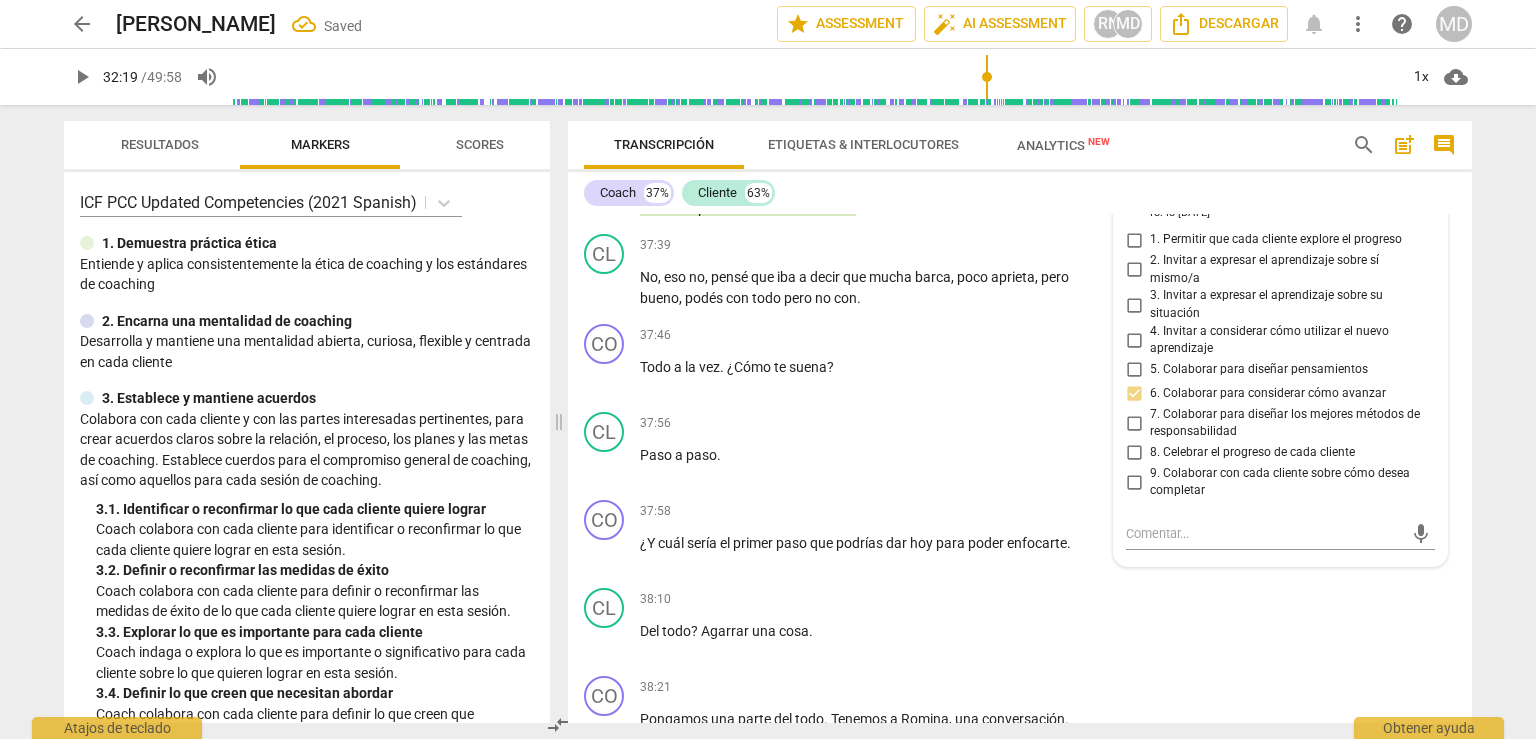 click on "5. Colaborar para diseñar pensamientos" at bounding box center (1134, 370) 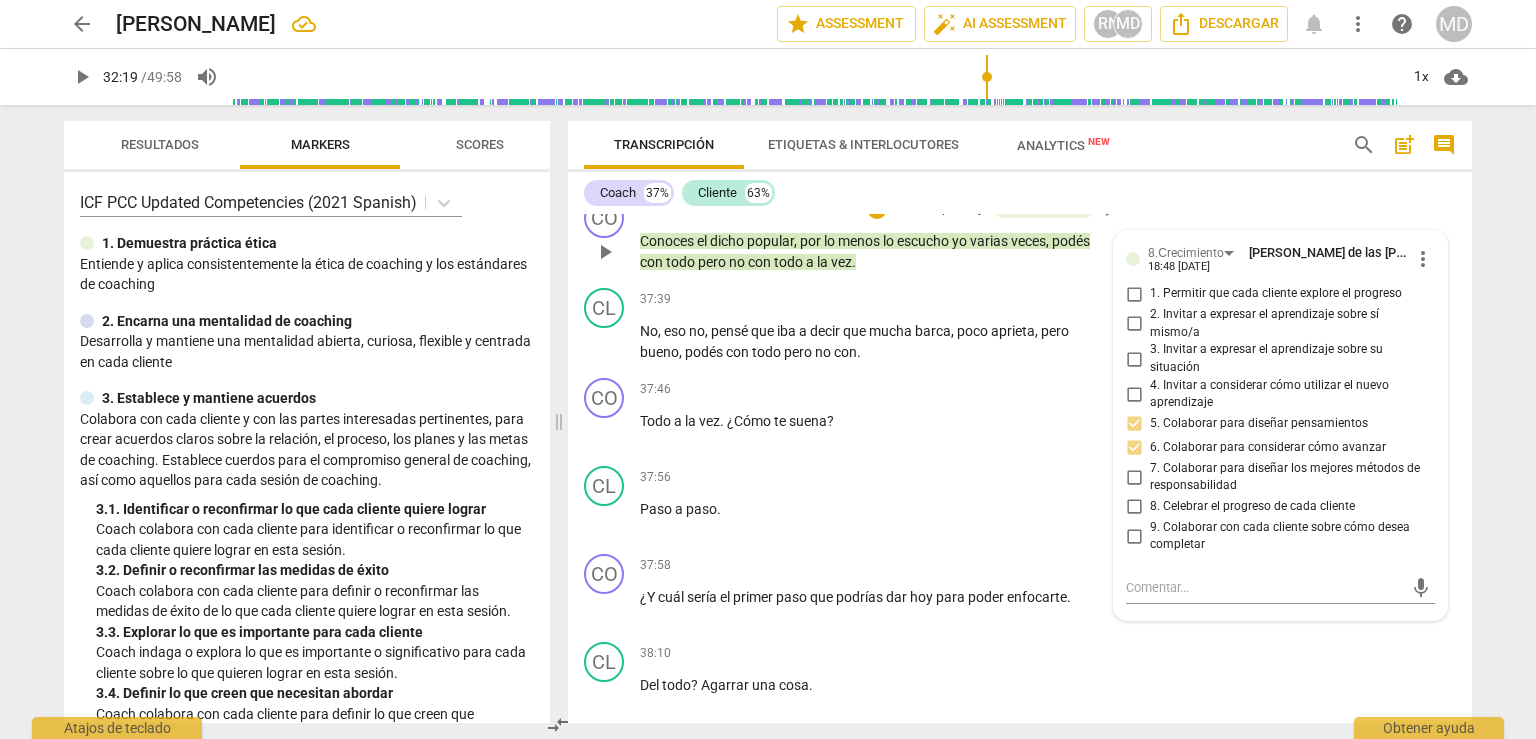 scroll, scrollTop: 18849, scrollLeft: 0, axis: vertical 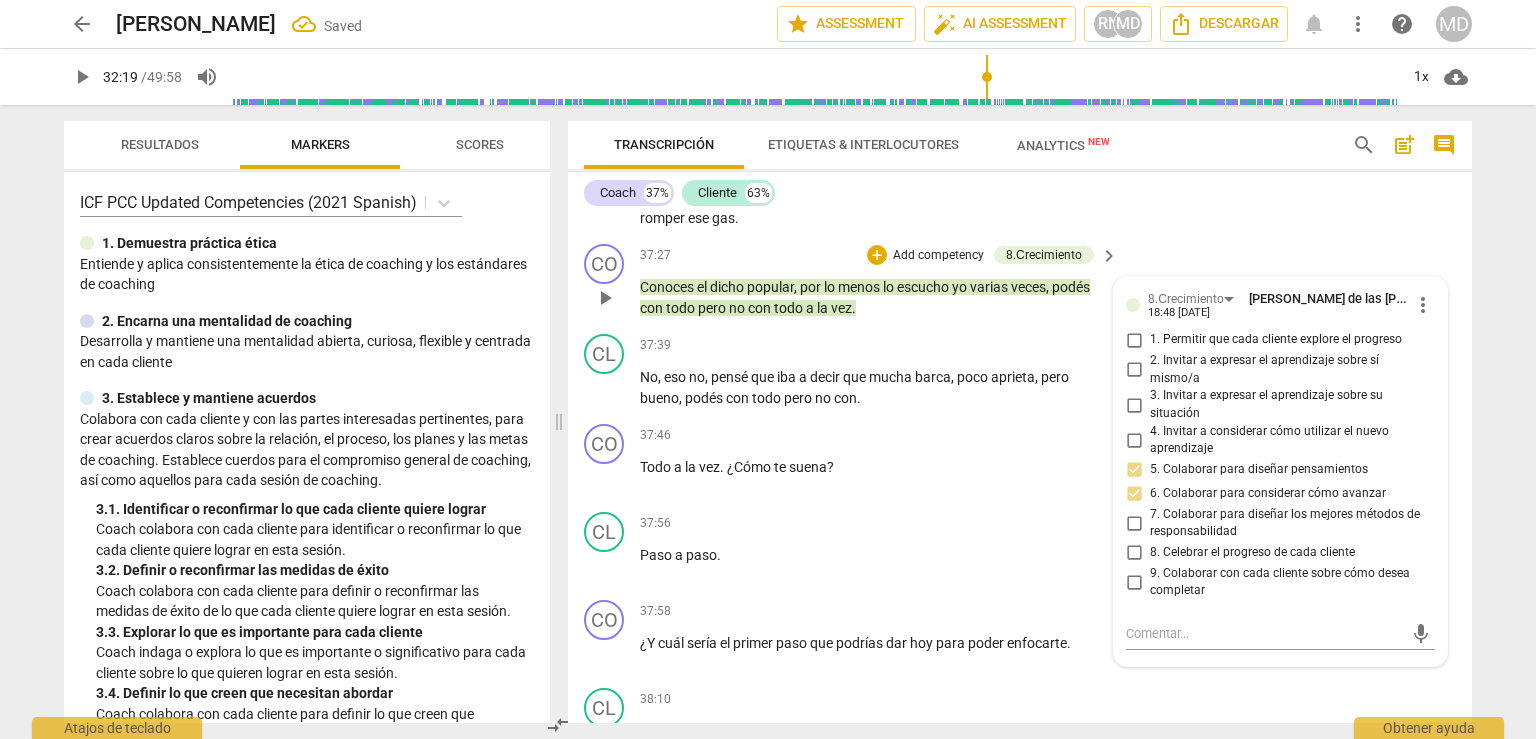 click on "2. Invitar a expresar el aprendizaje sobre sí mismo/a" at bounding box center [1134, 370] 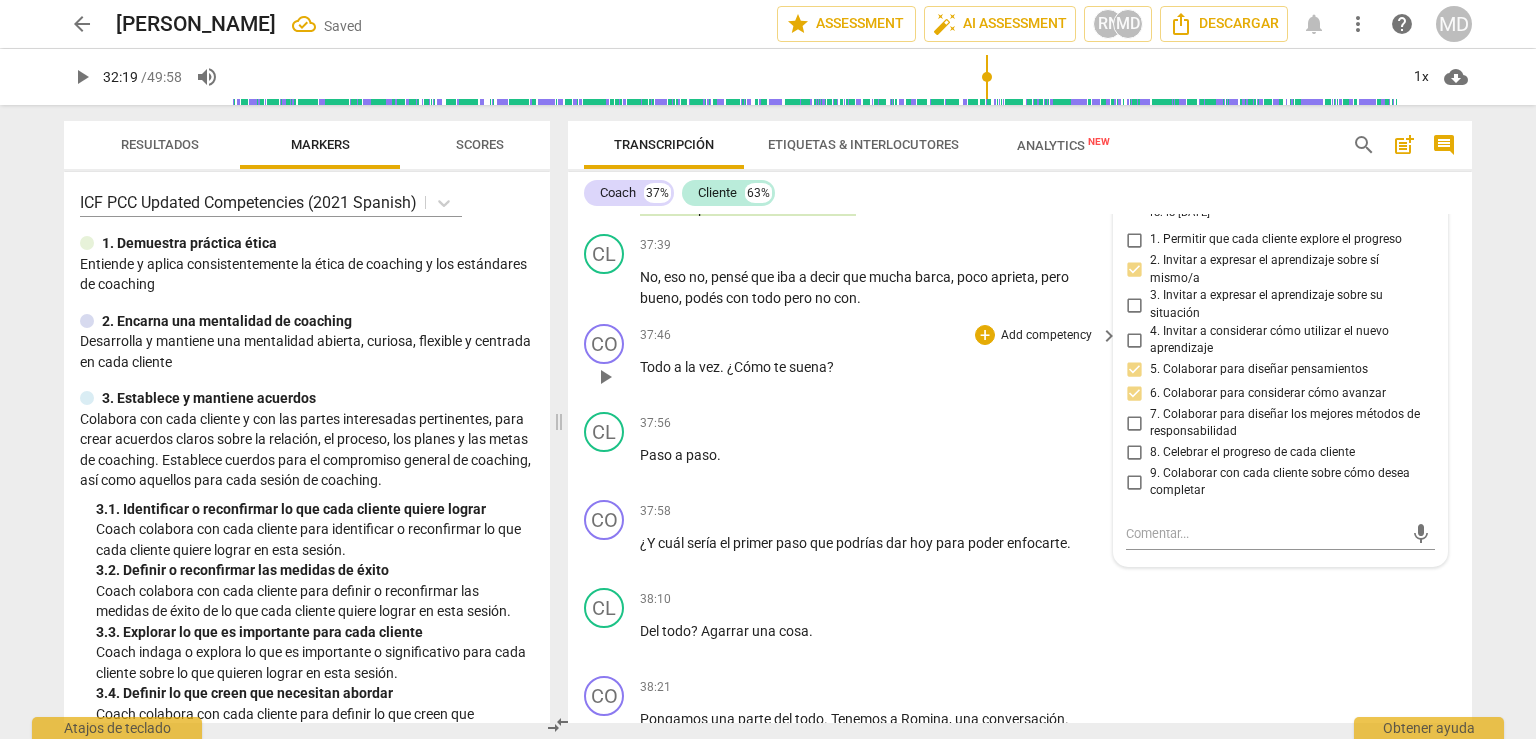scroll, scrollTop: 19049, scrollLeft: 0, axis: vertical 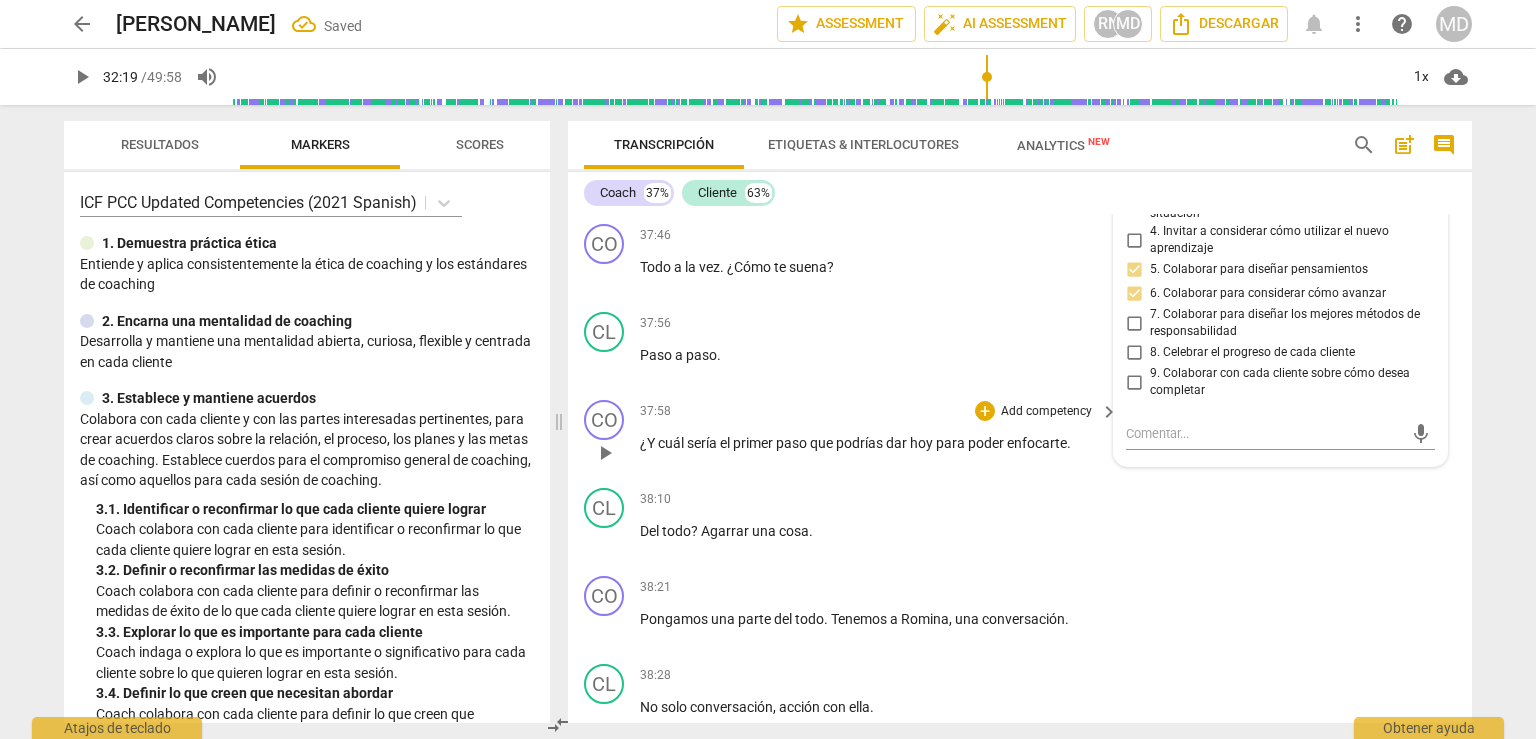 click on "Add competency" at bounding box center [1046, 412] 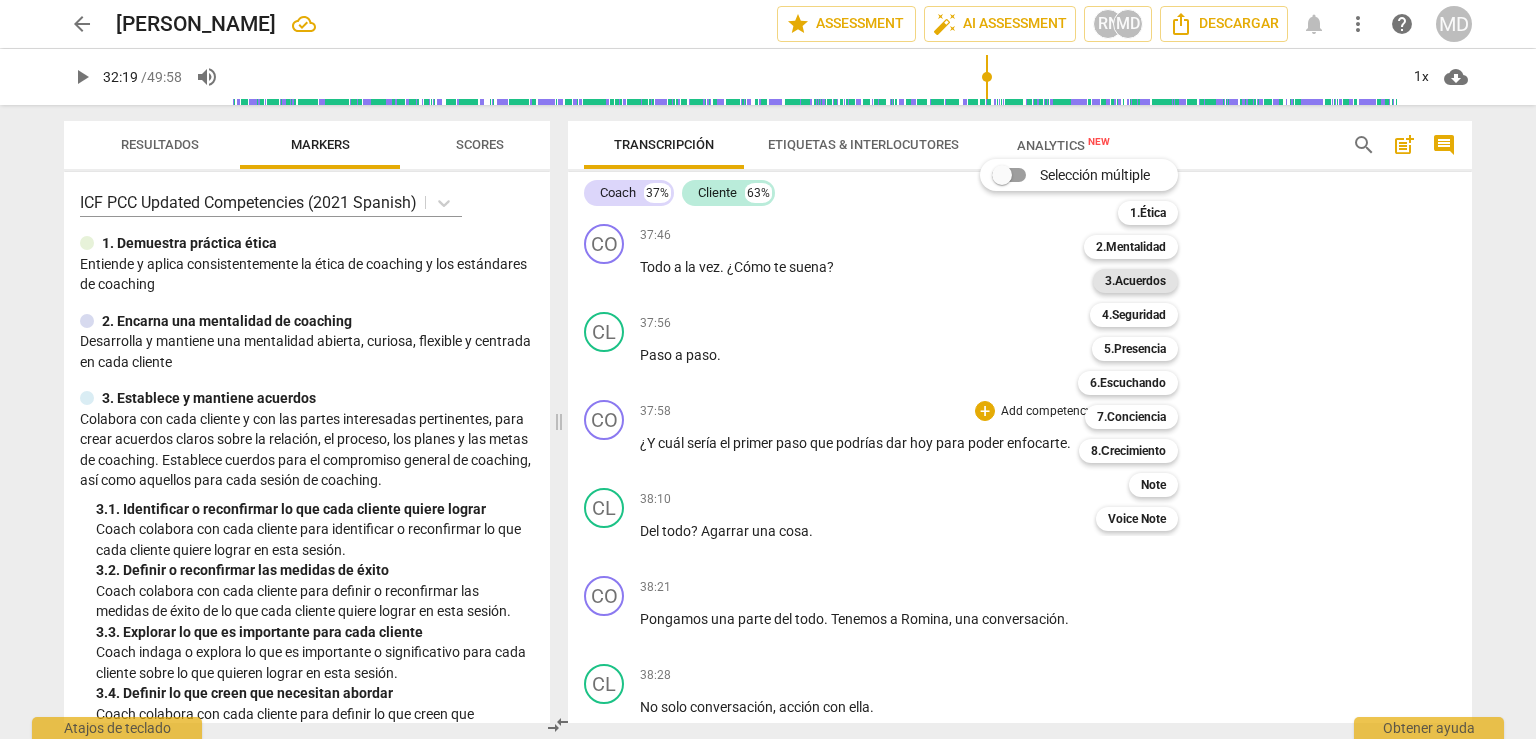 click on "3.Acuerdos" at bounding box center (1135, 281) 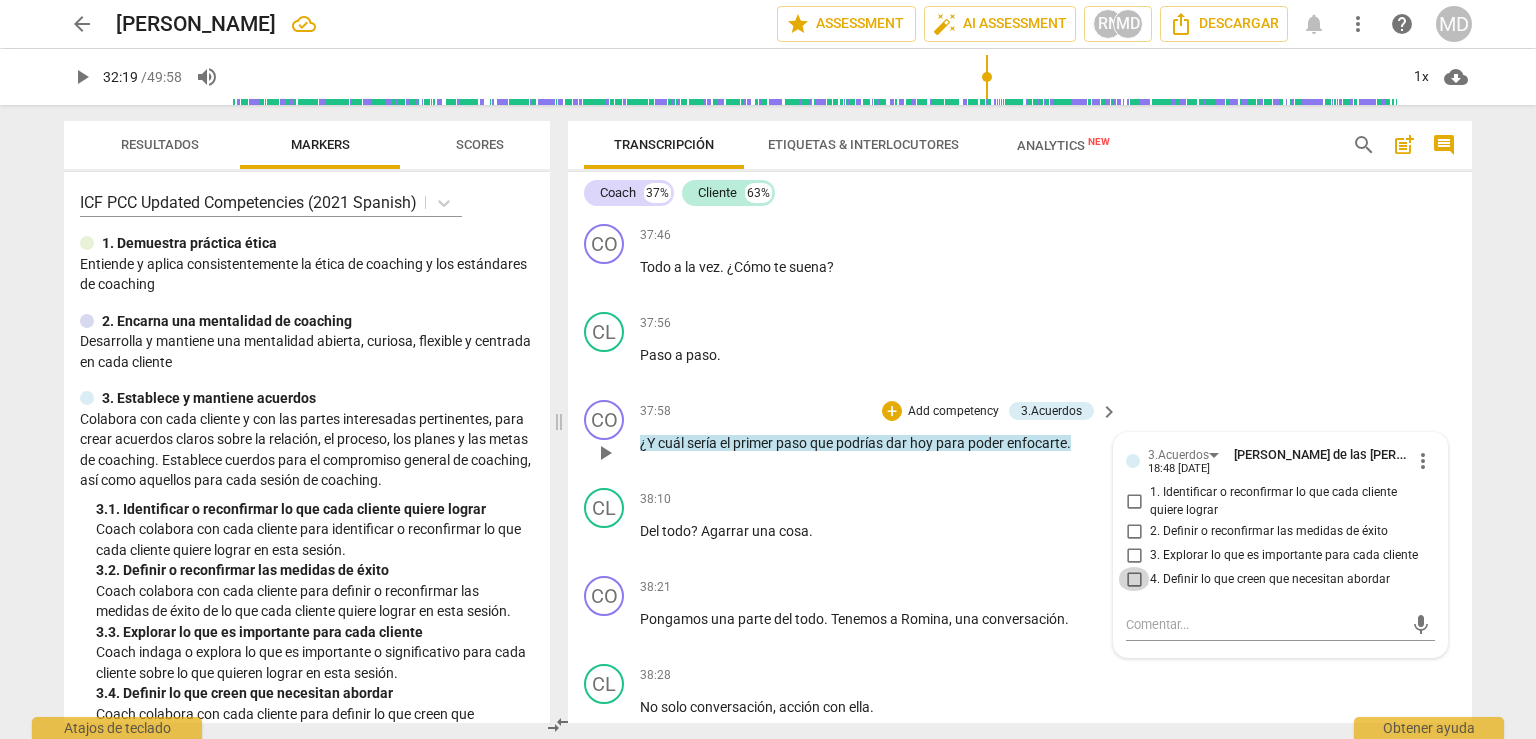 click on "4. Definir lo que creen que necesitan abordar" at bounding box center (1134, 579) 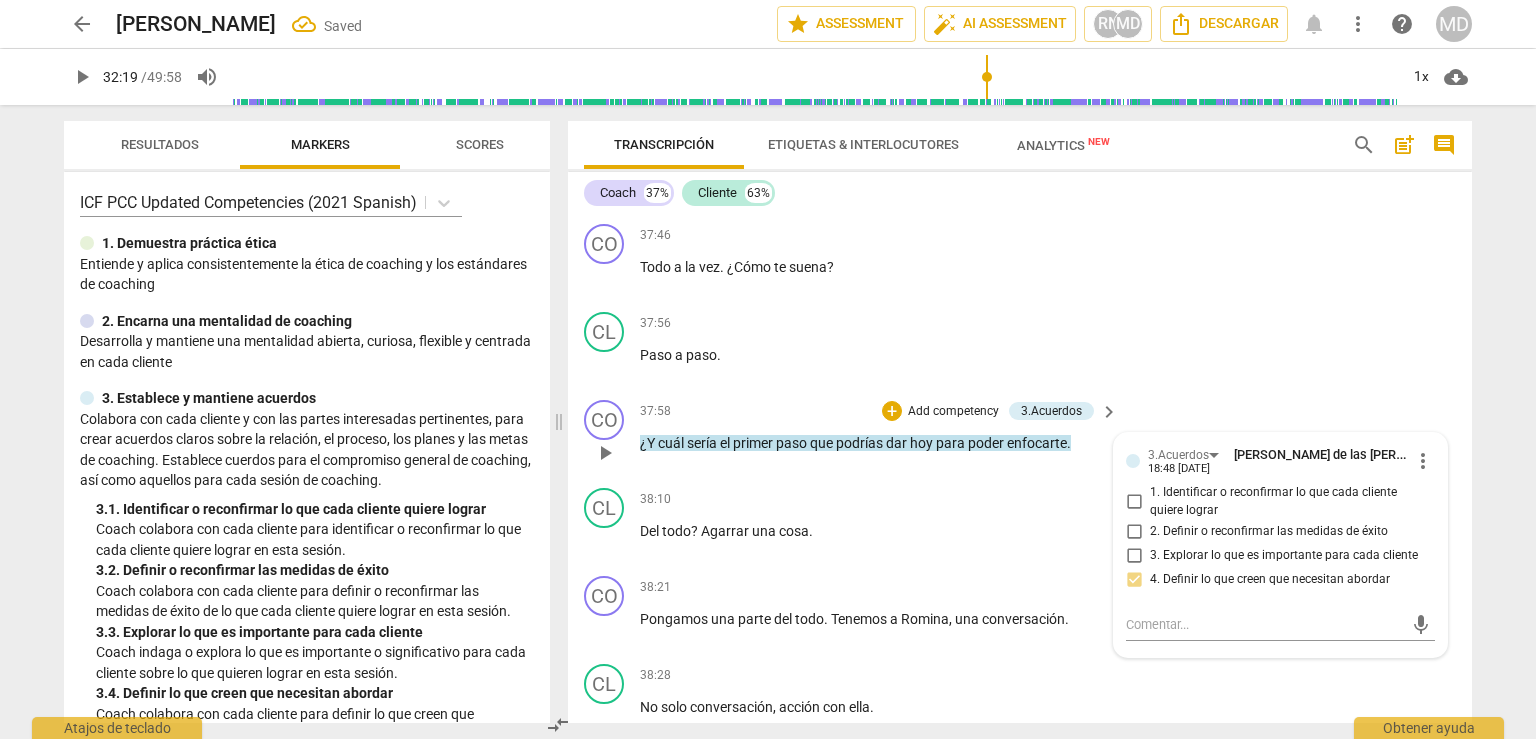 click on "Add competency" at bounding box center (953, 412) 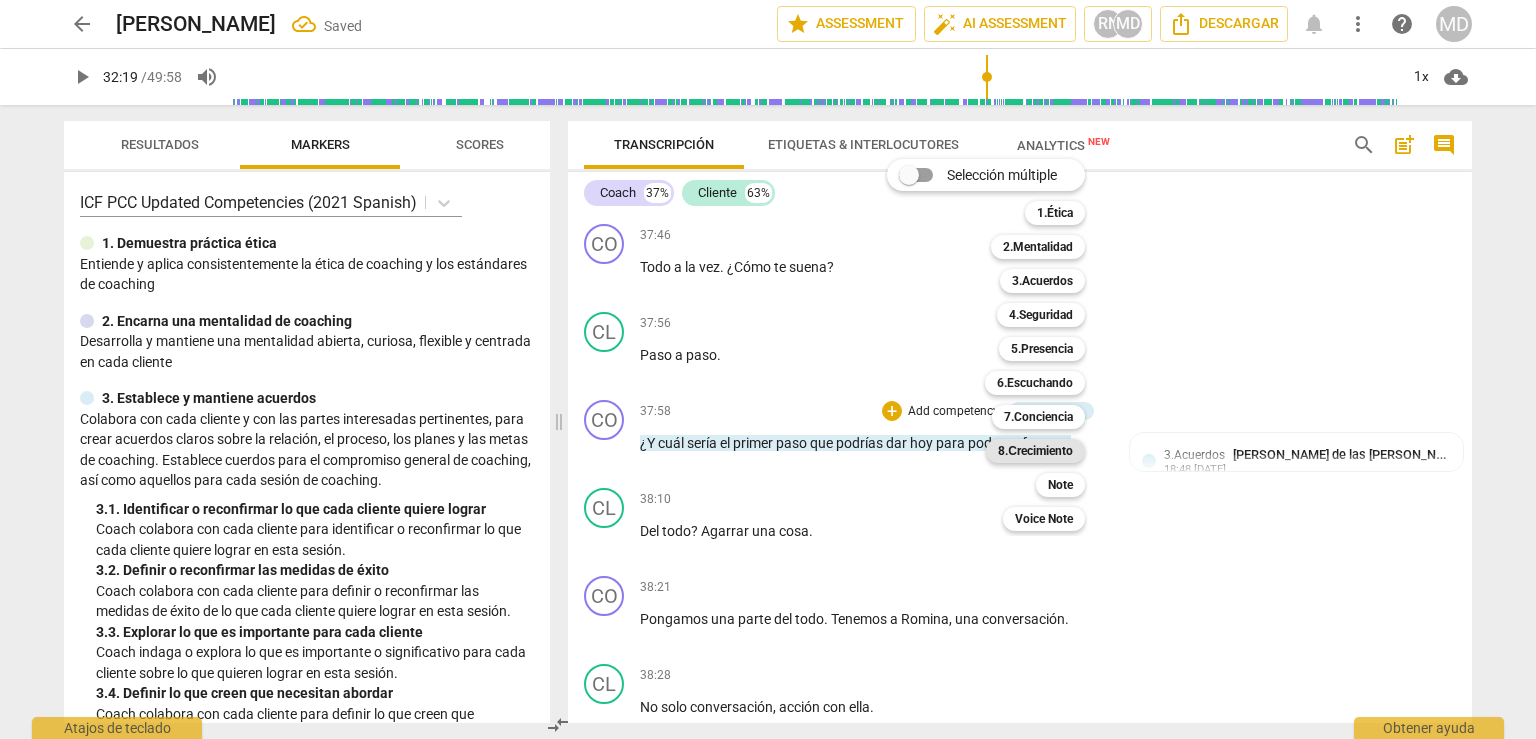 click on "8.Сrecimiento" at bounding box center [1035, 451] 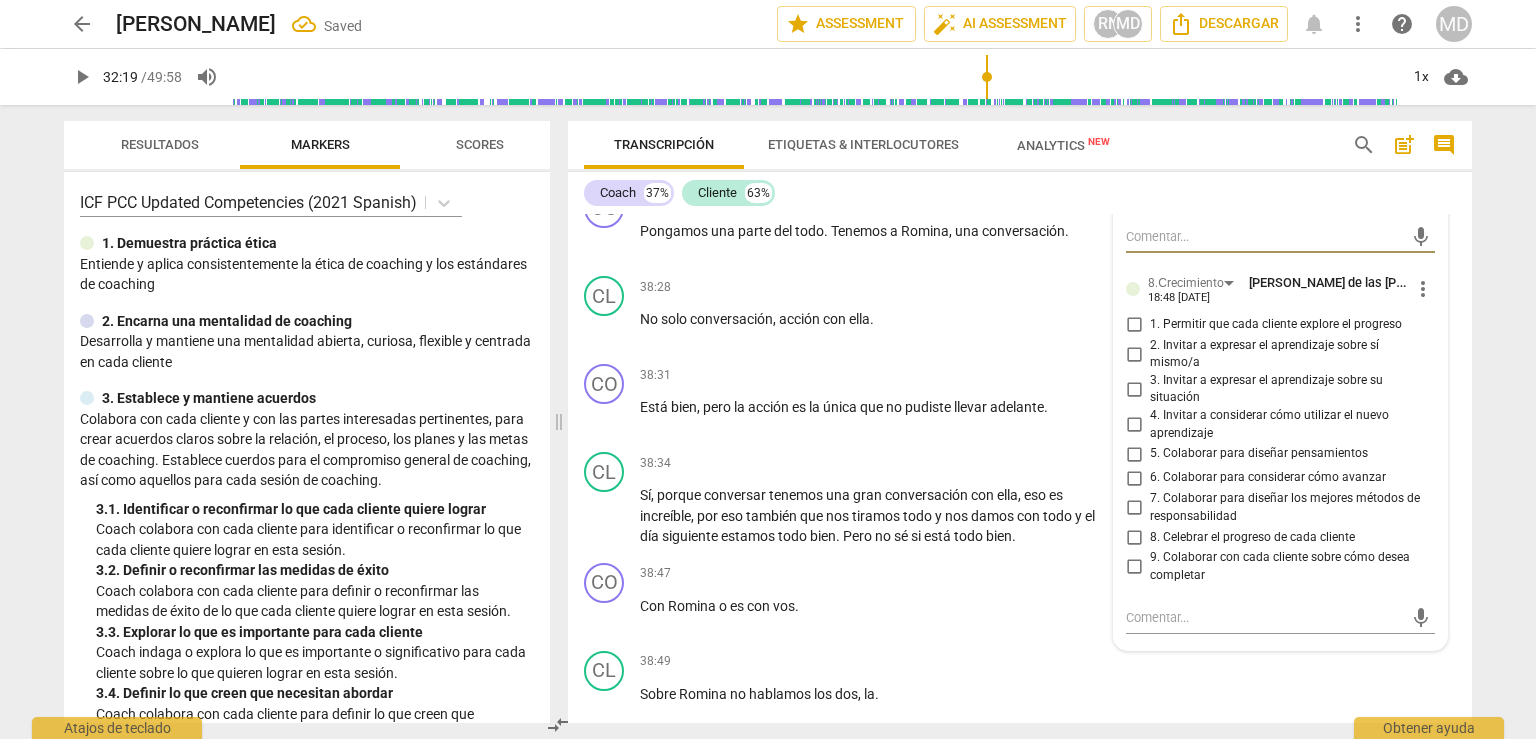 scroll, scrollTop: 19449, scrollLeft: 0, axis: vertical 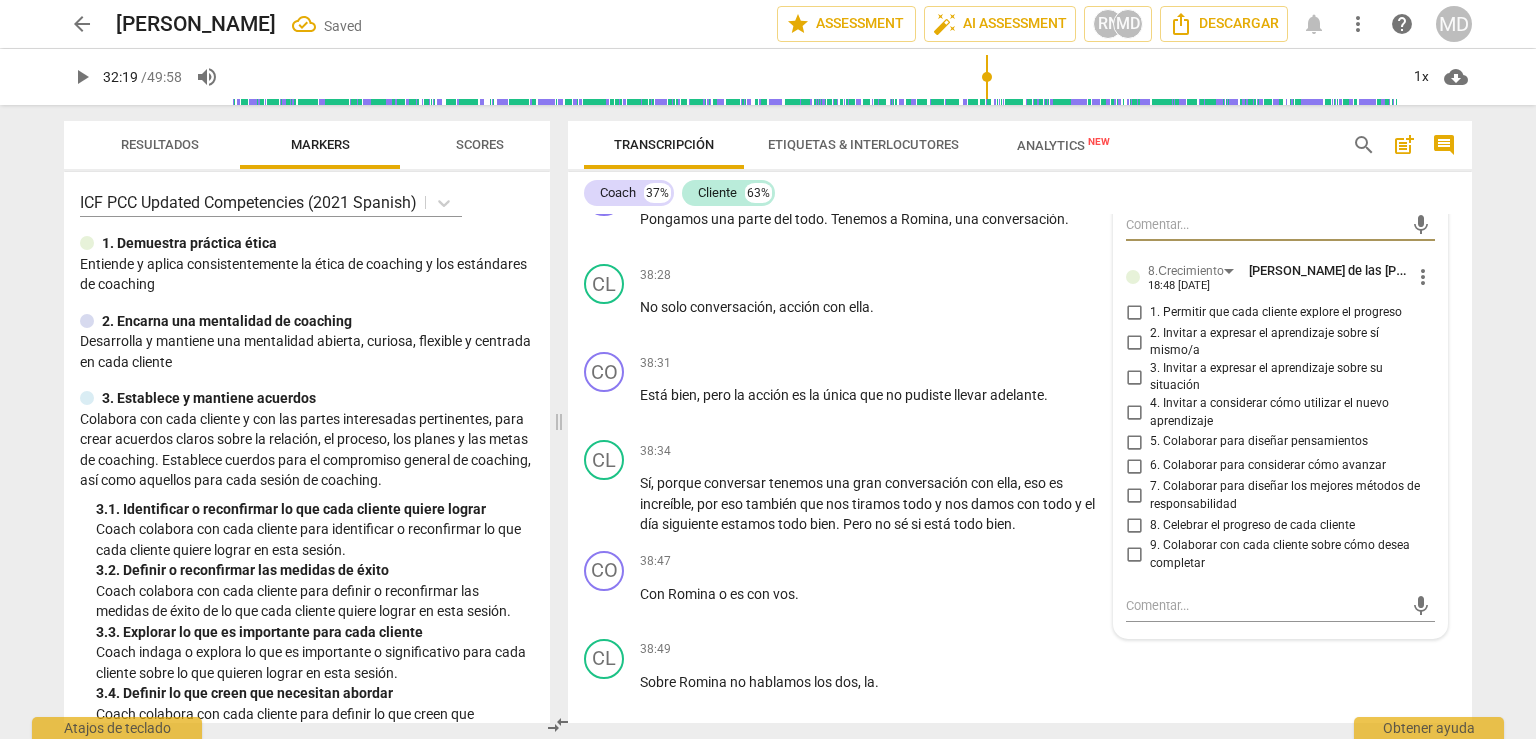 click on "7. Colaborar para diseñar los mejores métodos de responsabilidad" at bounding box center (1134, 496) 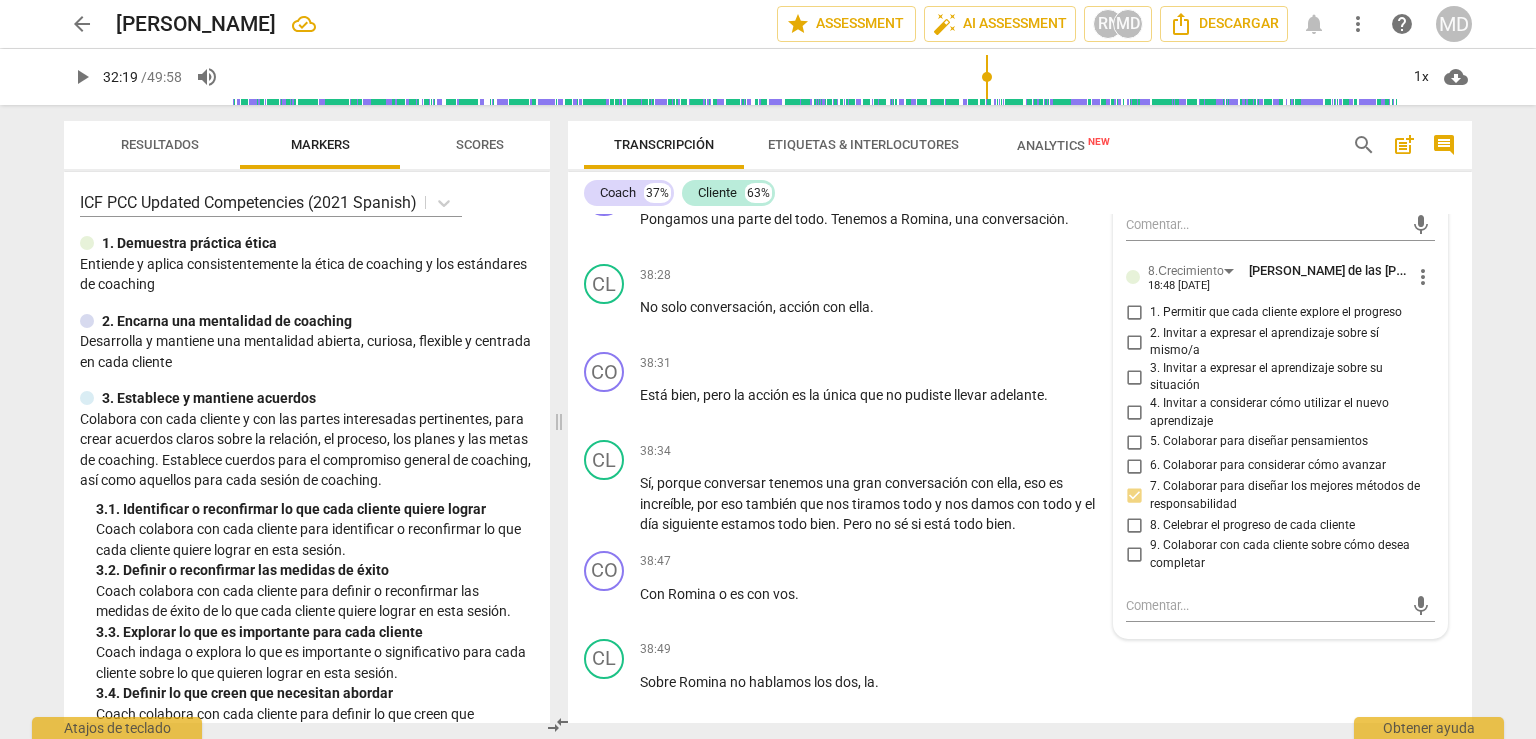 click on "6. Colaborar para considerar cómo avanzar" at bounding box center [1134, 466] 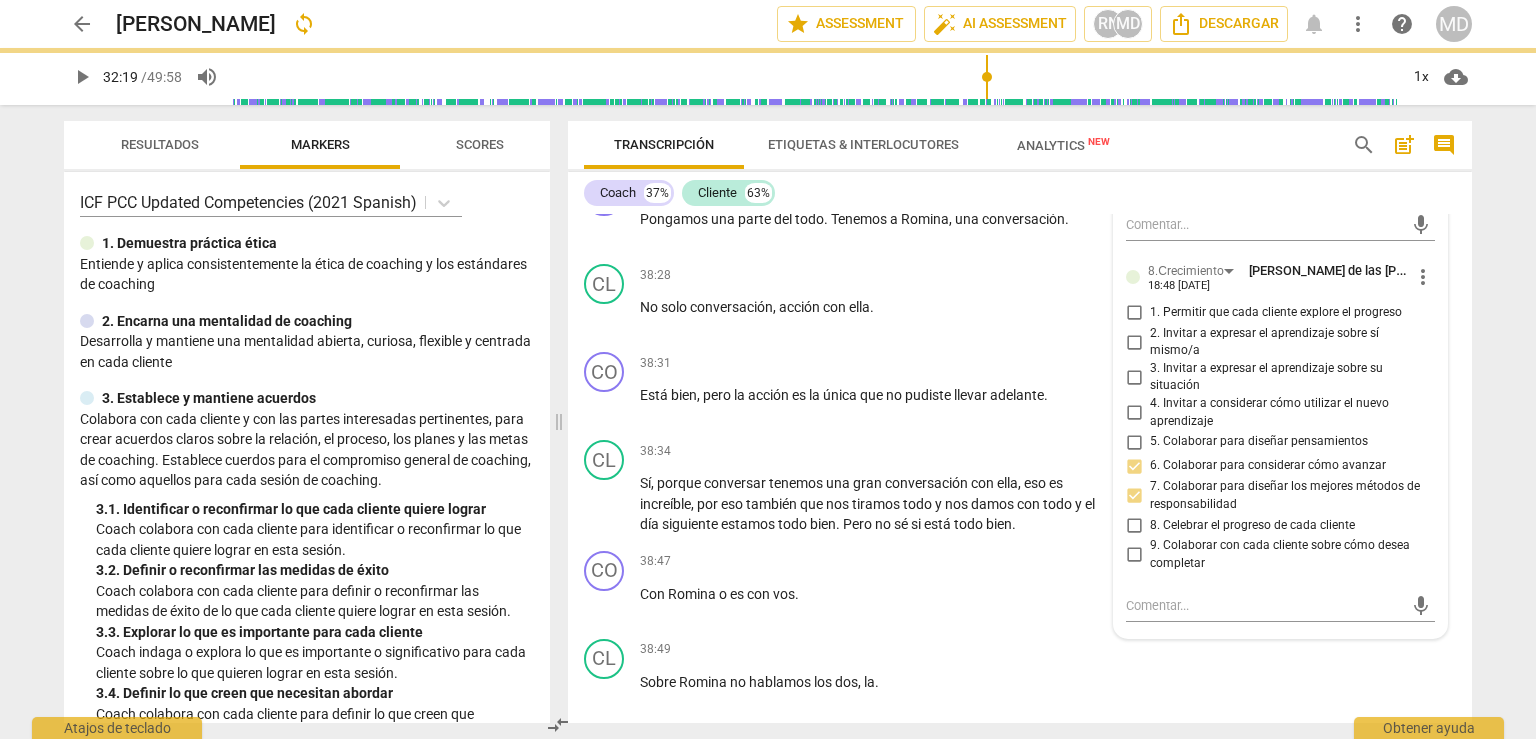 click on "5. Colaborar para diseñar pensamientos" at bounding box center [1134, 442] 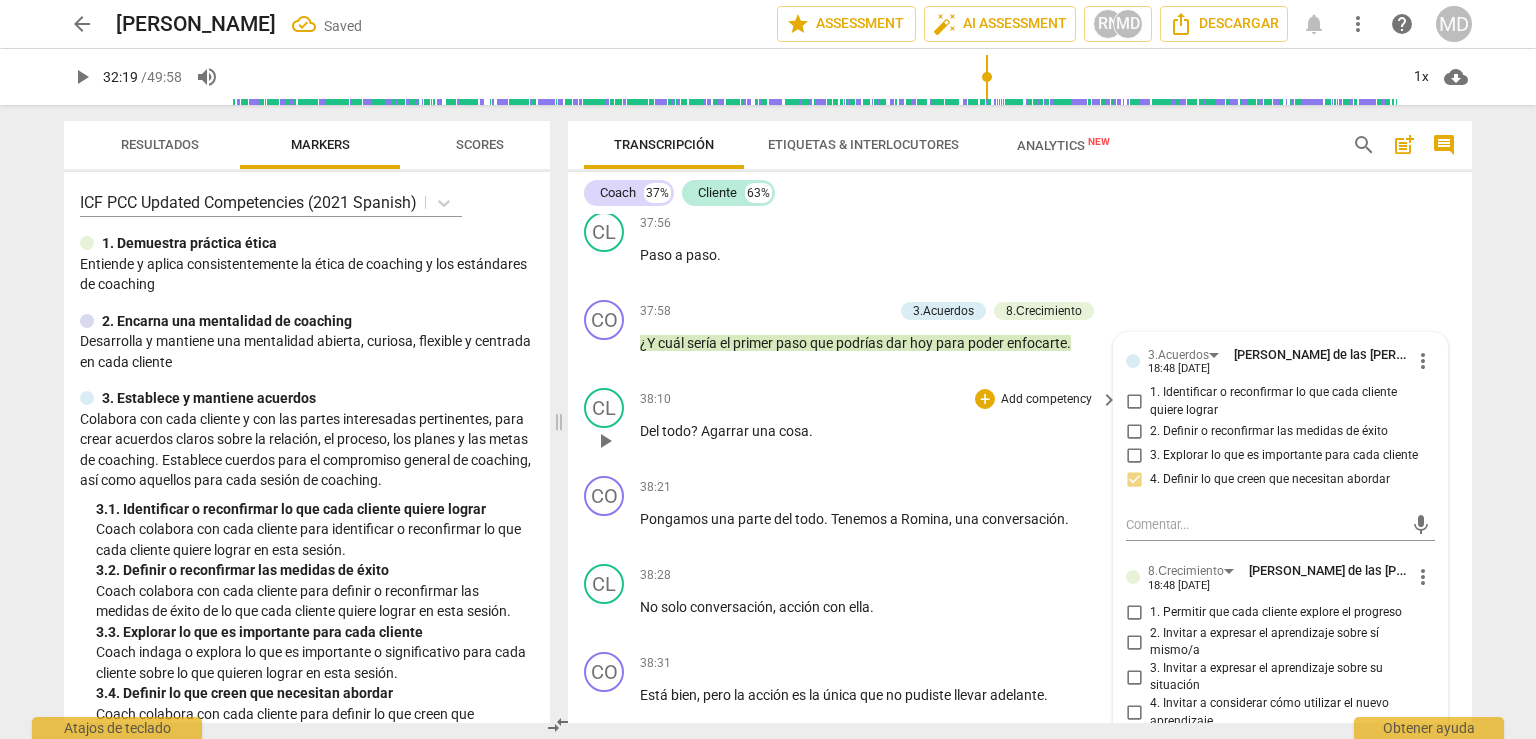 scroll, scrollTop: 19249, scrollLeft: 0, axis: vertical 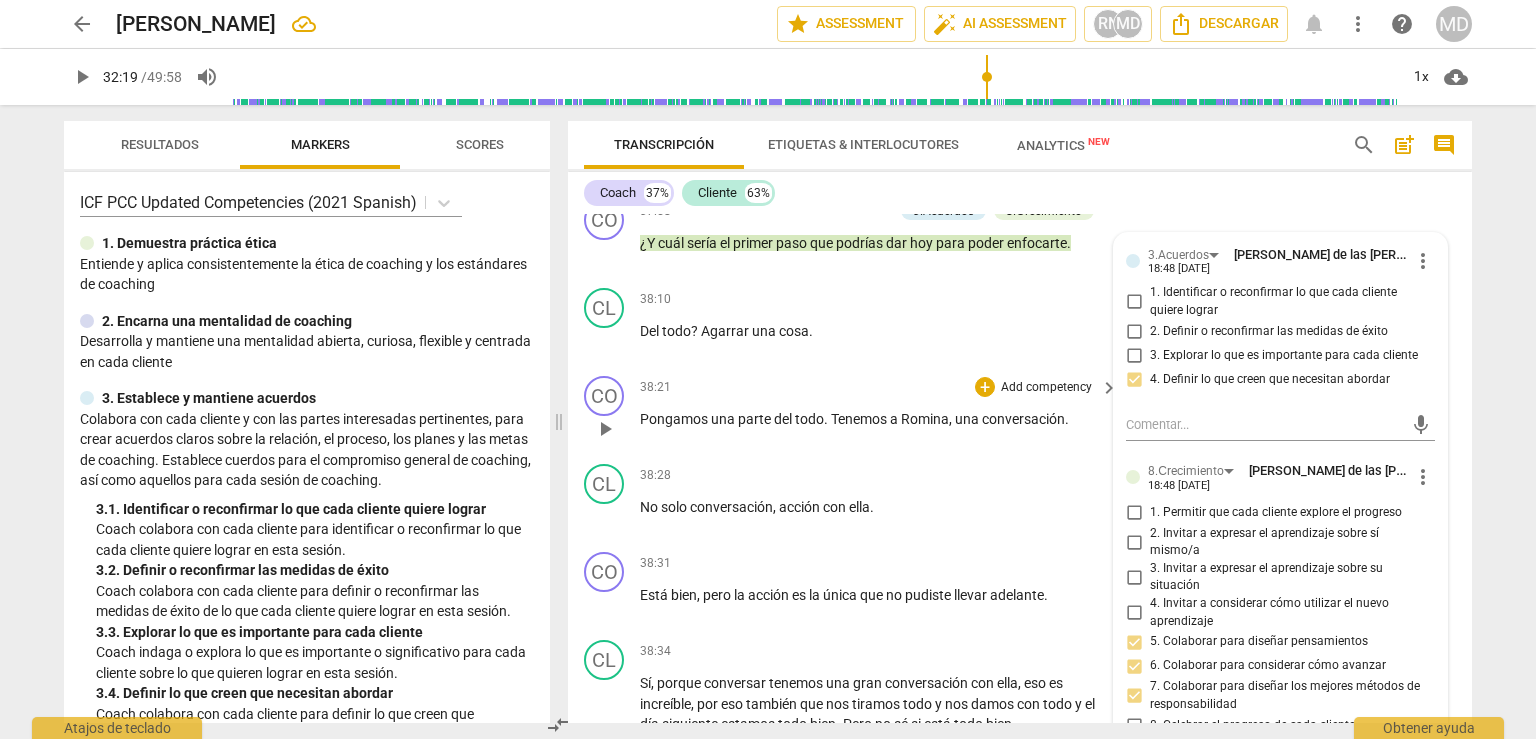 click on "play_arrow" at bounding box center [605, 429] 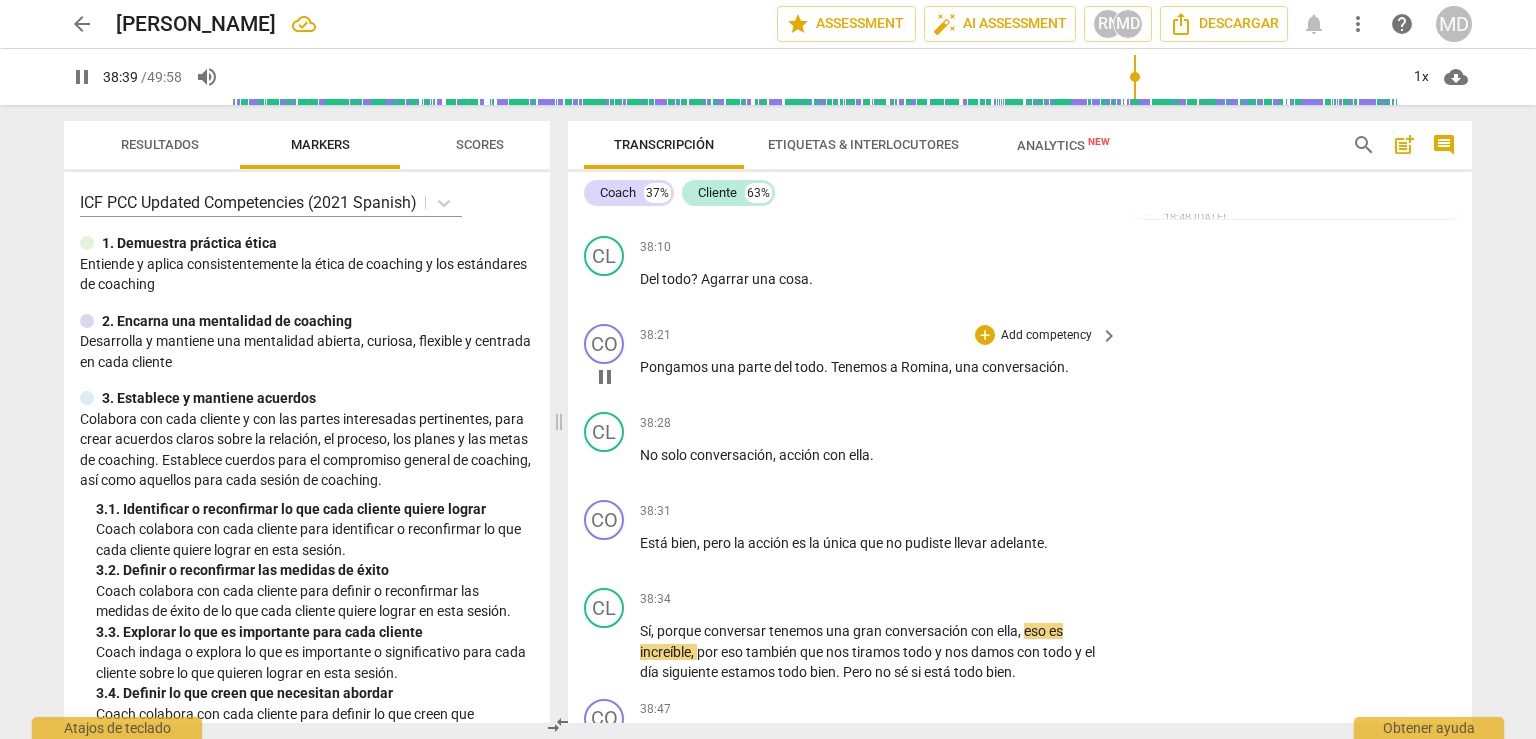 scroll, scrollTop: 19349, scrollLeft: 0, axis: vertical 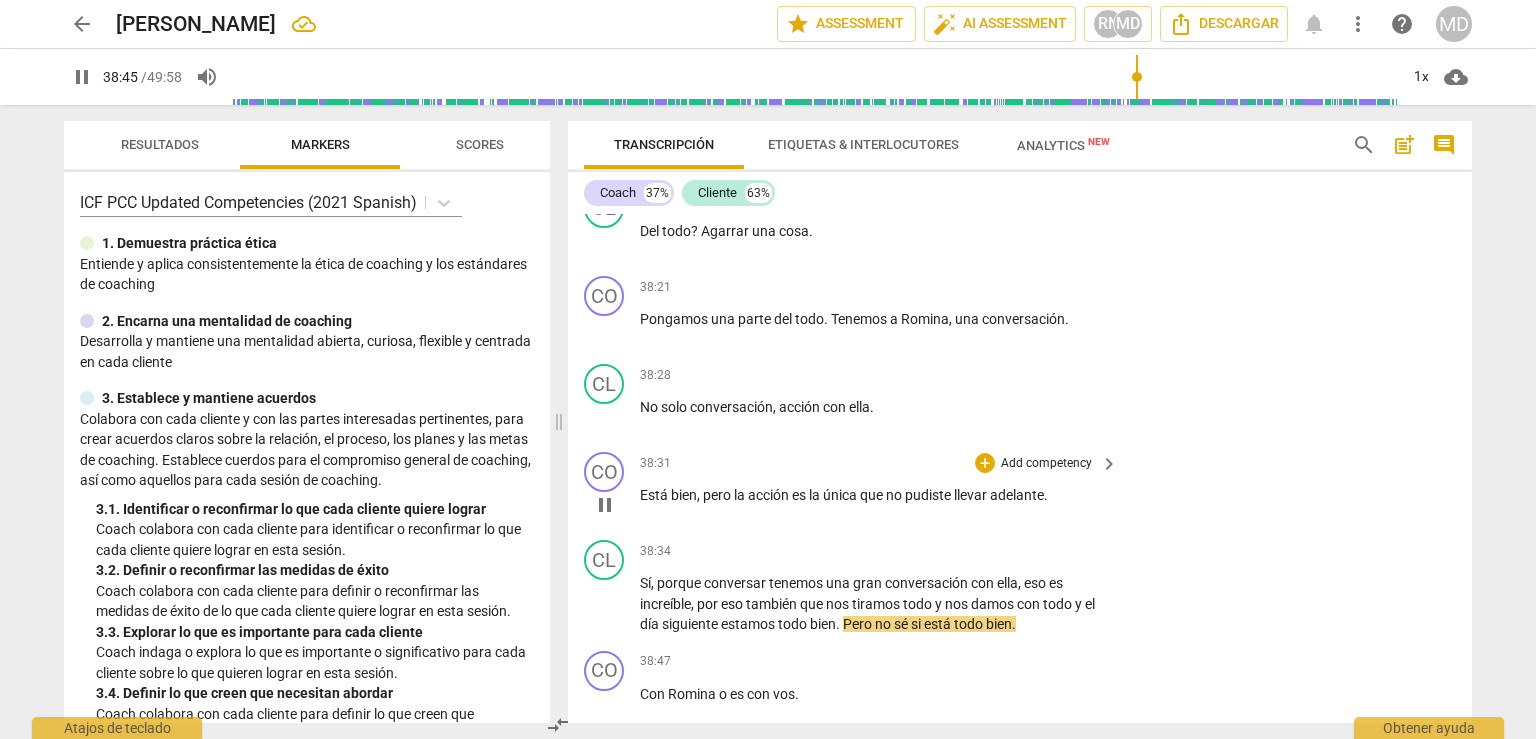 click on "Add competency" at bounding box center [1046, 464] 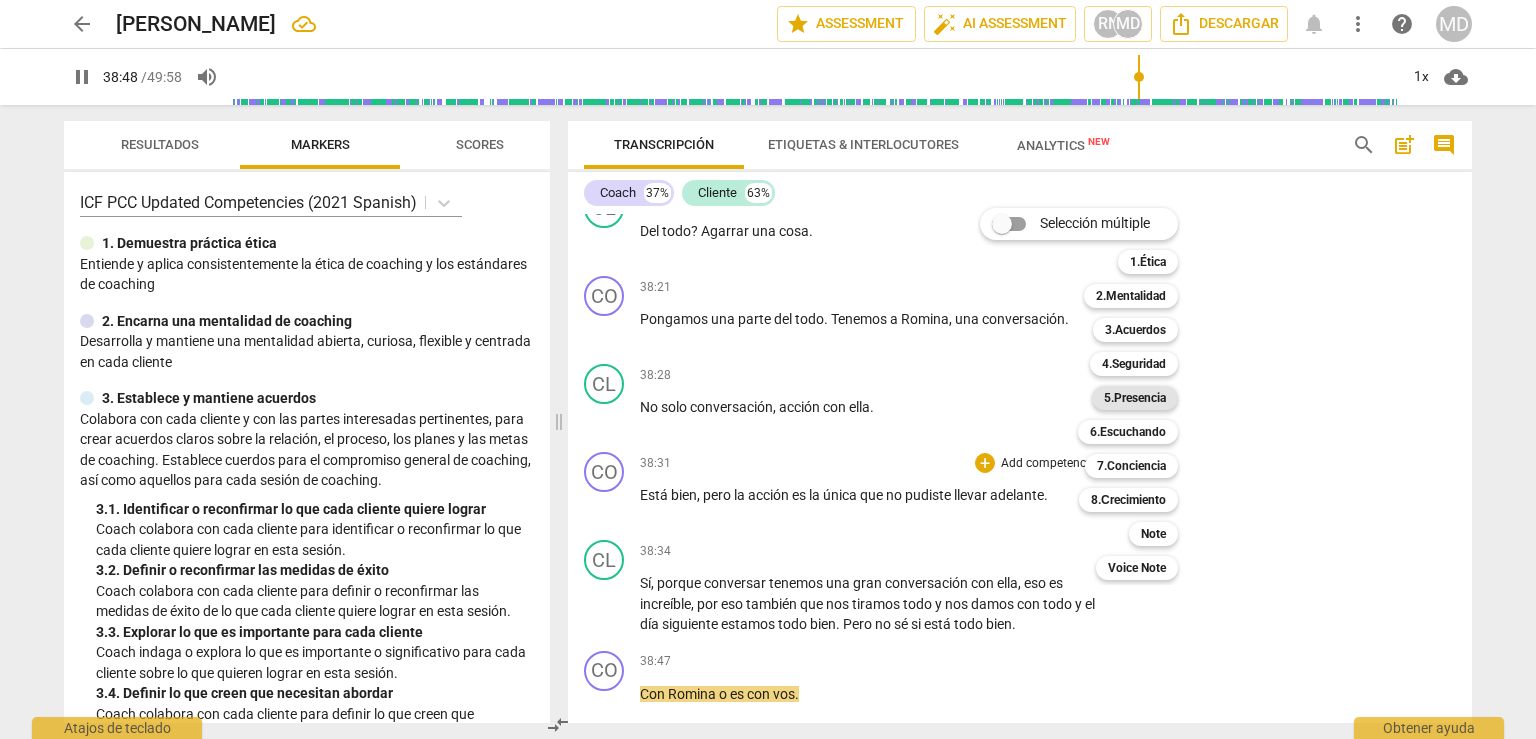 click on "5.Presencia" at bounding box center (1135, 398) 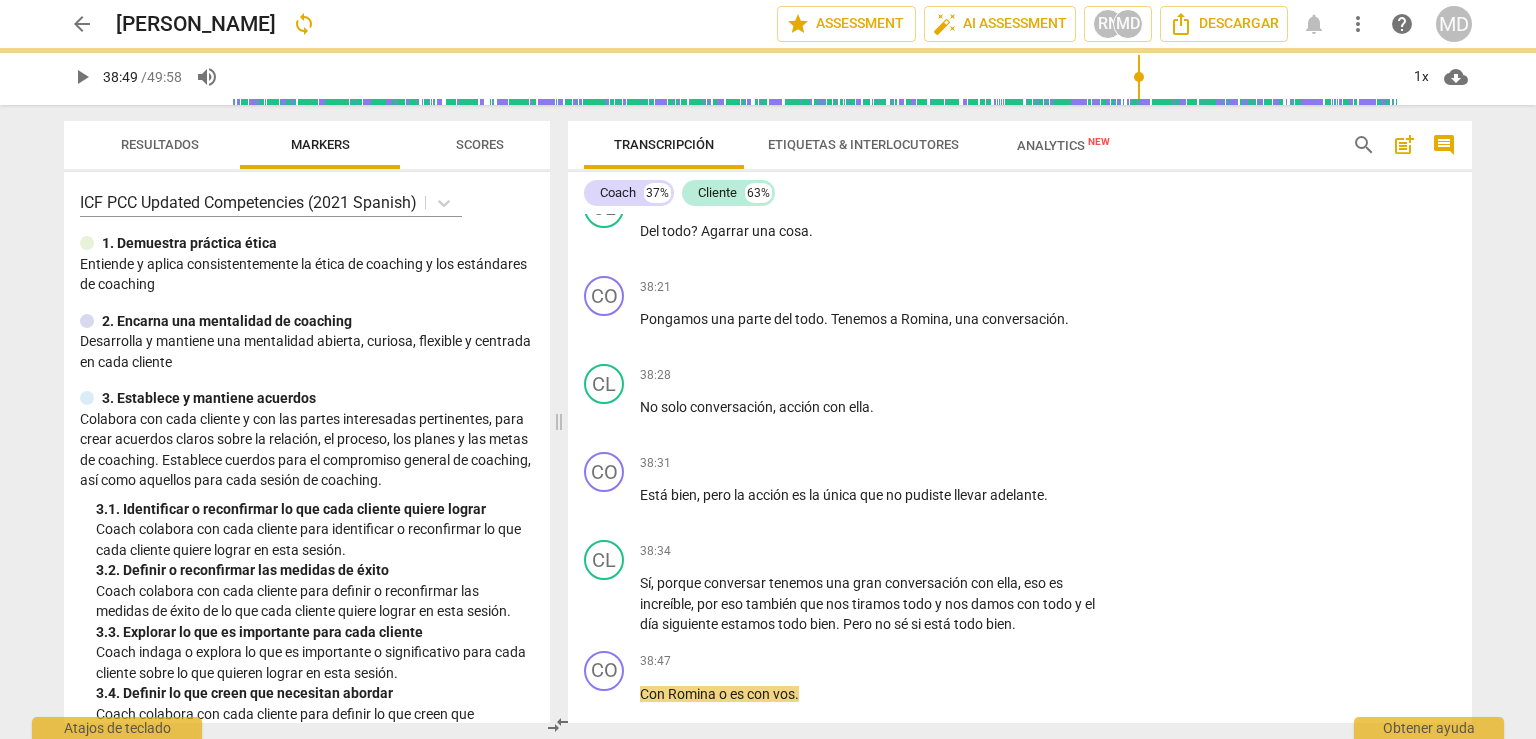 type on "2329" 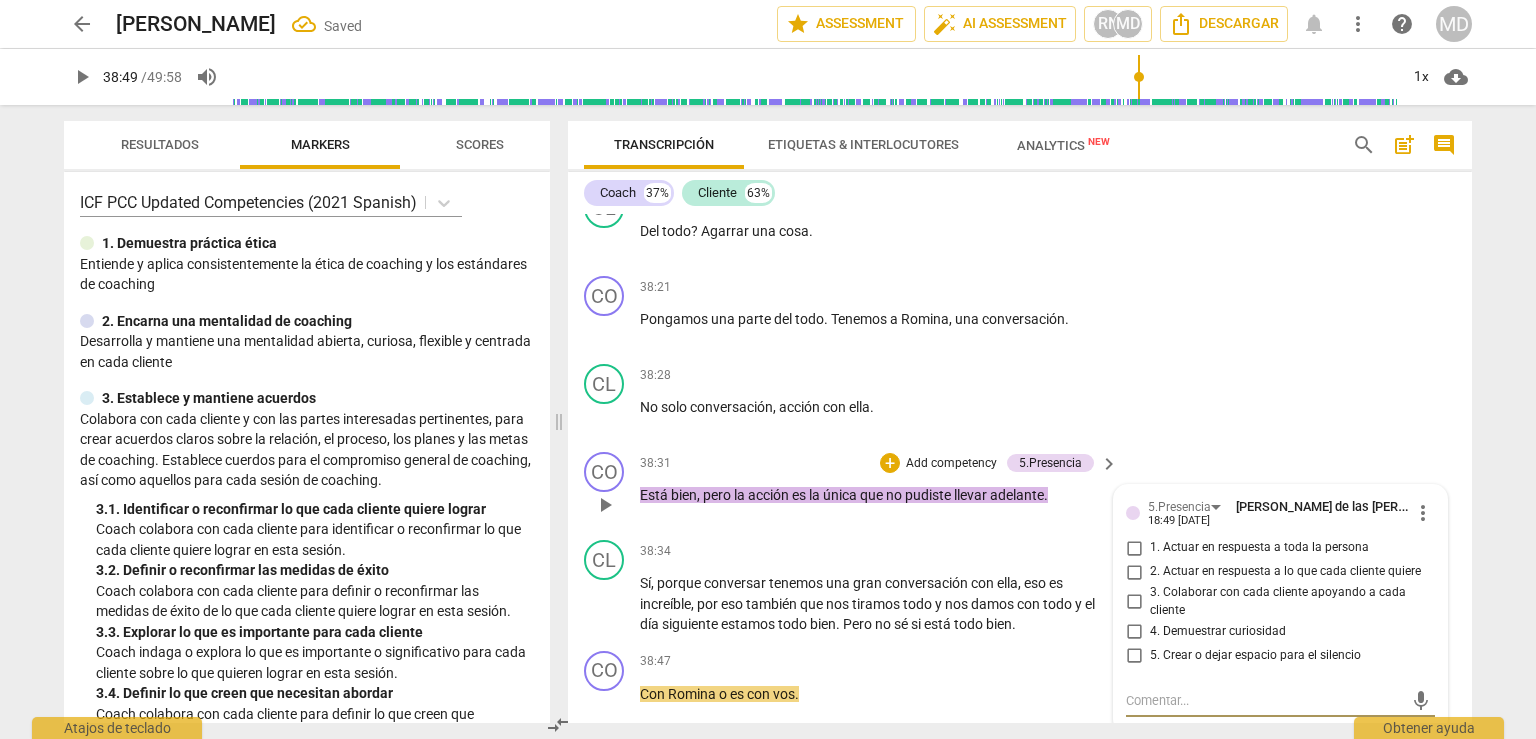 click on "2. Actuar en respuesta a lo que cada cliente quiere" at bounding box center (1134, 572) 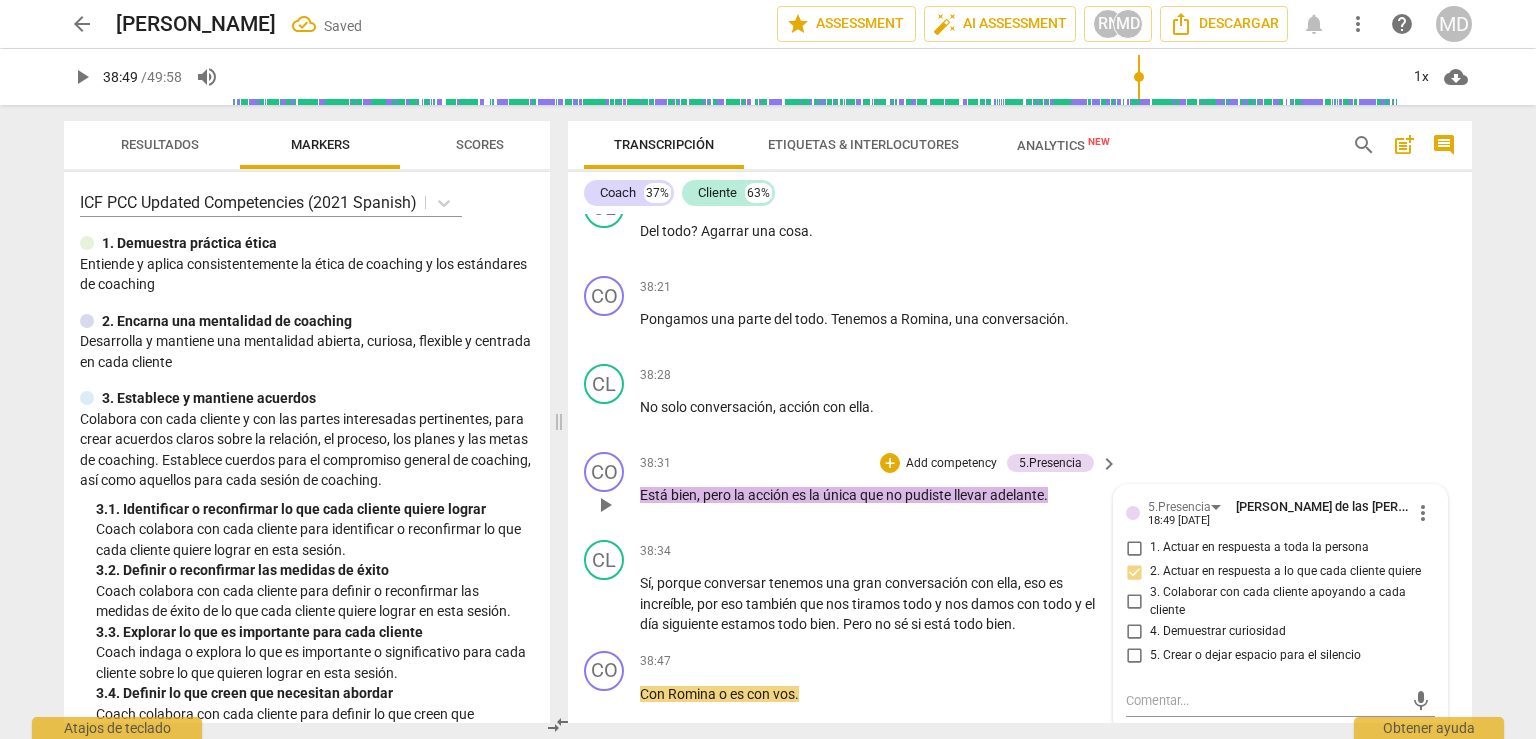 click on "3. Colaborar con cada cliente apoyando a cada cliente" at bounding box center [1134, 602] 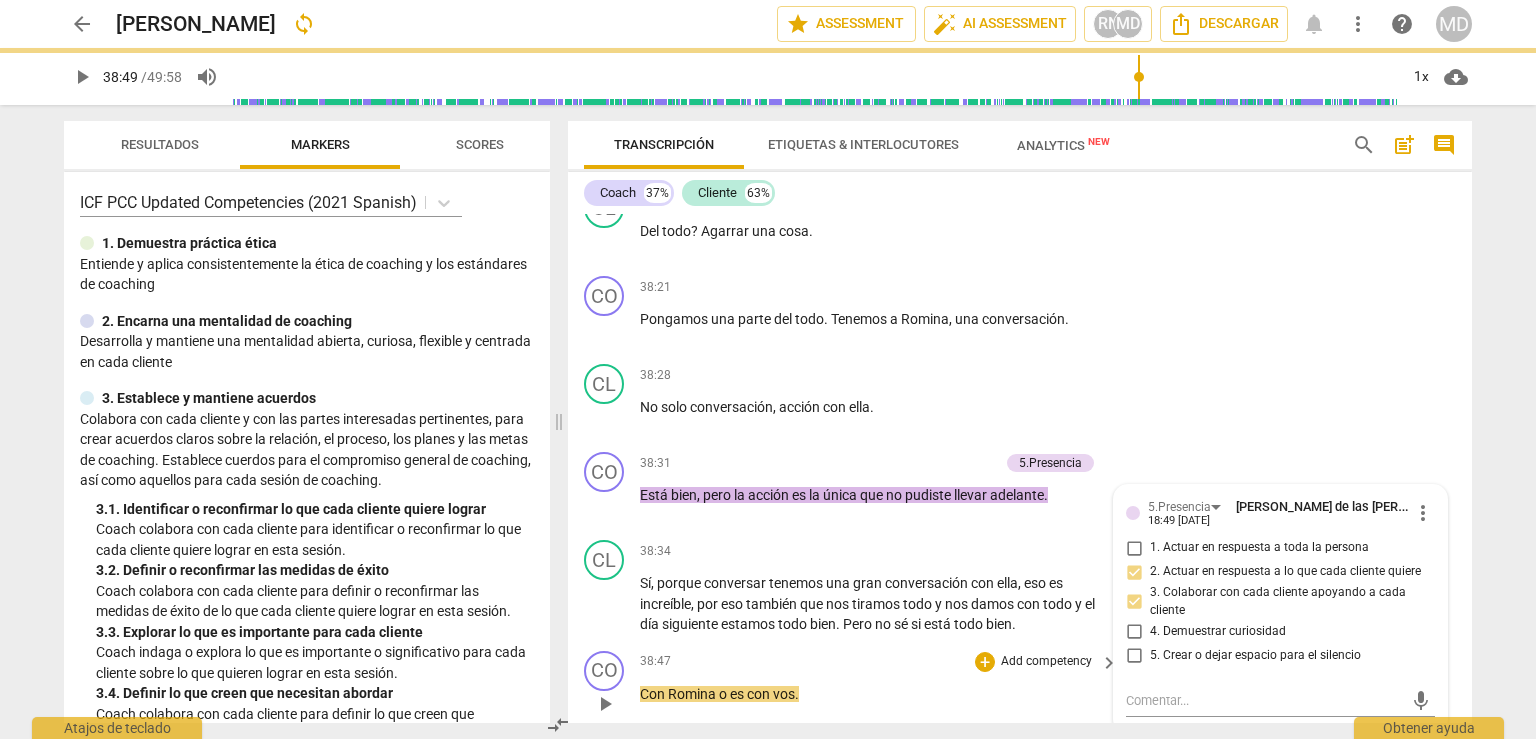 scroll, scrollTop: 19549, scrollLeft: 0, axis: vertical 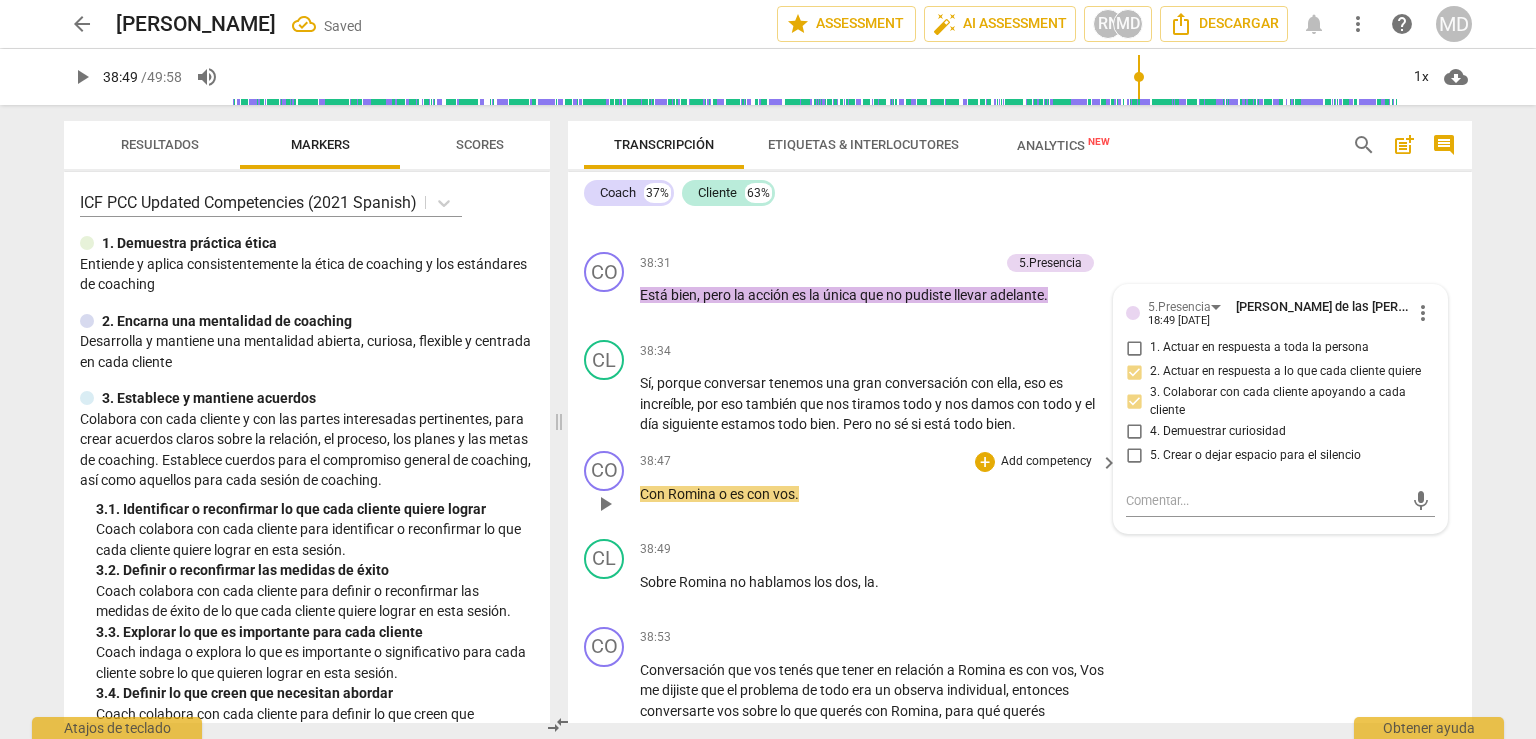 click on "Add competency" at bounding box center (1046, 462) 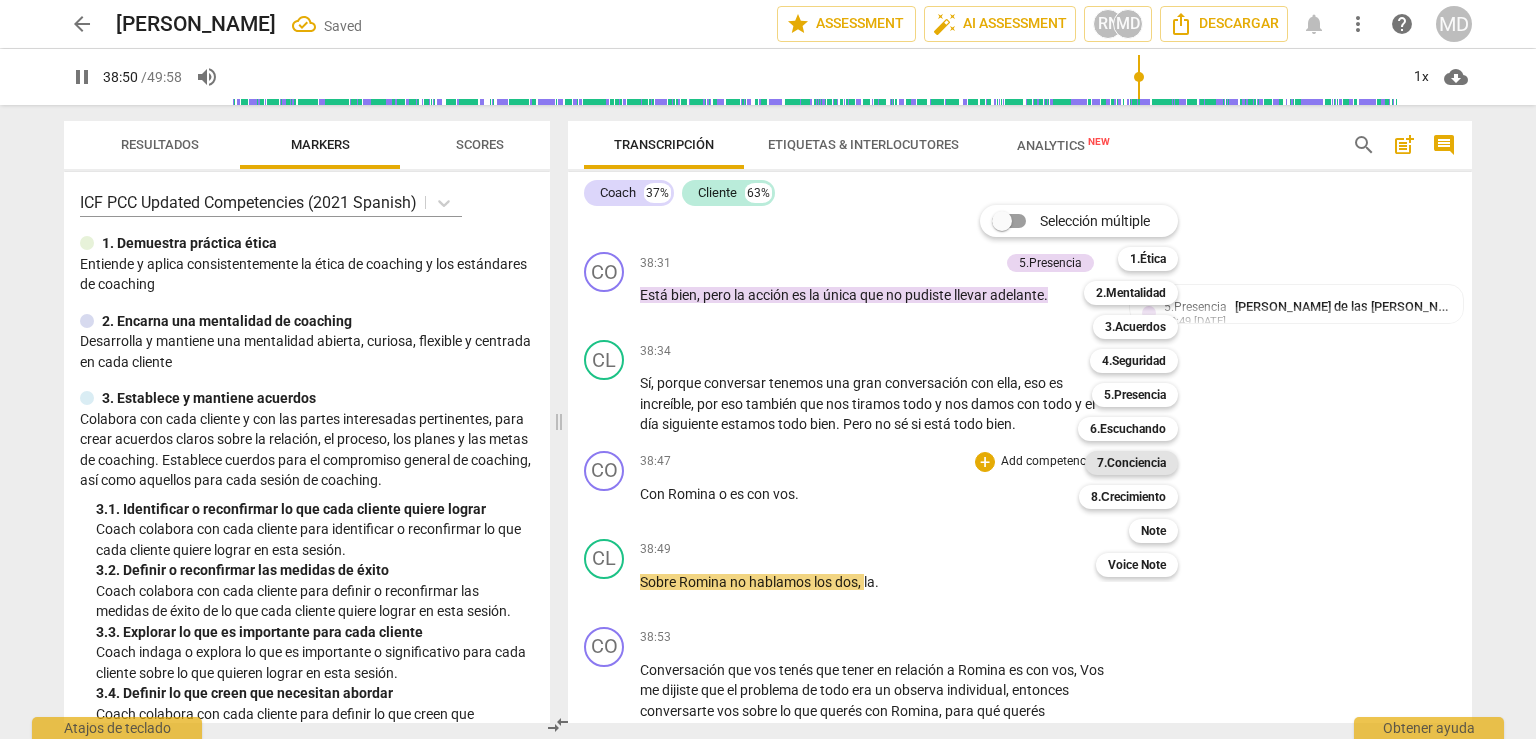 click on "7.Conciencia" at bounding box center [1131, 463] 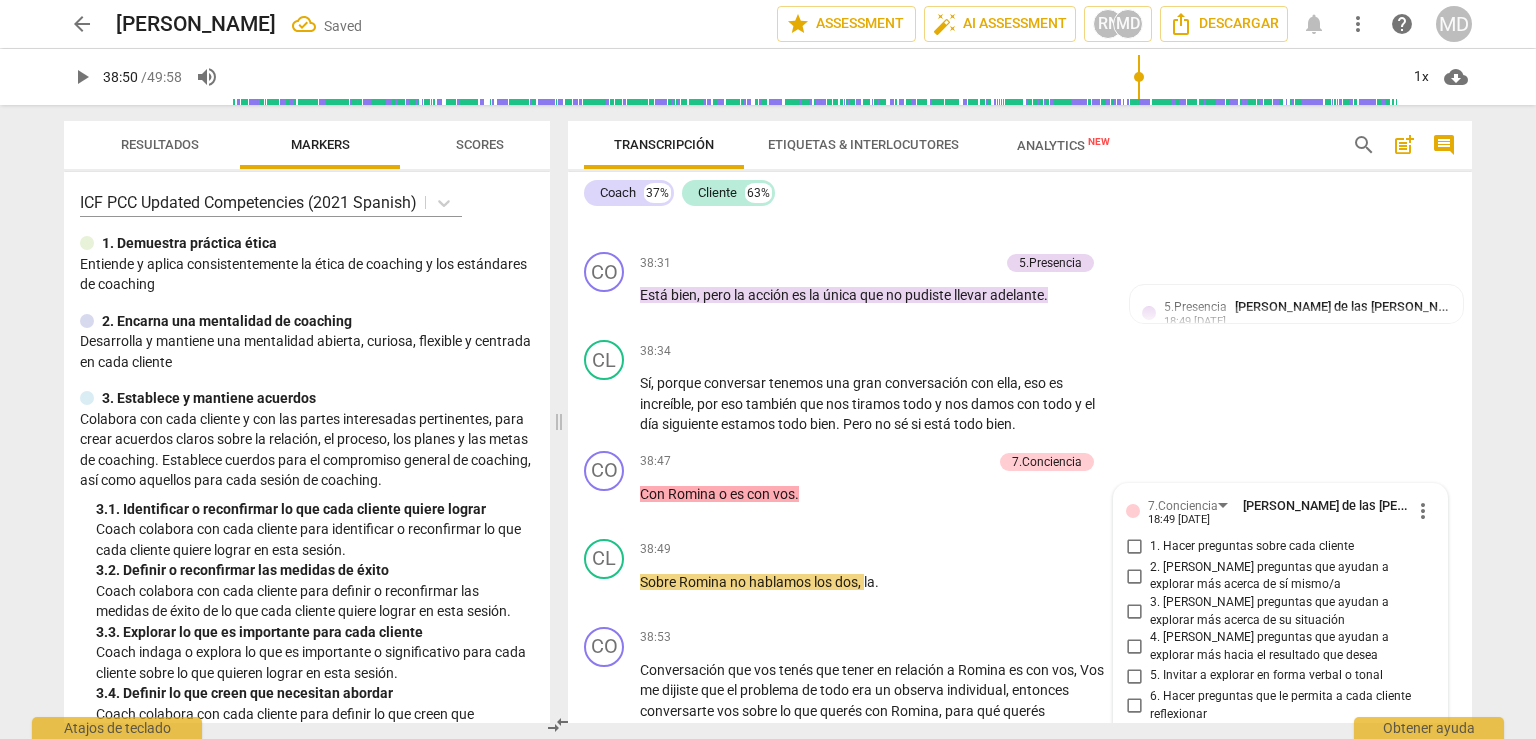 scroll, scrollTop: 19837, scrollLeft: 0, axis: vertical 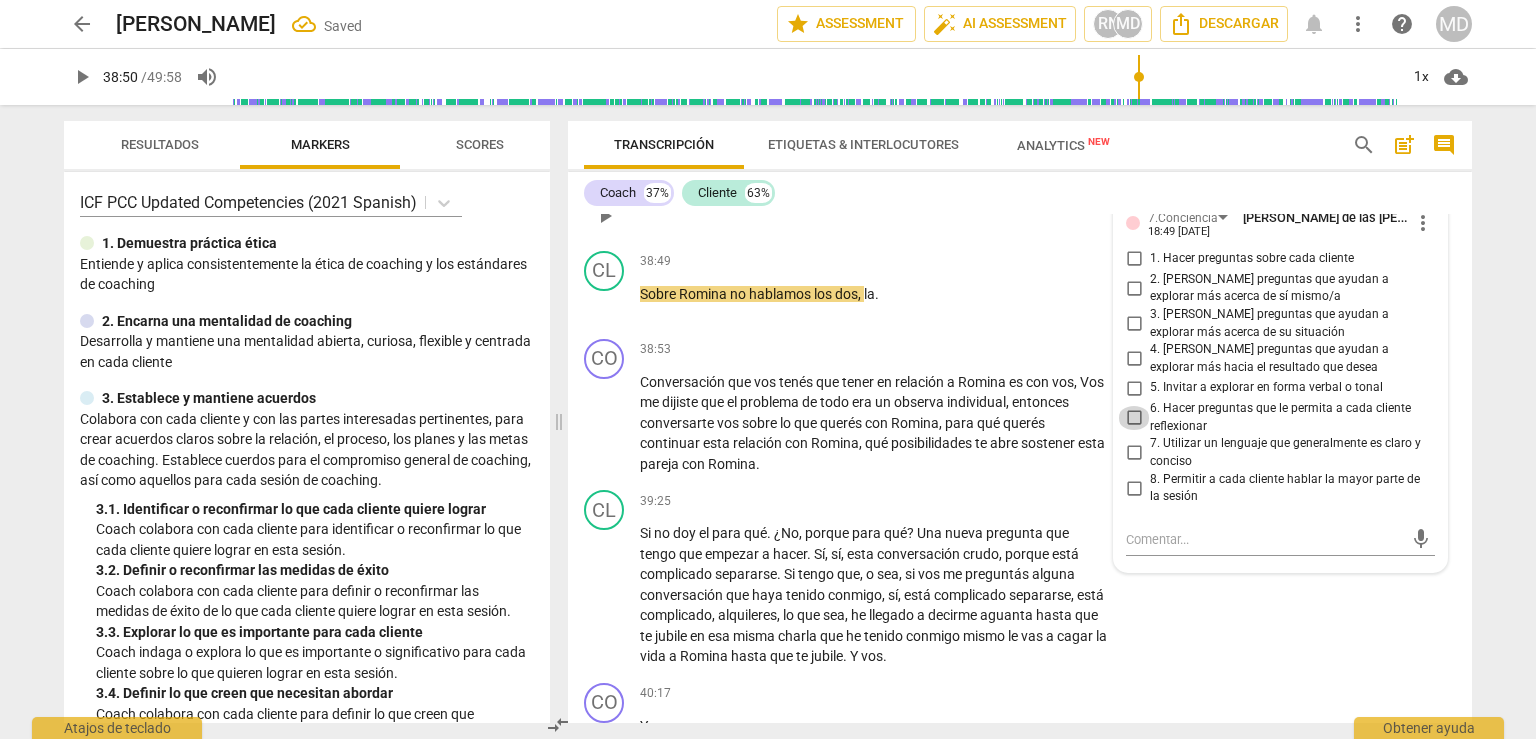 click on "6. Hacer preguntas que le permita a cada cliente reflexionar" at bounding box center (1134, 418) 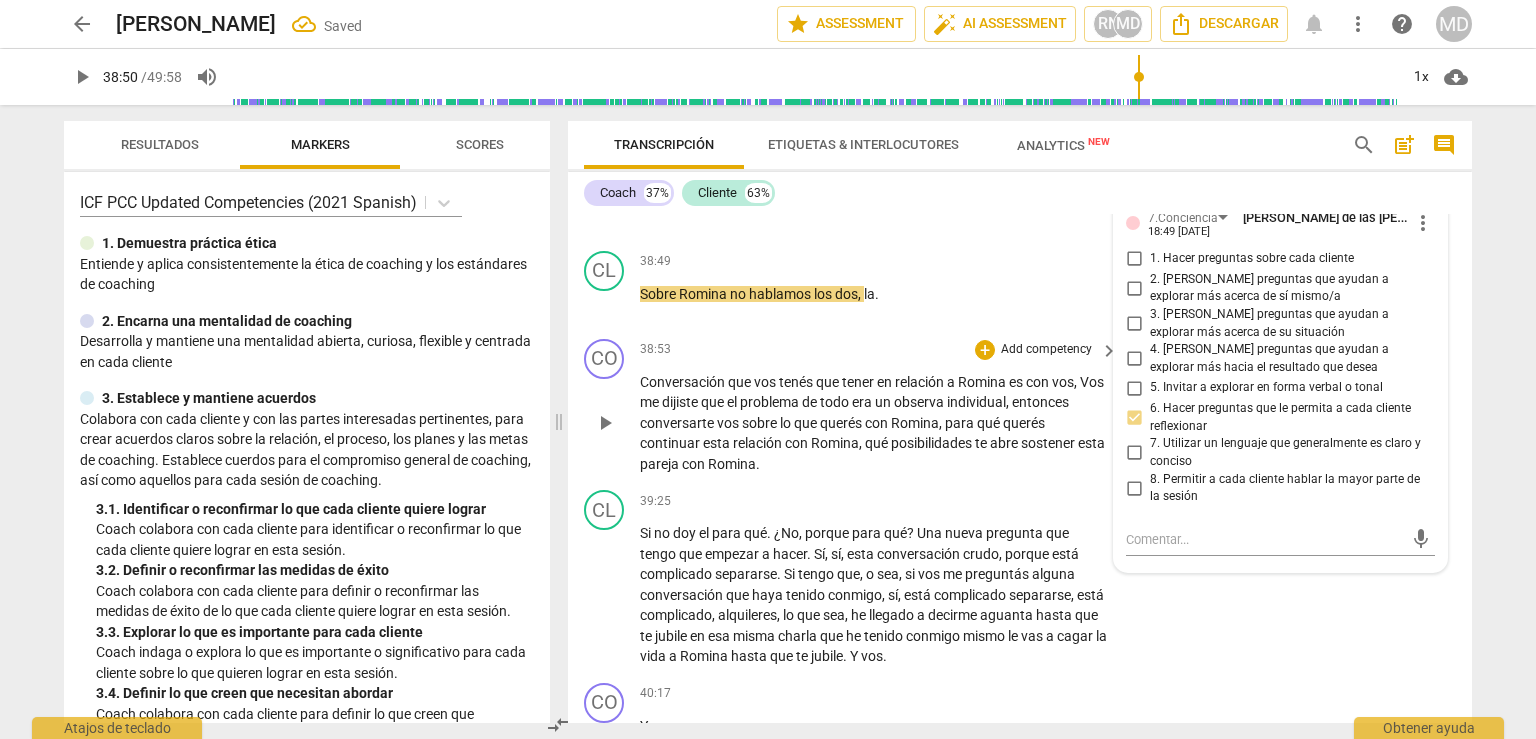 scroll, scrollTop: 19737, scrollLeft: 0, axis: vertical 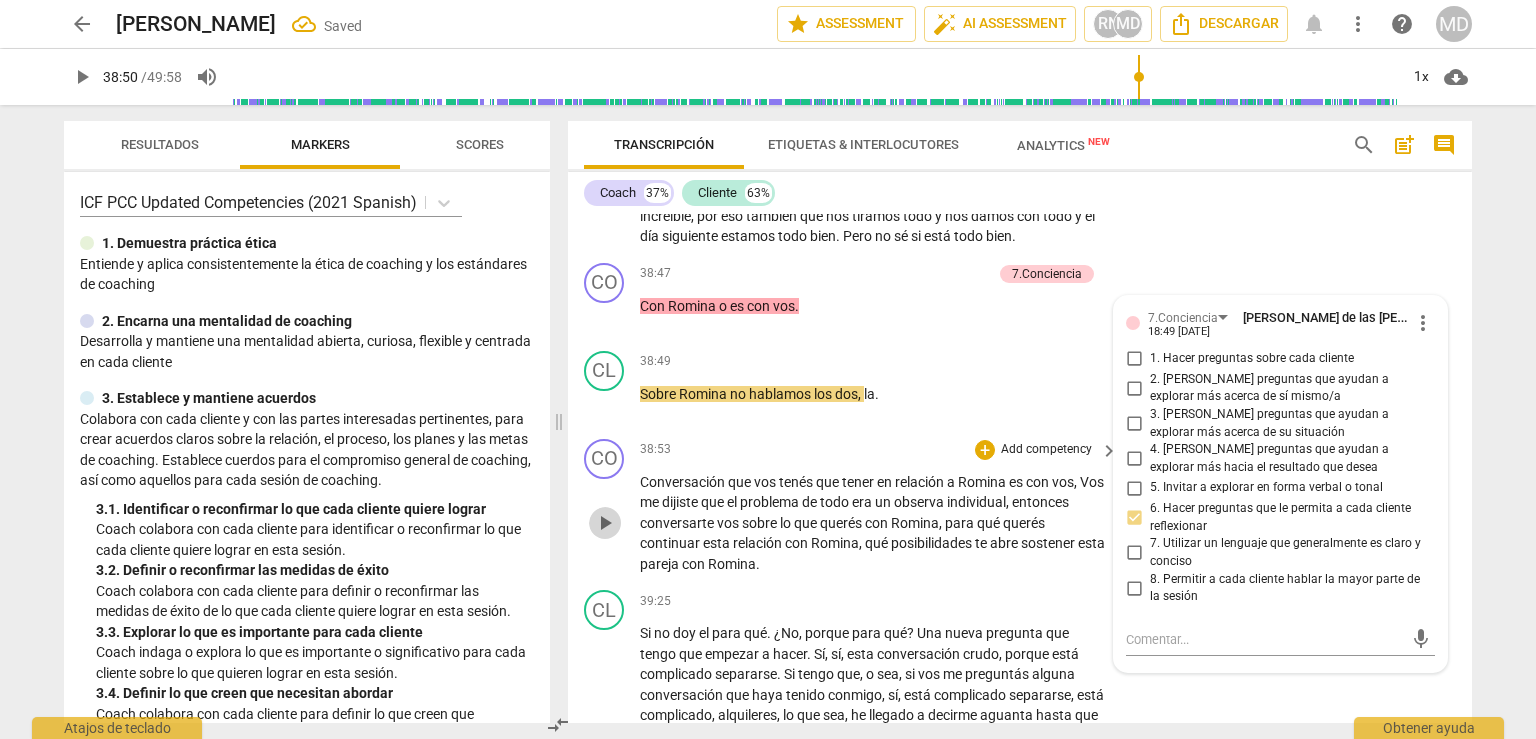 click on "play_arrow" at bounding box center [605, 523] 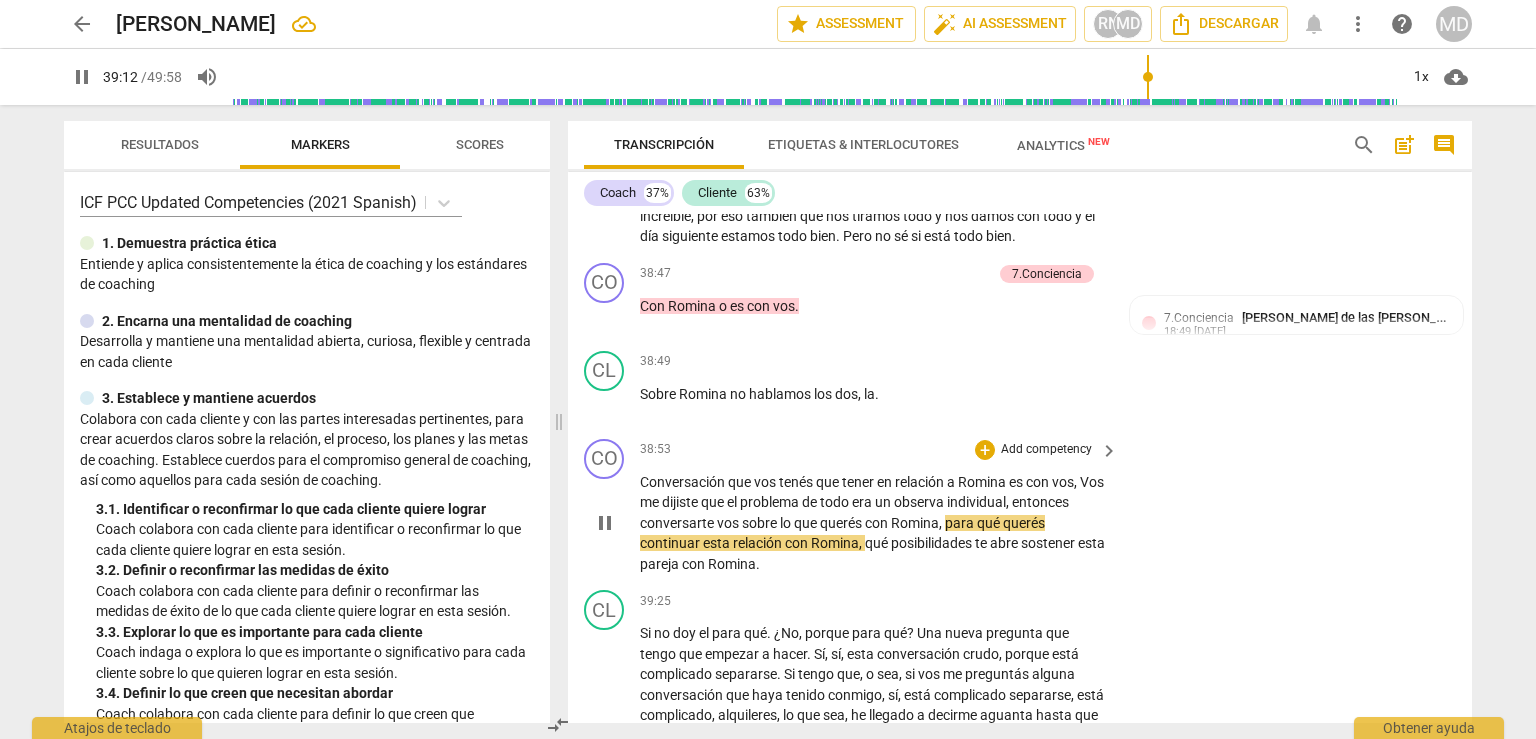 click on "pause" at bounding box center (605, 523) 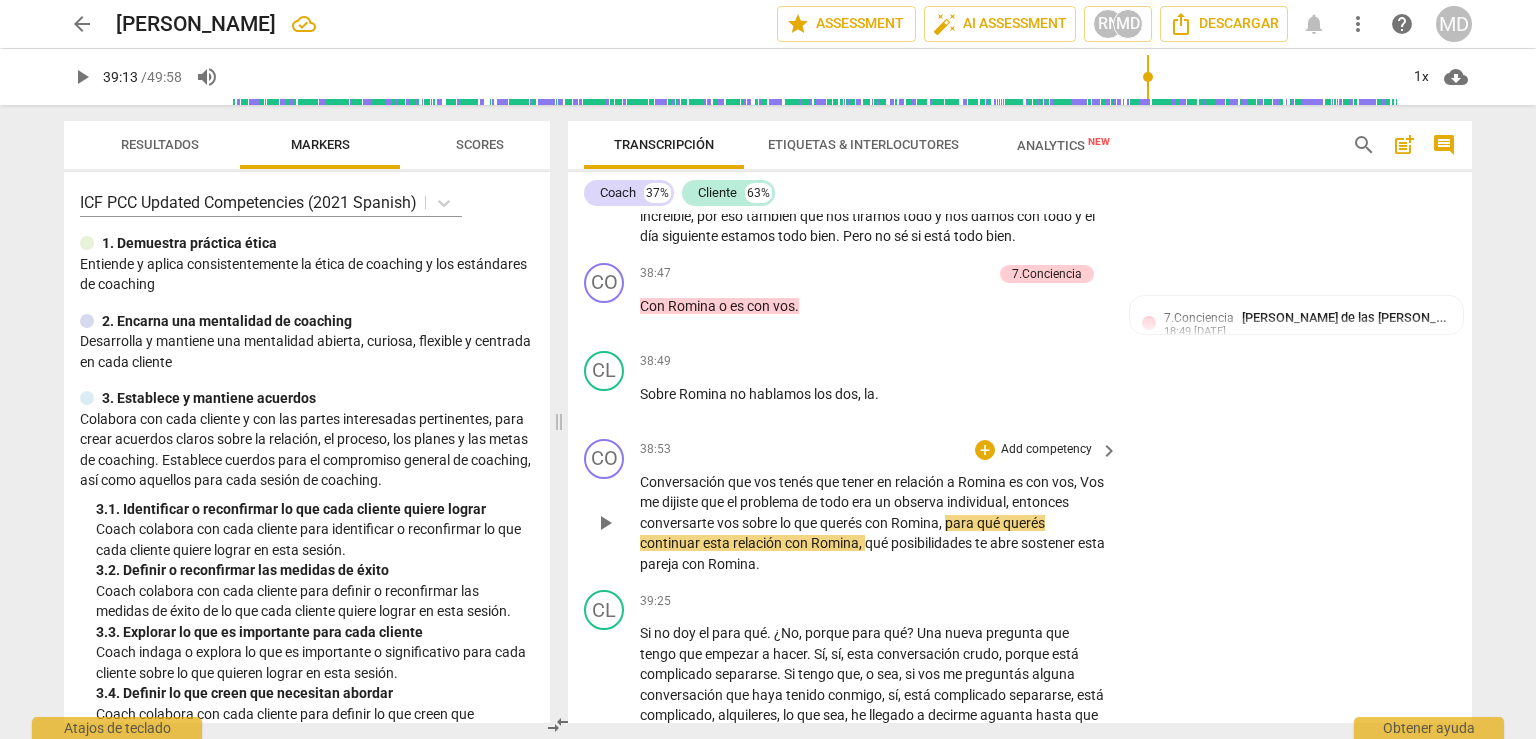 type on "2353" 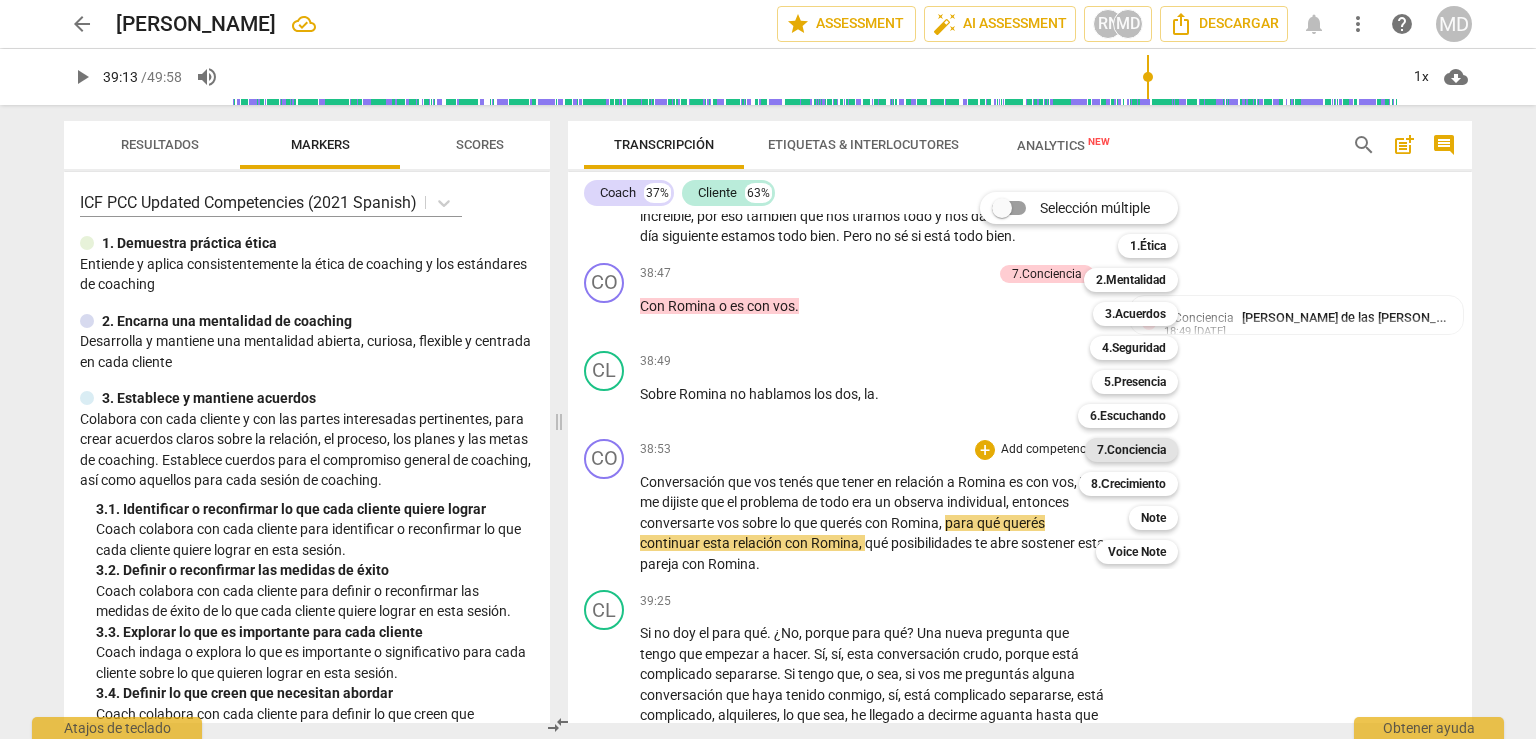 click on "7.Conciencia" at bounding box center [1131, 450] 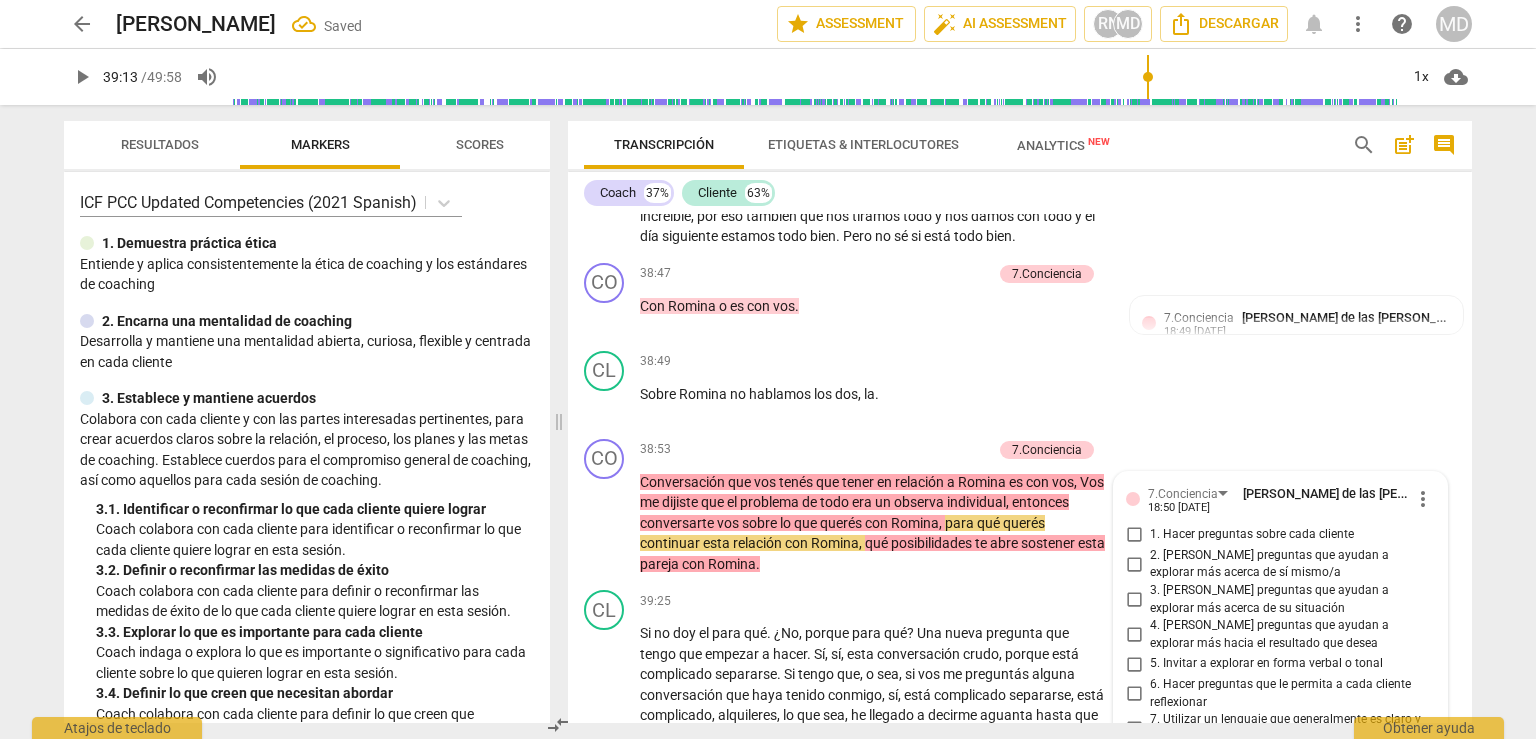 scroll, scrollTop: 20012, scrollLeft: 0, axis: vertical 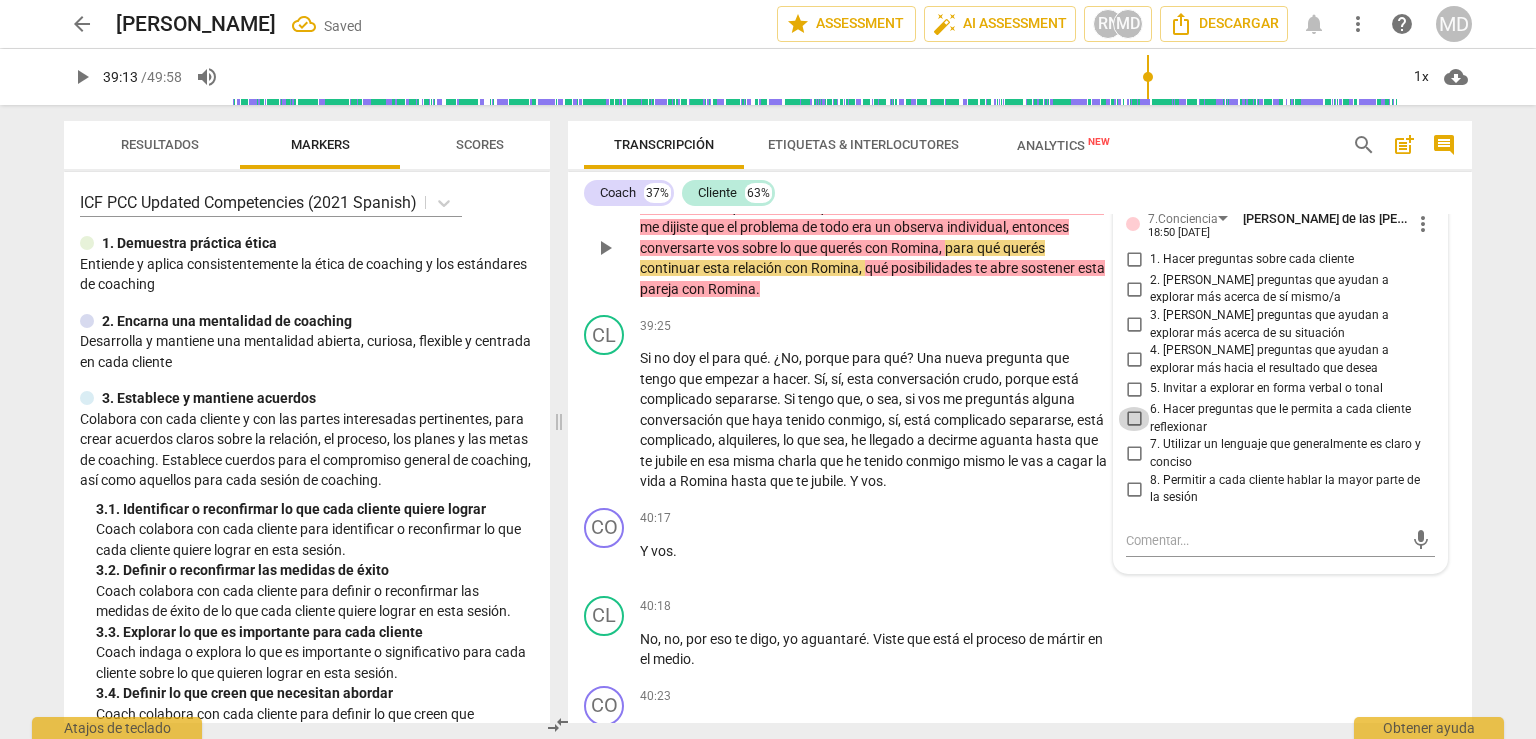 click on "6. Hacer preguntas que le permita a cada cliente reflexionar" at bounding box center (1134, 419) 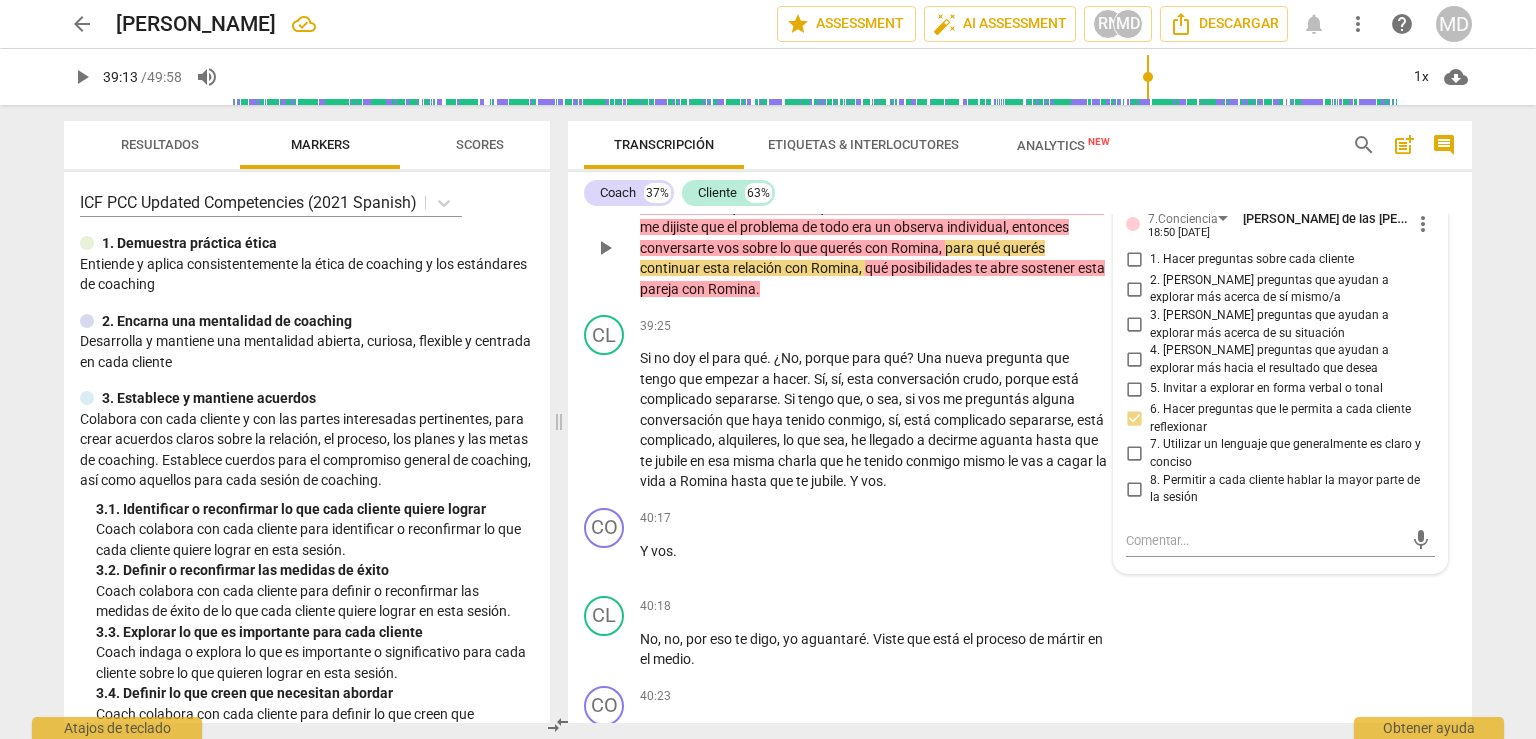 click on "4. [PERSON_NAME] preguntas que ayudan a explorar más hacia el resultado que desea" at bounding box center (1134, 360) 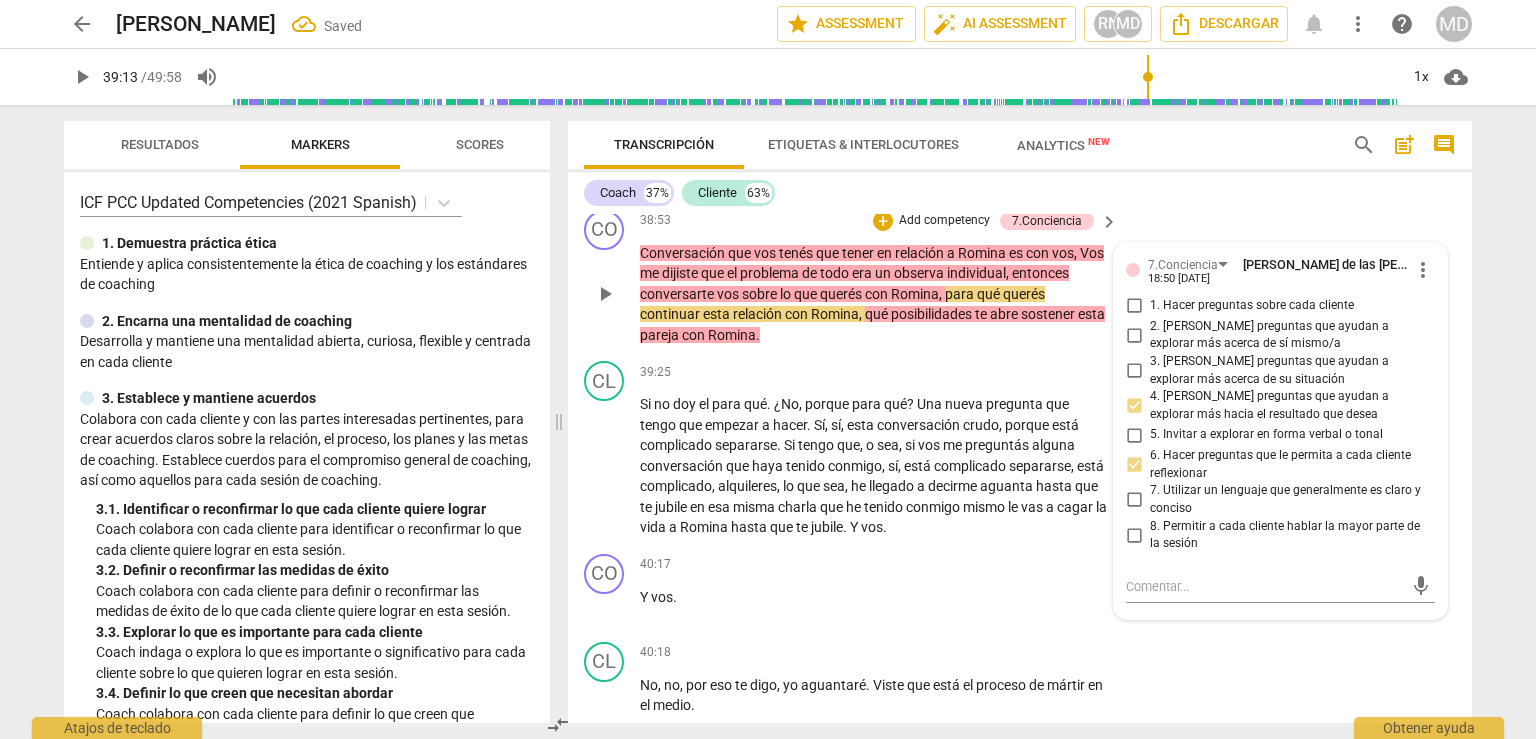 scroll, scrollTop: 20012, scrollLeft: 0, axis: vertical 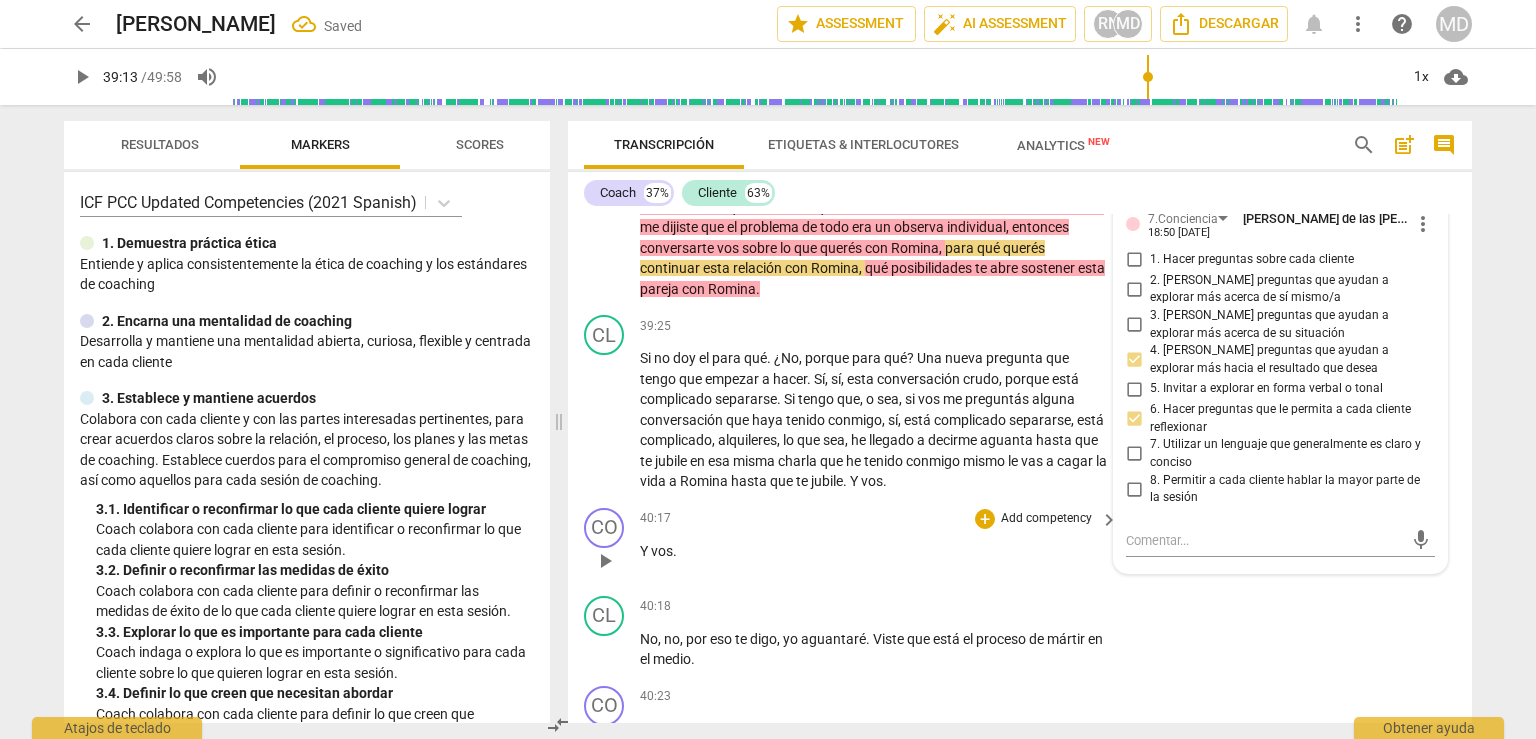 click on "Add competency" at bounding box center [1046, 519] 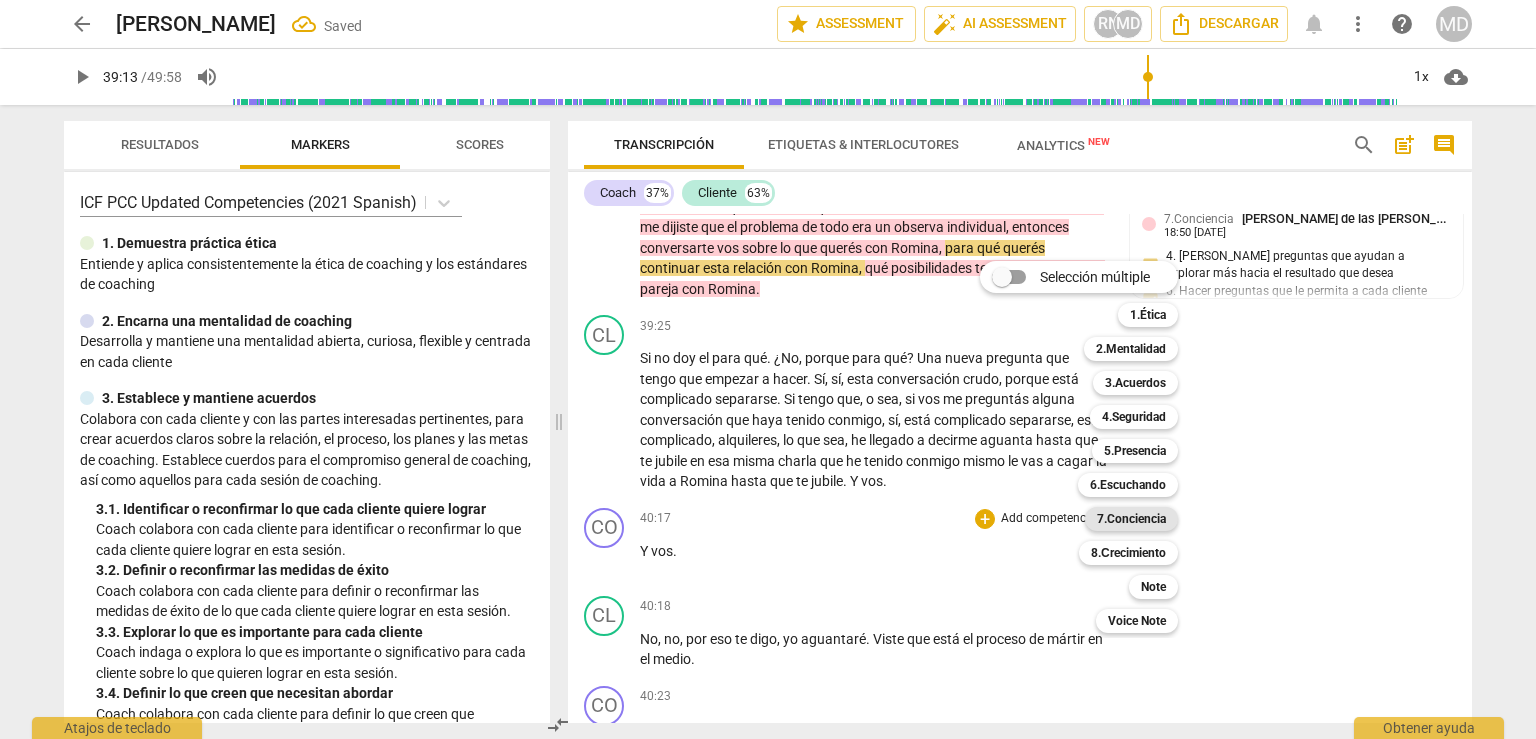 click on "7.Conciencia" at bounding box center [1131, 519] 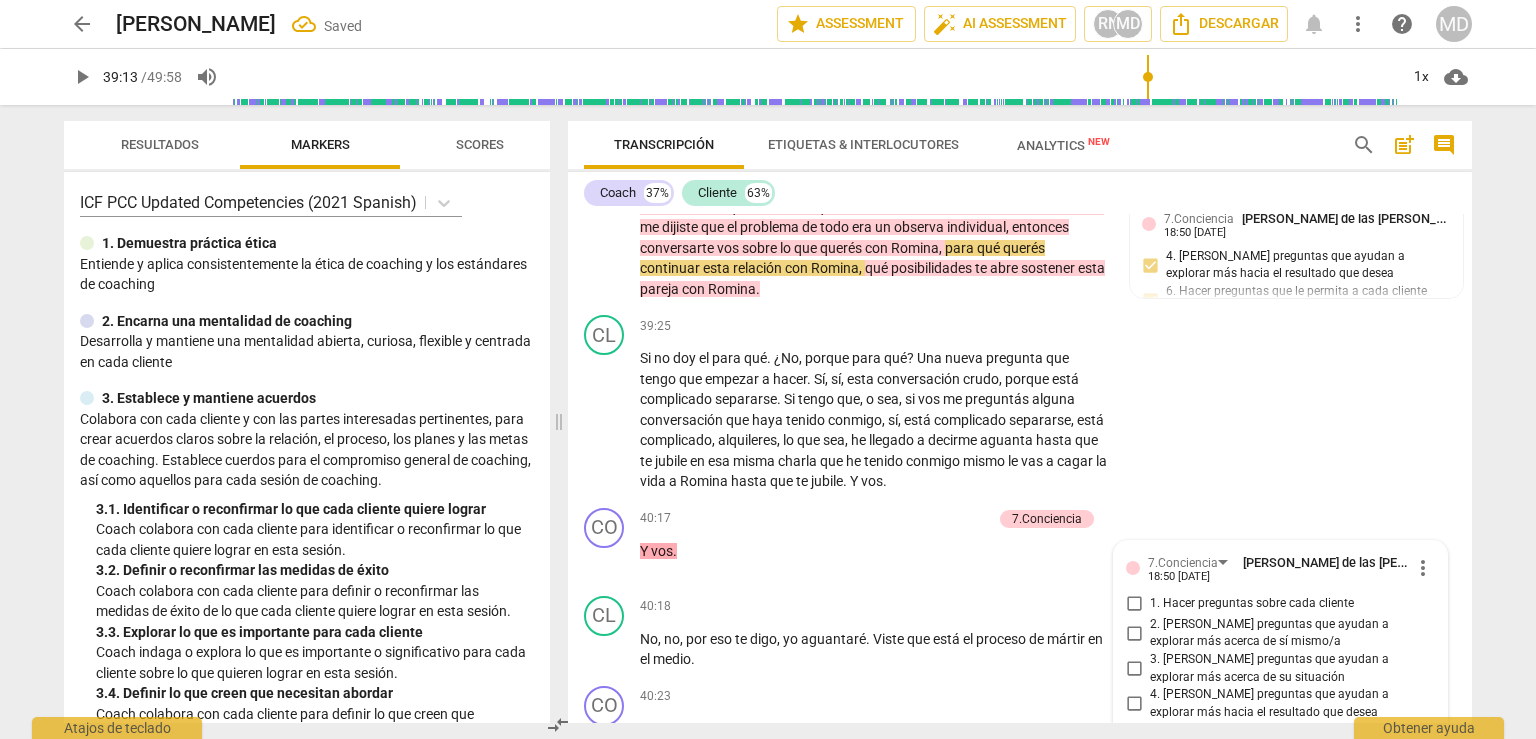 scroll, scrollTop: 20356, scrollLeft: 0, axis: vertical 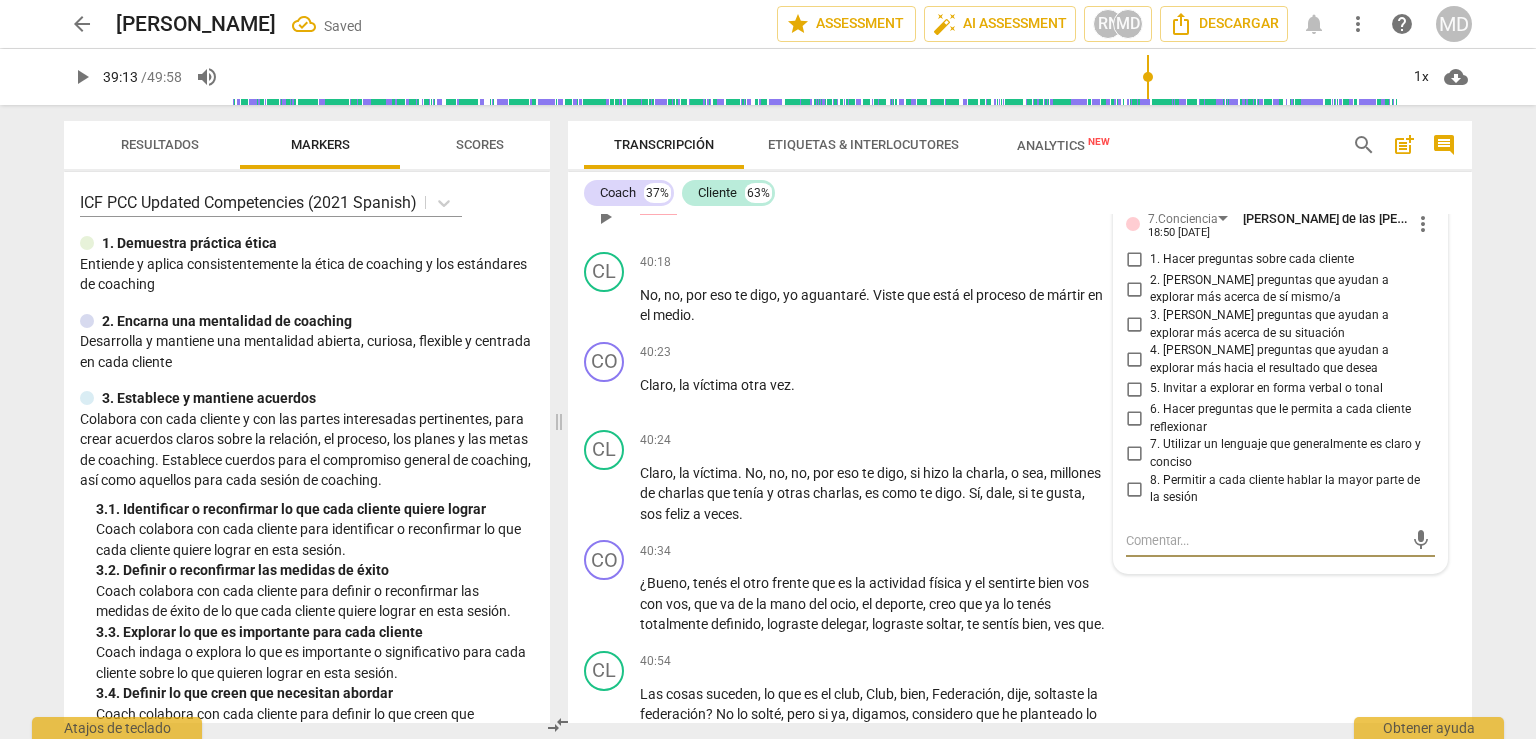 click on "2. [PERSON_NAME] preguntas que ayudan a explorar más acerca de sí mismo/a" at bounding box center [1134, 289] 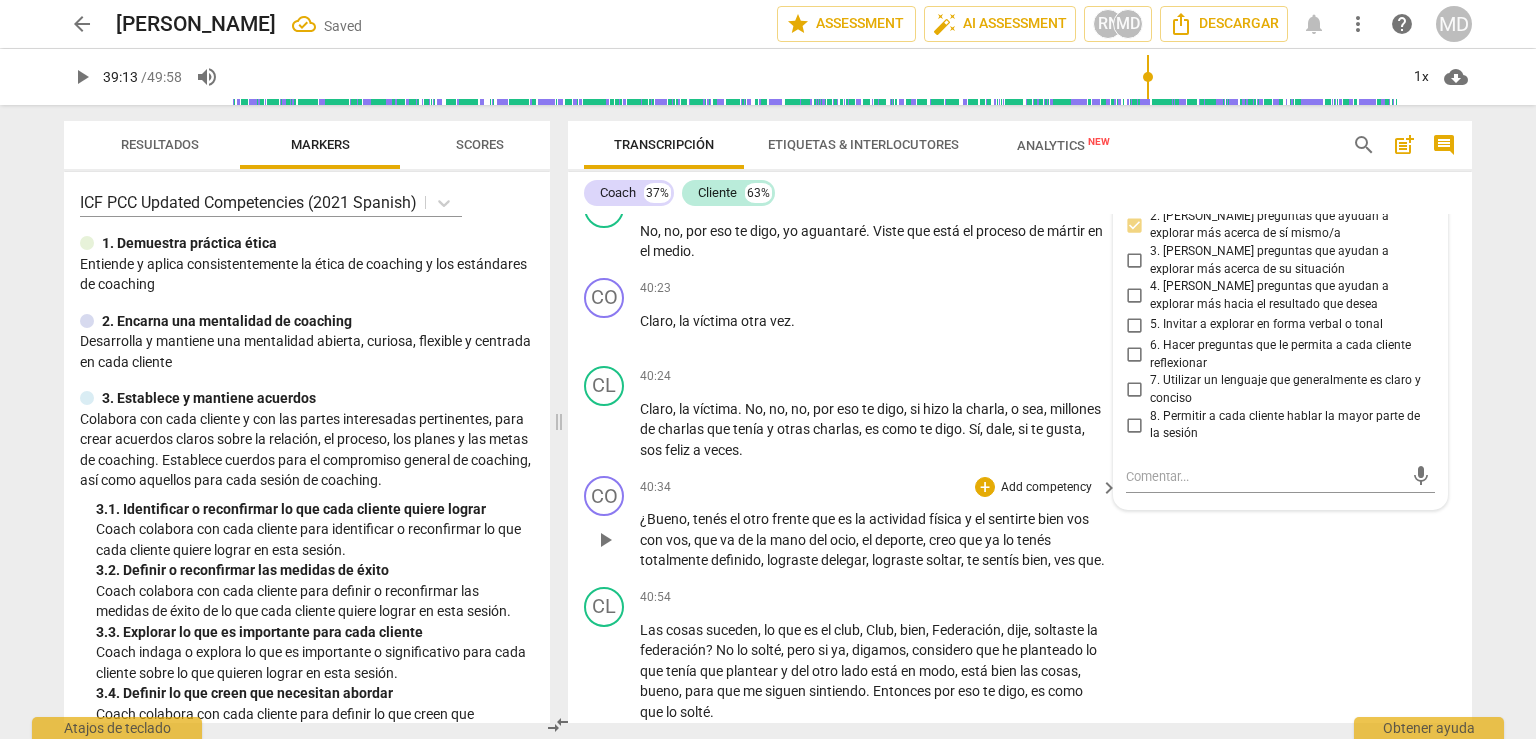 scroll, scrollTop: 20456, scrollLeft: 0, axis: vertical 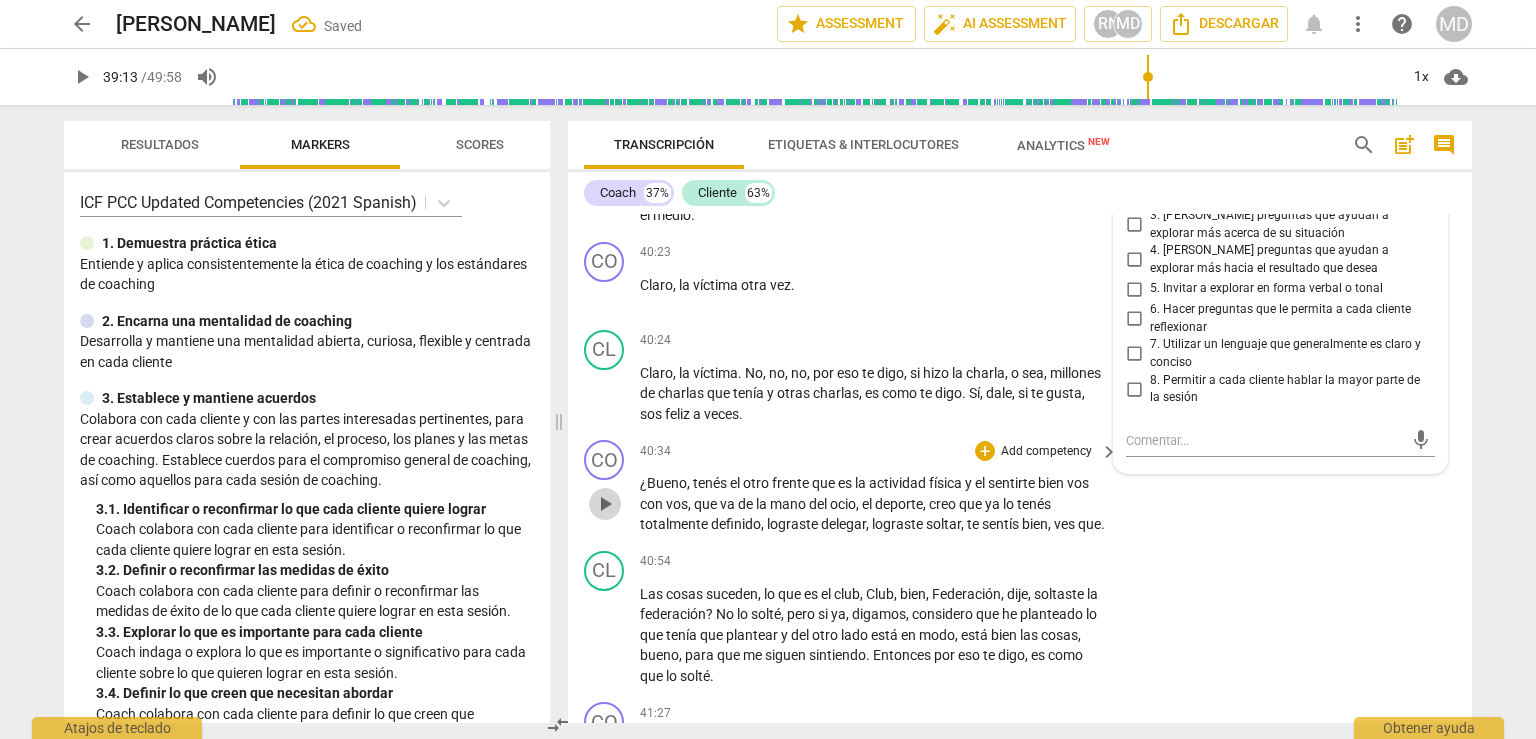 click on "play_arrow" at bounding box center (605, 504) 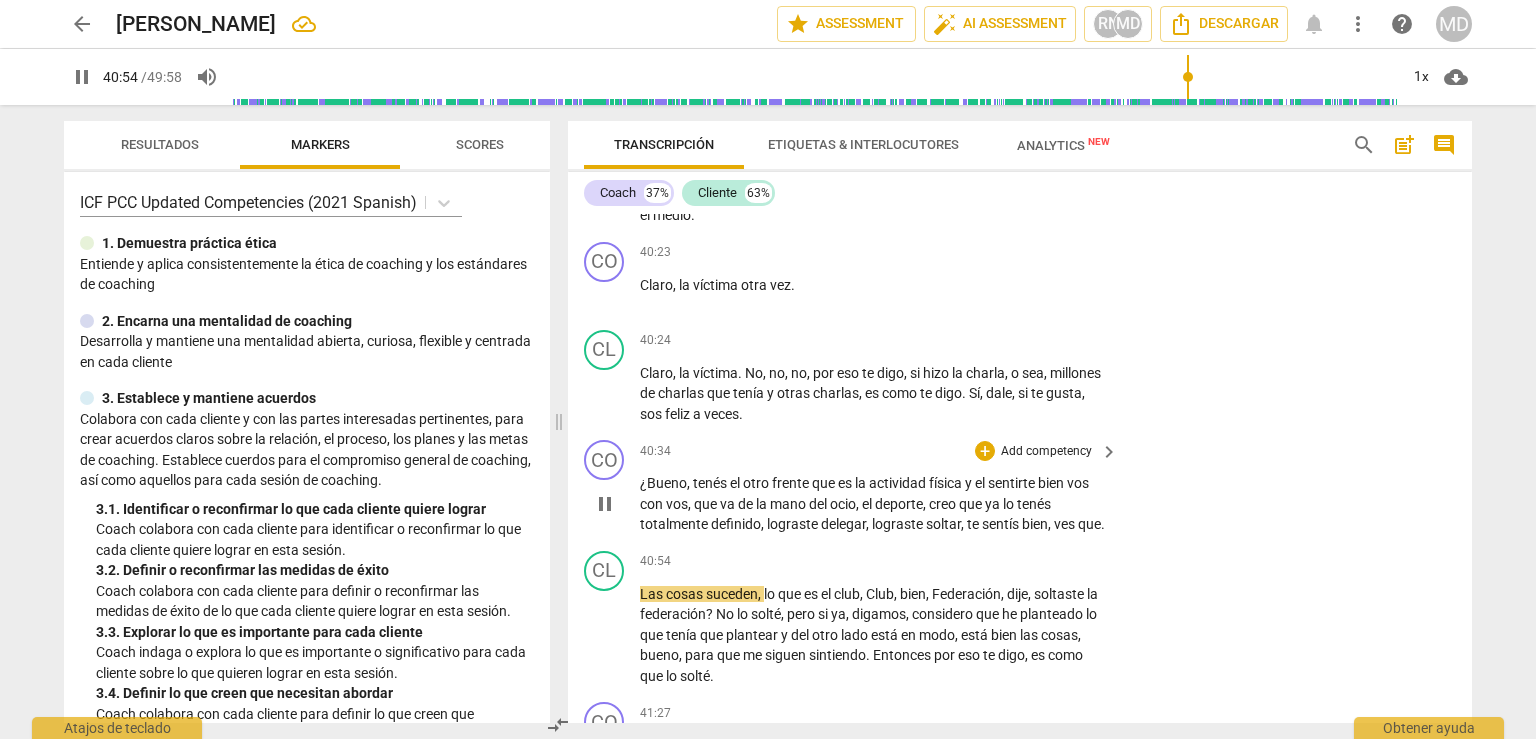 scroll, scrollTop: 20356, scrollLeft: 0, axis: vertical 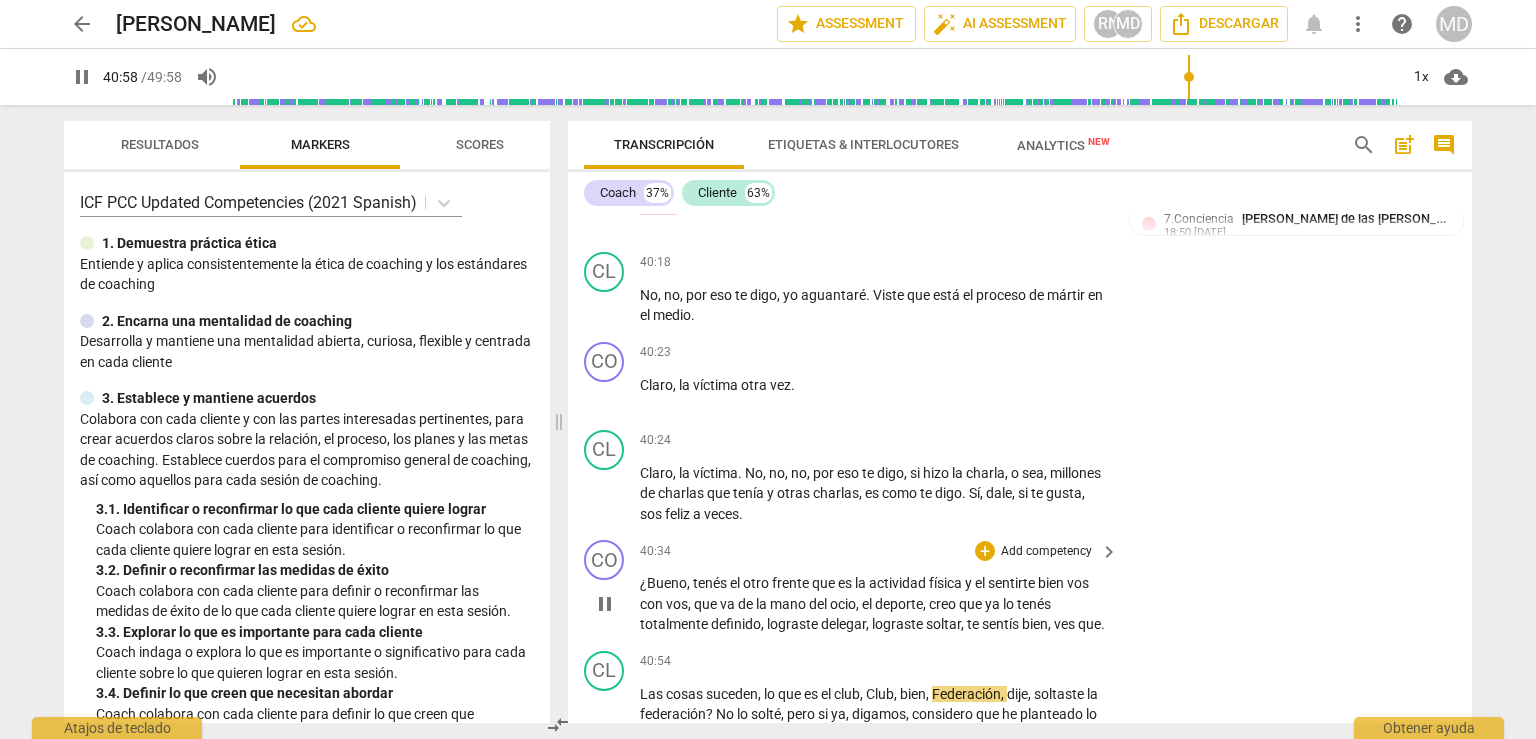 click on "pause" at bounding box center [605, 604] 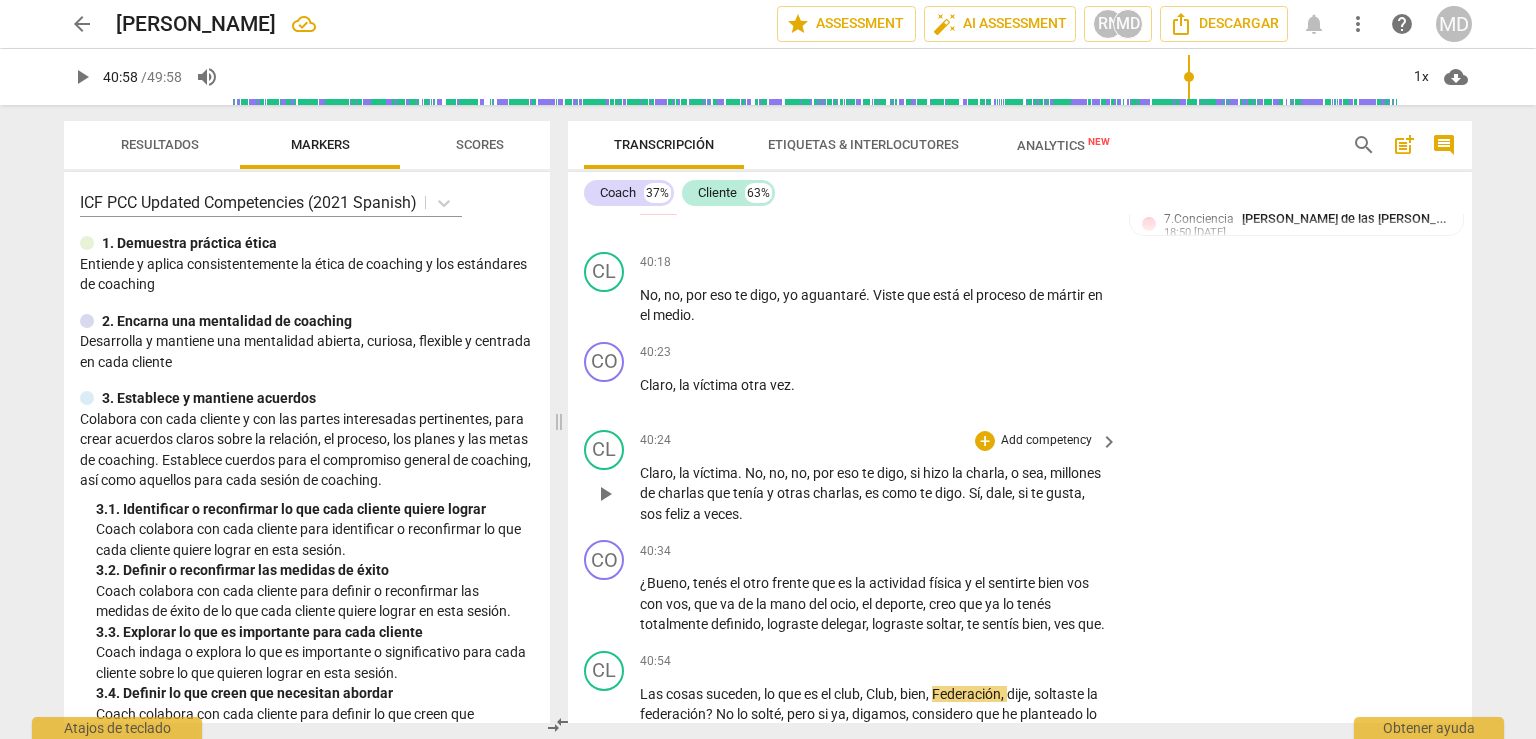 scroll, scrollTop: 20156, scrollLeft: 0, axis: vertical 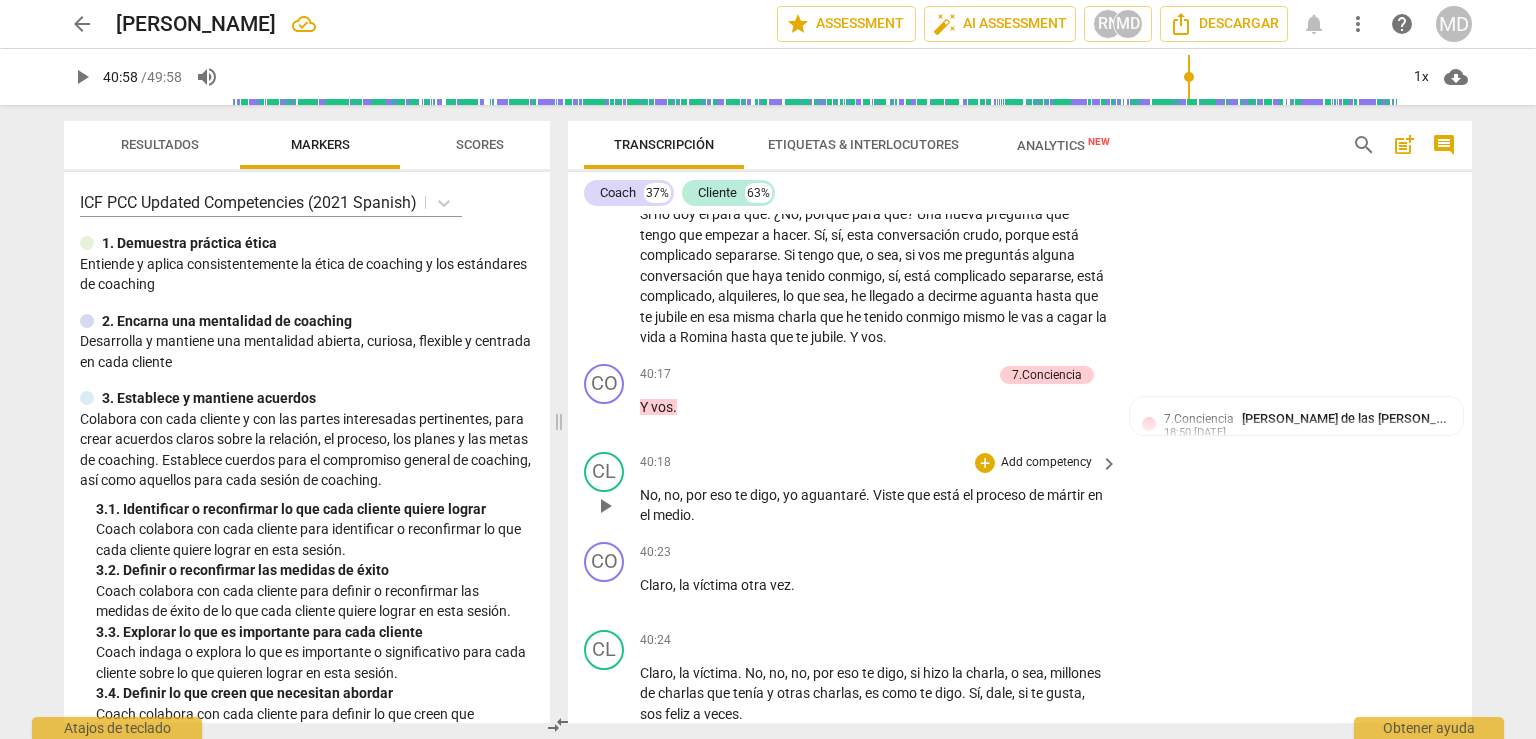 click on "play_arrow" at bounding box center [605, 506] 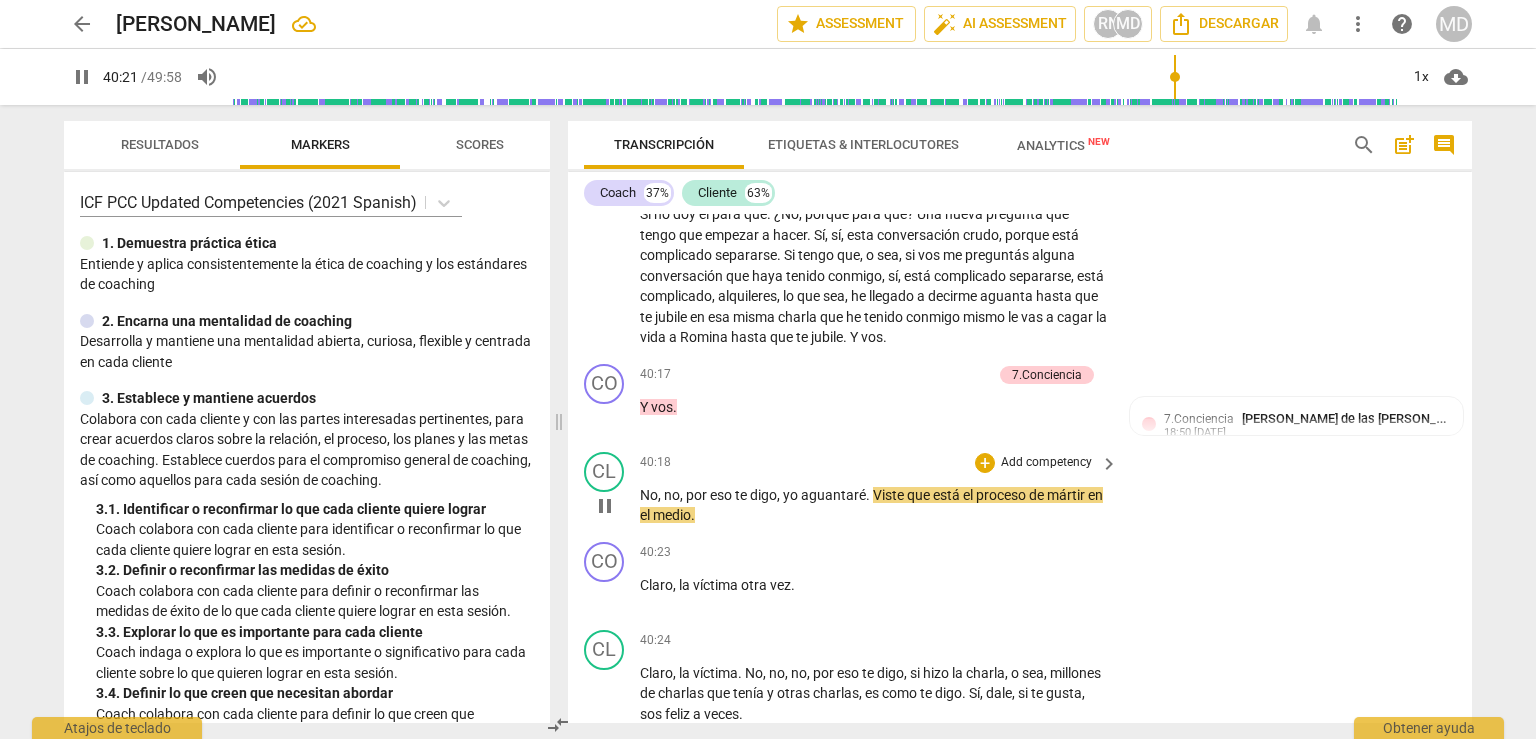 click on "pause" at bounding box center (605, 506) 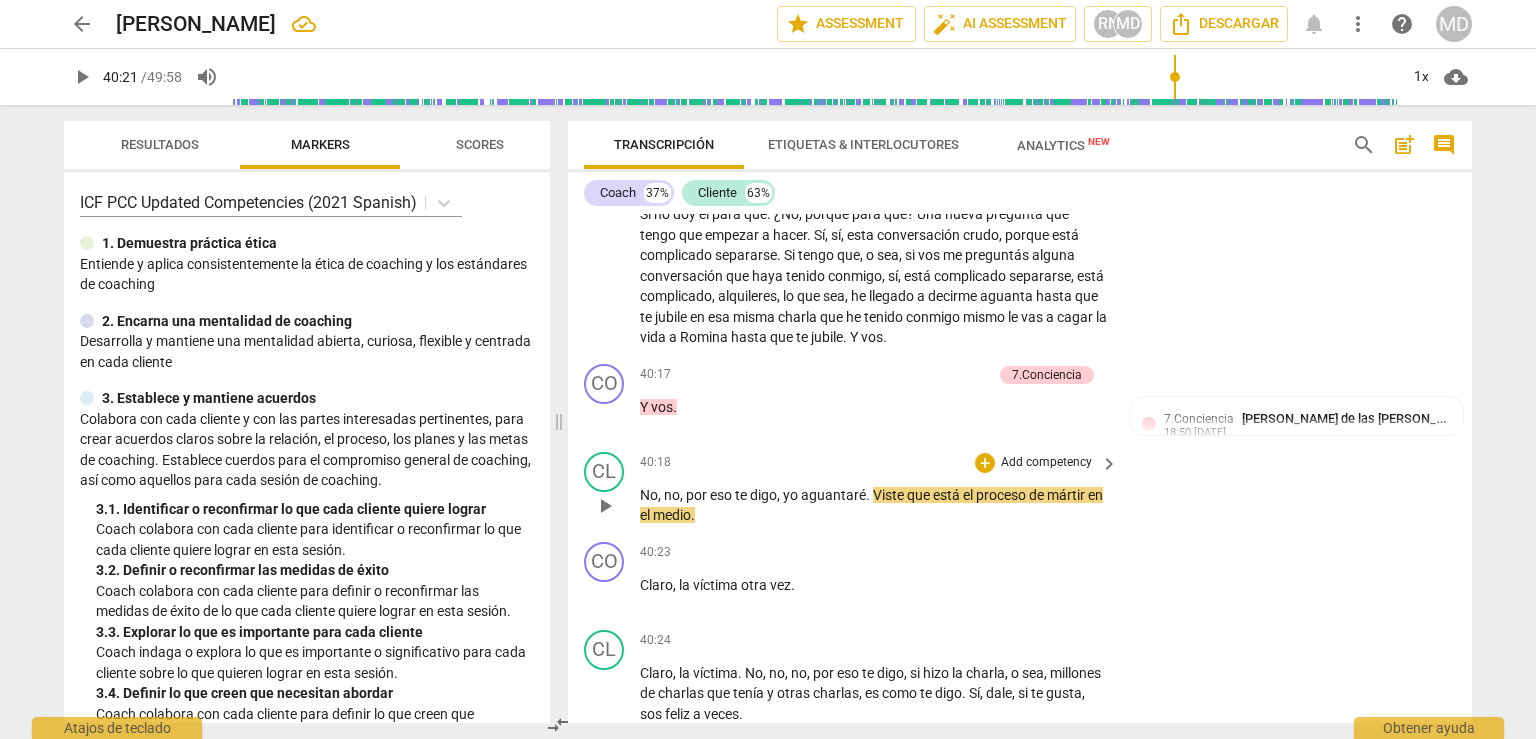 type on "2422" 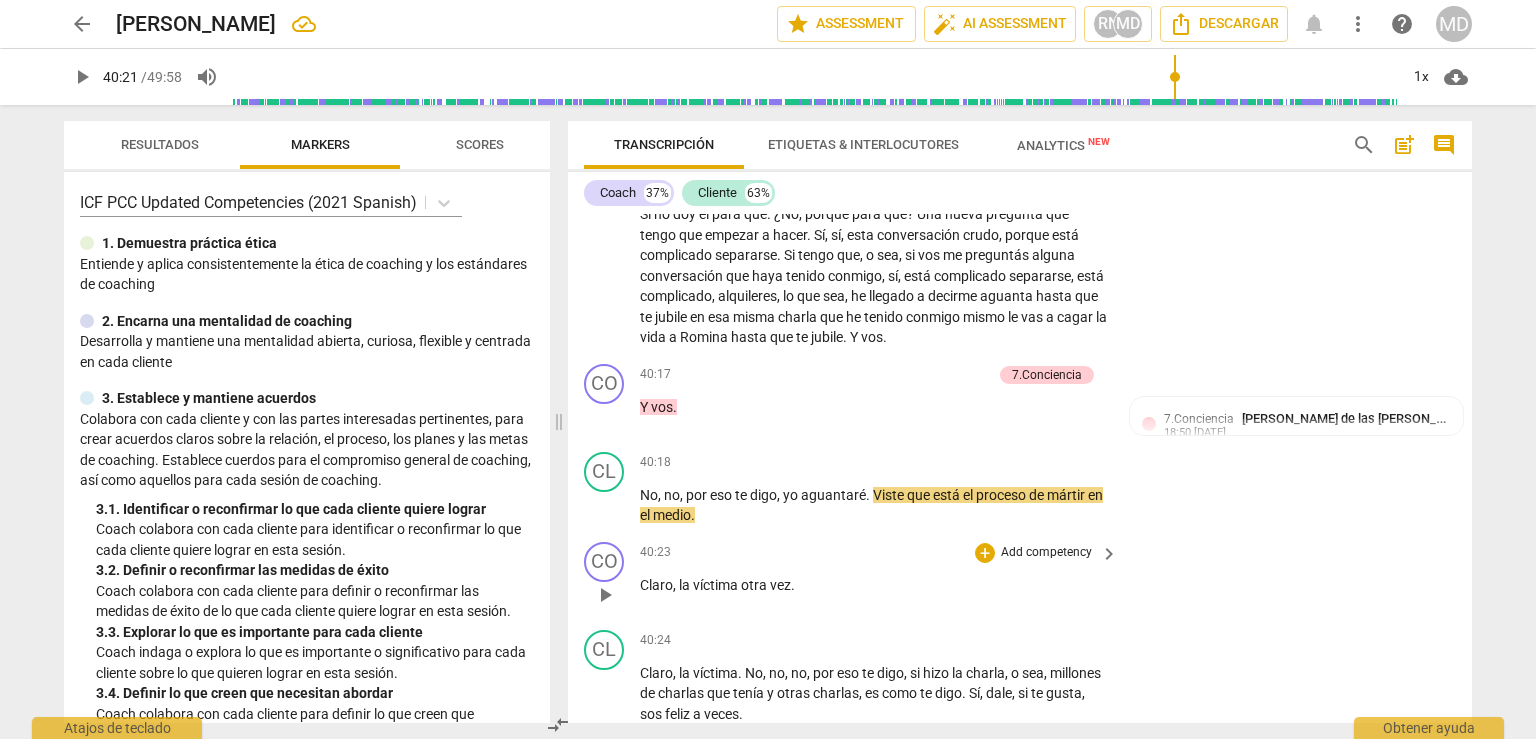 click on "Add competency" at bounding box center [1046, 553] 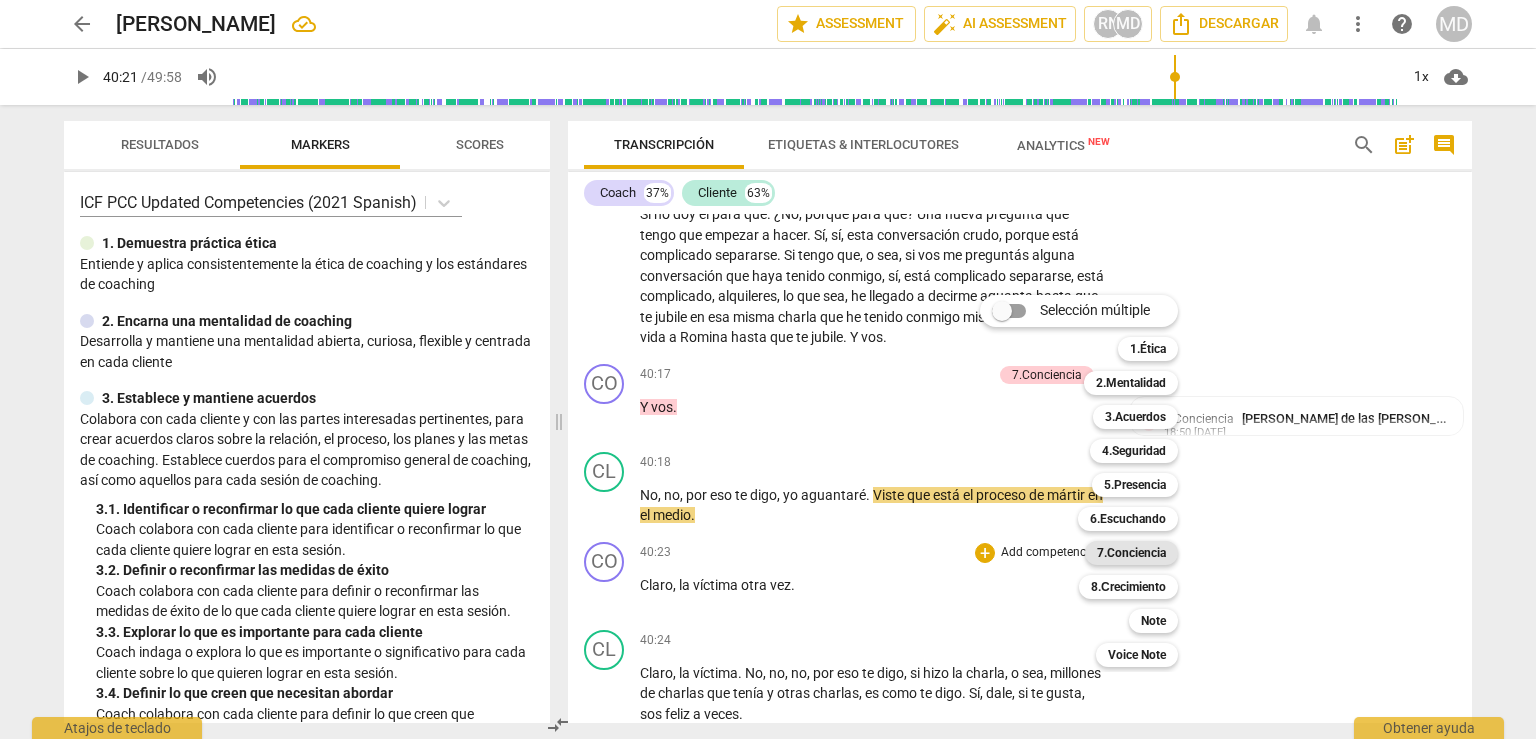 click on "7.Conciencia" at bounding box center (1131, 553) 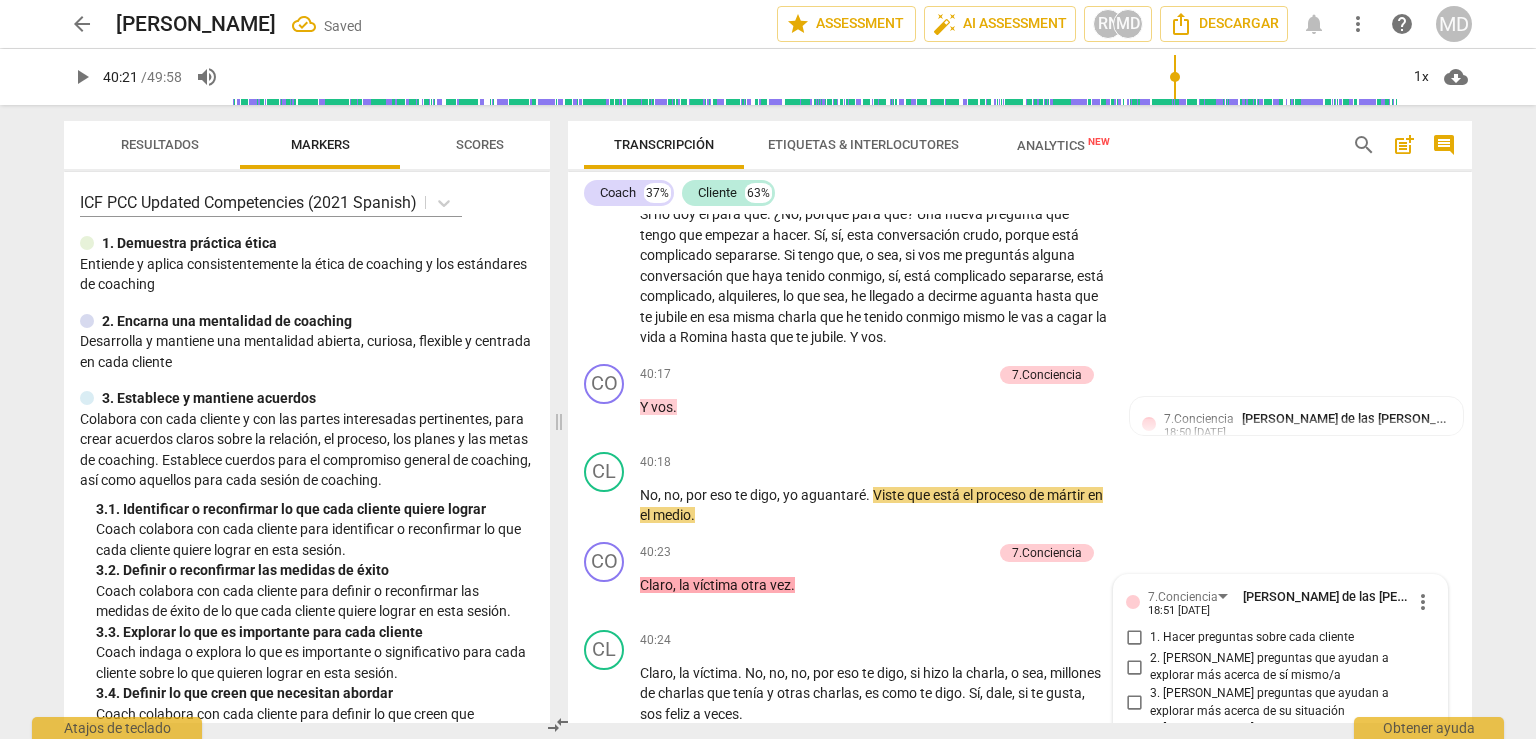 scroll, scrollTop: 20533, scrollLeft: 0, axis: vertical 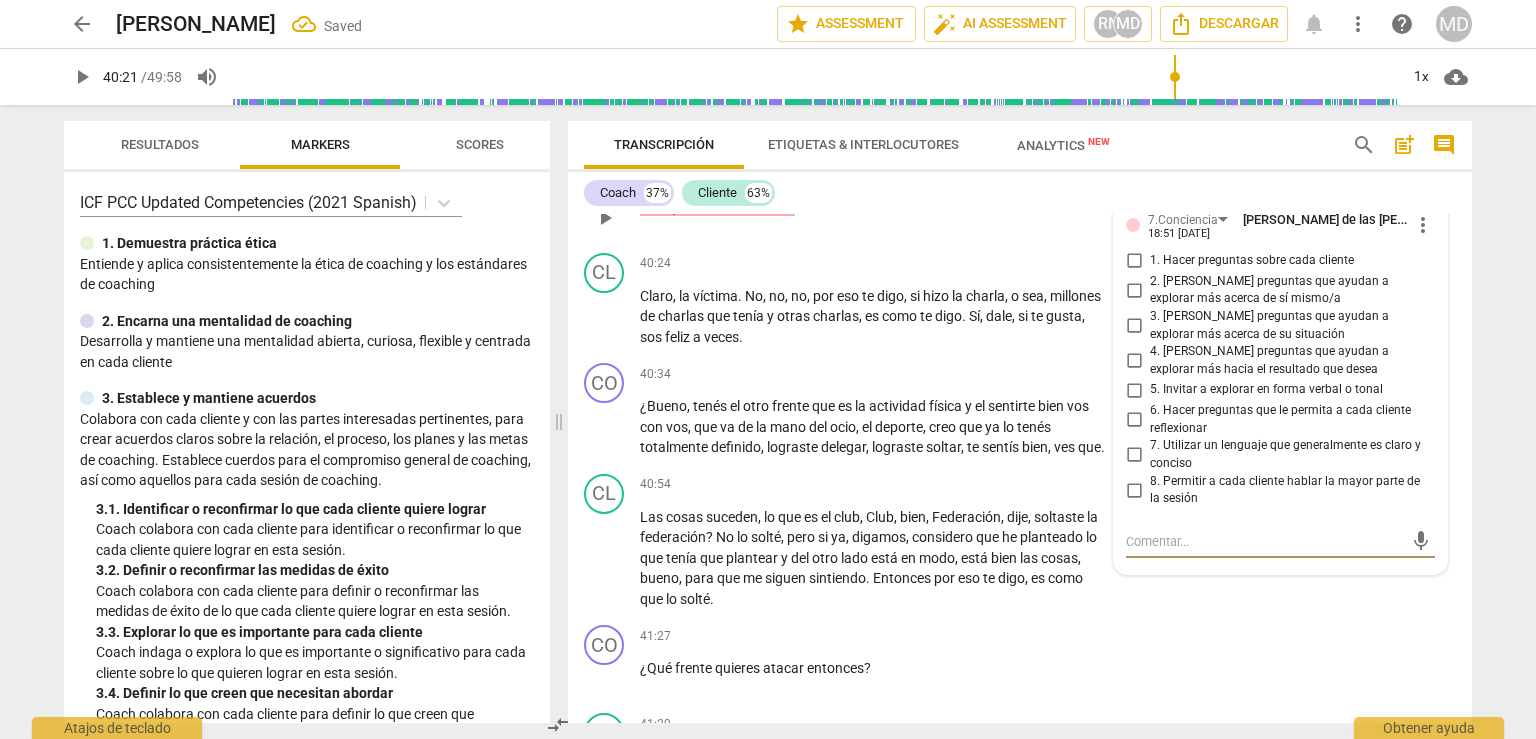 click on "6. Hacer preguntas que le permita a cada cliente reflexionar" at bounding box center [1134, 420] 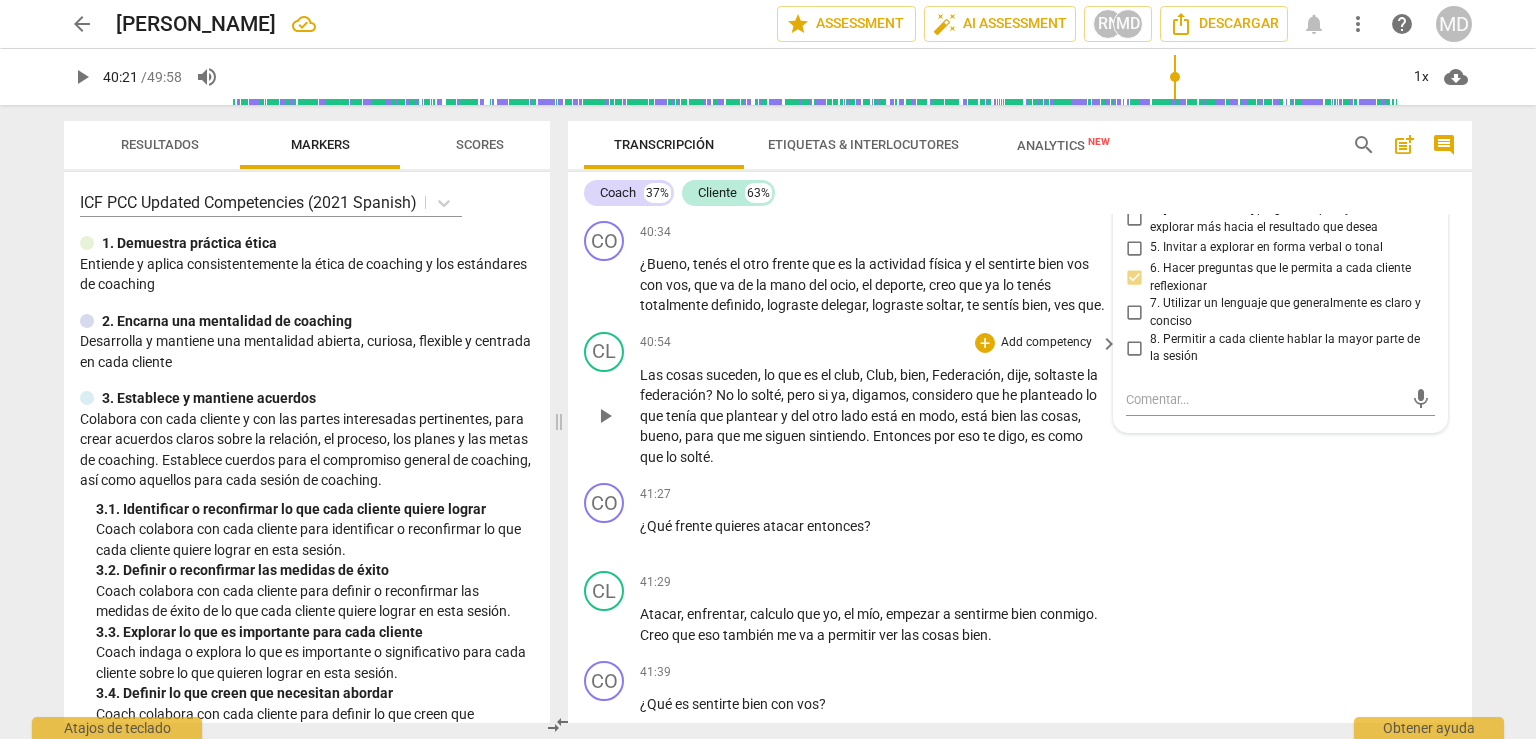scroll, scrollTop: 20733, scrollLeft: 0, axis: vertical 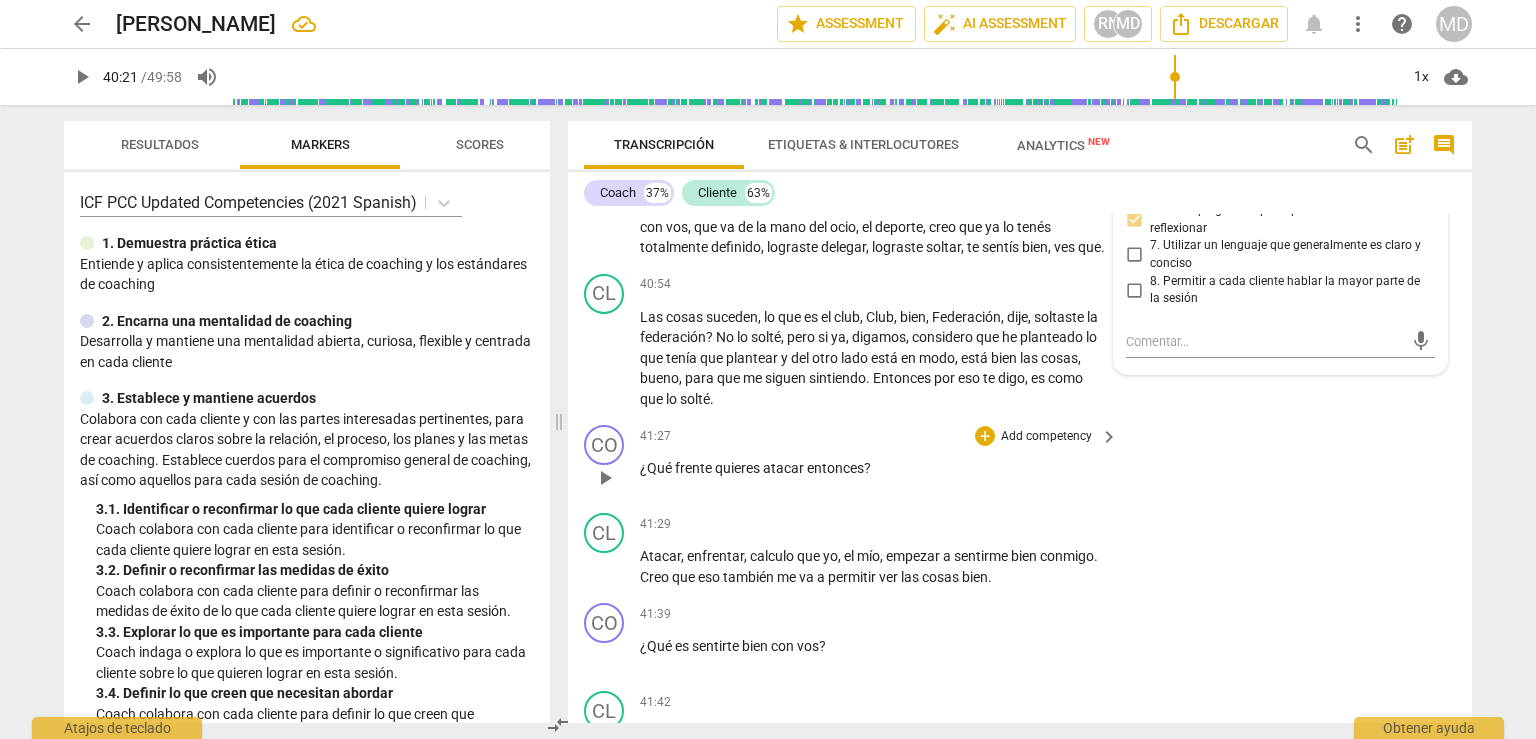 click on "Add competency" at bounding box center (1046, 437) 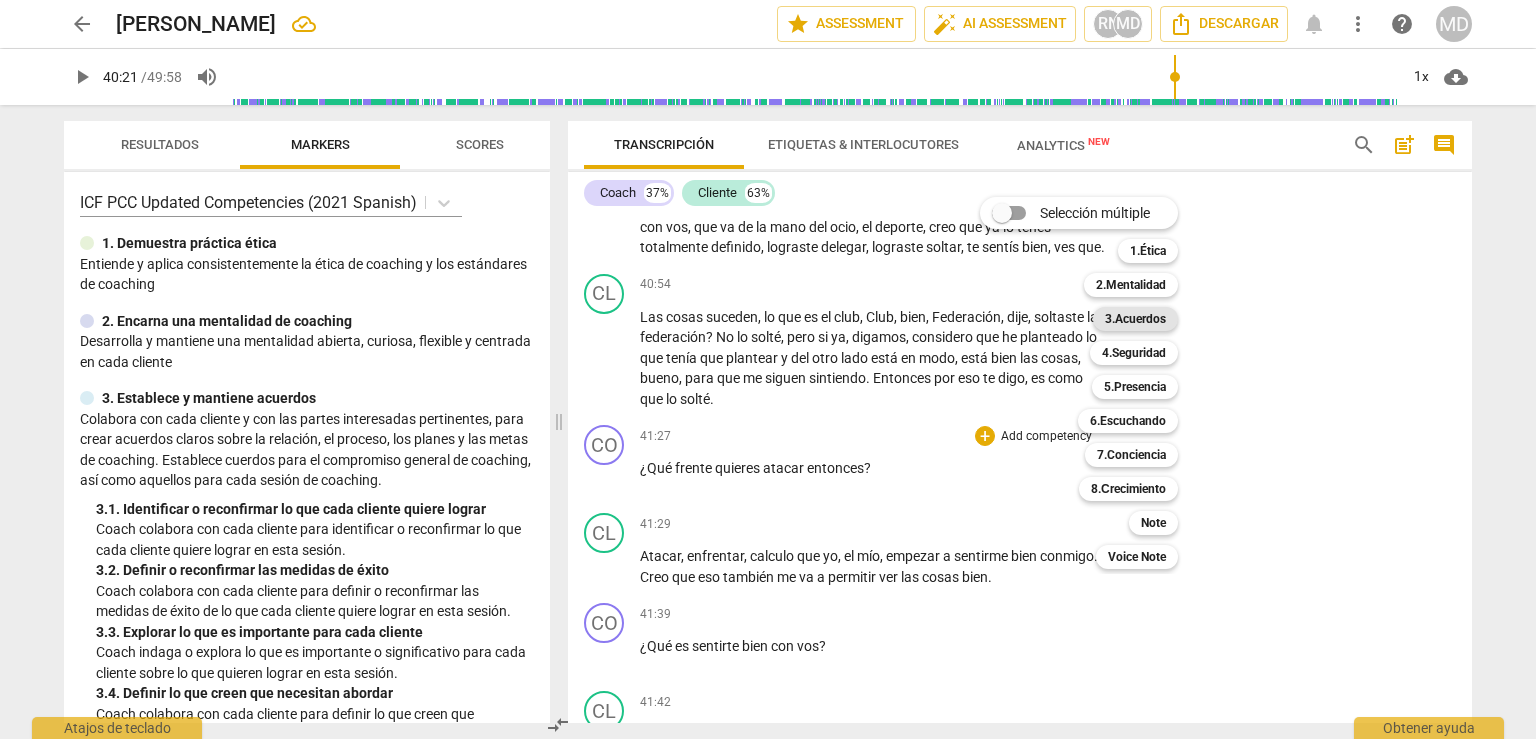 click on "3.Acuerdos" at bounding box center (1135, 319) 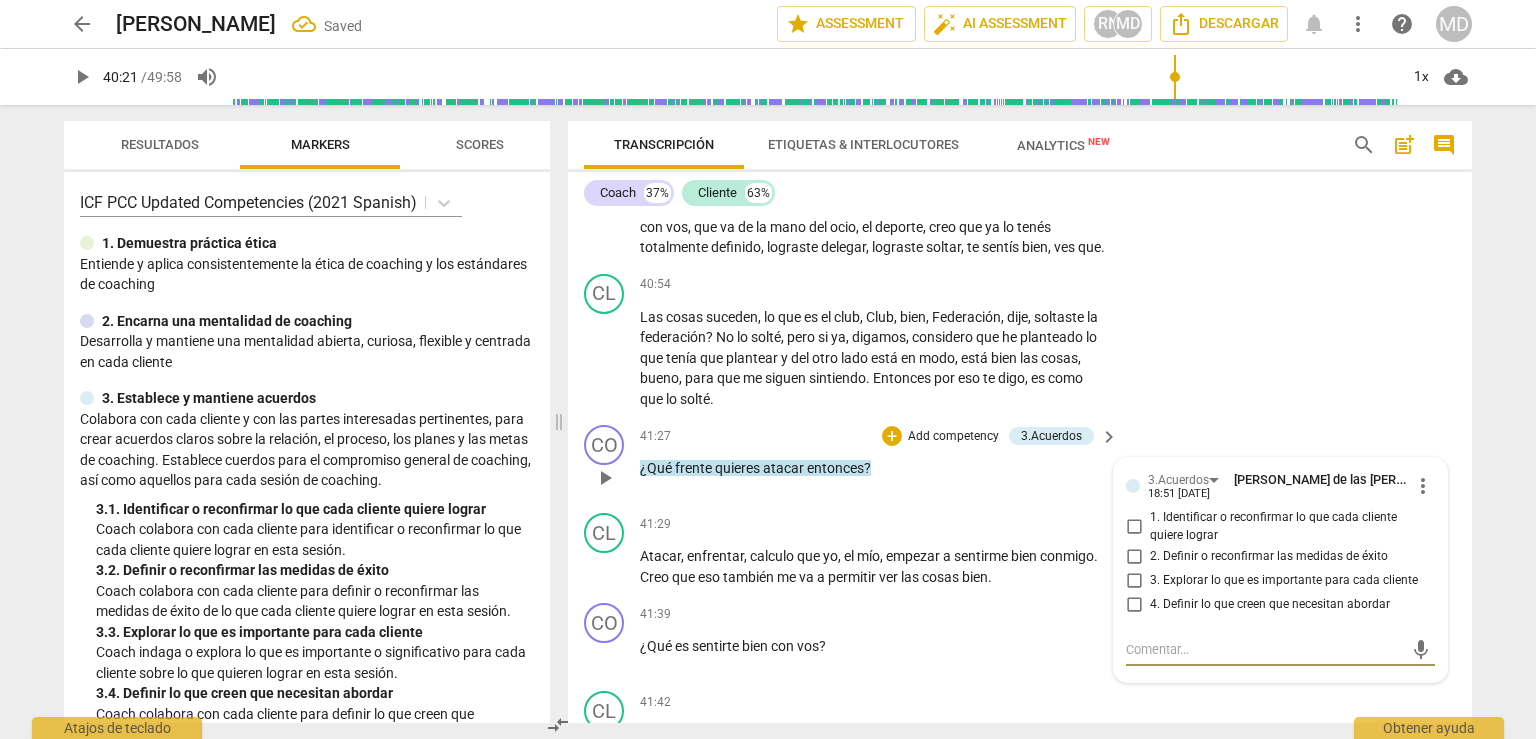 click on "1. Identificar o reconfirmar lo que cada cliente quiere lograr" at bounding box center [1134, 527] 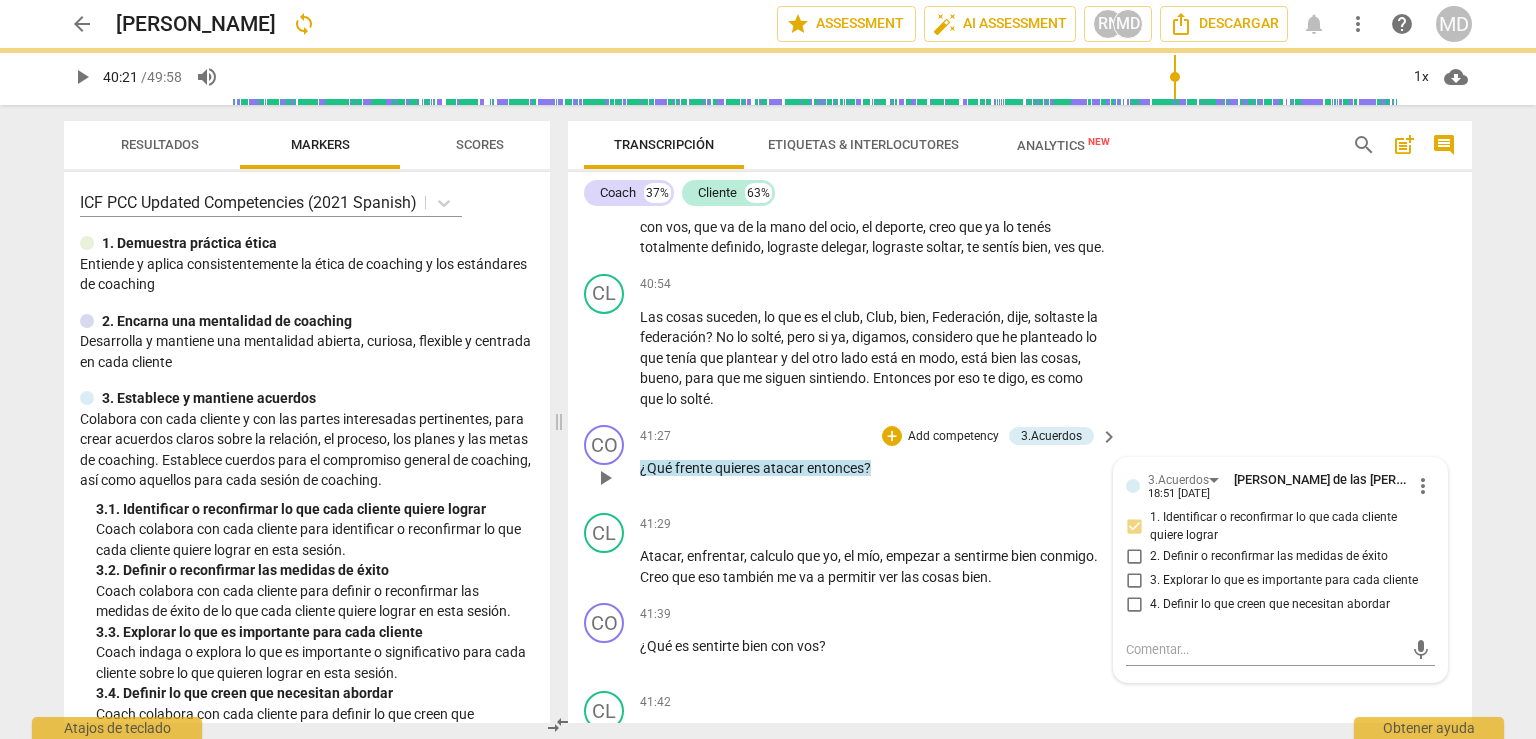 click on "3. Explorar lo que es importante para cada cliente" at bounding box center [1134, 580] 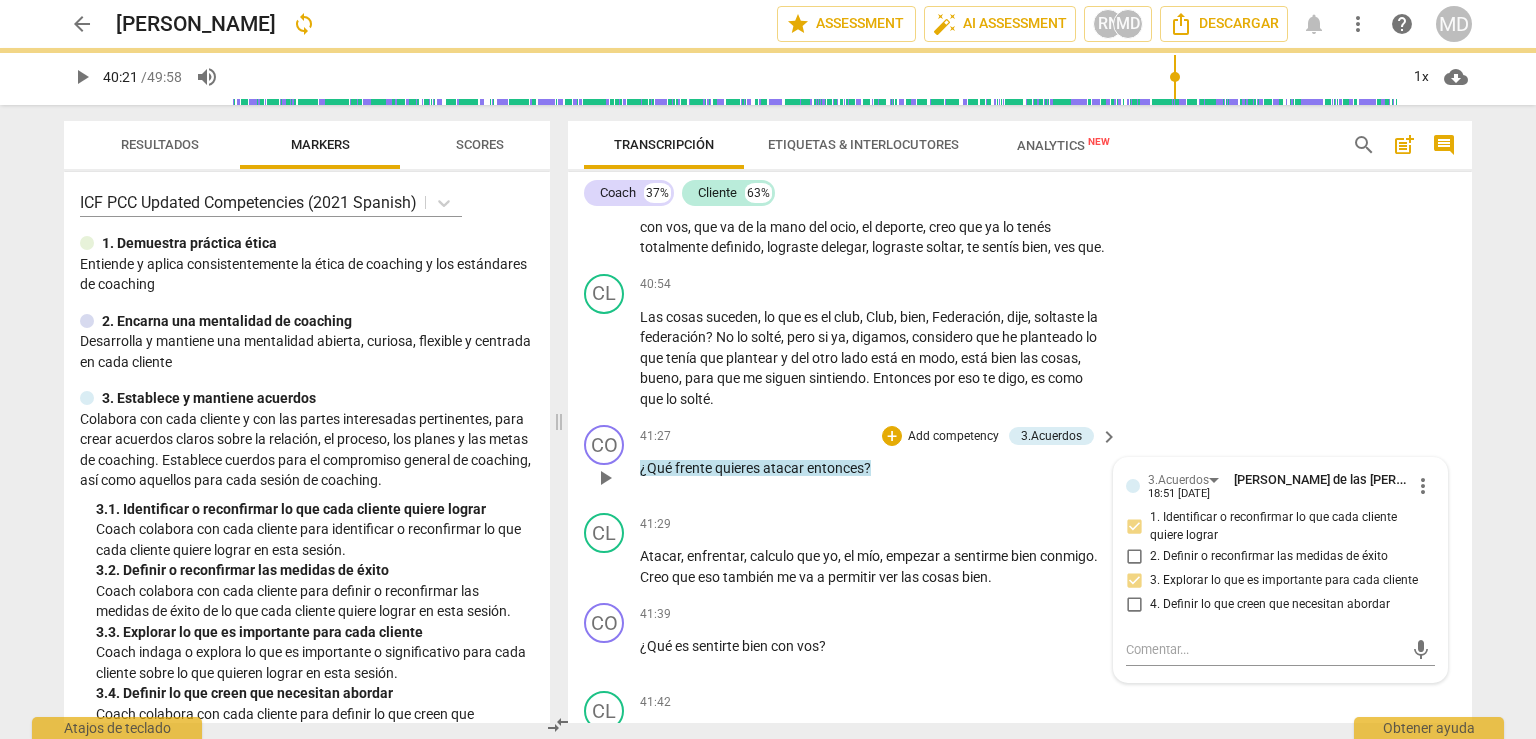 click on "4. Definir lo que creen que necesitan abordar" at bounding box center (1134, 604) 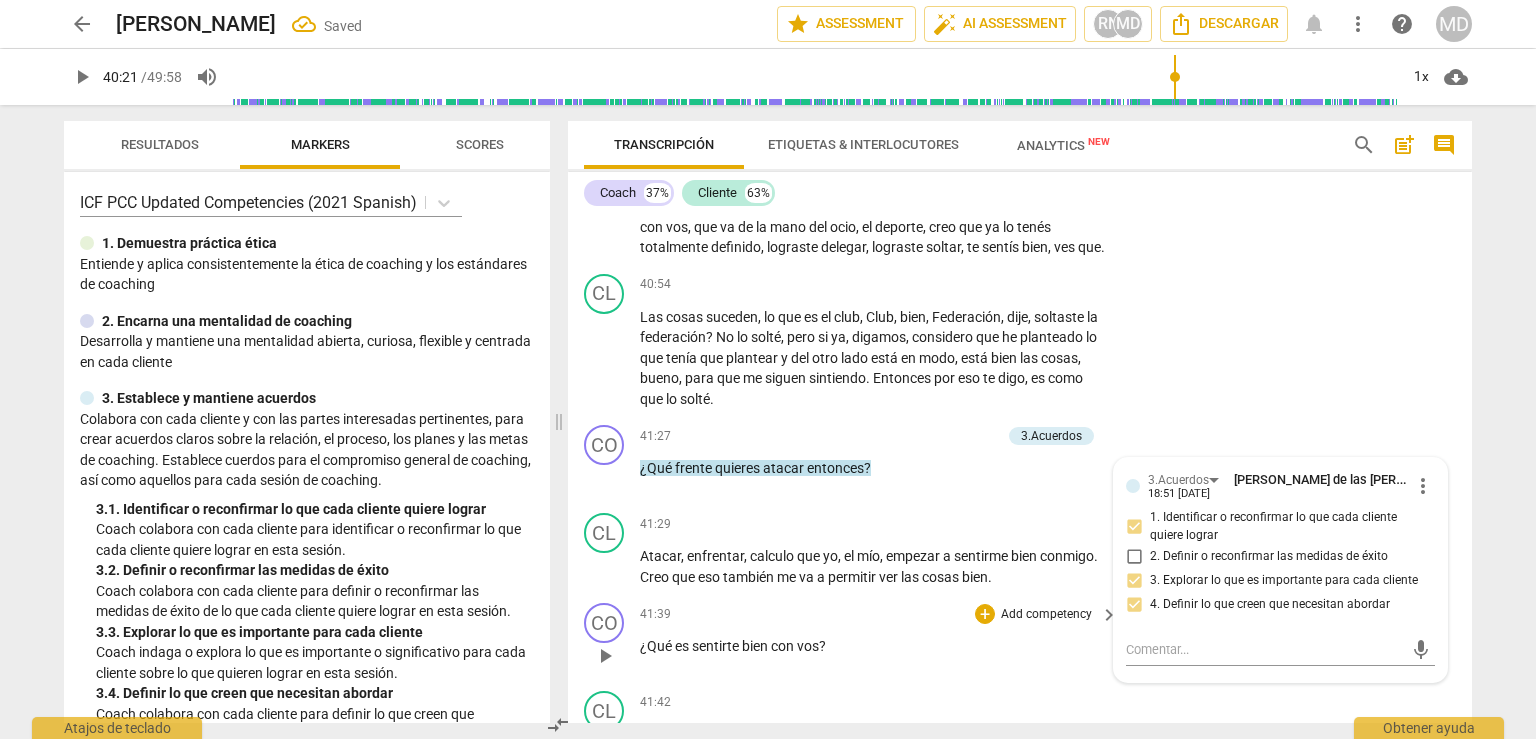scroll, scrollTop: 20833, scrollLeft: 0, axis: vertical 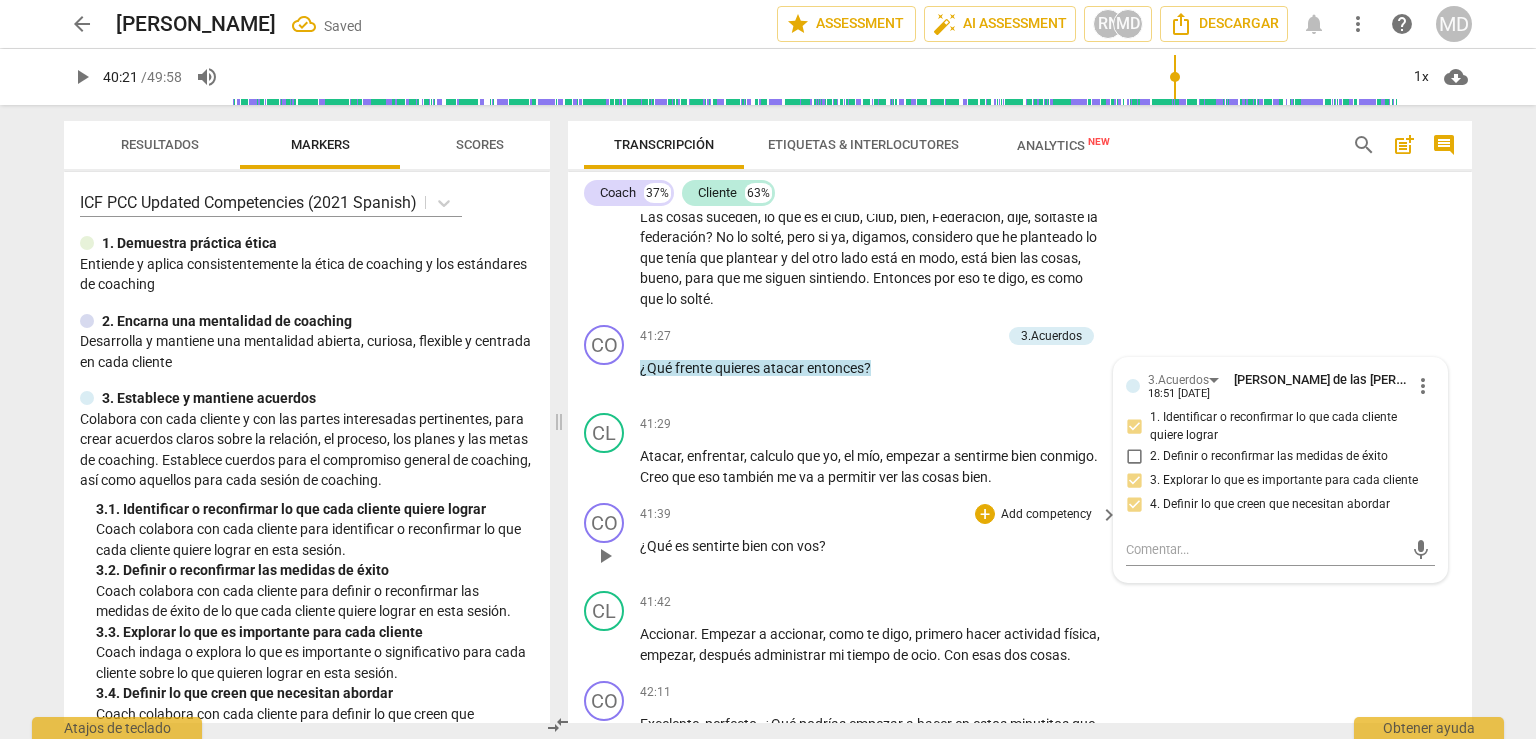 click on "Add competency" at bounding box center [1046, 515] 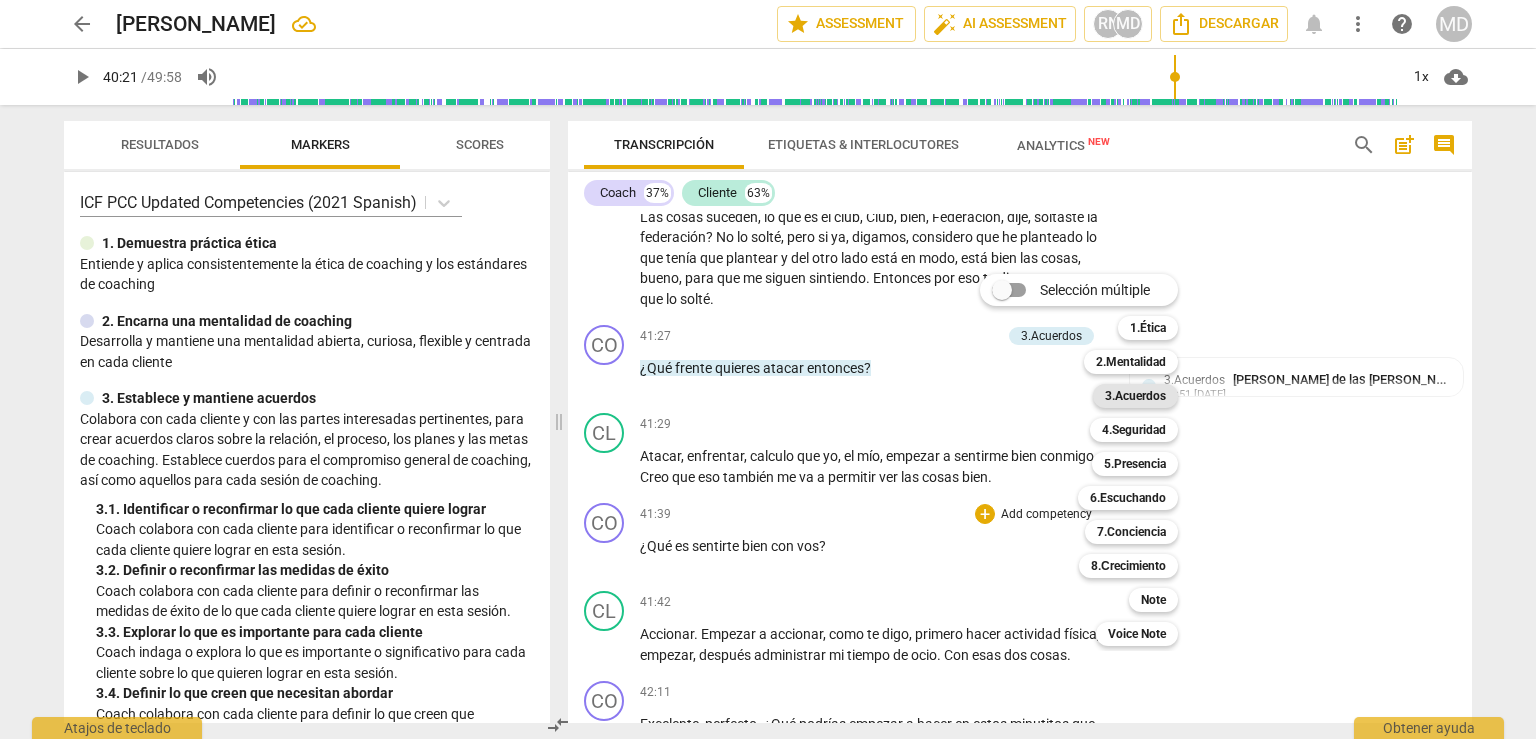 click on "3.Acuerdos" at bounding box center [1135, 396] 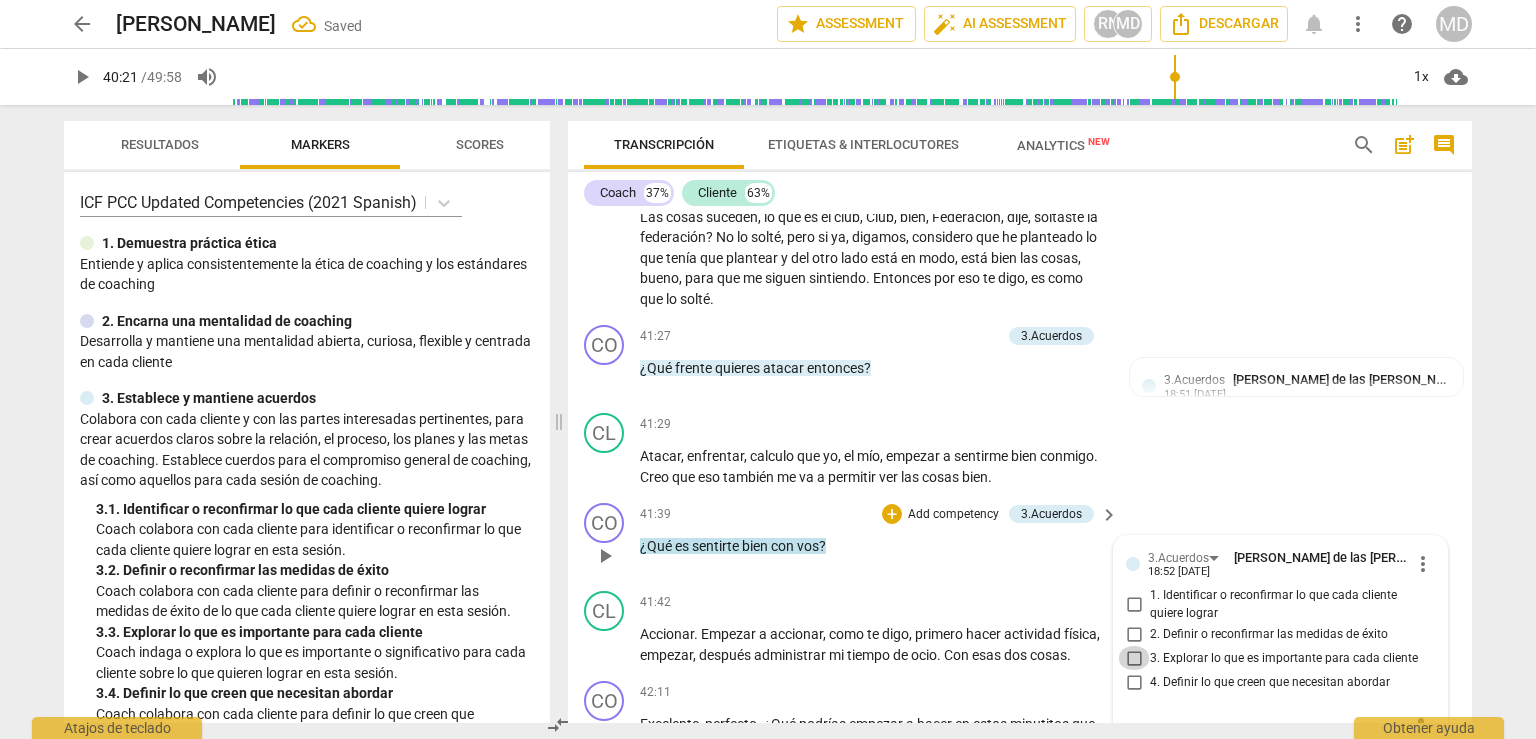 click on "3. Explorar lo que es importante para cada cliente" at bounding box center (1134, 658) 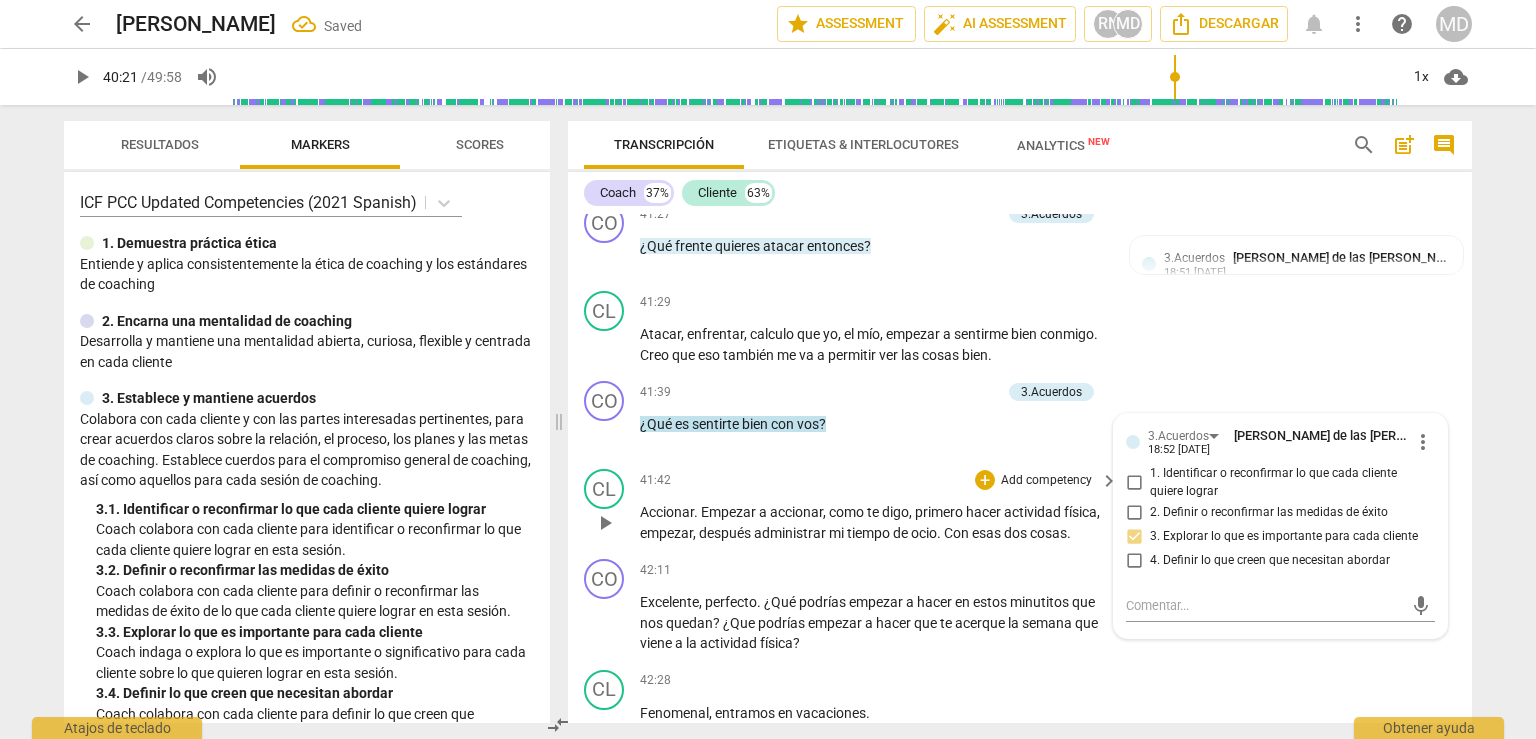scroll, scrollTop: 21033, scrollLeft: 0, axis: vertical 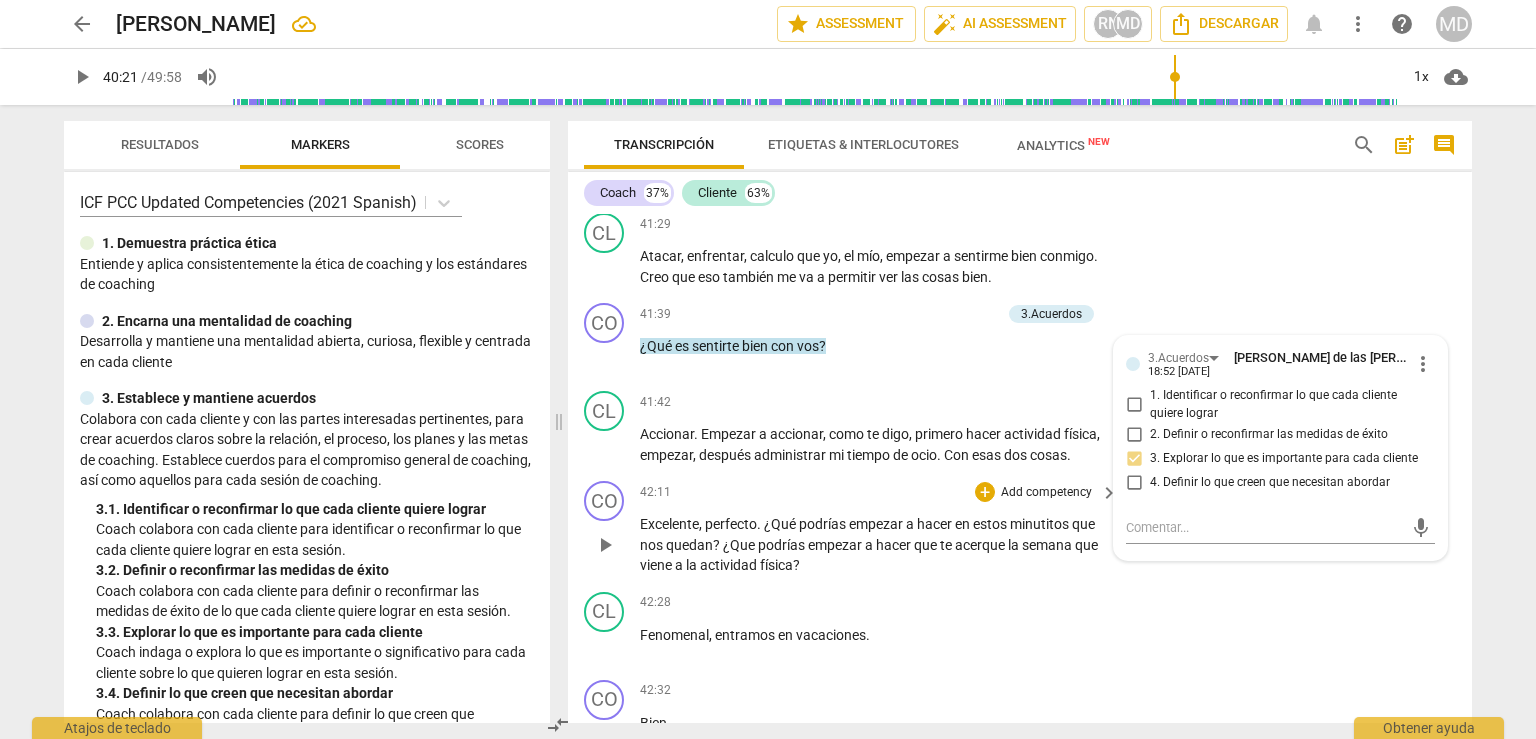 click on "Add competency" at bounding box center (1046, 493) 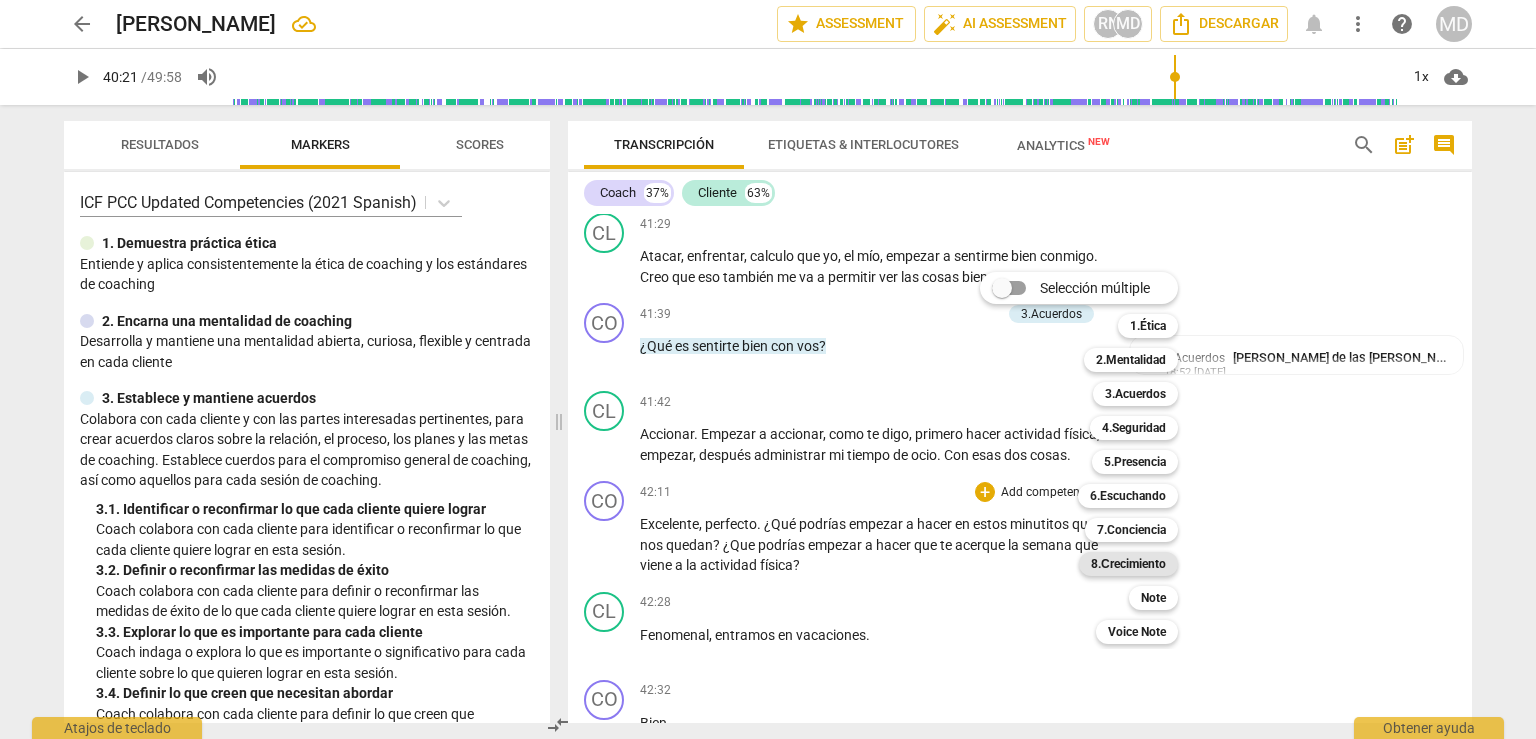 click on "8.Сrecimiento" at bounding box center (1128, 564) 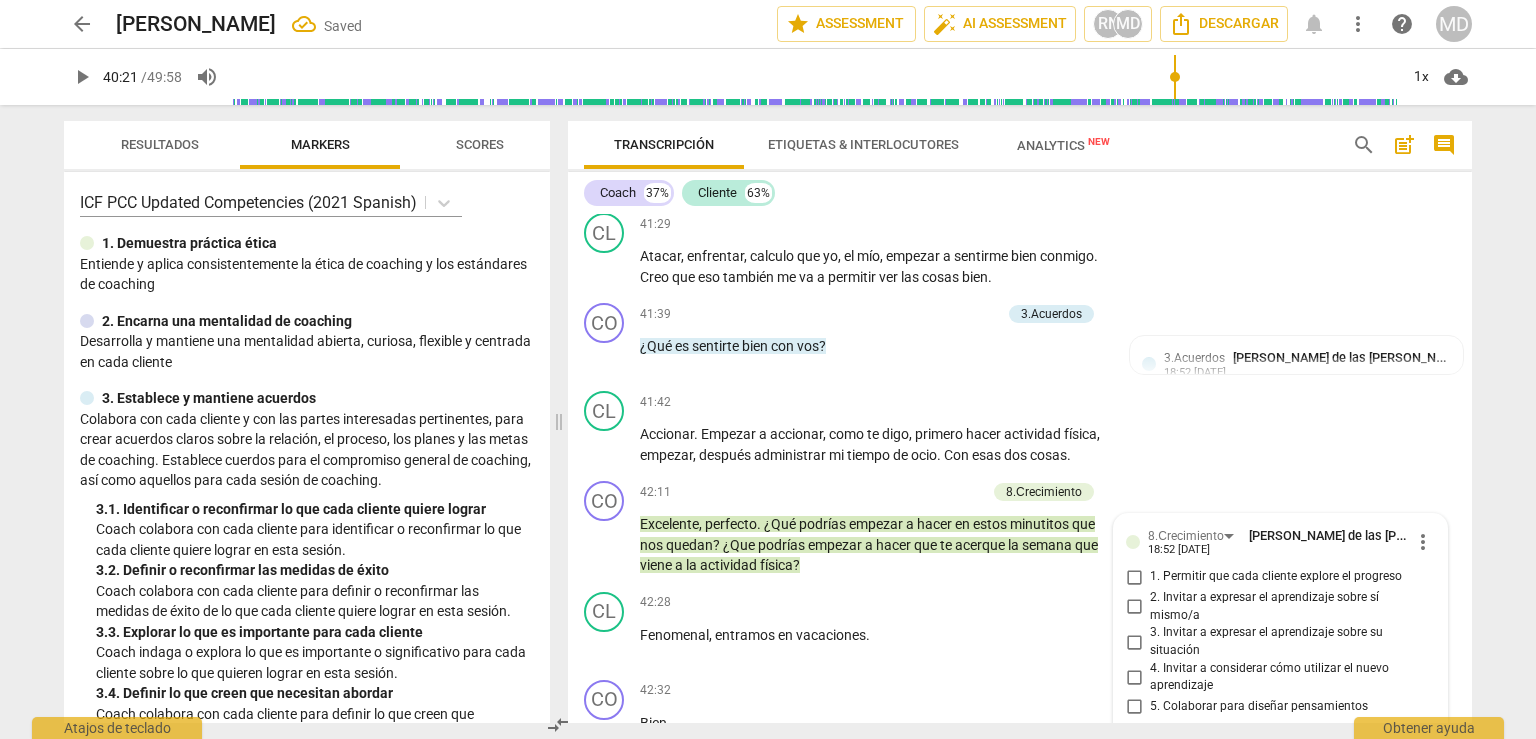 scroll, scrollTop: 21401, scrollLeft: 0, axis: vertical 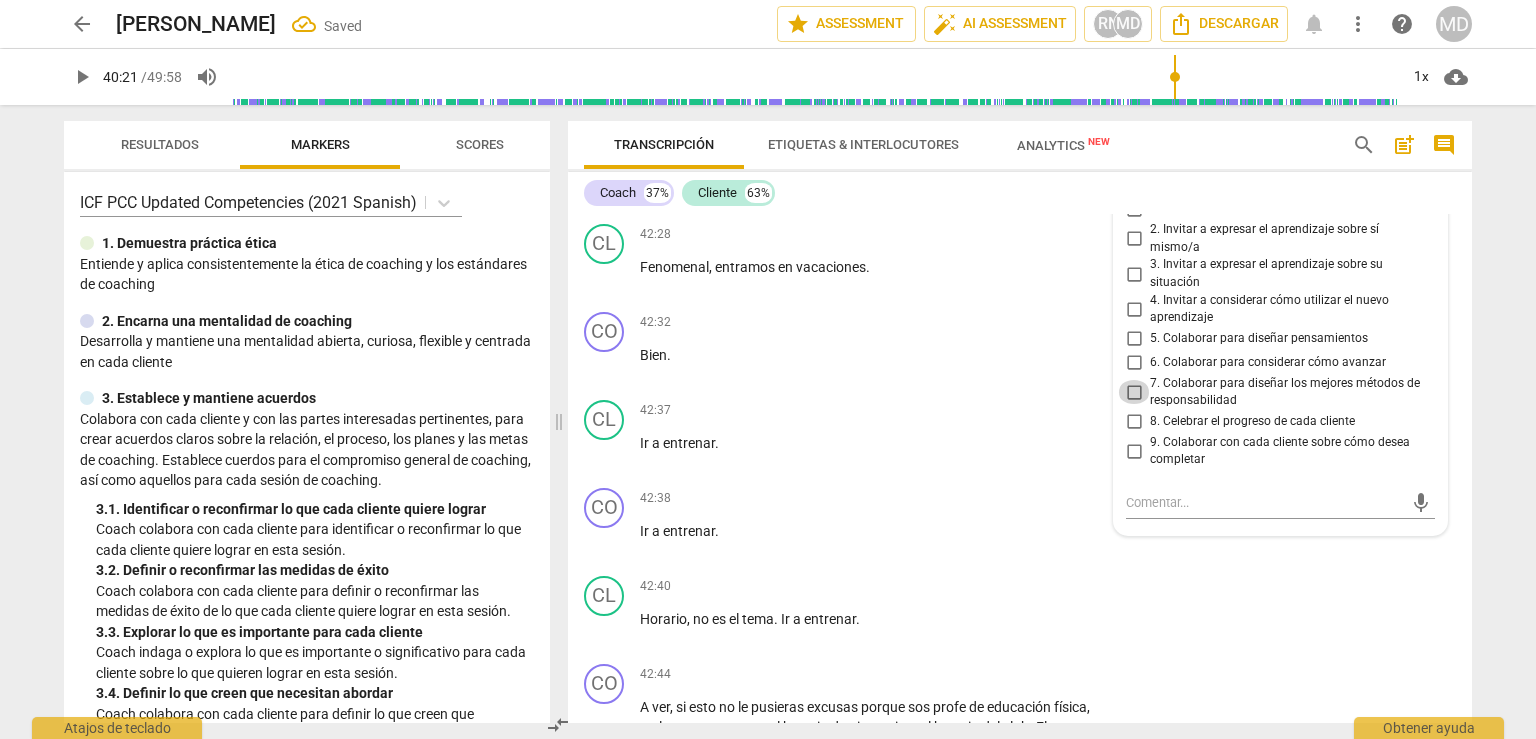 click on "7. Colaborar para diseñar los mejores métodos de responsabilidad" at bounding box center (1134, 392) 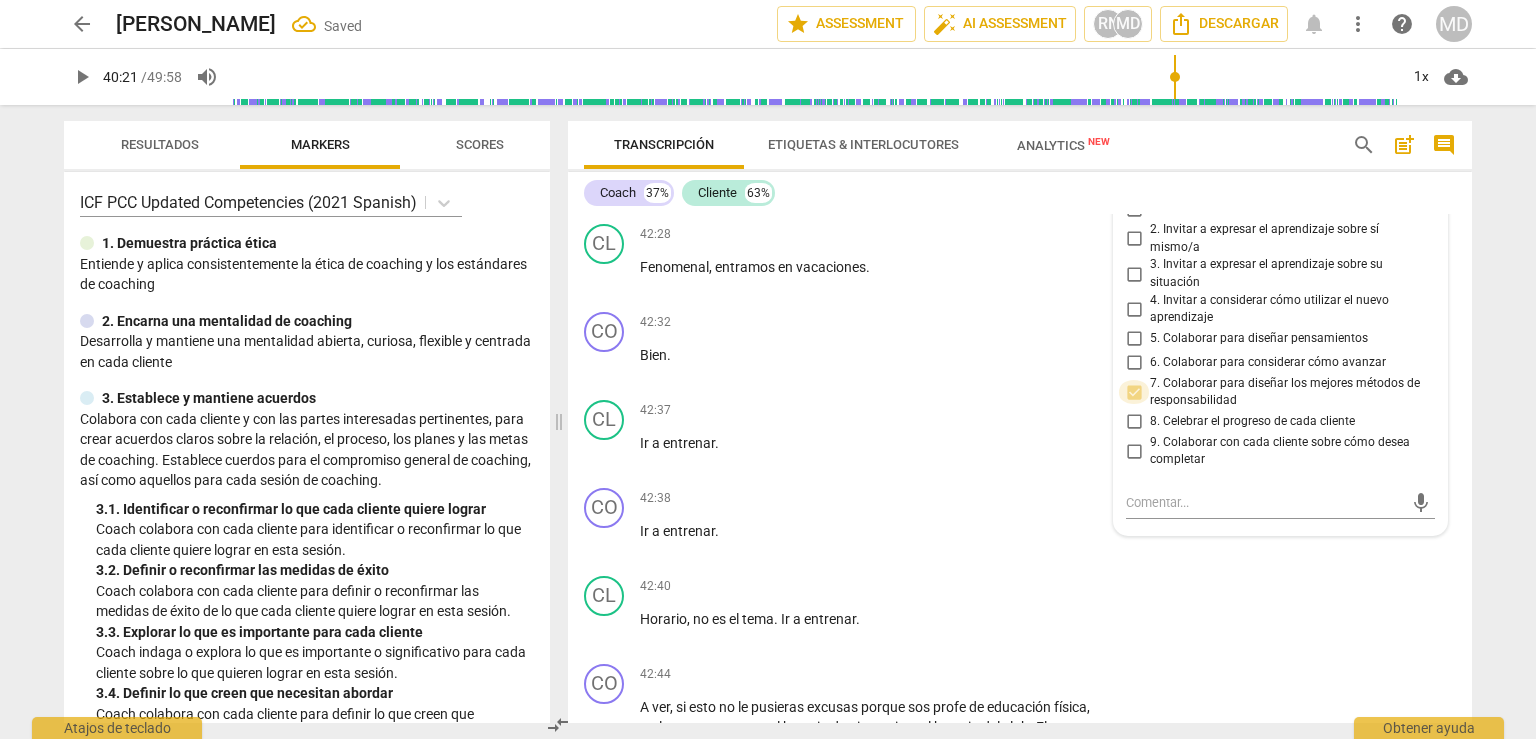 click on "7. Colaborar para diseñar los mejores métodos de responsabilidad" at bounding box center [1134, 392] 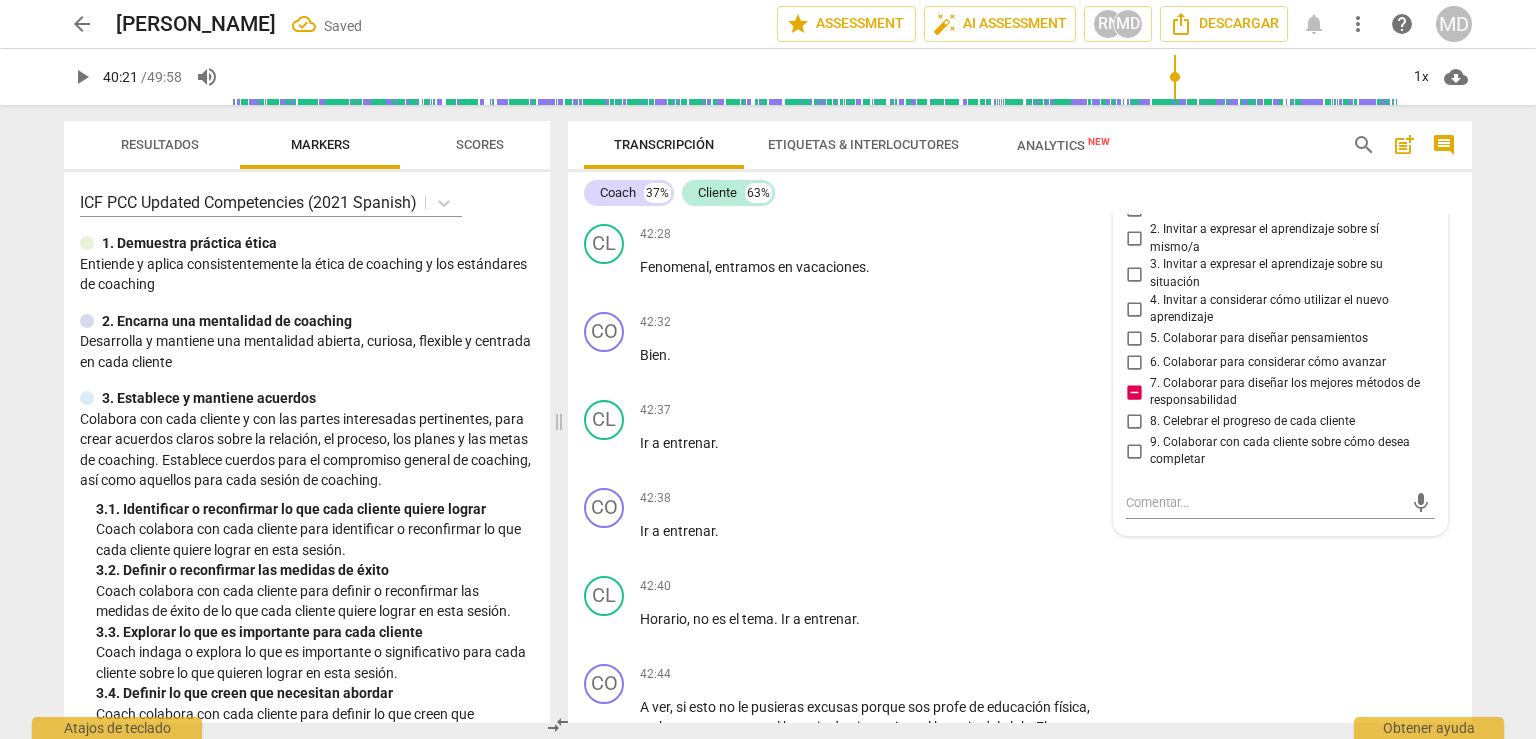 click on "7. Colaborar para diseñar los mejores métodos de responsabilidad" at bounding box center [1134, 392] 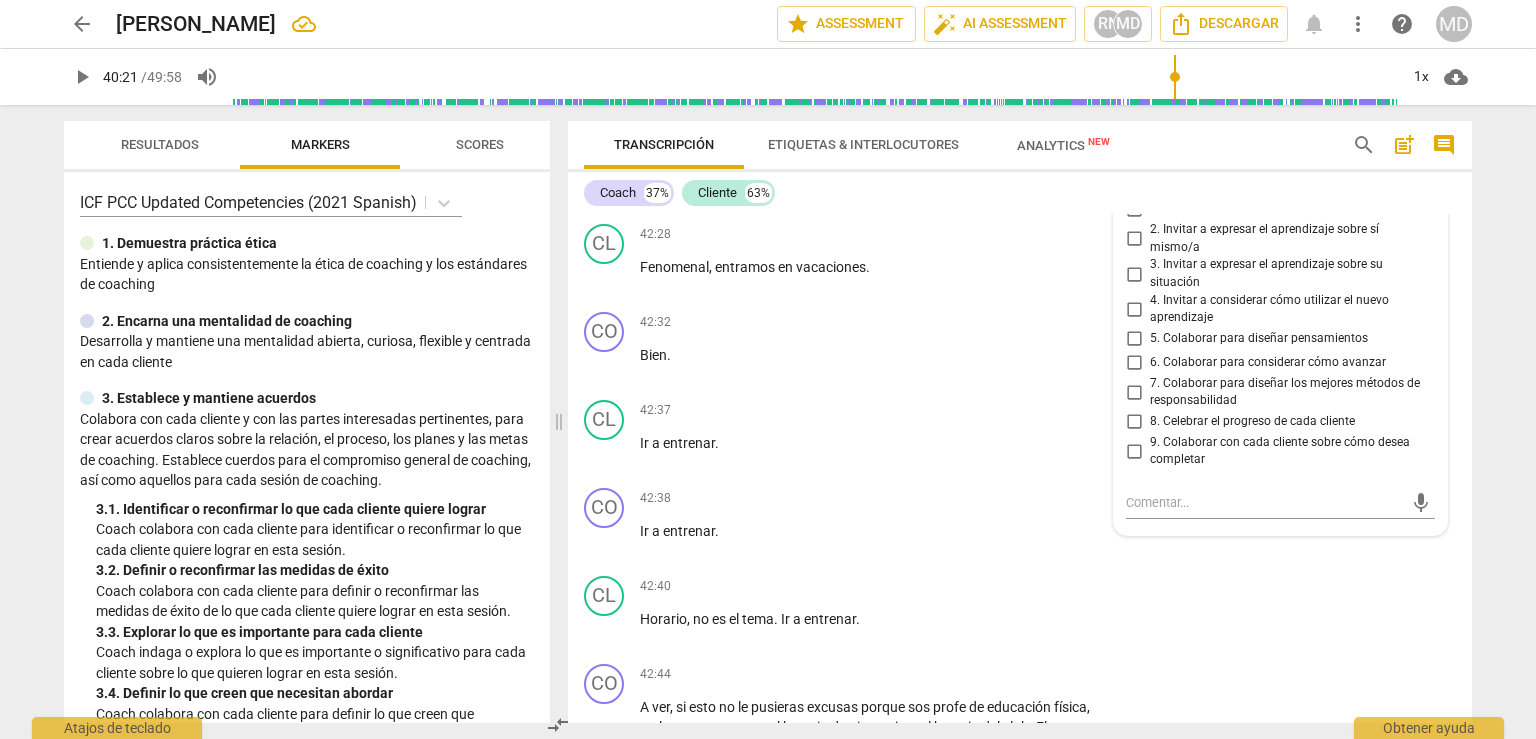 click on "6. Colaborar para considerar cómo avanzar" at bounding box center (1134, 363) 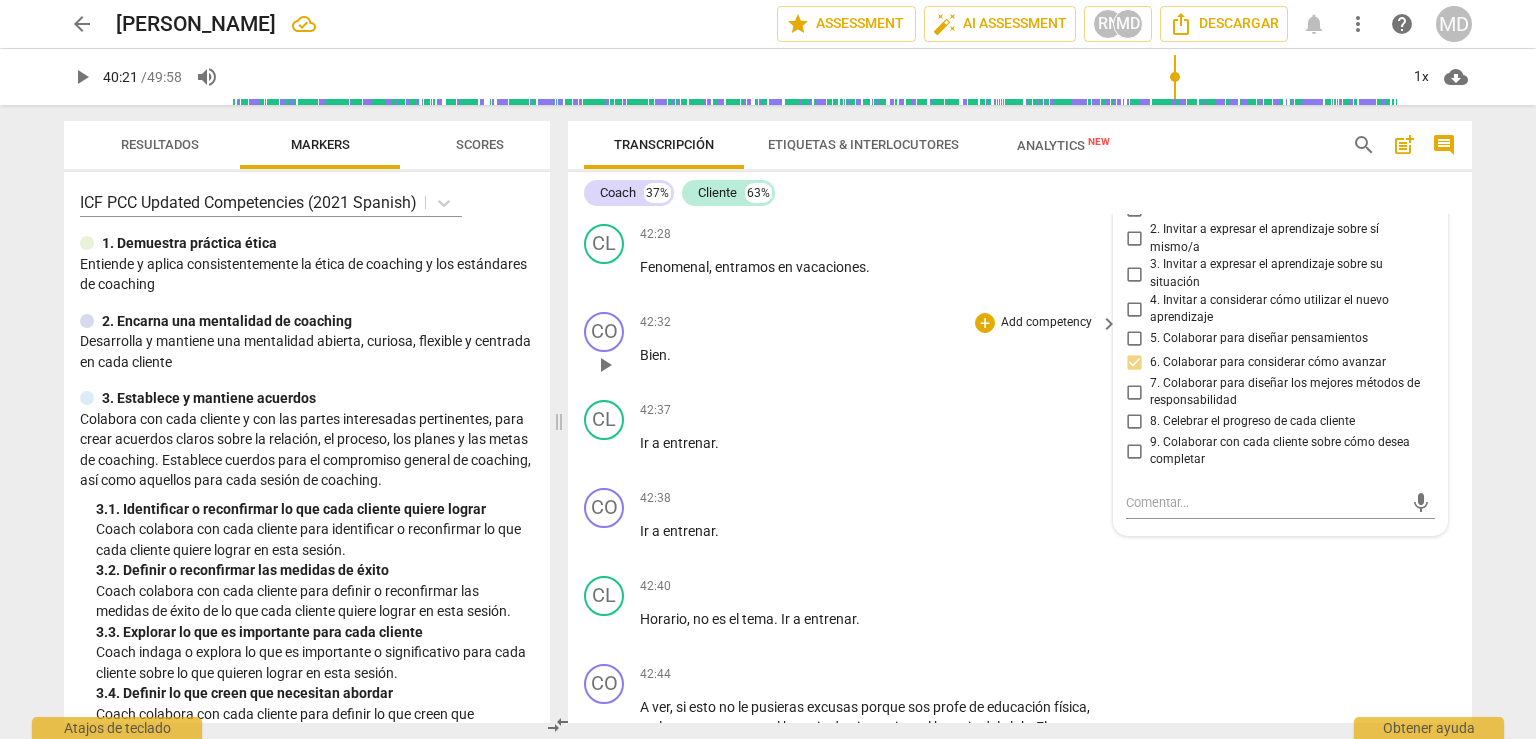 click on "Bien ." at bounding box center [874, 355] 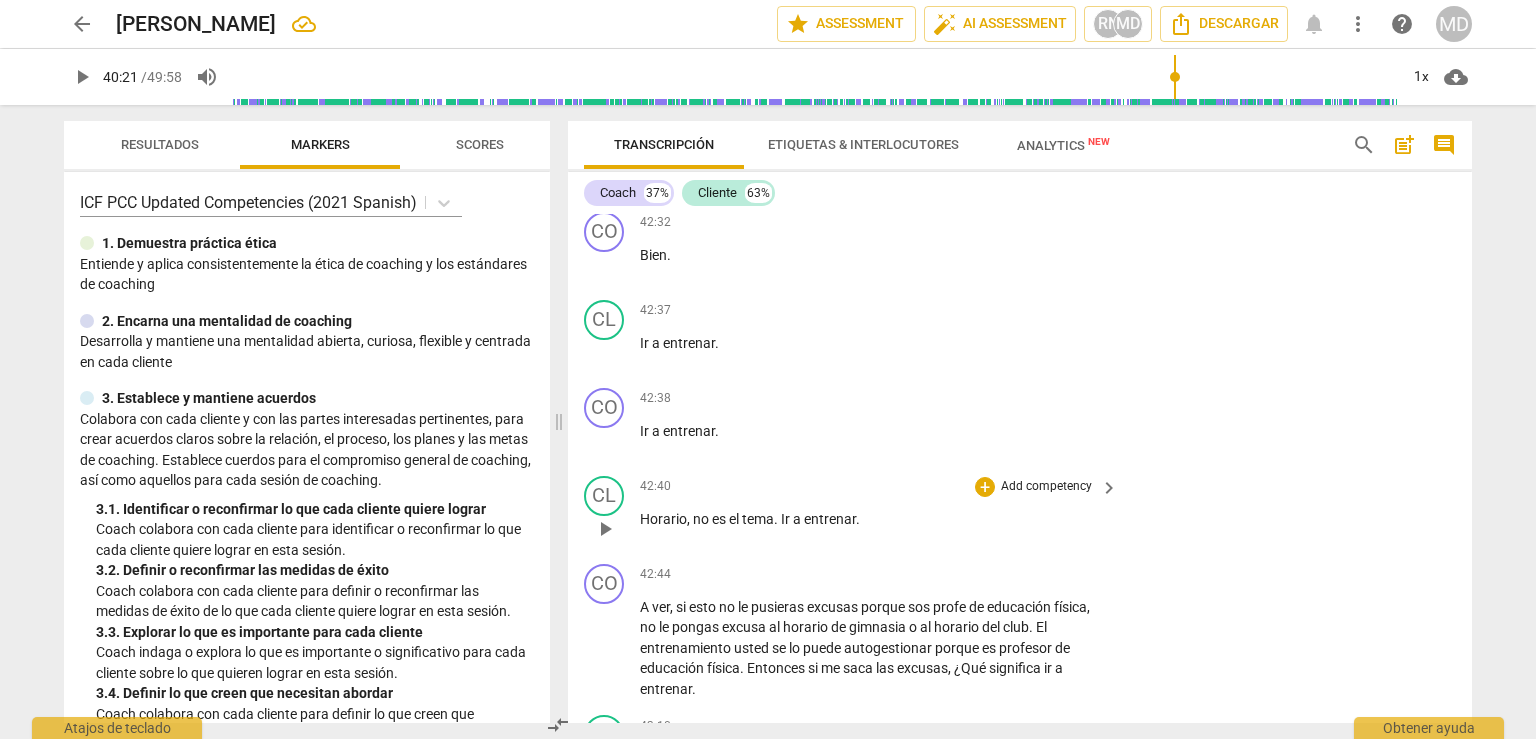 scroll, scrollTop: 21601, scrollLeft: 0, axis: vertical 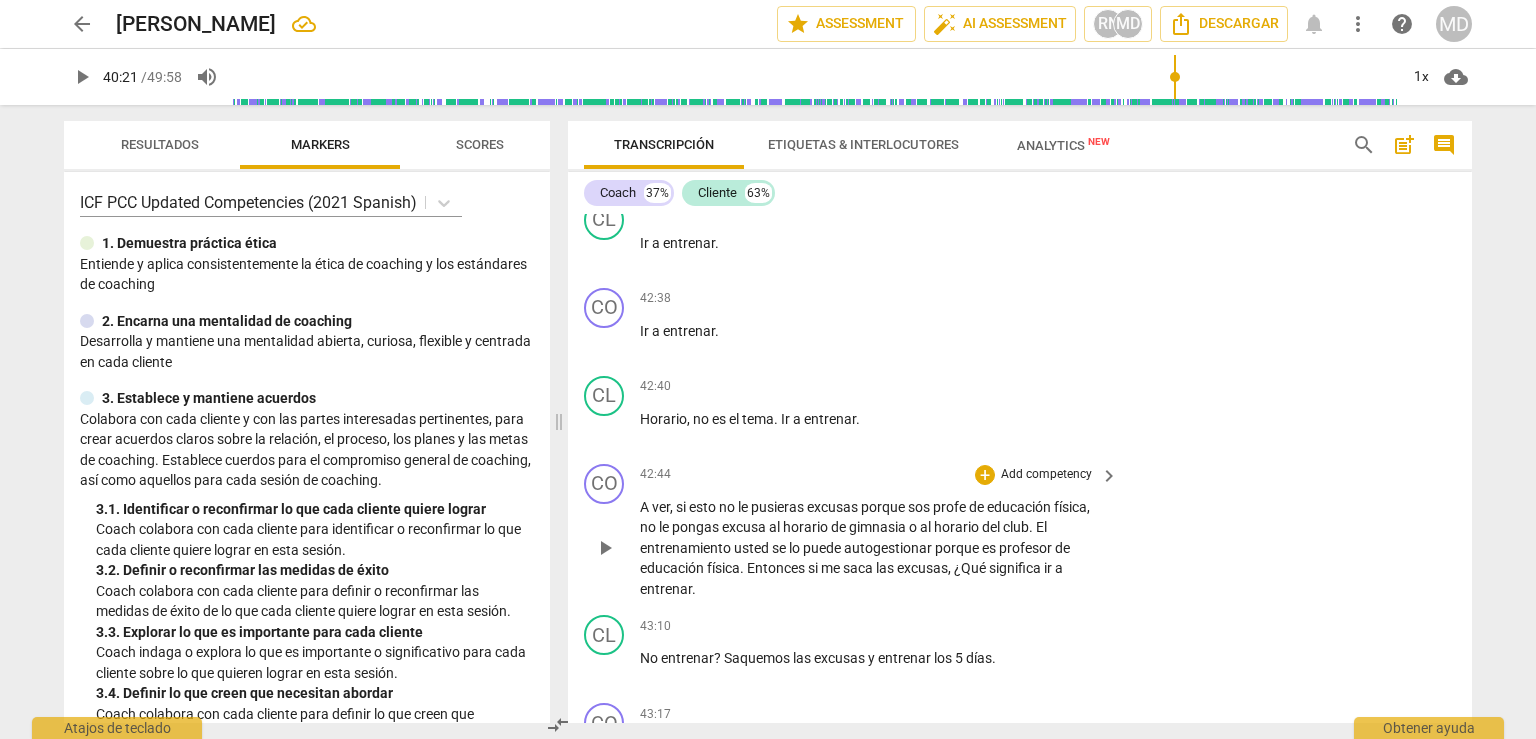 click on "play_arrow" at bounding box center (605, 548) 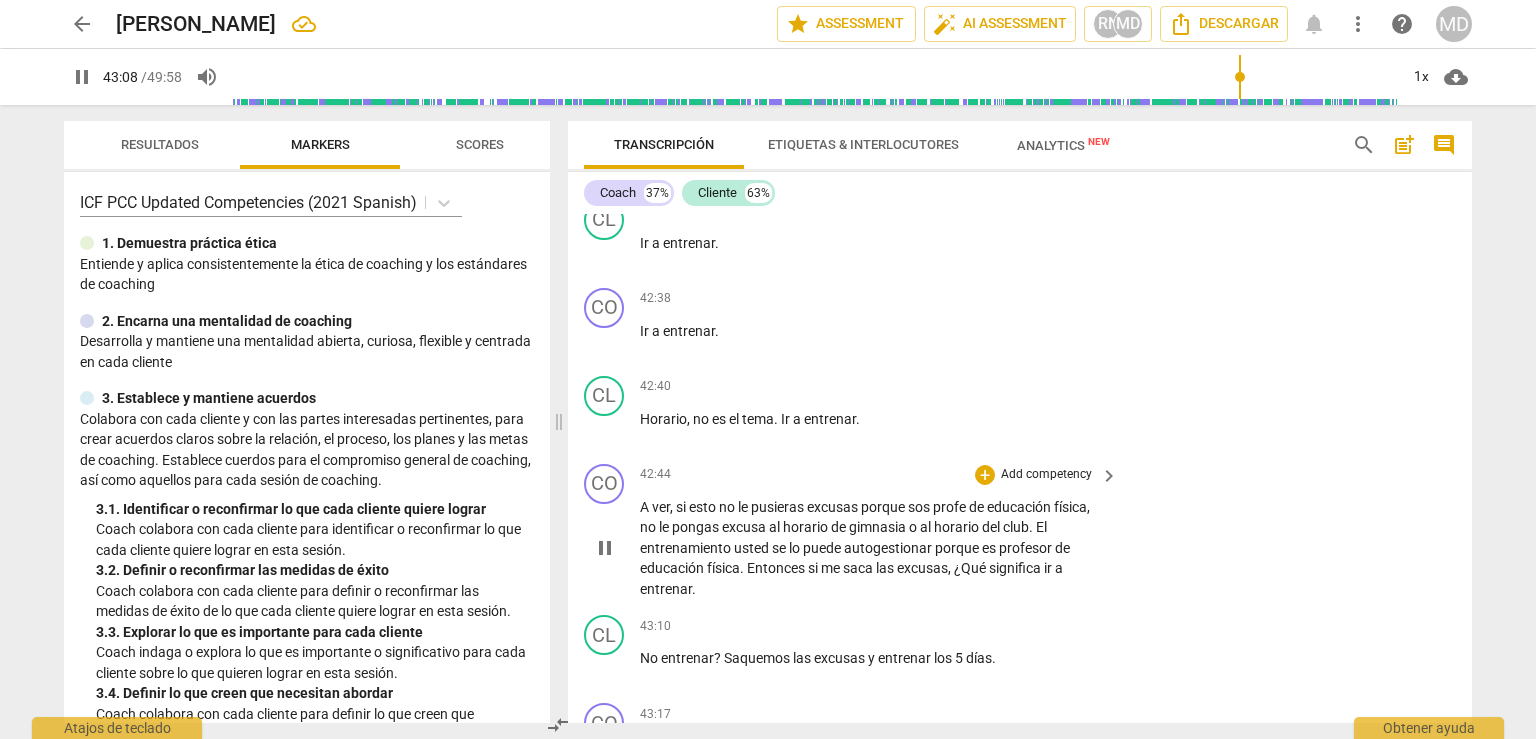 click on "pause" at bounding box center [605, 548] 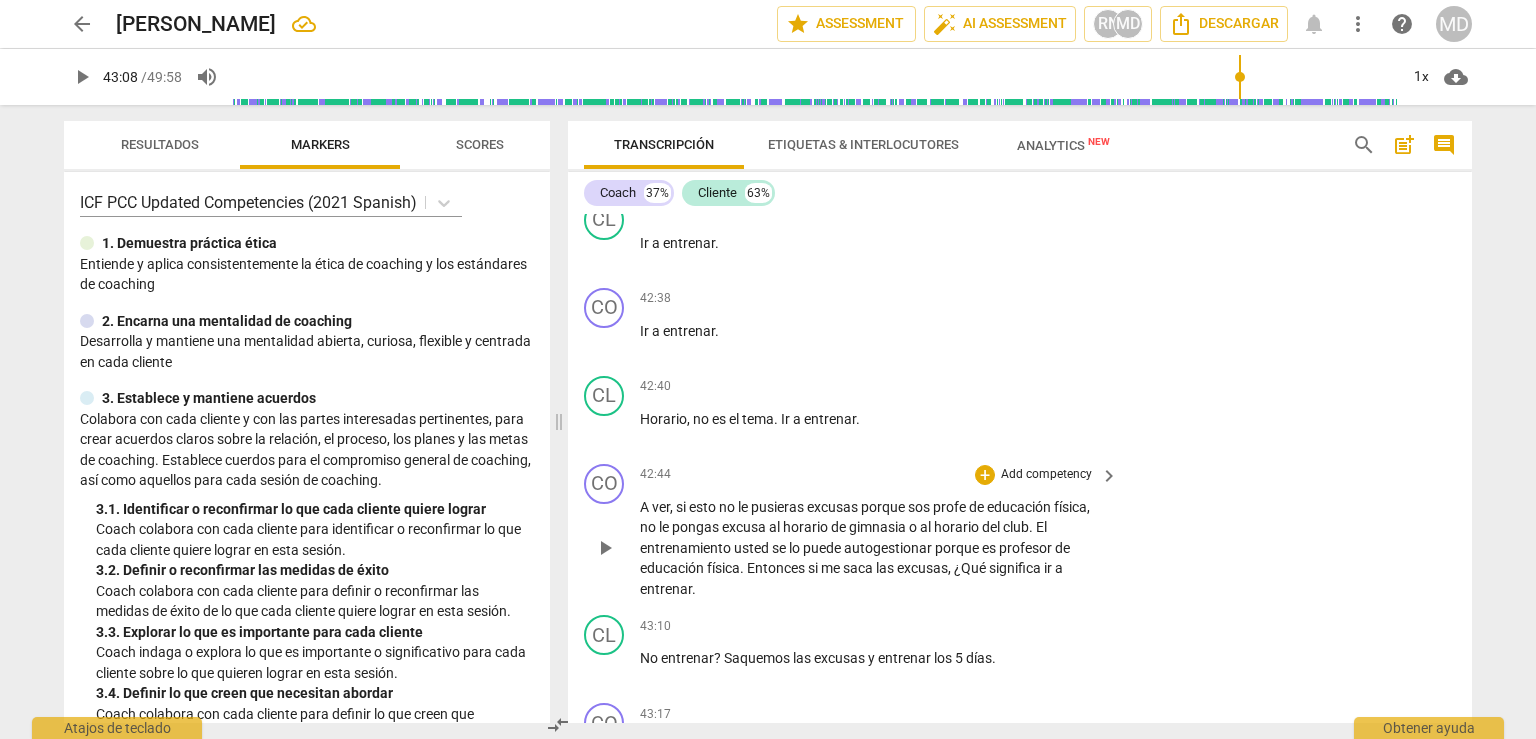 click on "Add competency" at bounding box center (1046, 475) 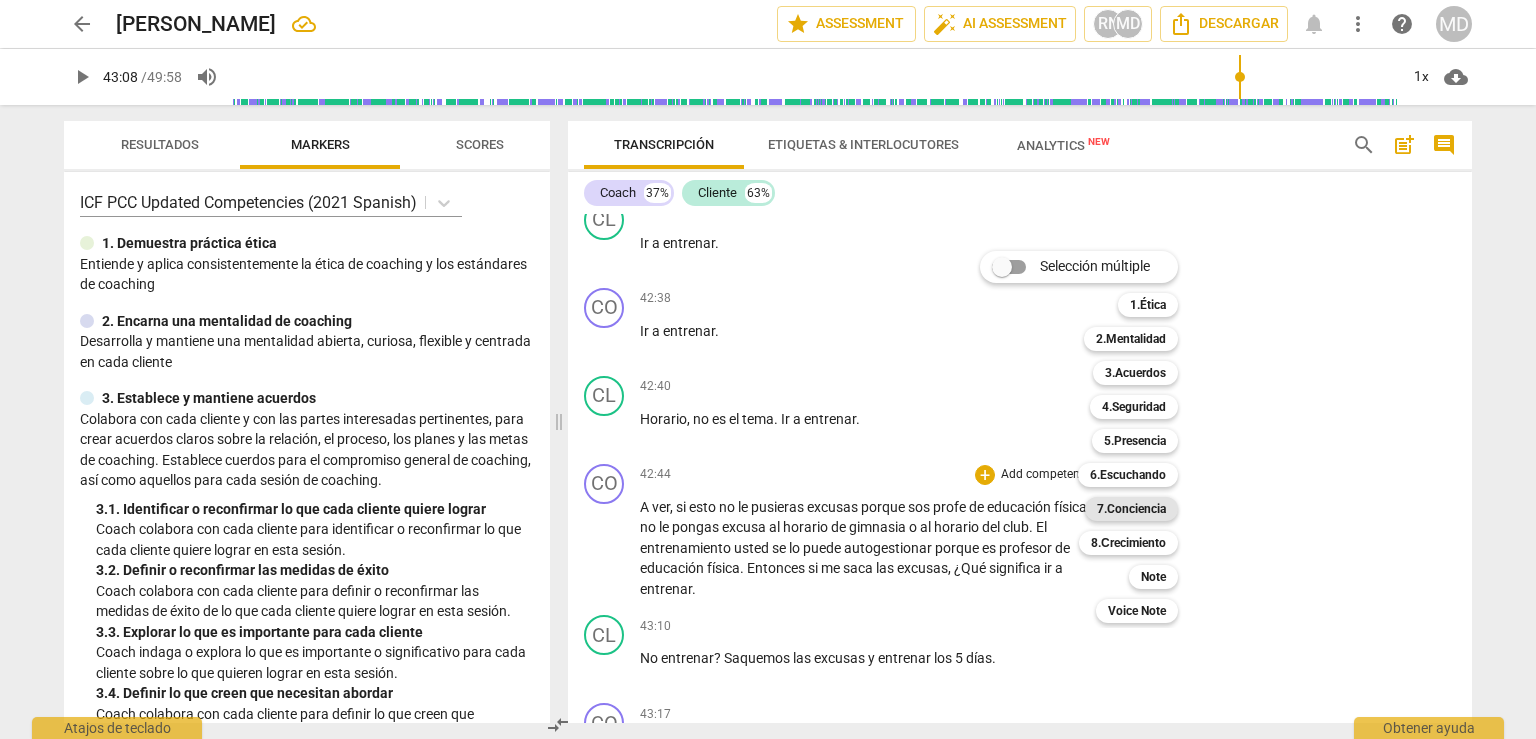 click on "7.Conciencia" at bounding box center (1131, 509) 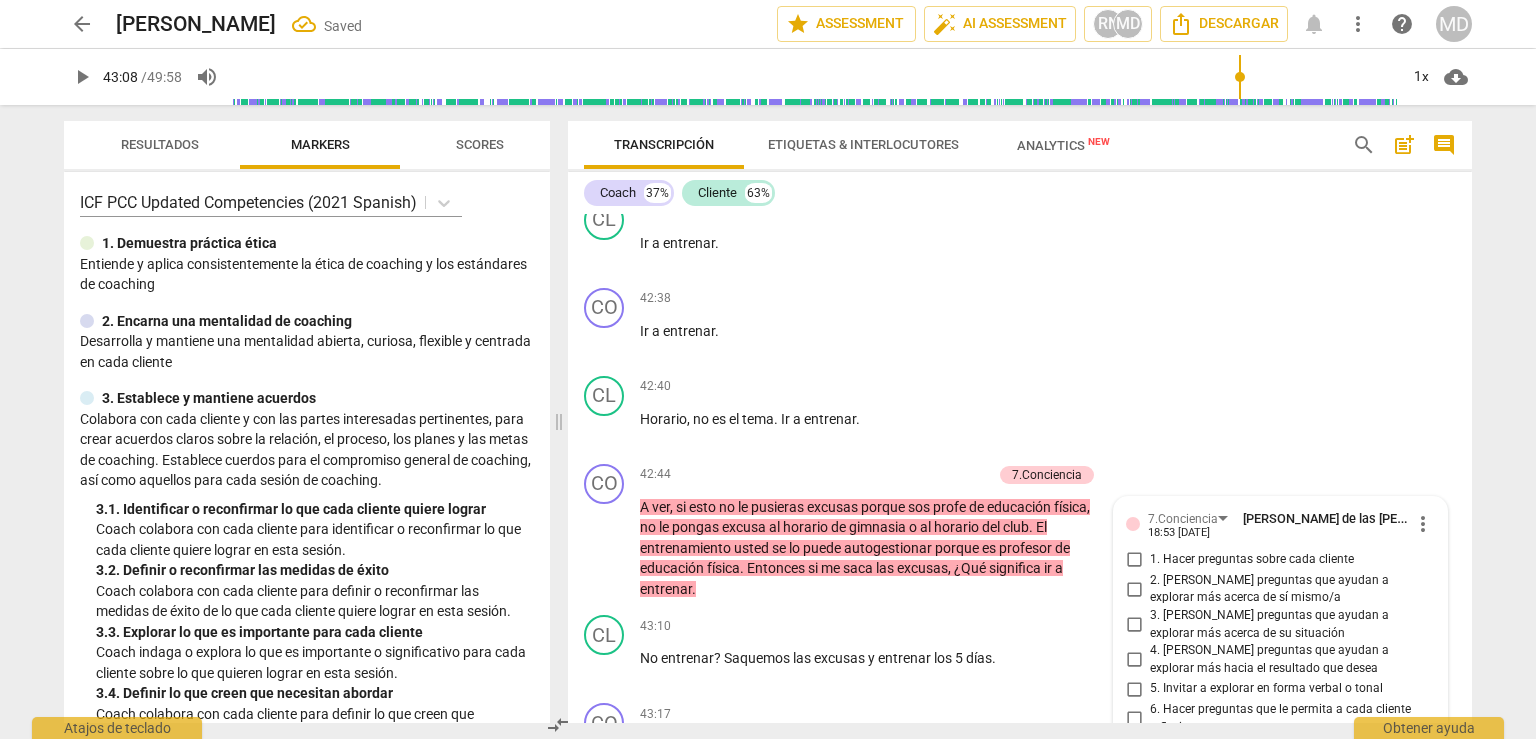 scroll, scrollTop: 21935, scrollLeft: 0, axis: vertical 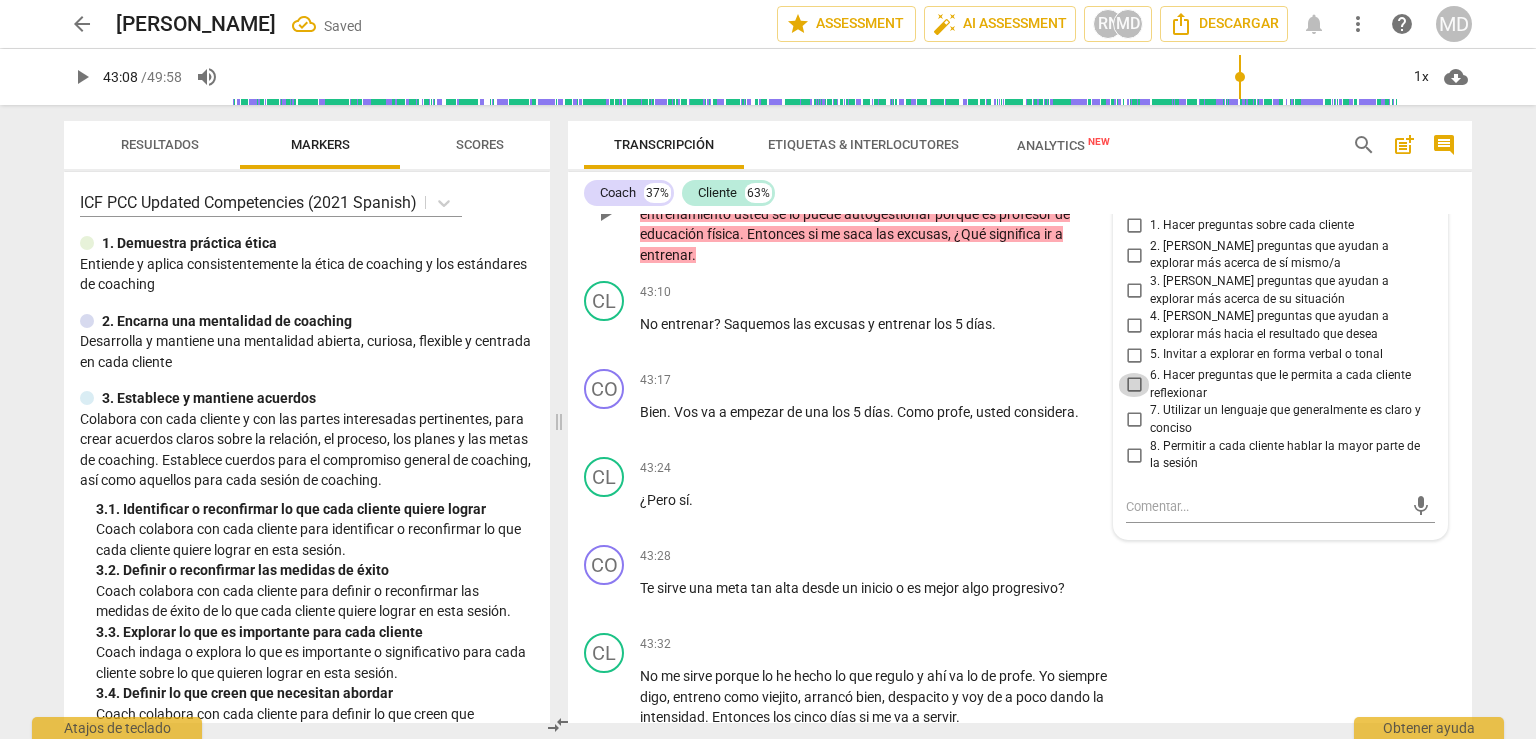 click on "6. Hacer preguntas que le permita a cada cliente reflexionar" at bounding box center (1134, 385) 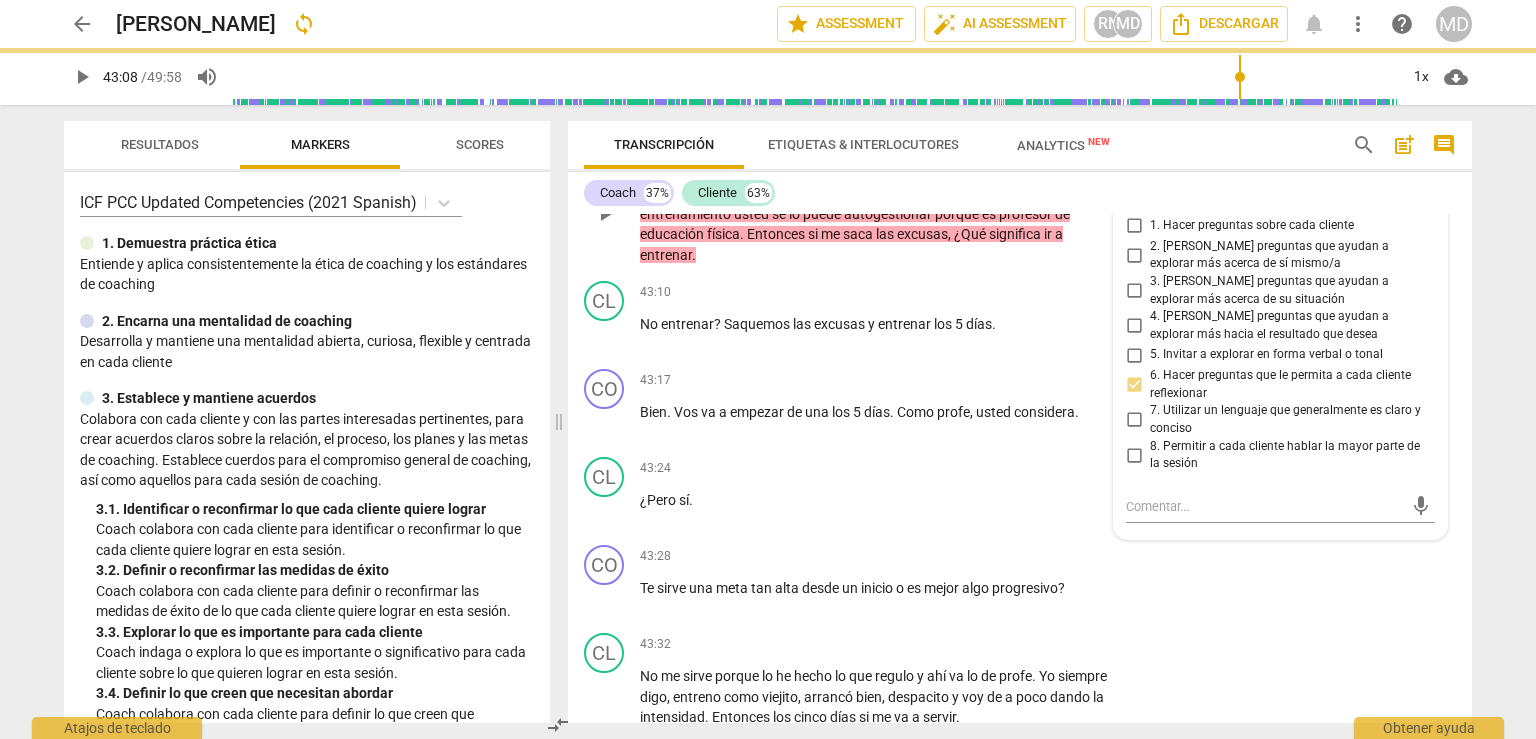 click on "4. [PERSON_NAME] preguntas que ayudan a explorar más hacia el resultado que desea" at bounding box center (1134, 326) 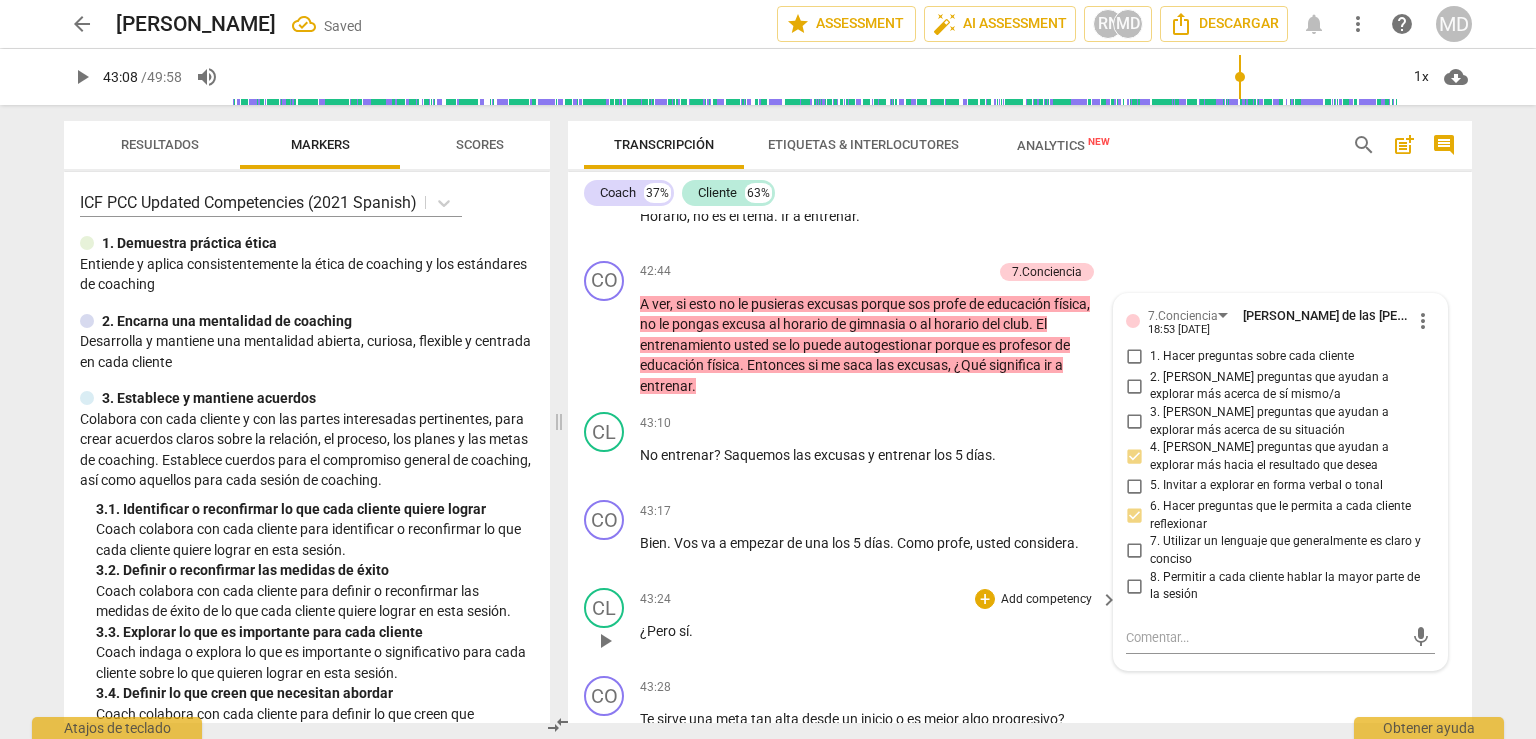 scroll, scrollTop: 21835, scrollLeft: 0, axis: vertical 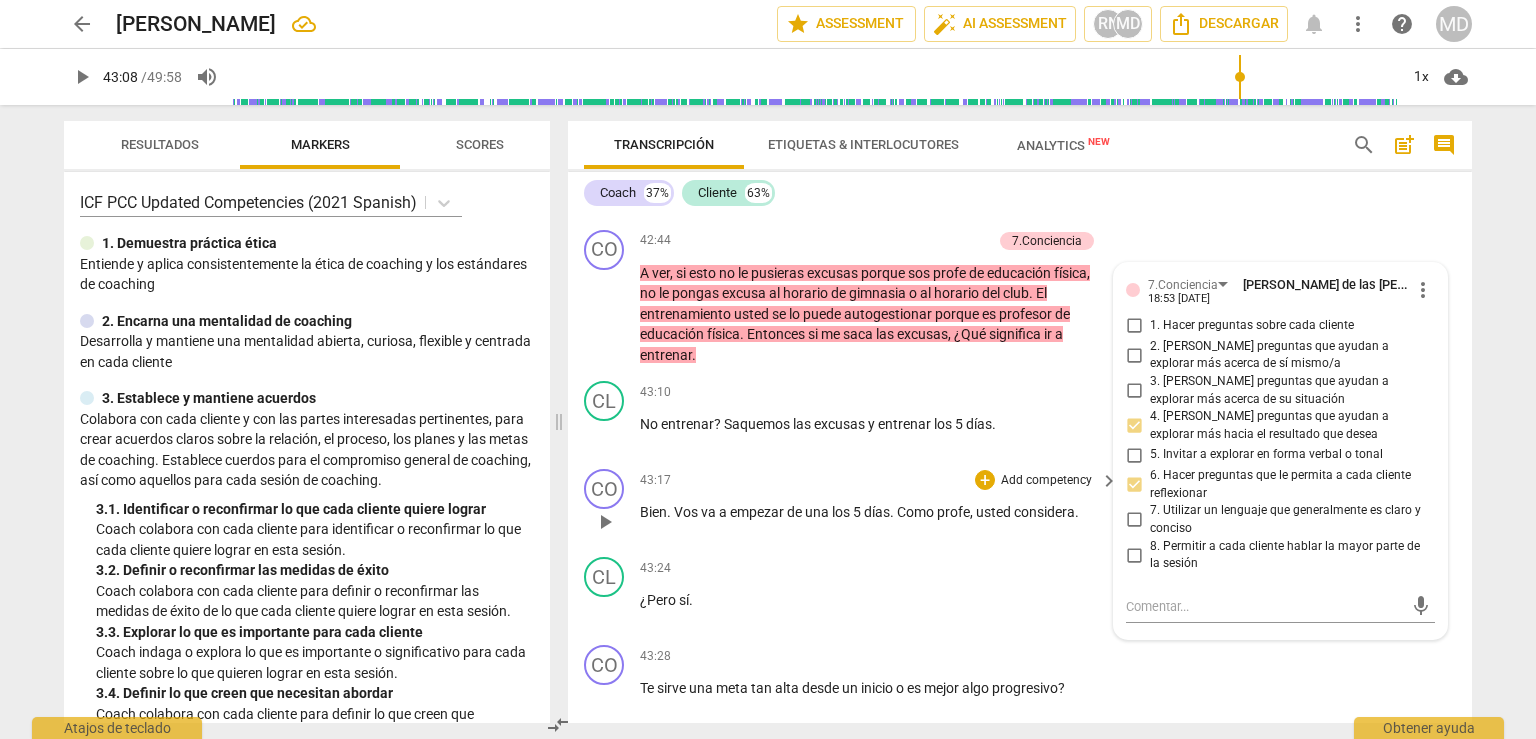 click on "play_arrow" at bounding box center [605, 522] 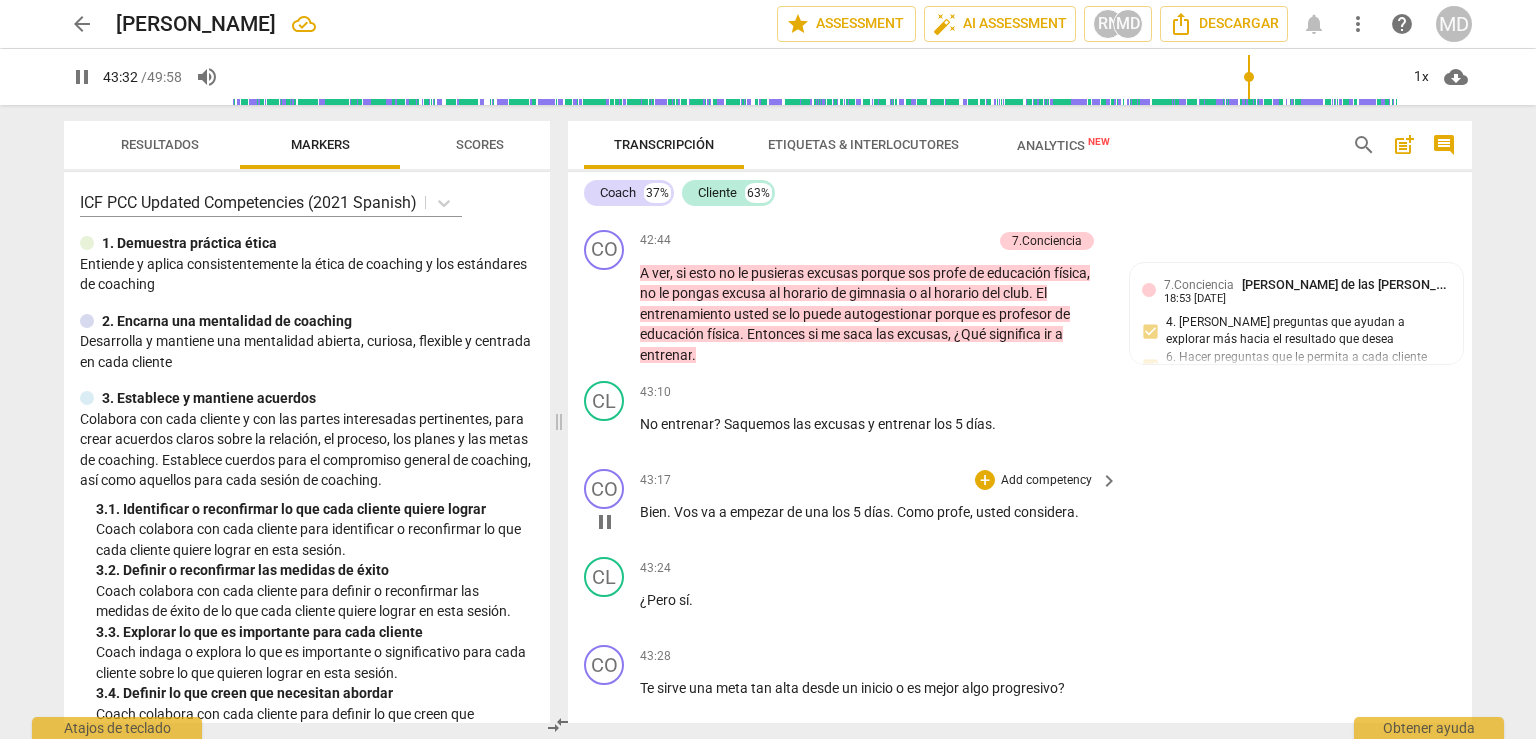 scroll, scrollTop: 22348, scrollLeft: 0, axis: vertical 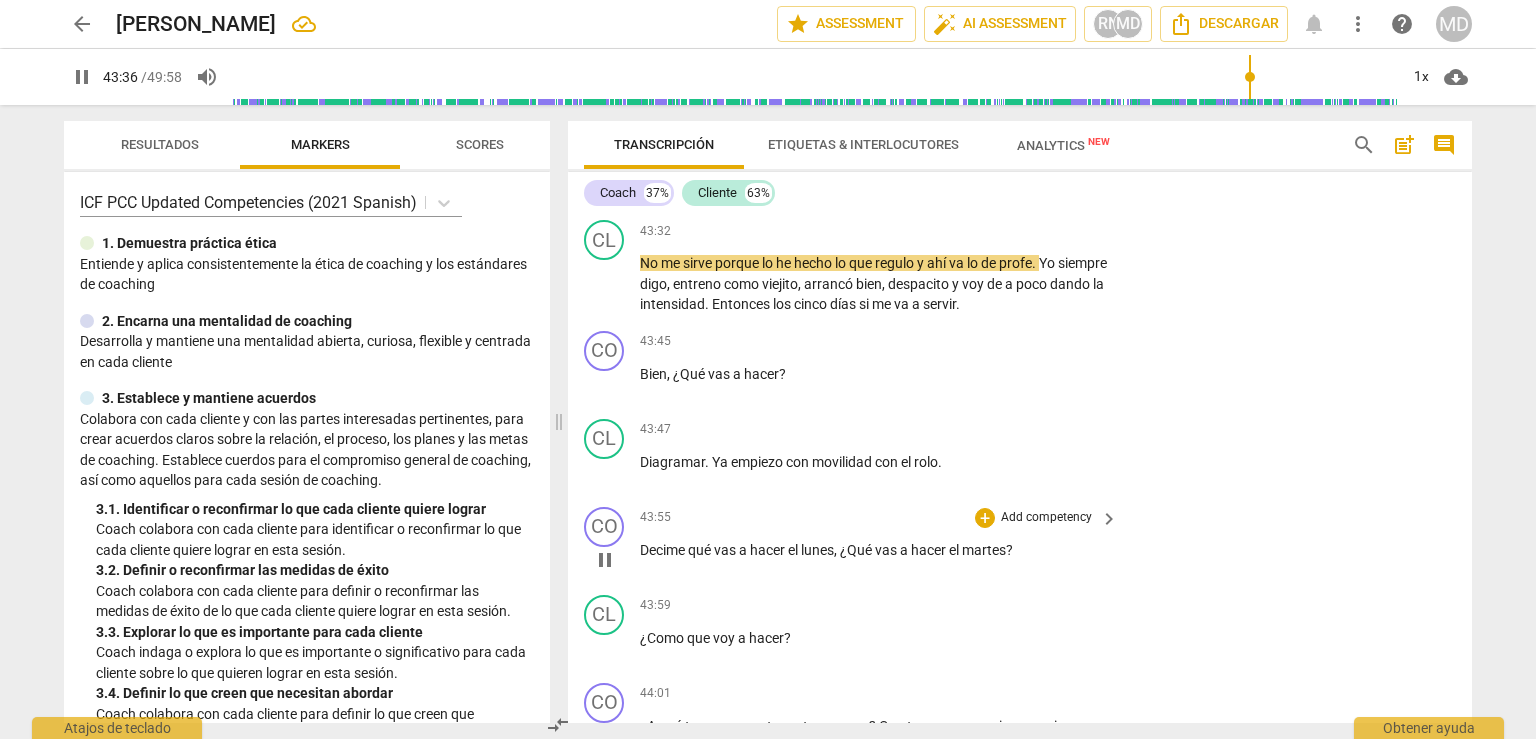 click on "pause" at bounding box center [605, 560] 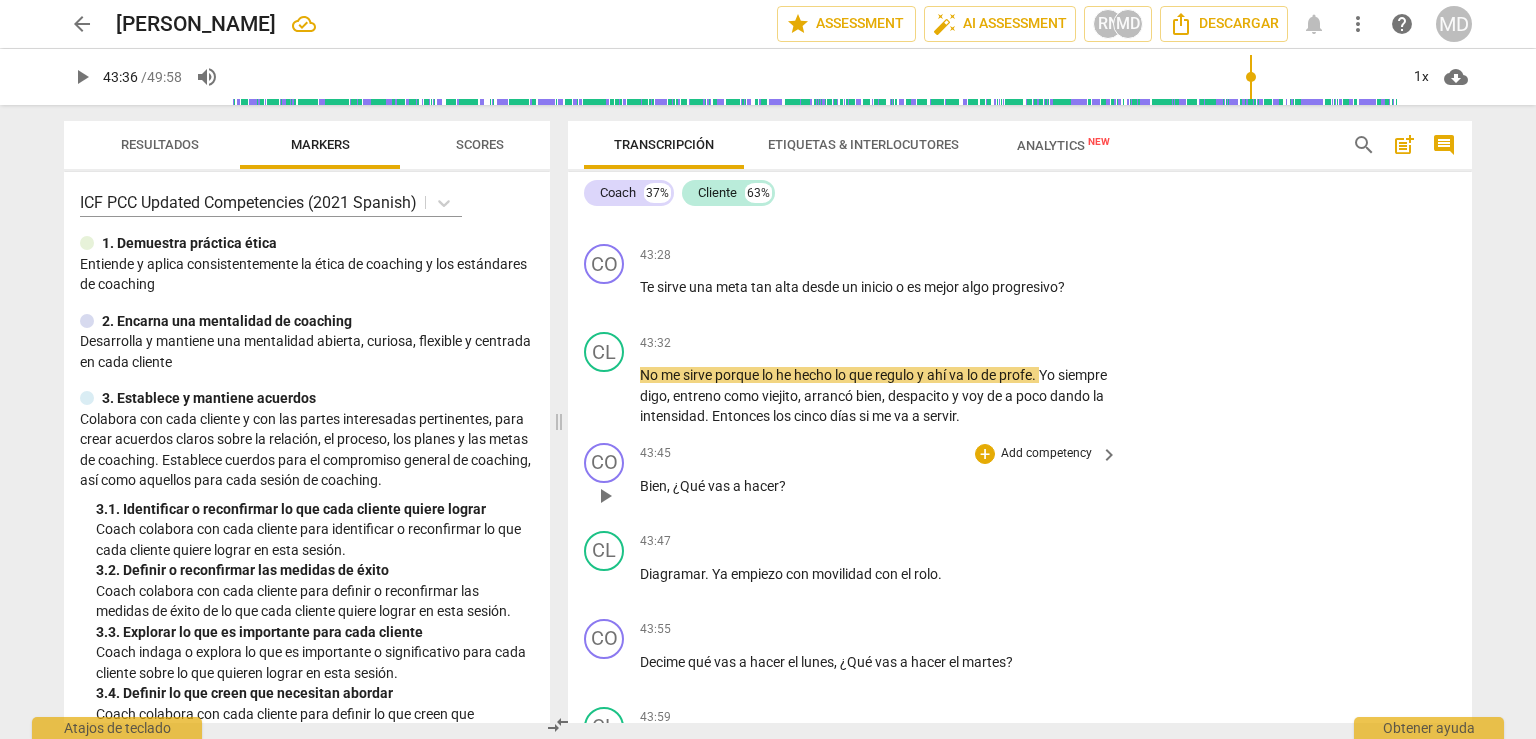 scroll, scrollTop: 22148, scrollLeft: 0, axis: vertical 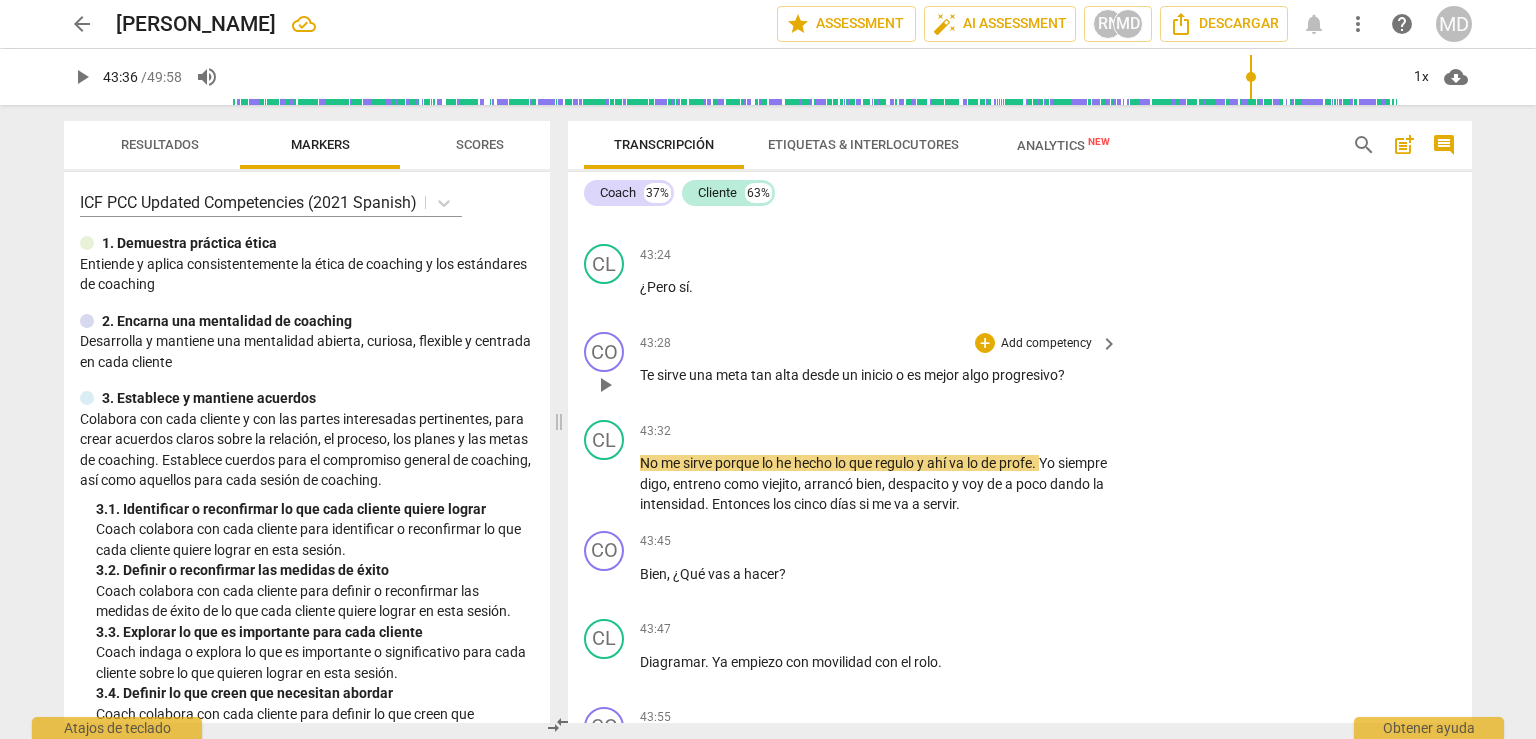 click on "Add competency" at bounding box center (1046, 344) 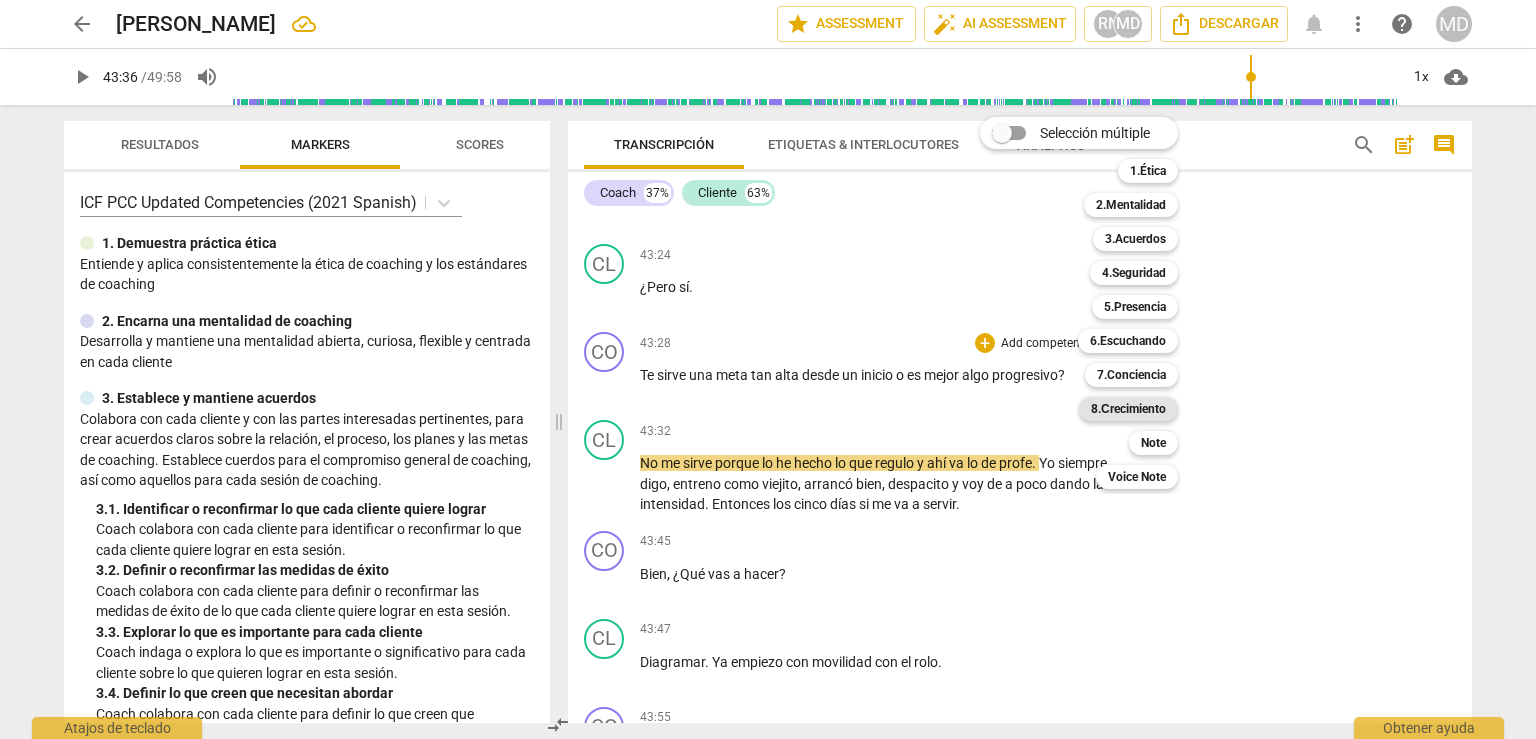 click on "8.Сrecimiento" at bounding box center (1128, 409) 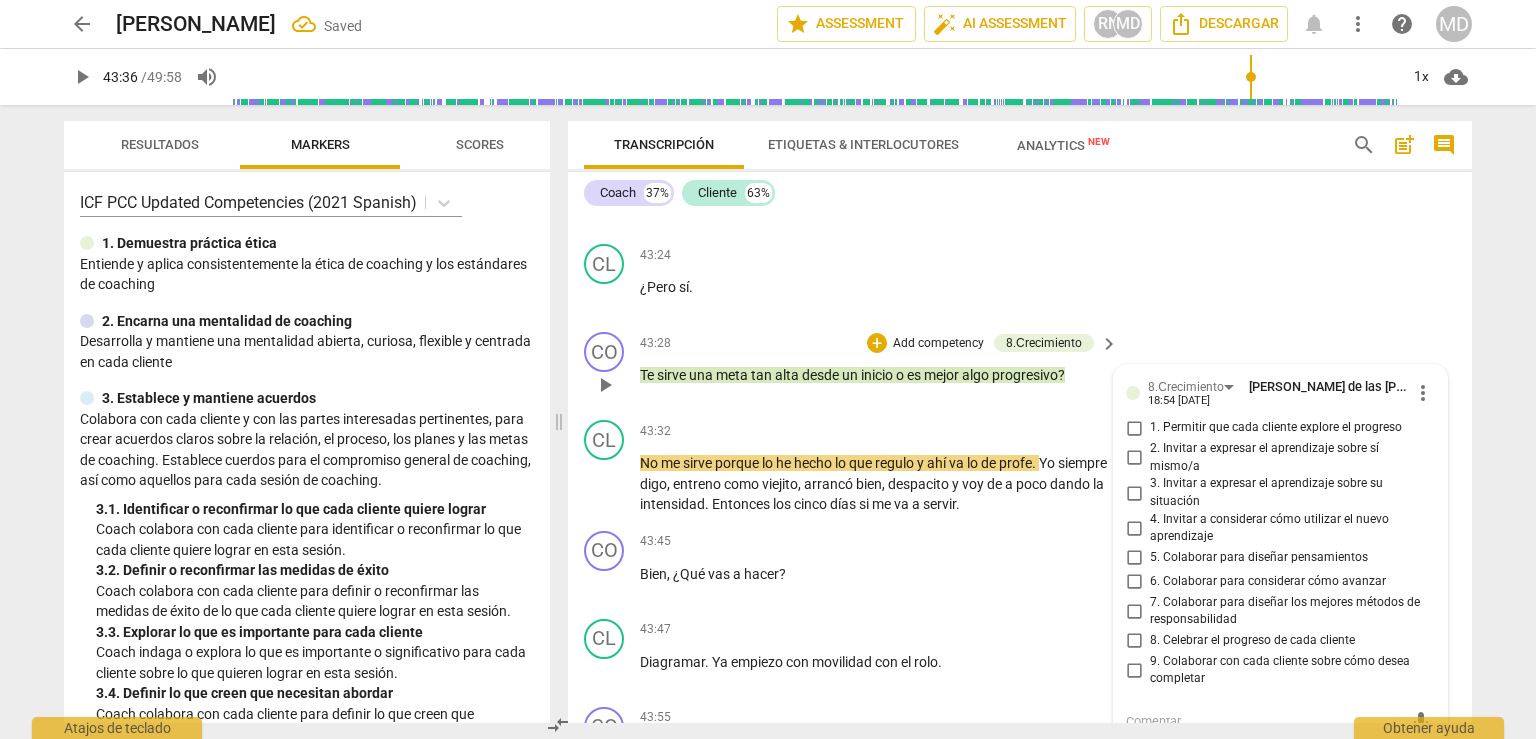 click on "6. Colaborar para considerar cómo avanzar" at bounding box center (1134, 582) 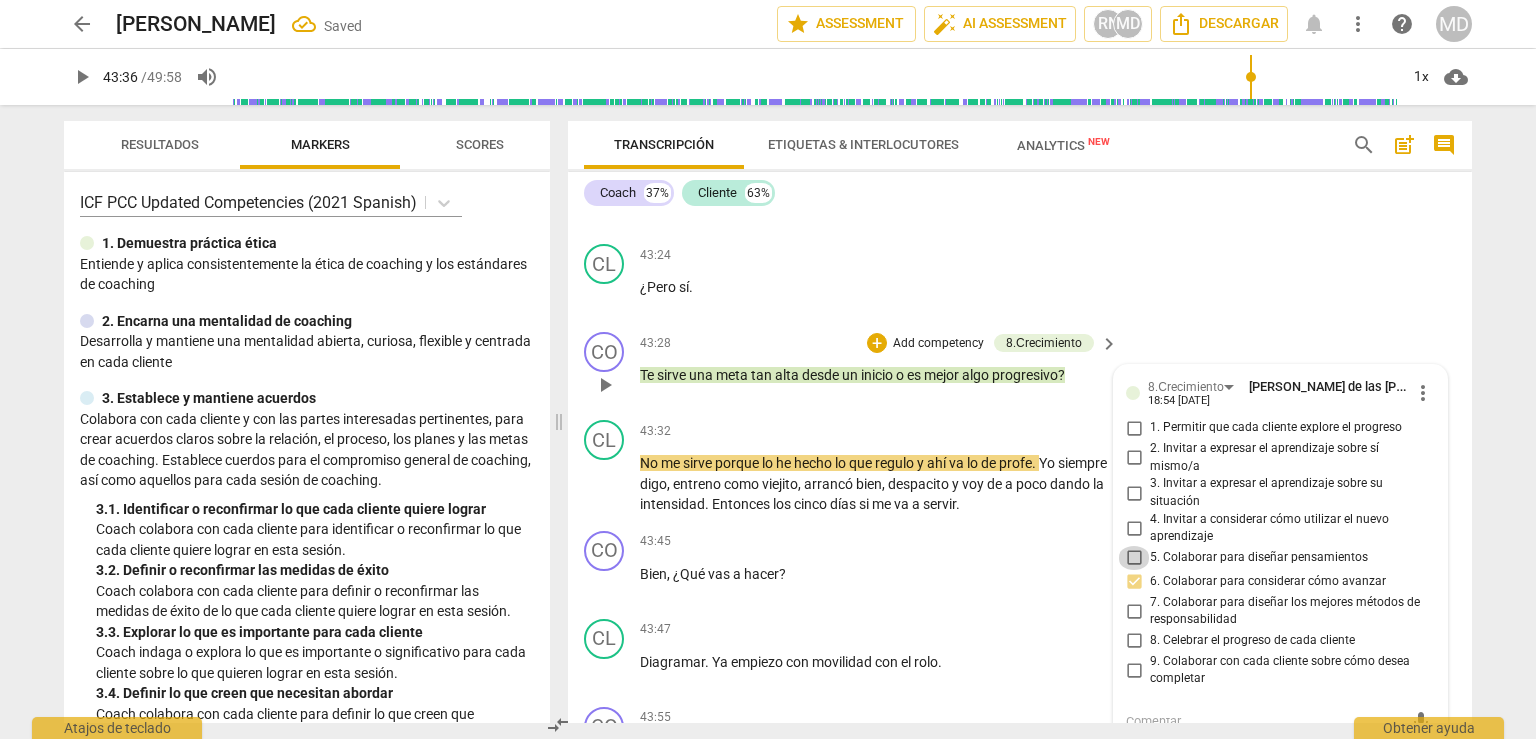 click on "5. Colaborar para diseñar pensamientos" at bounding box center [1134, 558] 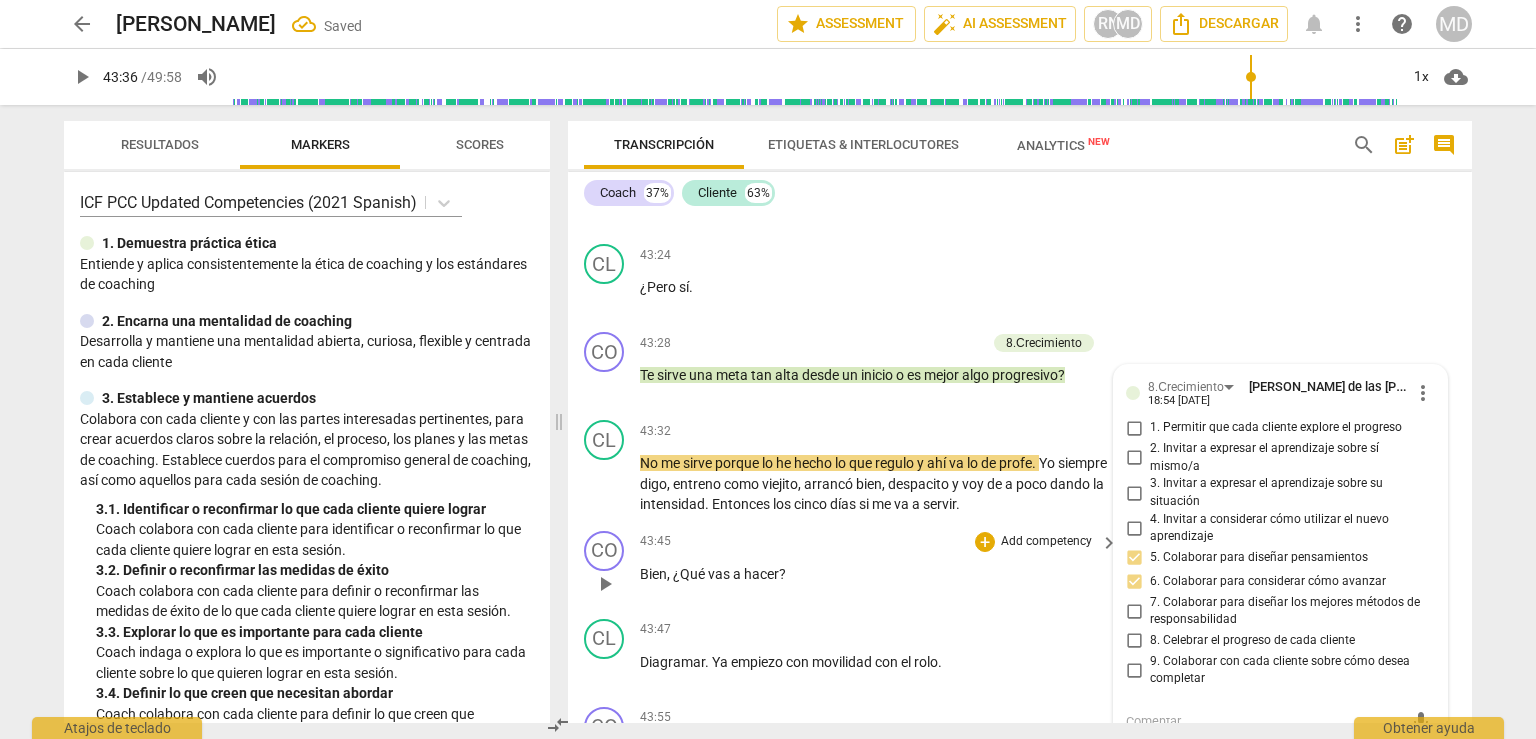 click on "Add competency" at bounding box center (1046, 542) 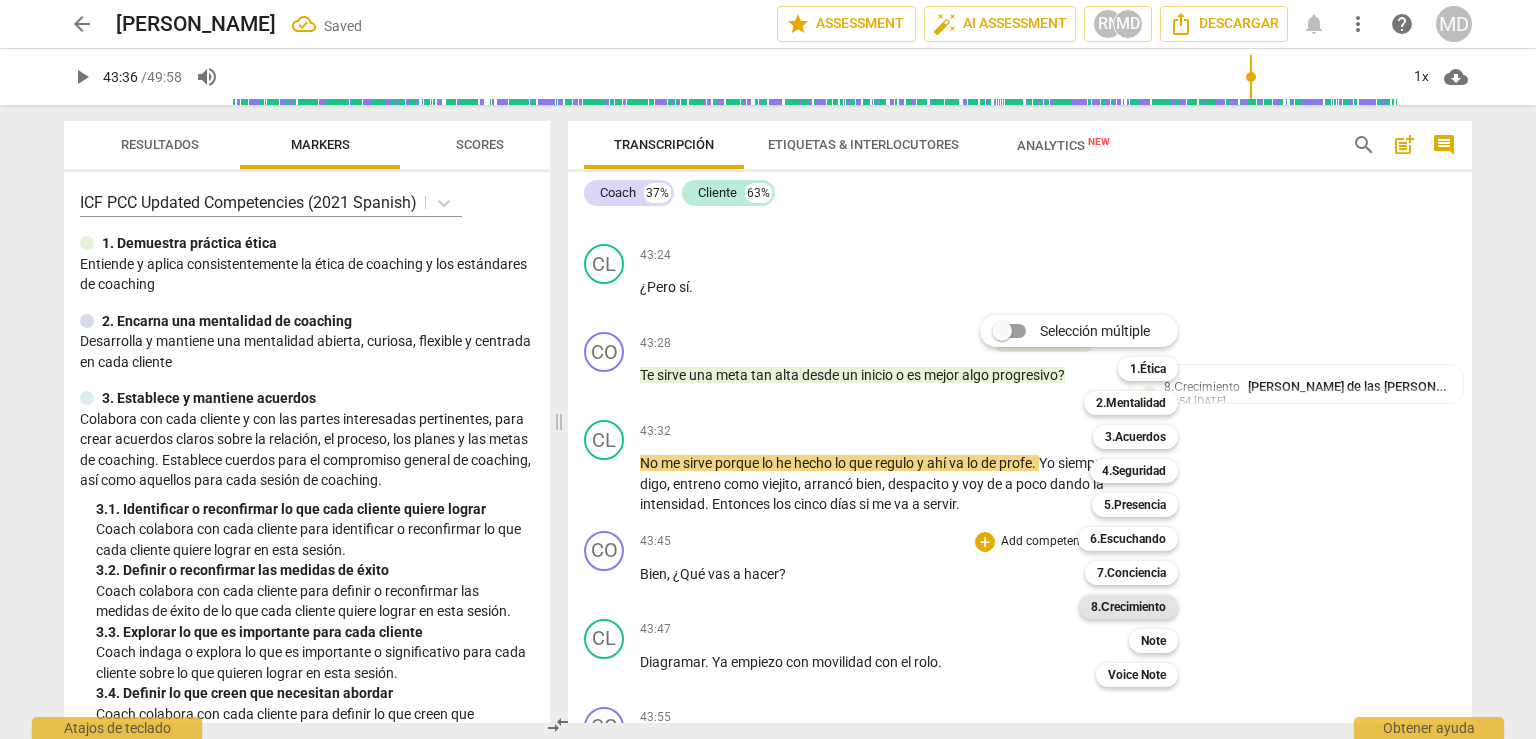 click on "8.Сrecimiento" at bounding box center (1128, 607) 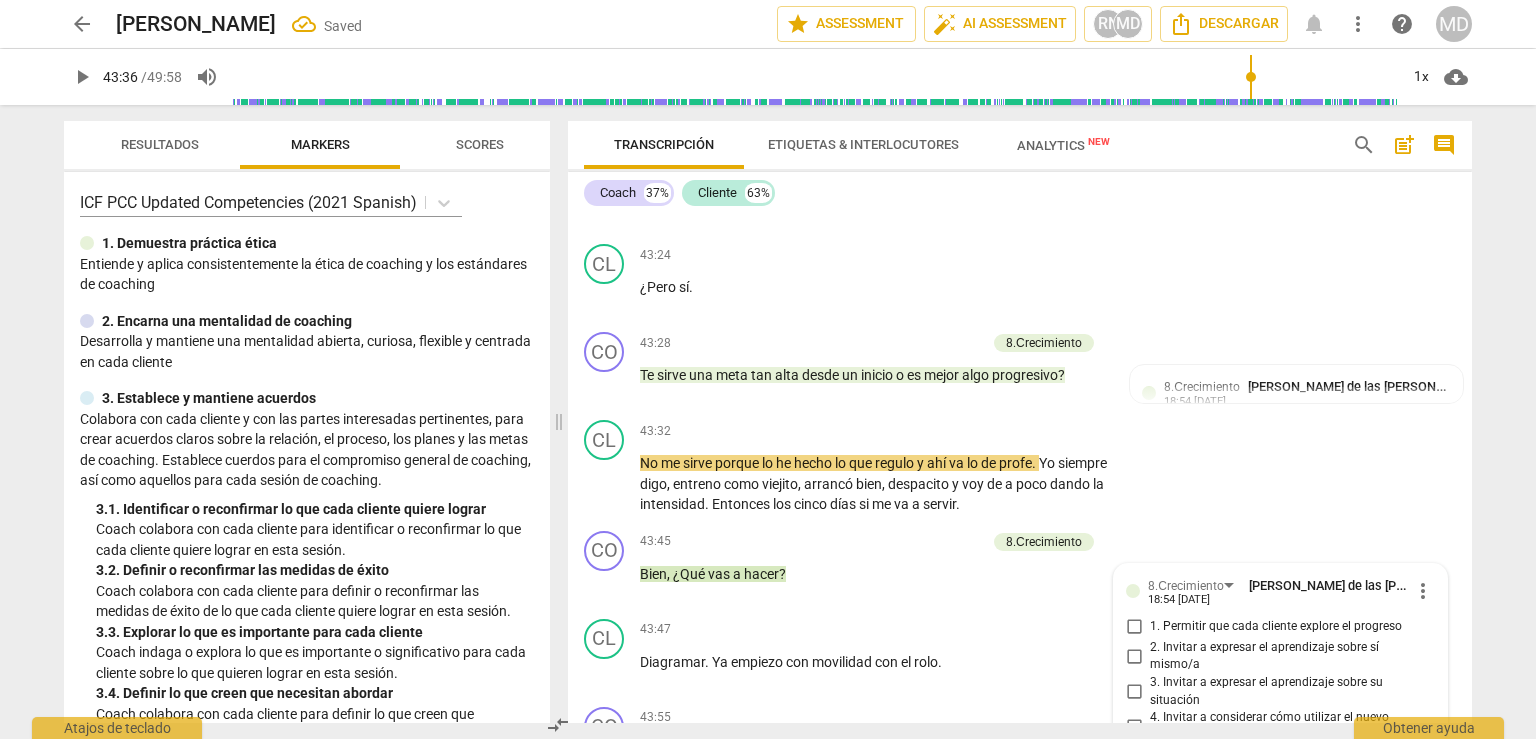 scroll, scrollTop: 22558, scrollLeft: 0, axis: vertical 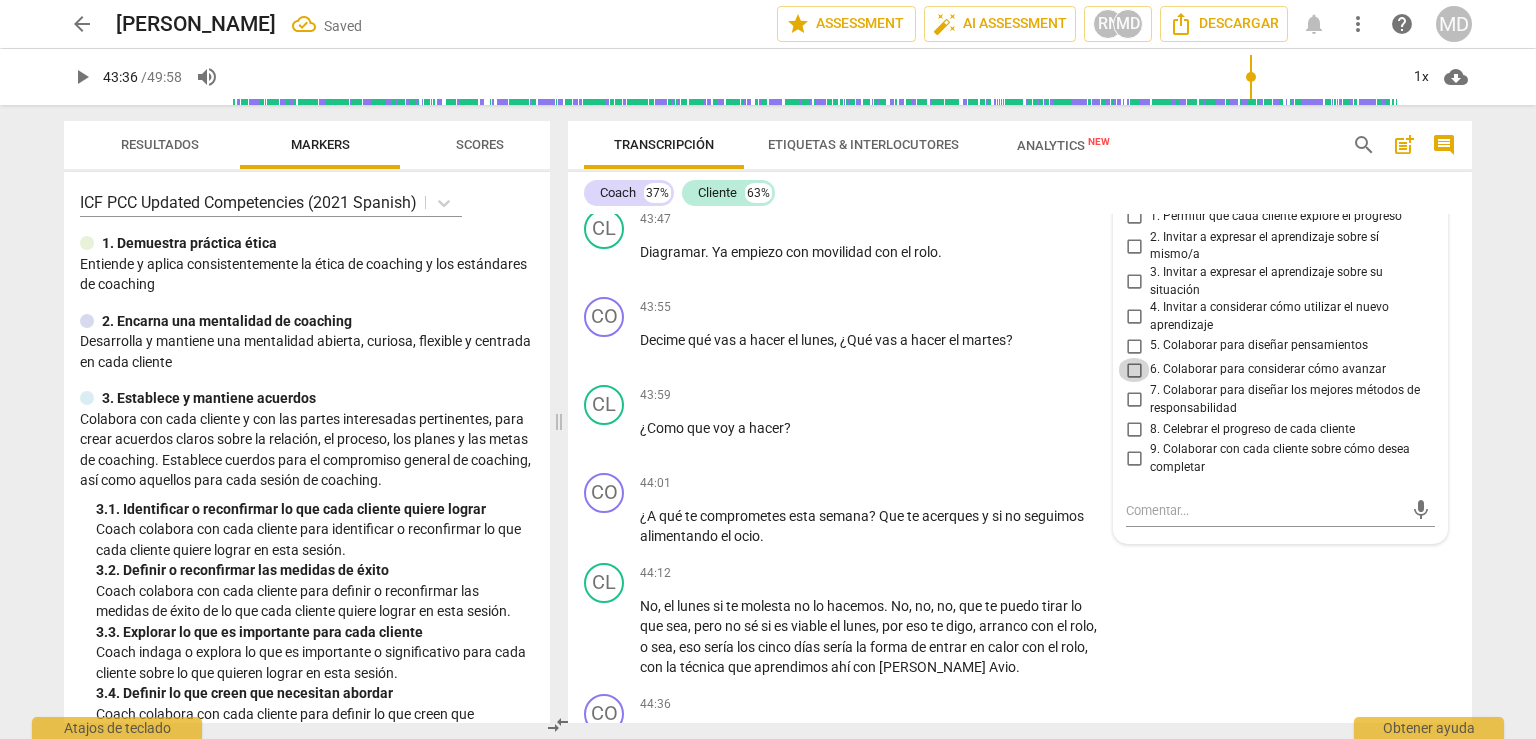 click on "6. Colaborar para considerar cómo avanzar" at bounding box center [1134, 370] 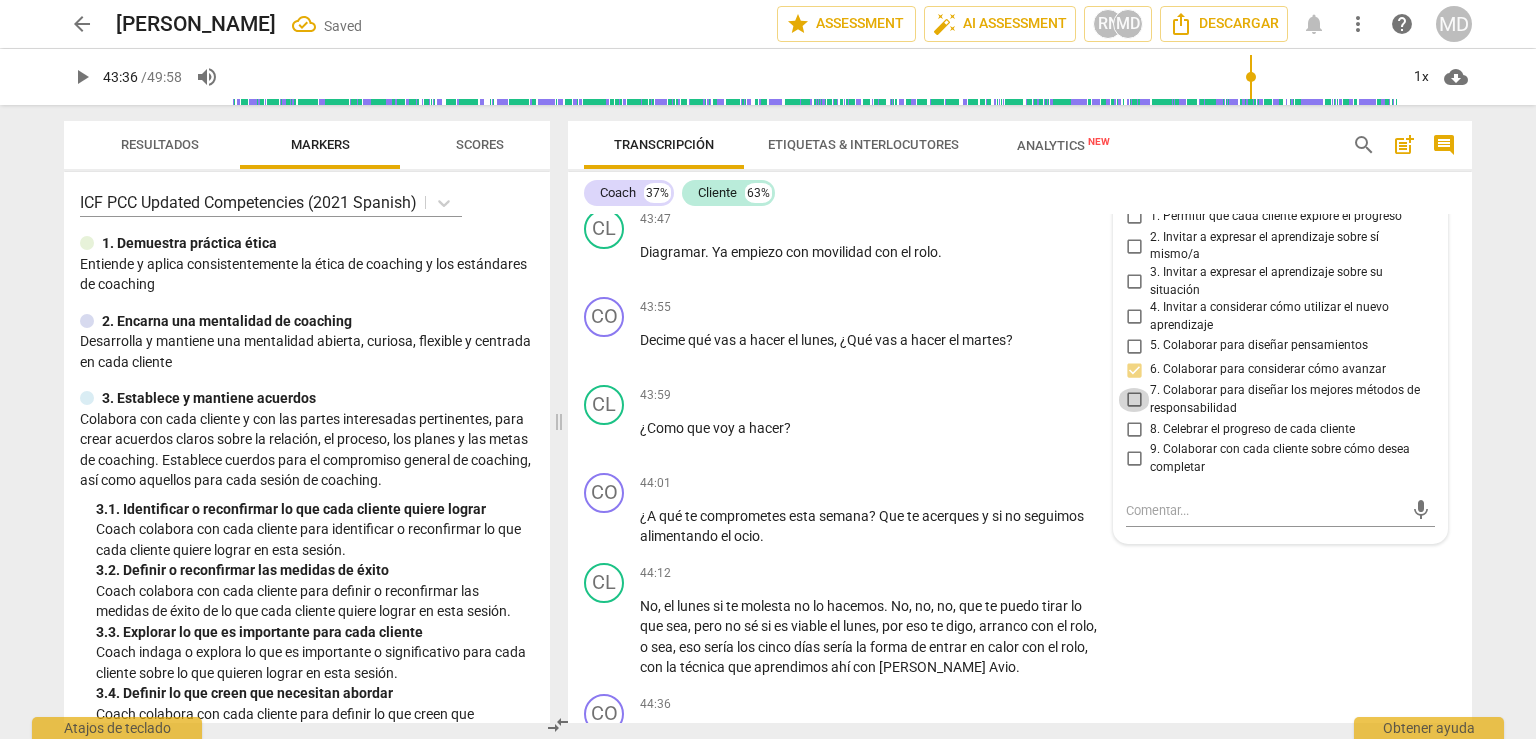click on "7. Colaborar para diseñar los mejores métodos de responsabilidad" at bounding box center [1134, 400] 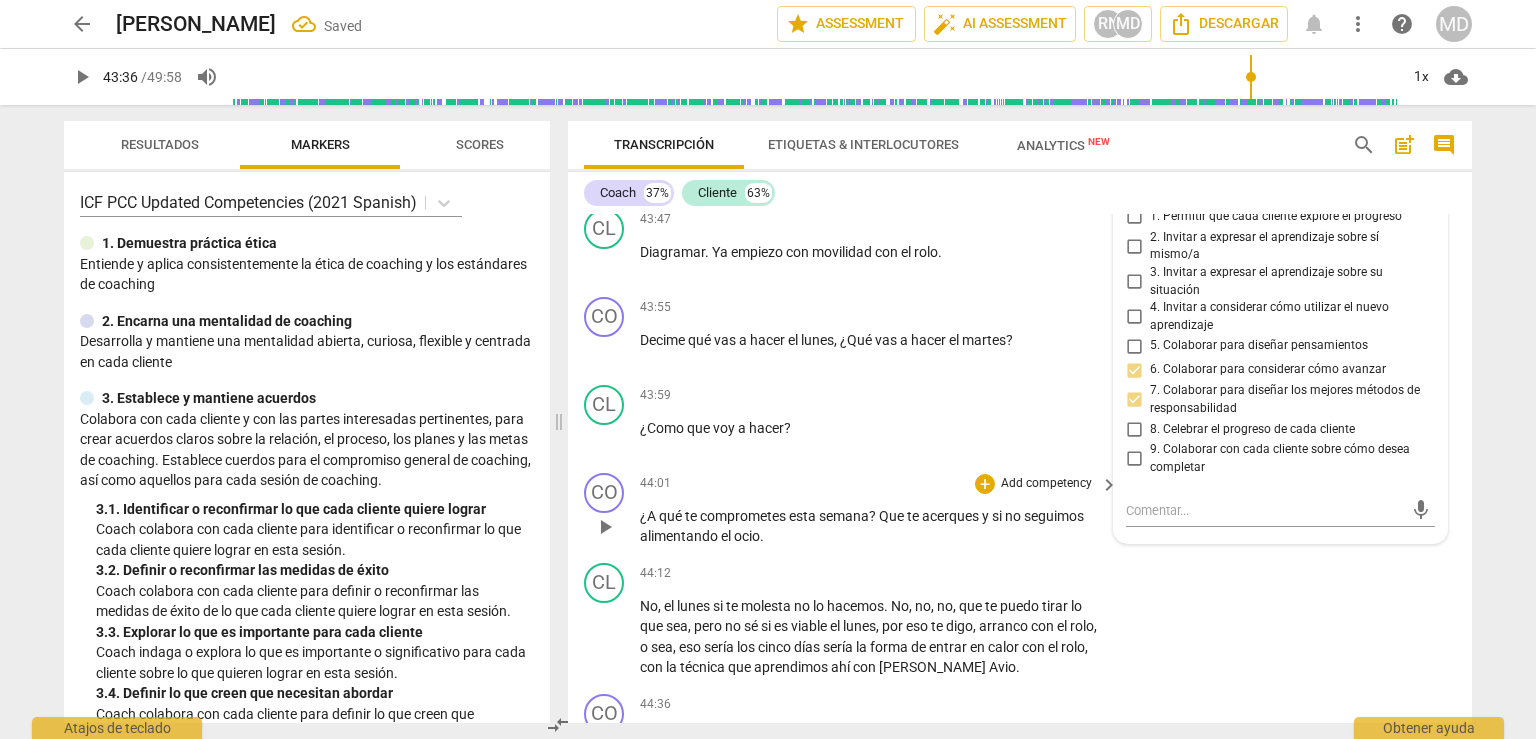 click on "Add competency" at bounding box center (1046, 484) 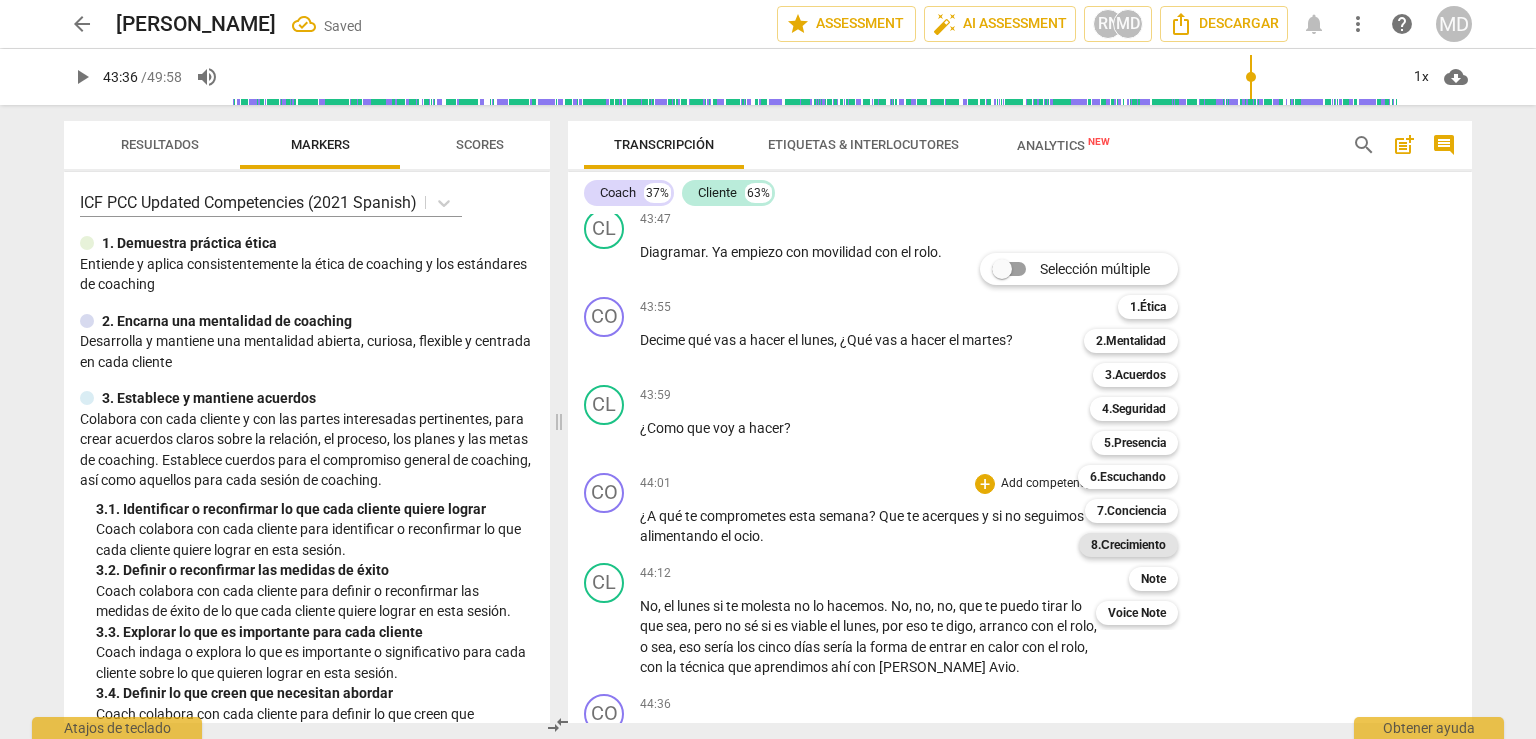 click on "8.Сrecimiento" at bounding box center [1128, 545] 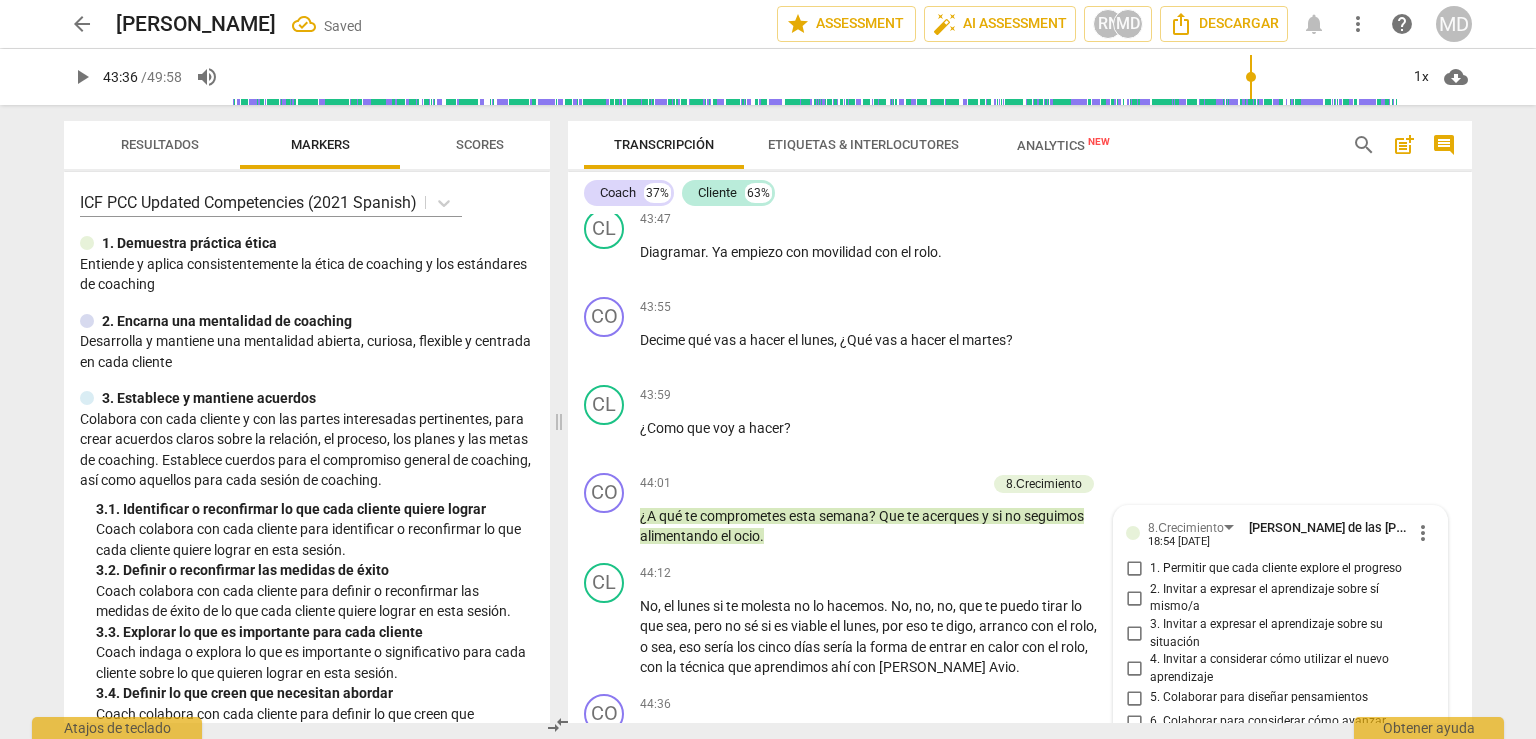 scroll, scrollTop: 22907, scrollLeft: 0, axis: vertical 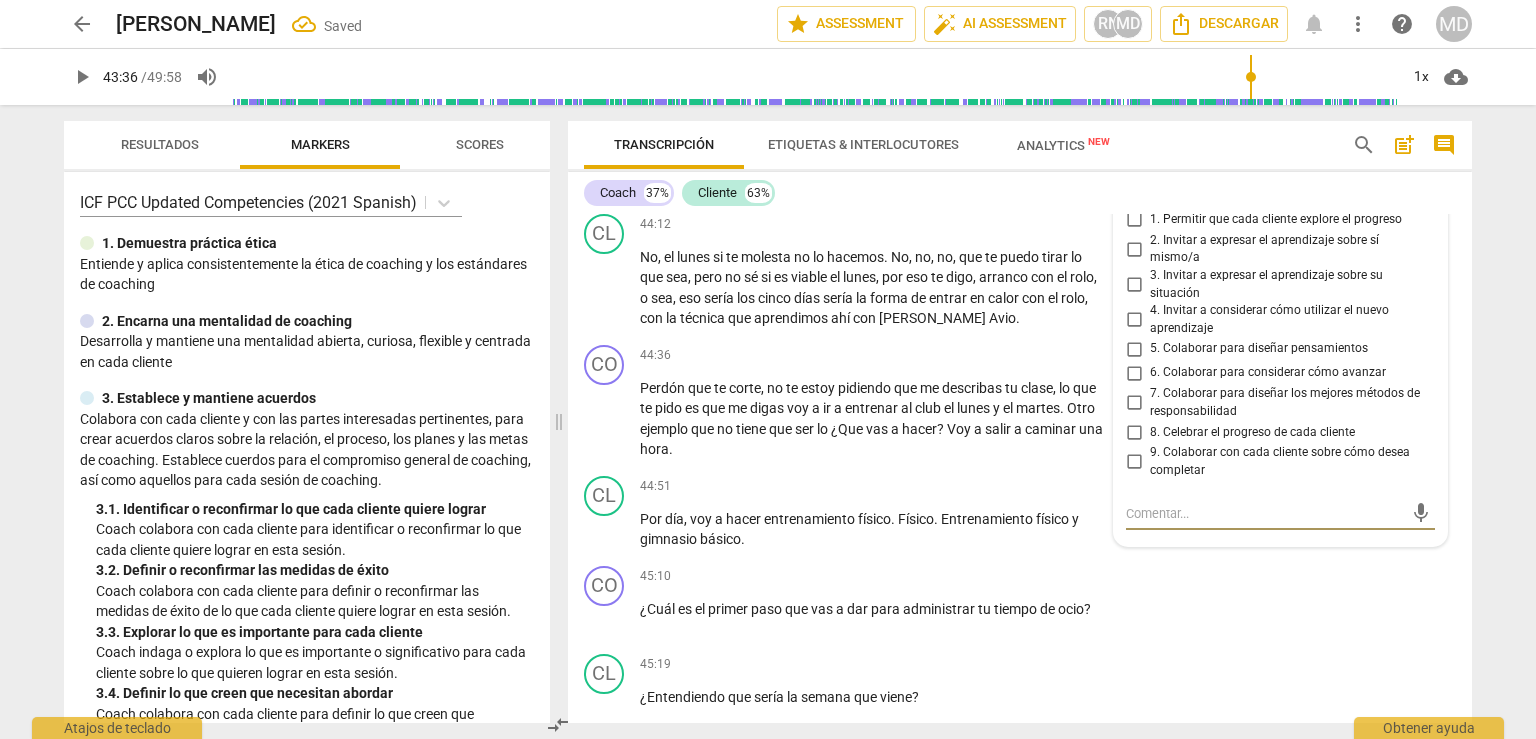 click on "8. Celebrar el progreso de cada cliente" at bounding box center [1134, 432] 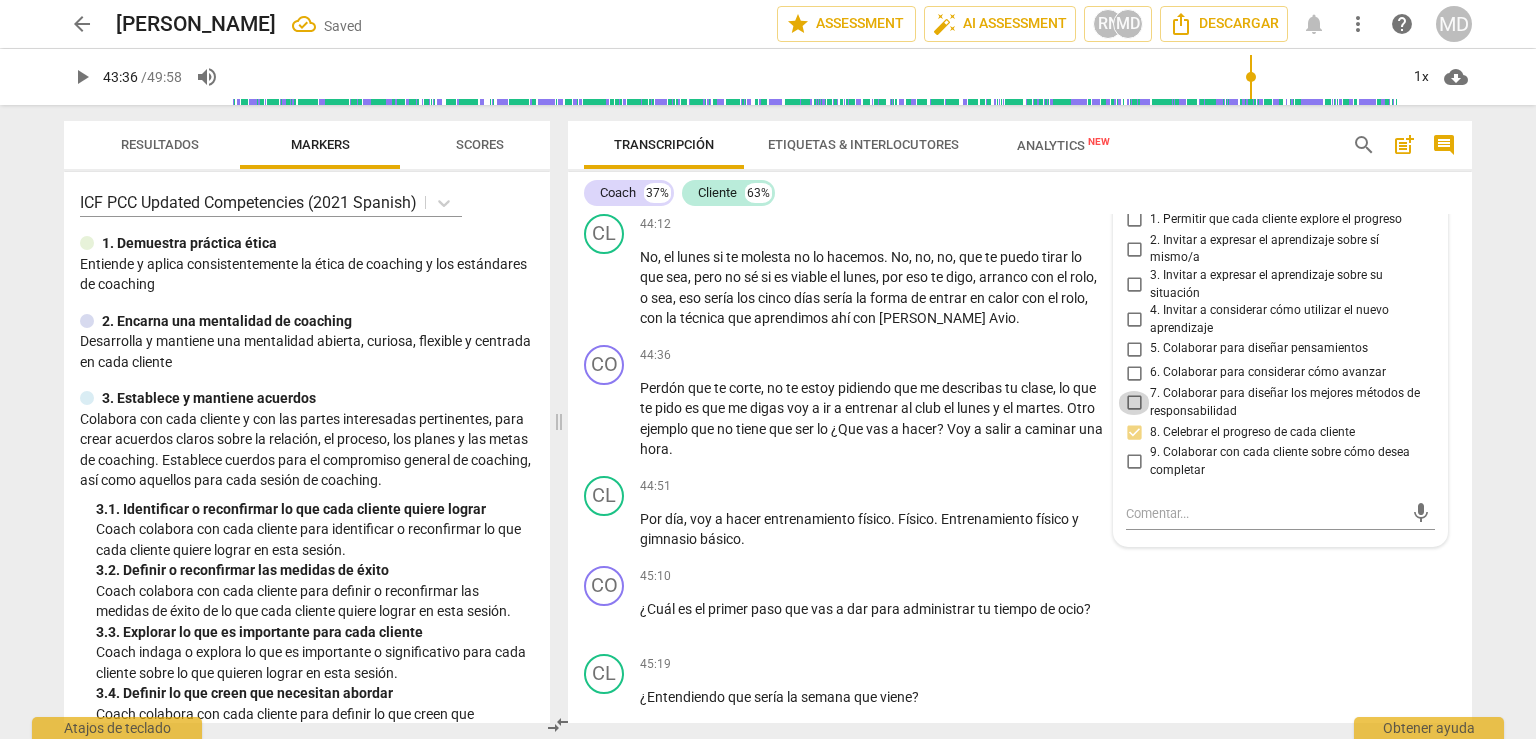 click on "7. Colaborar para diseñar los mejores métodos de responsabilidad" at bounding box center (1134, 403) 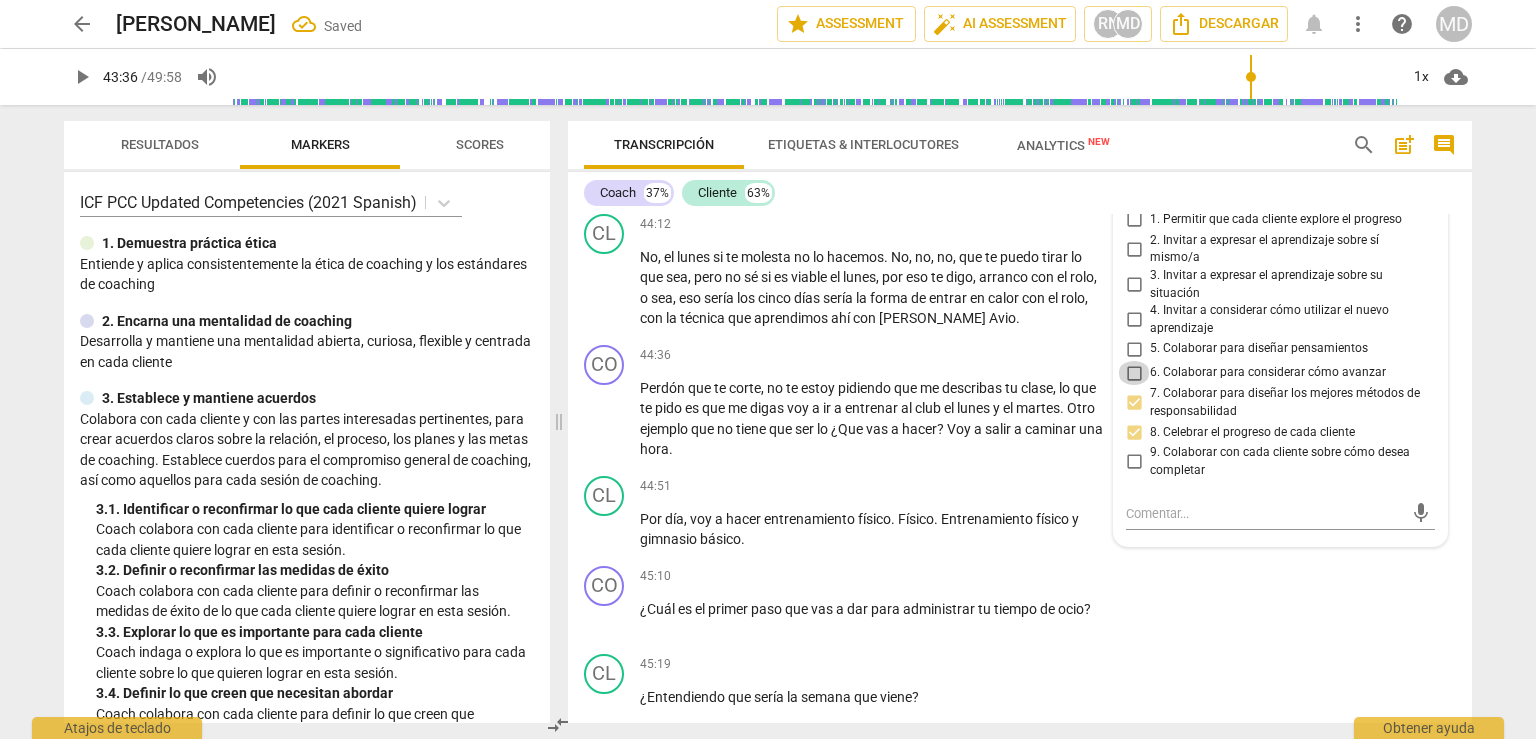 click on "6. Colaborar para considerar cómo avanzar" at bounding box center (1134, 373) 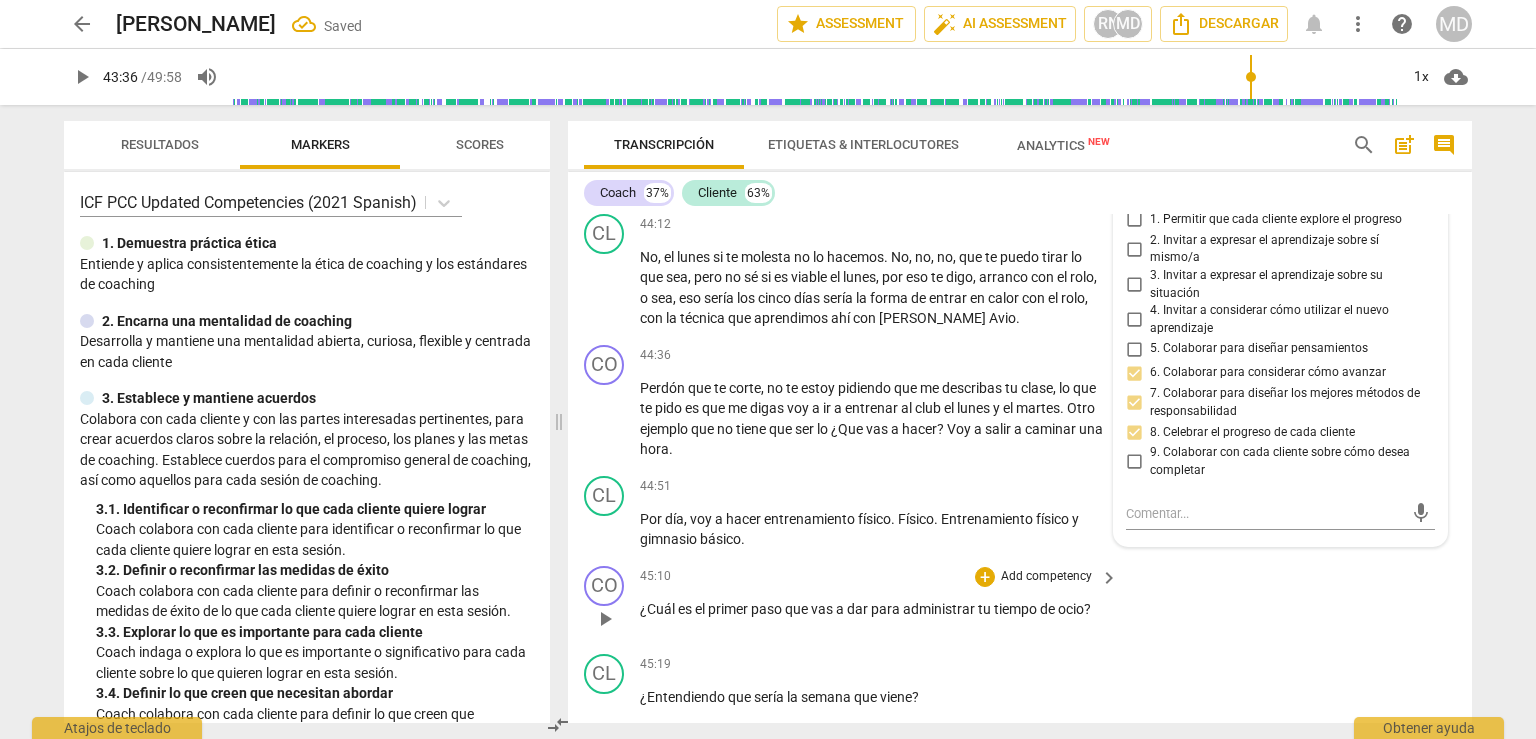 scroll, scrollTop: 23007, scrollLeft: 0, axis: vertical 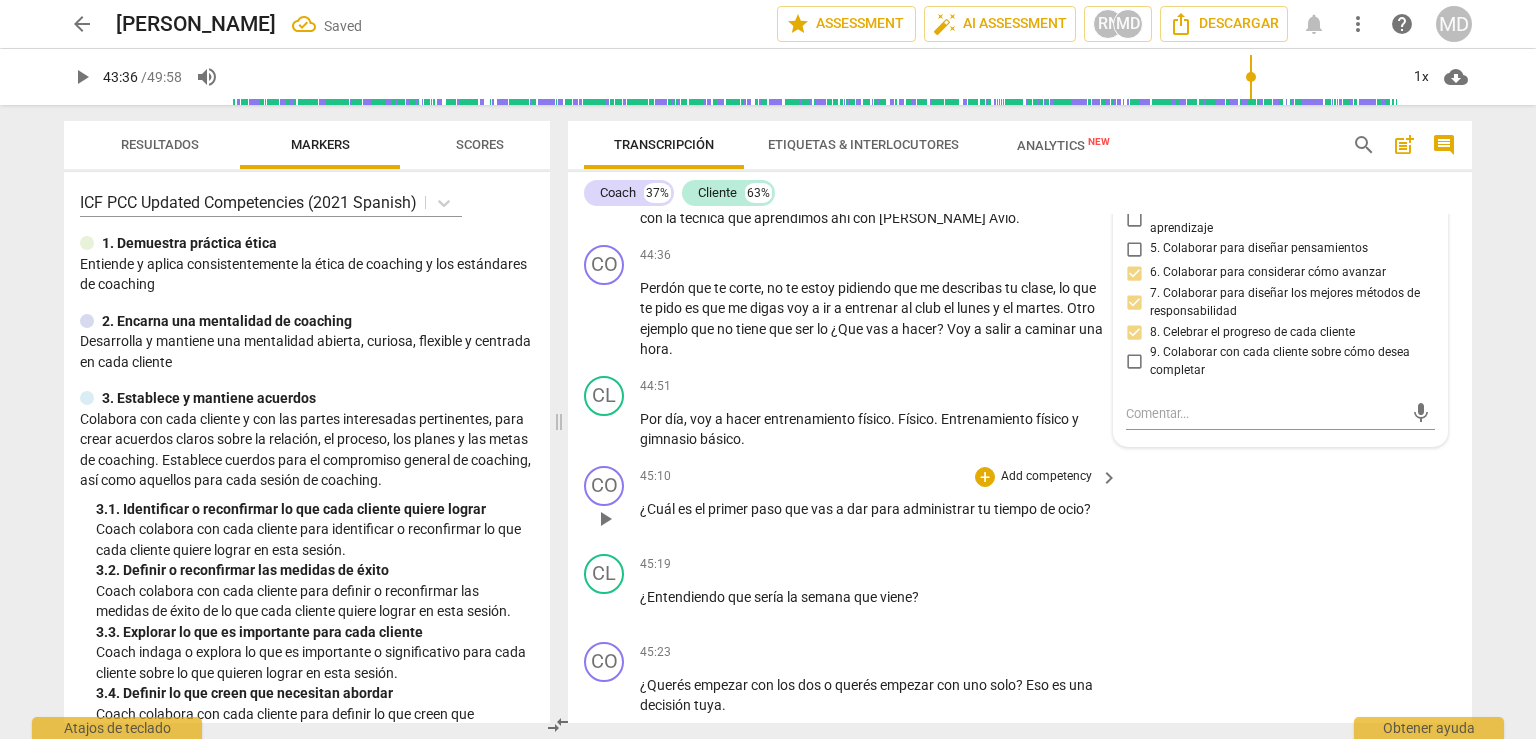 click on "Add competency" at bounding box center (1046, 477) 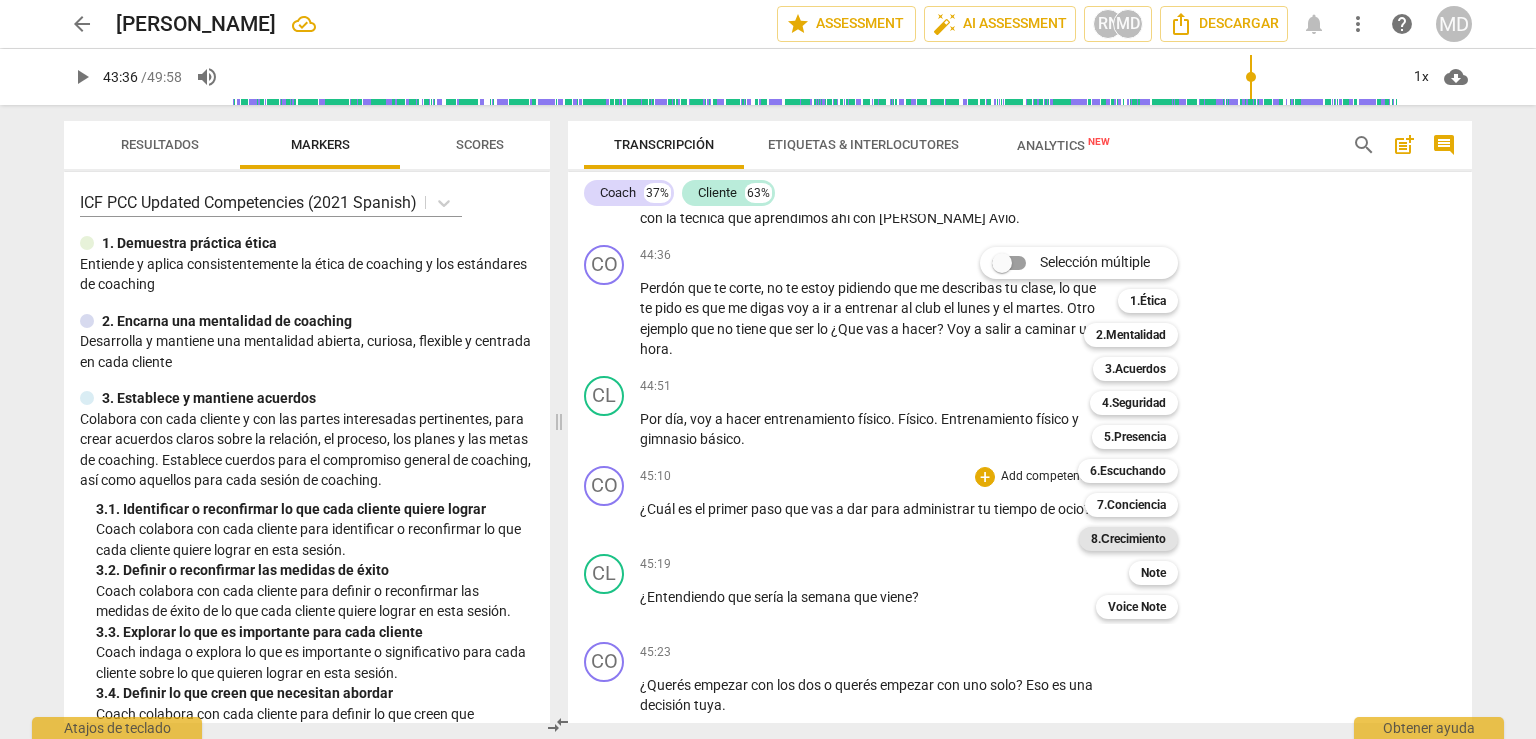 click on "8.Сrecimiento" at bounding box center [1128, 539] 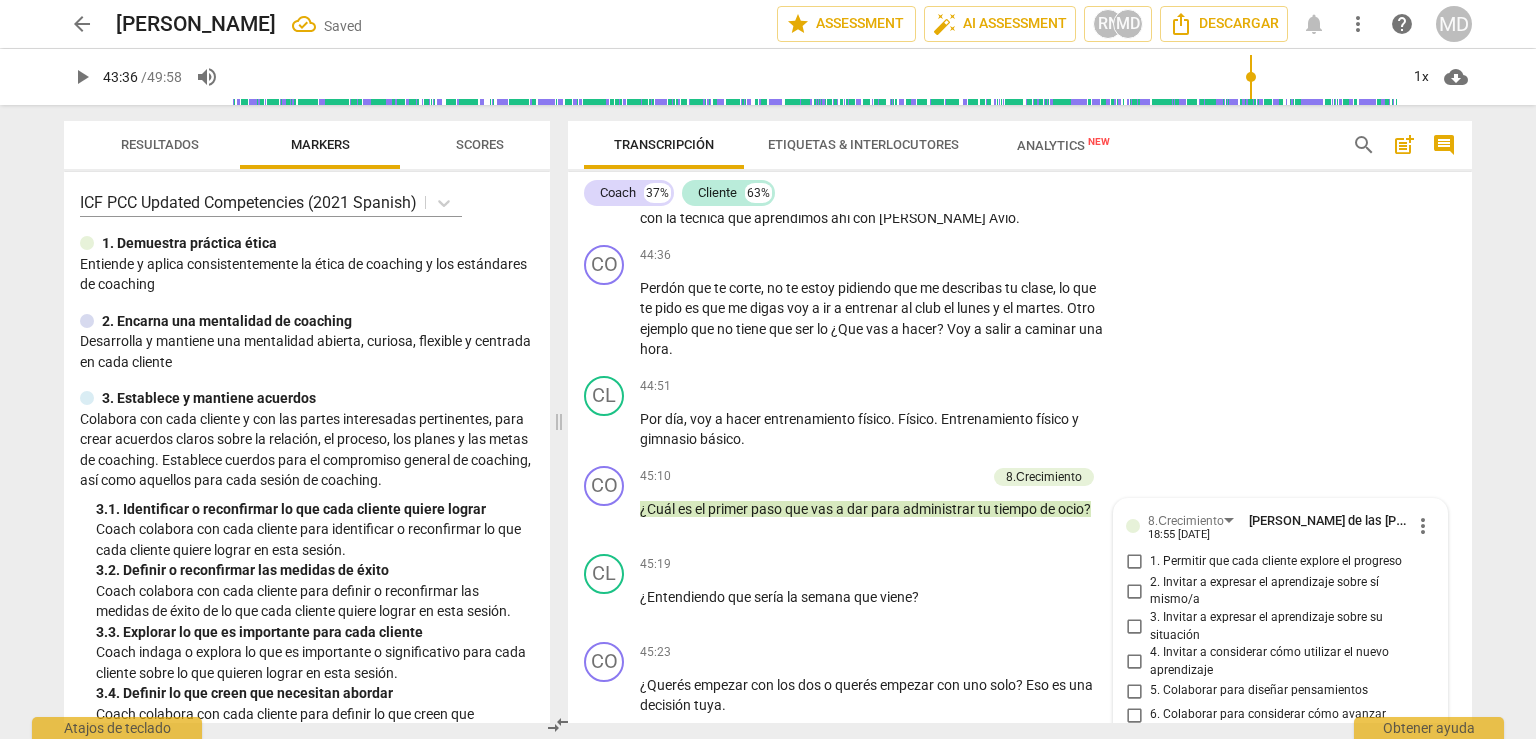 scroll, scrollTop: 23349, scrollLeft: 0, axis: vertical 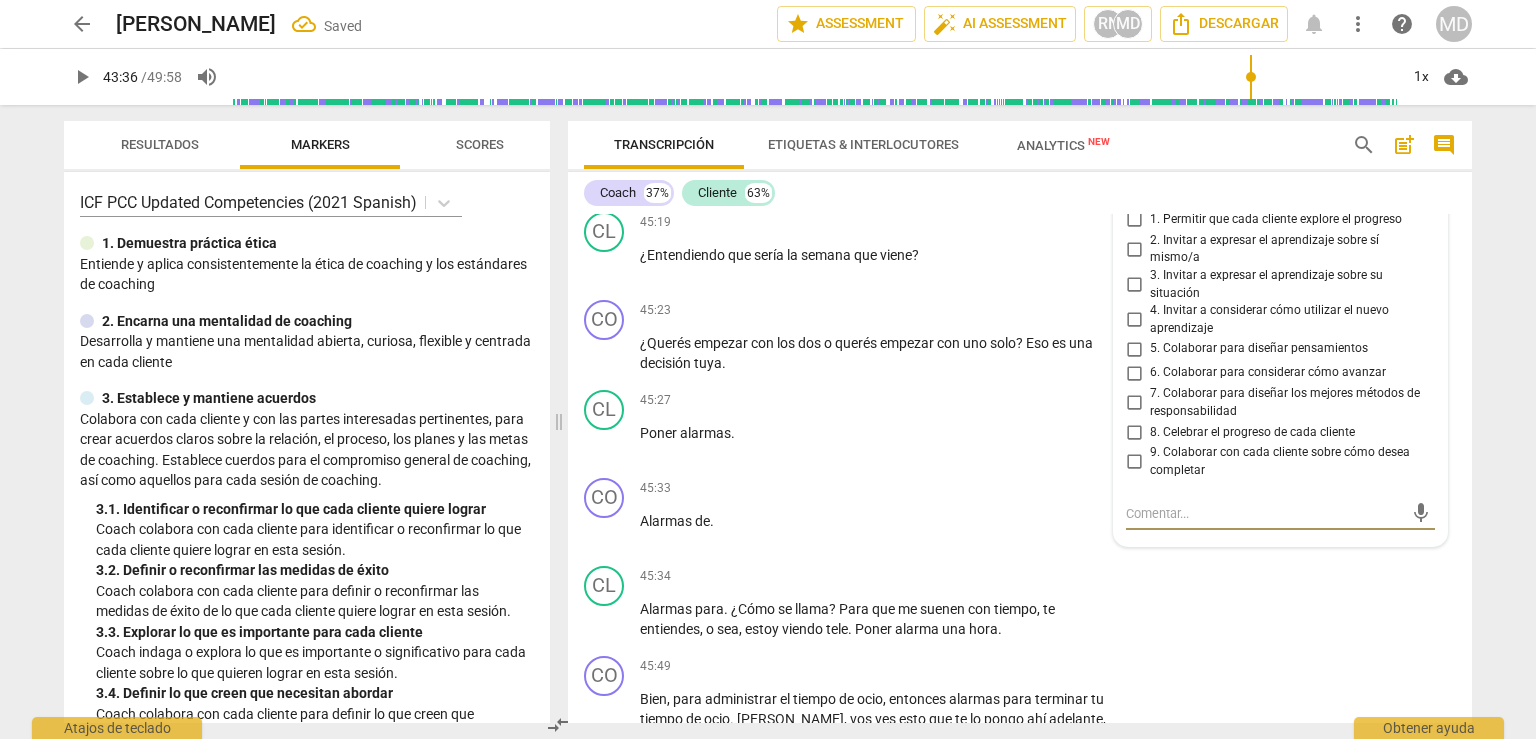 click on "7. Colaborar para diseñar los mejores métodos de responsabilidad" at bounding box center [1134, 403] 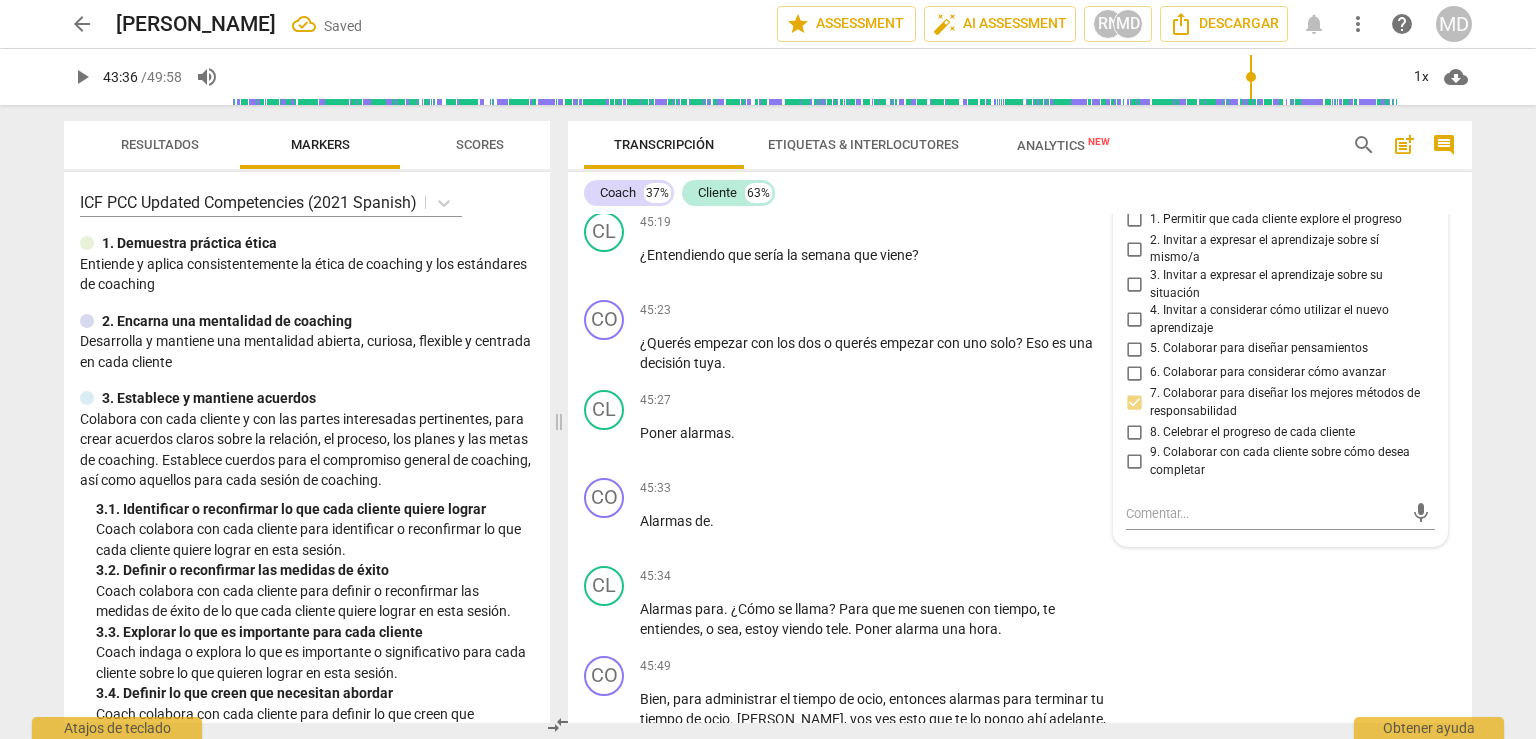 click on "6. Colaborar para considerar cómo avanzar" at bounding box center [1134, 373] 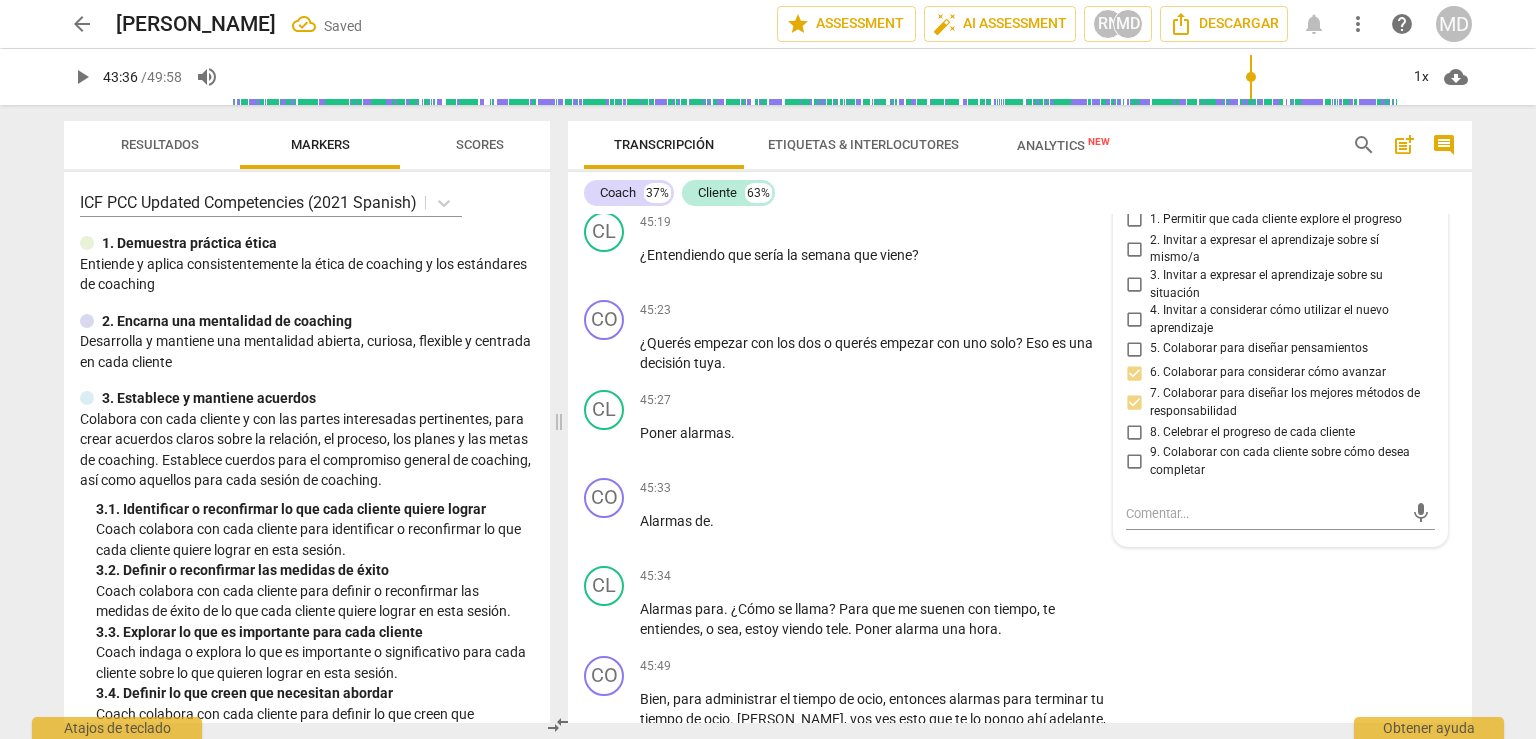 click on "5. Colaborar para diseñar pensamientos" at bounding box center [1134, 349] 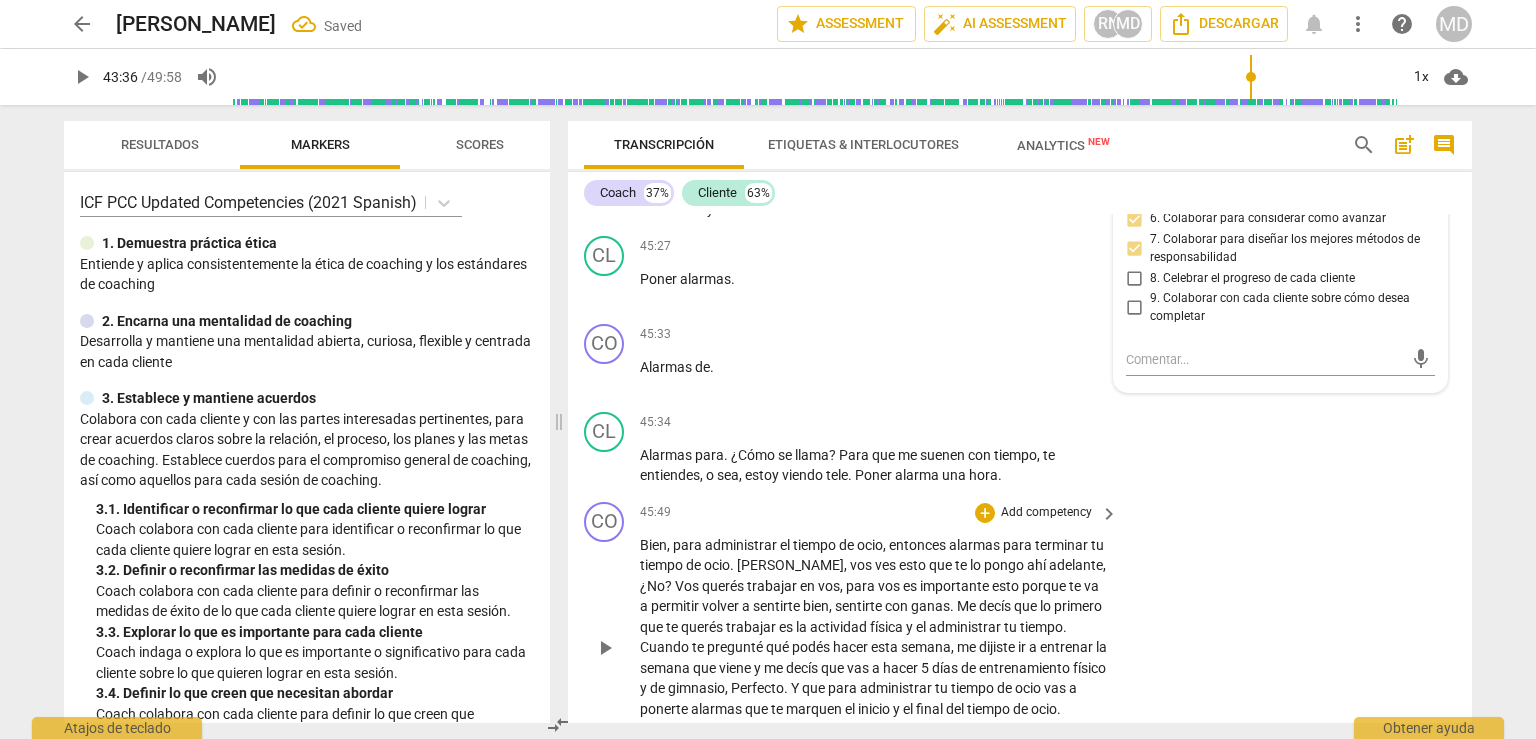 scroll, scrollTop: 23549, scrollLeft: 0, axis: vertical 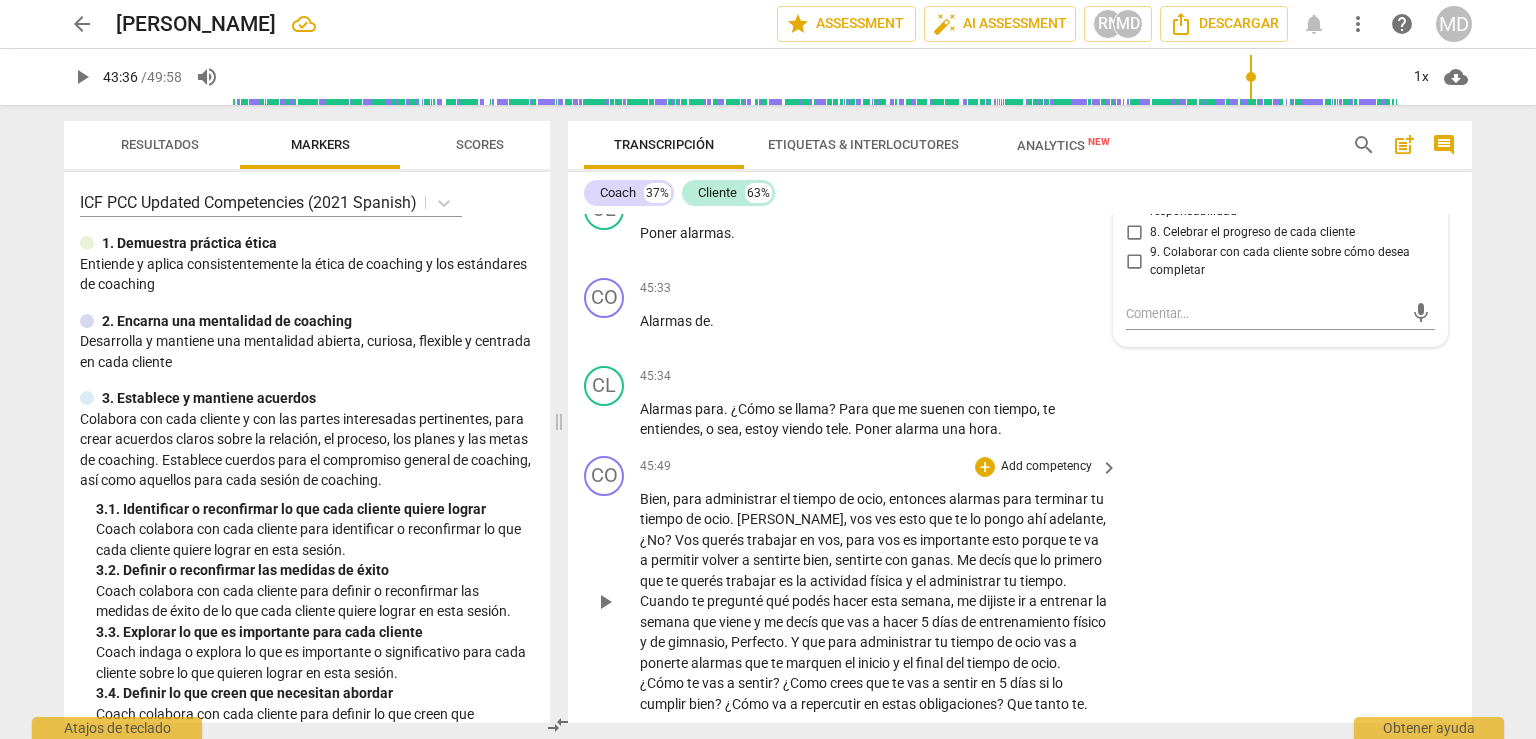 click on "Add competency" at bounding box center [1046, 467] 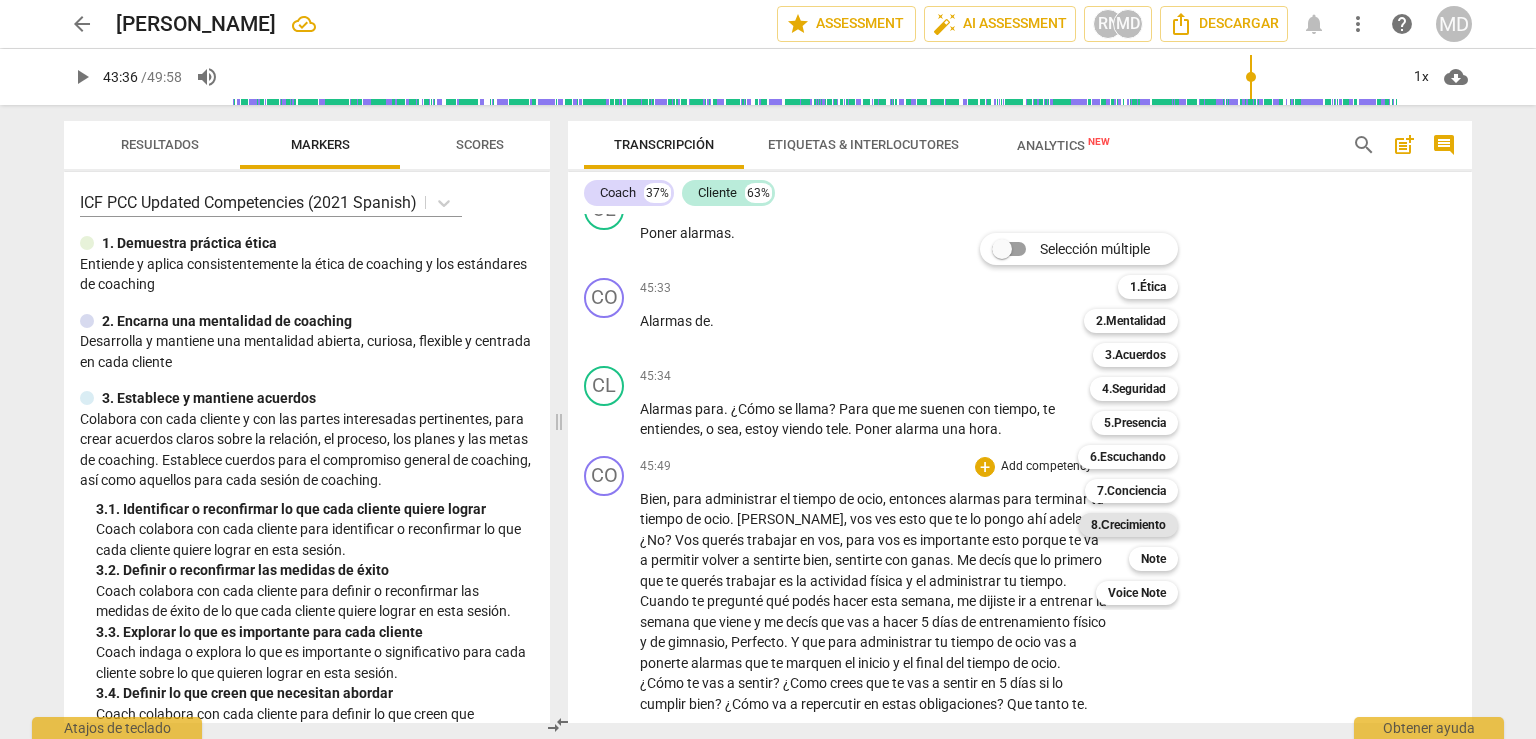 click on "8.Сrecimiento" at bounding box center [1128, 525] 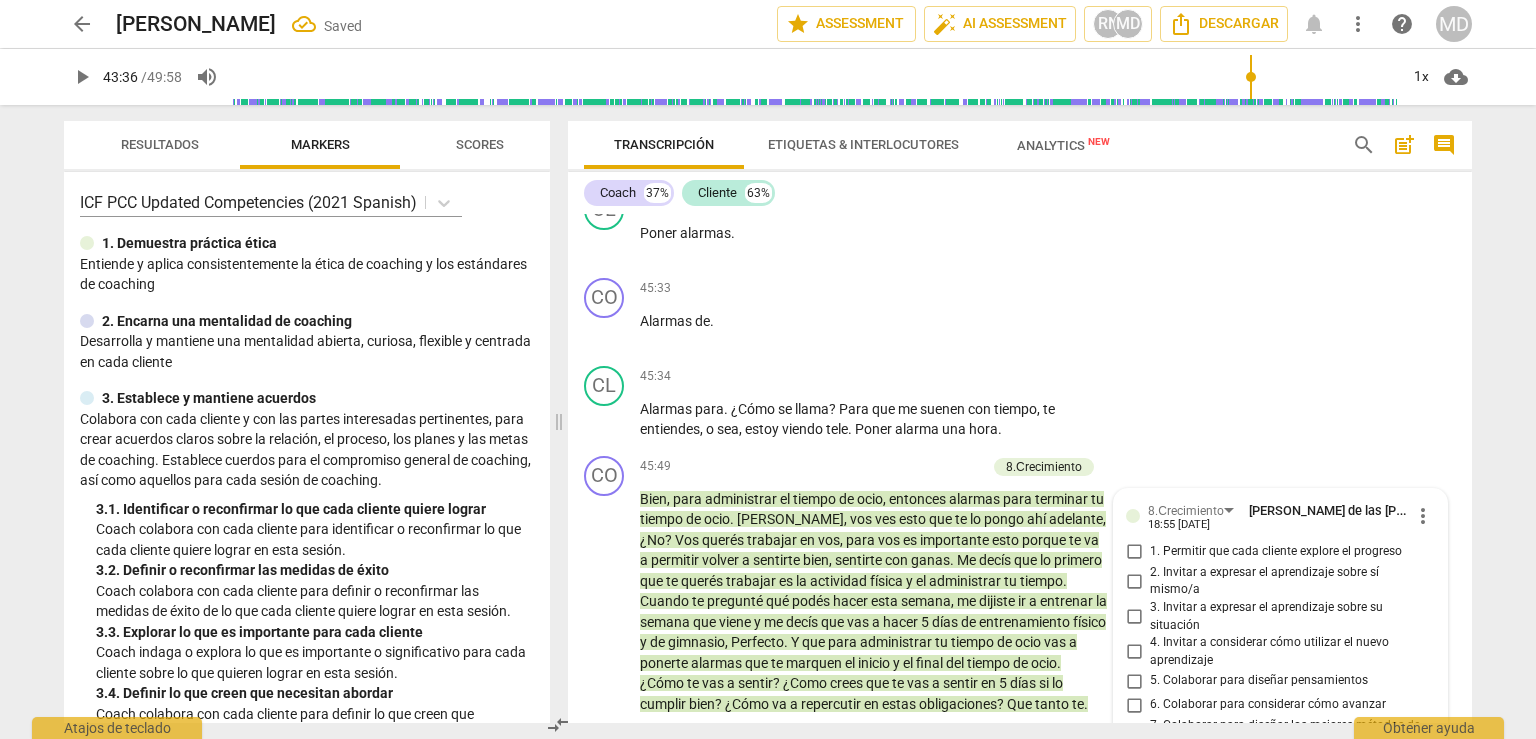 scroll, scrollTop: 23878, scrollLeft: 0, axis: vertical 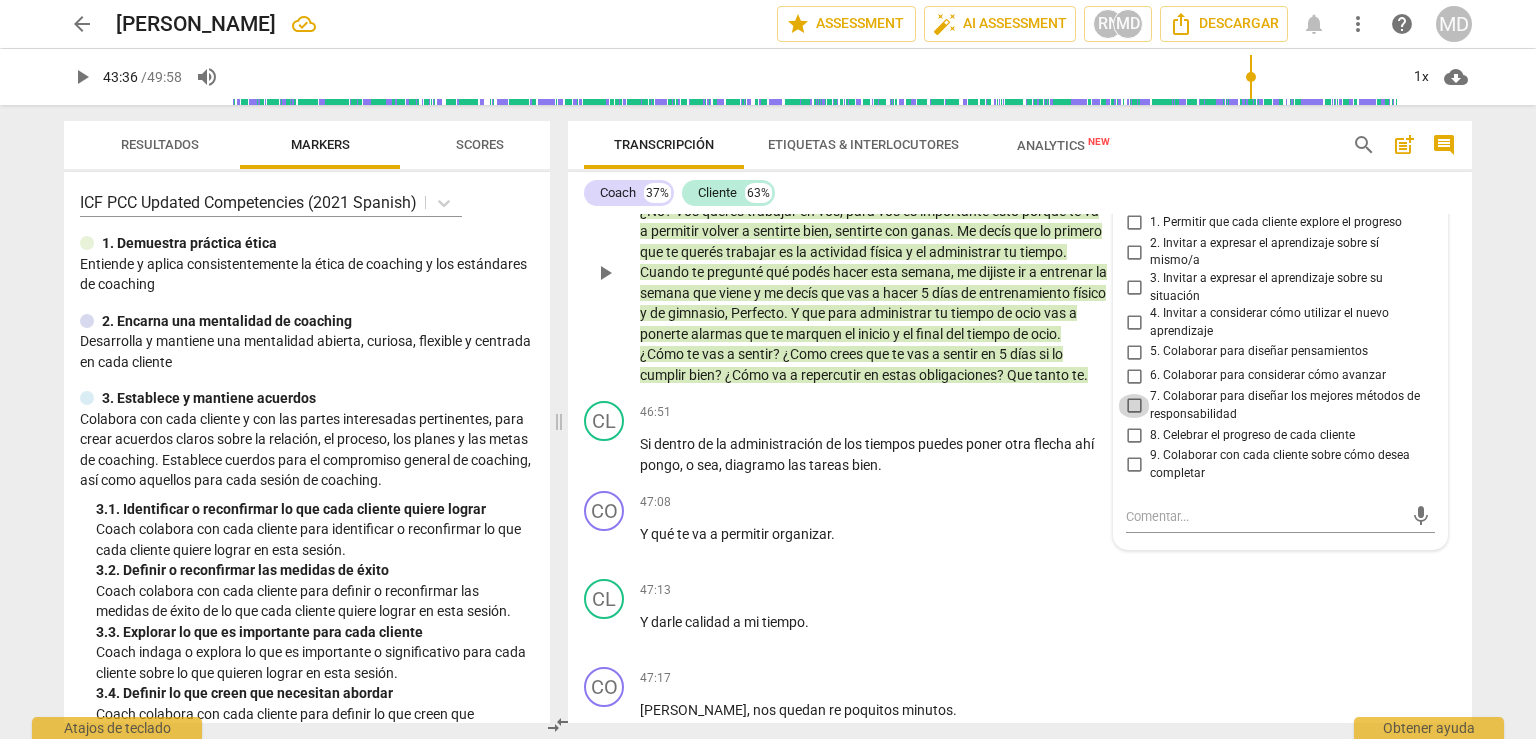 click on "7. Colaborar para diseñar los mejores métodos de responsabilidad" at bounding box center [1134, 406] 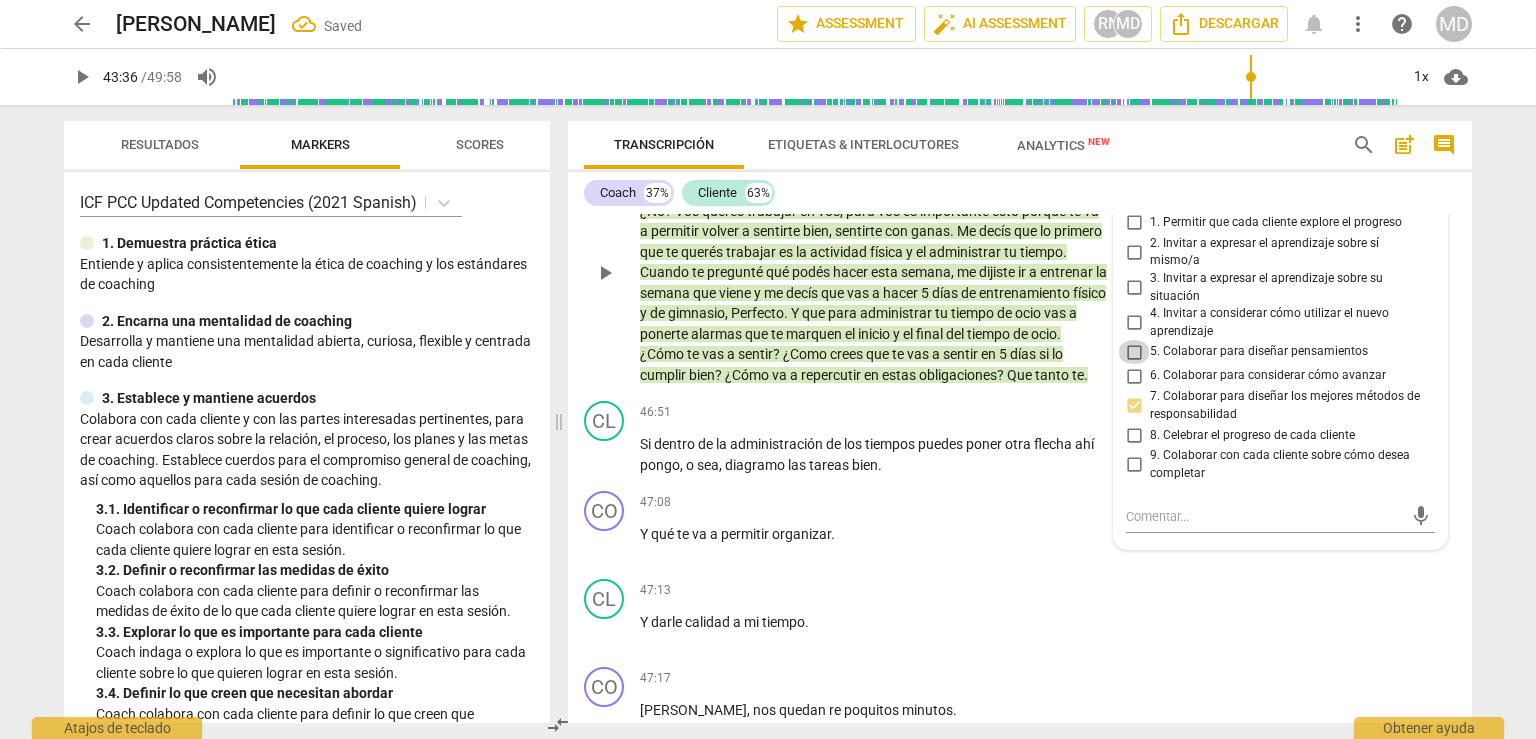 click on "5. Colaborar para diseñar pensamientos" at bounding box center [1134, 352] 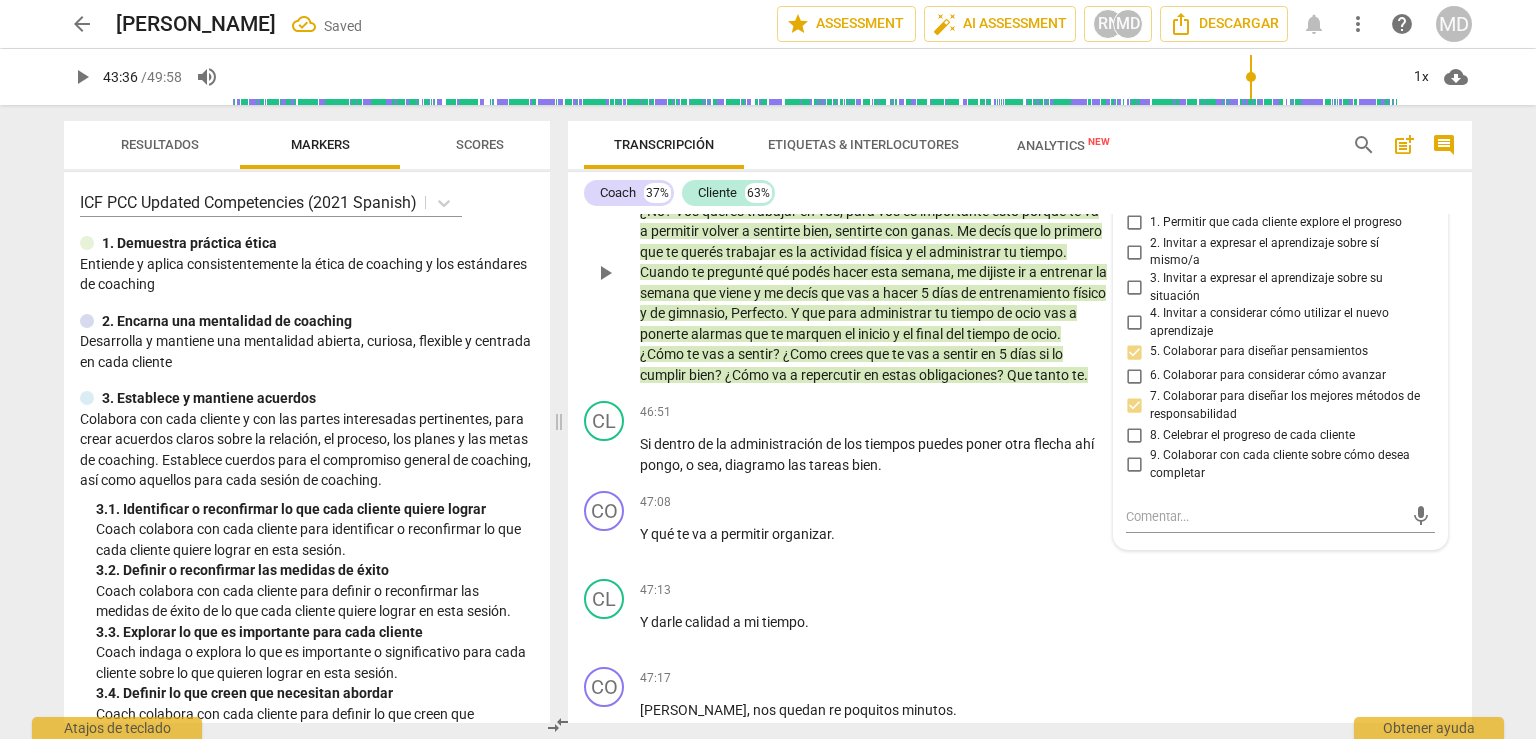 click on "4. Invitar a considerar cómo utilizar el nuevo aprendizaje" at bounding box center [1134, 323] 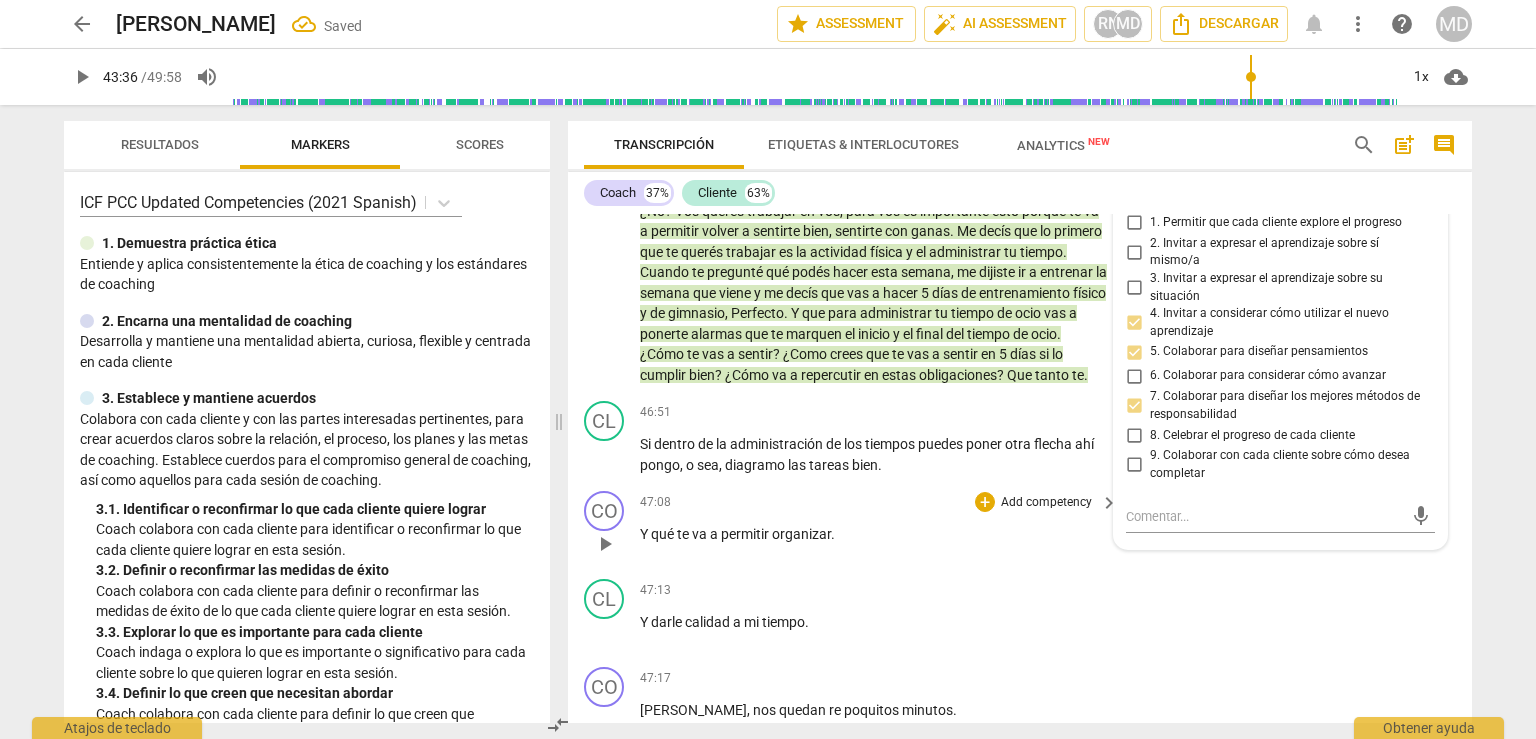 click on "Add competency" at bounding box center [1046, 503] 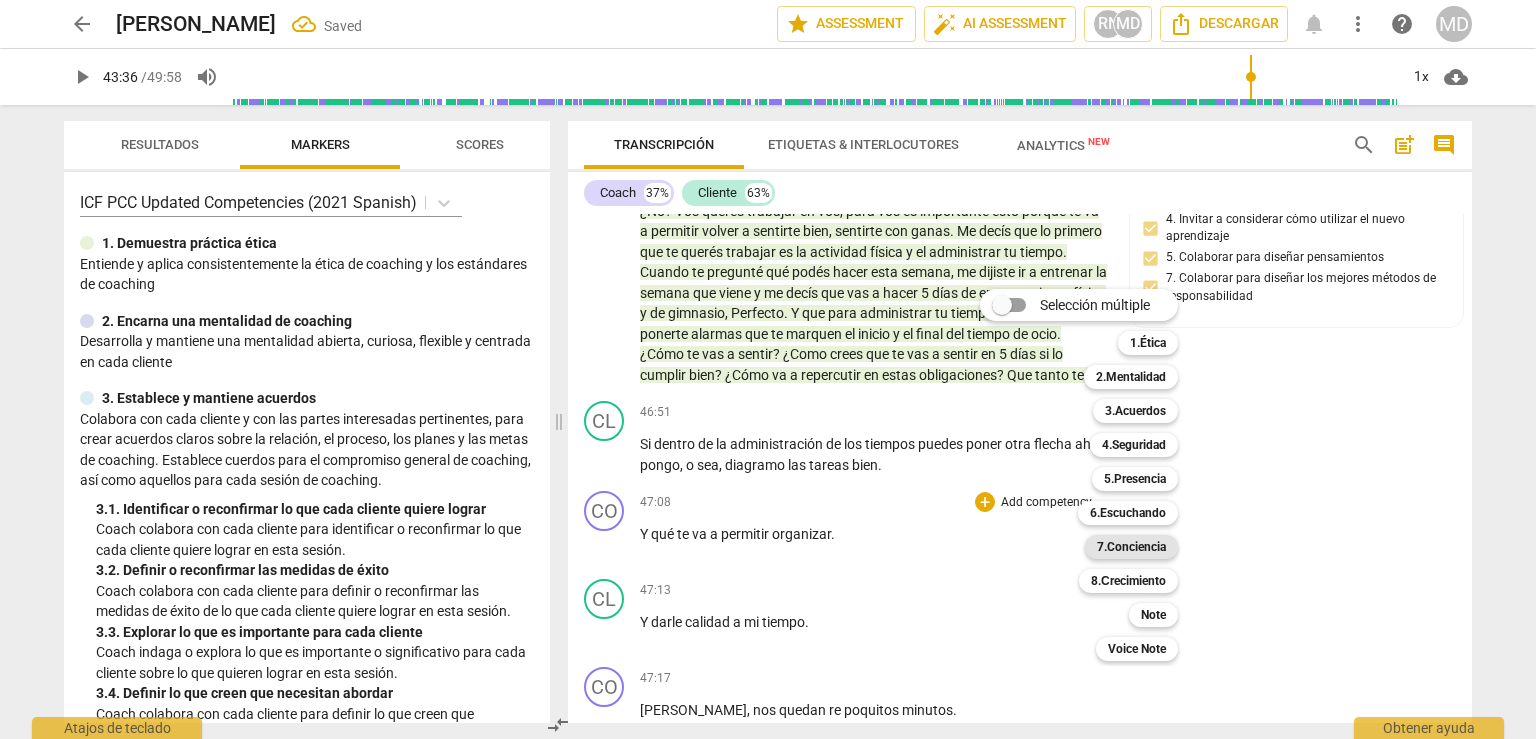 click on "7.Conciencia" at bounding box center [1131, 547] 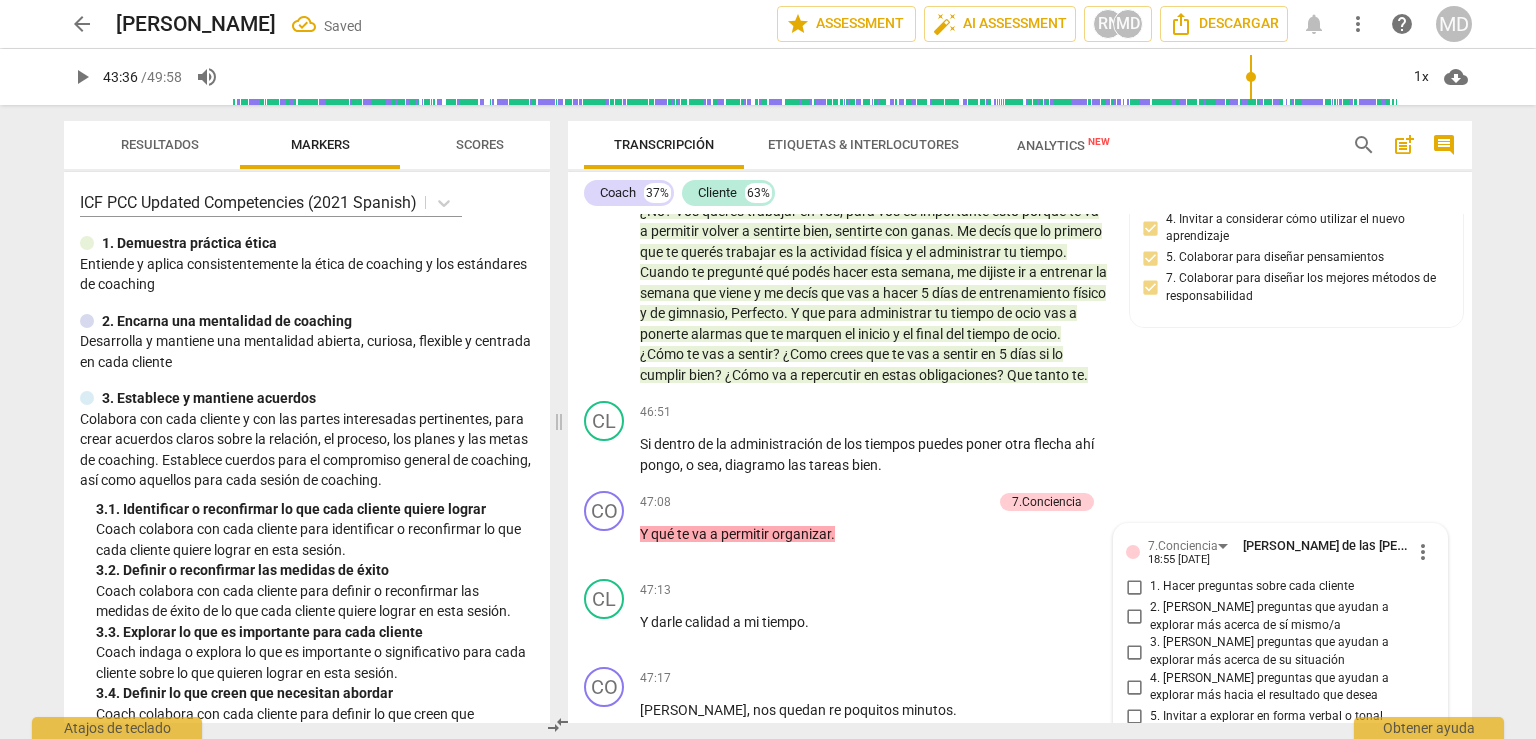 scroll, scrollTop: 24250, scrollLeft: 0, axis: vertical 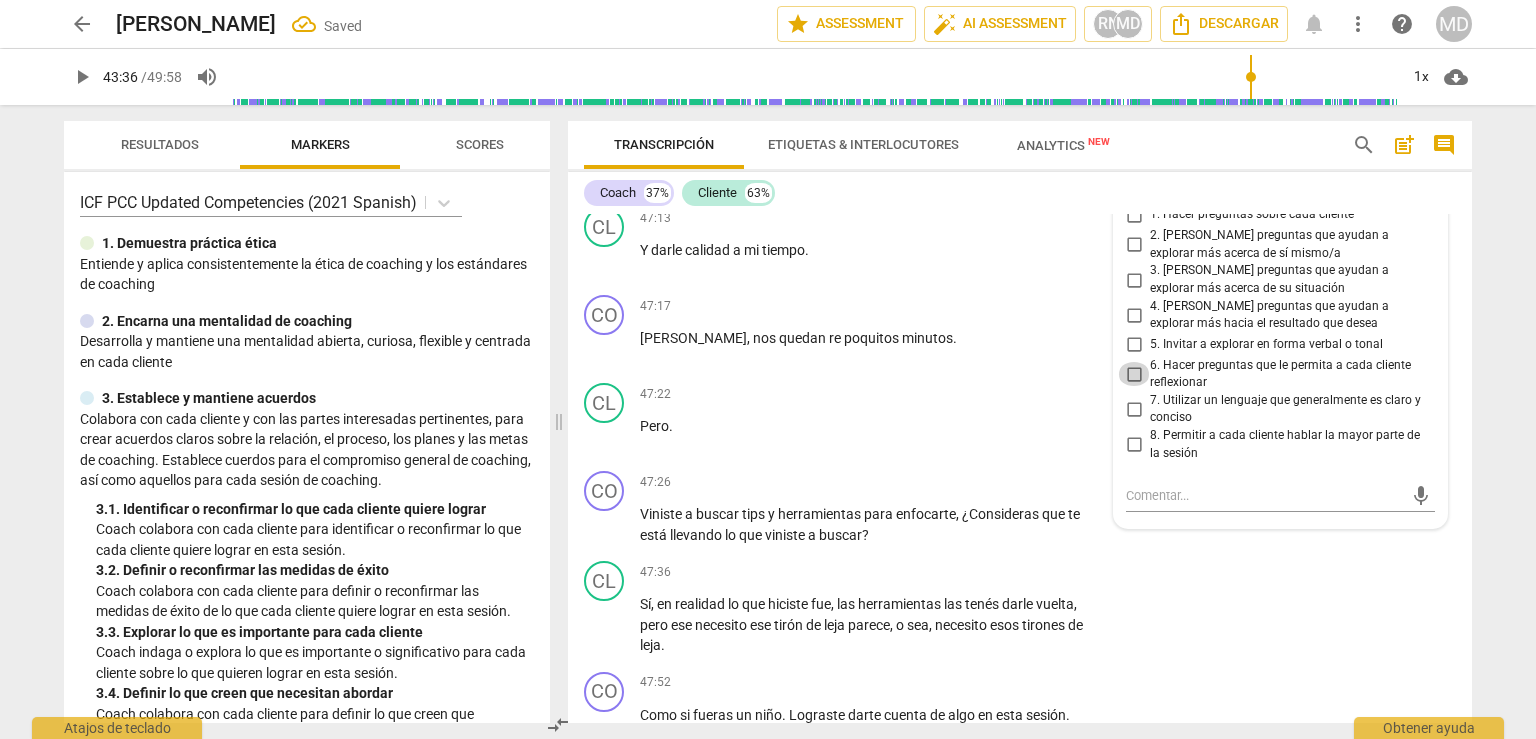 click on "6. Hacer preguntas que le permita a cada cliente reflexionar" at bounding box center [1134, 374] 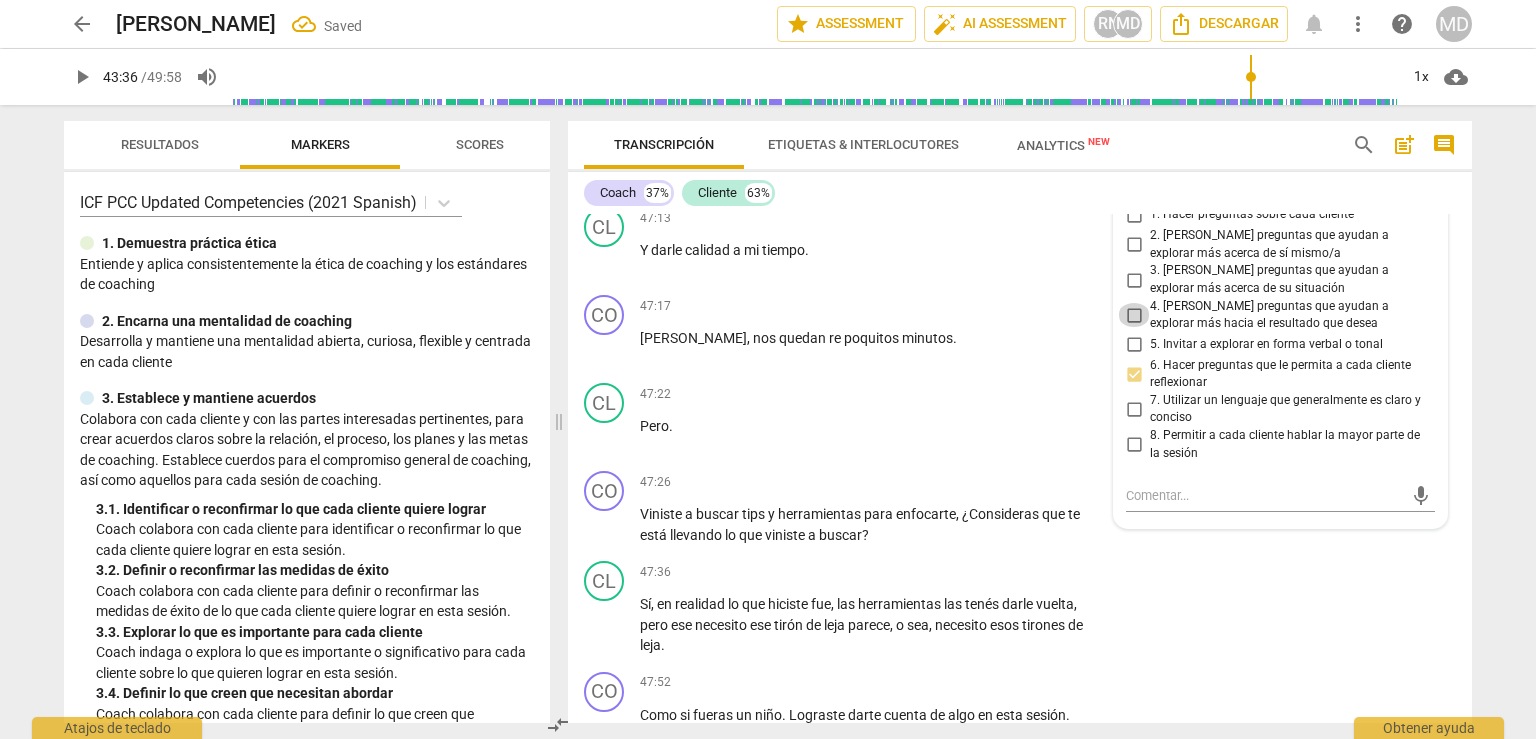 click on "4. [PERSON_NAME] preguntas que ayudan a explorar más hacia el resultado que desea" at bounding box center (1134, 315) 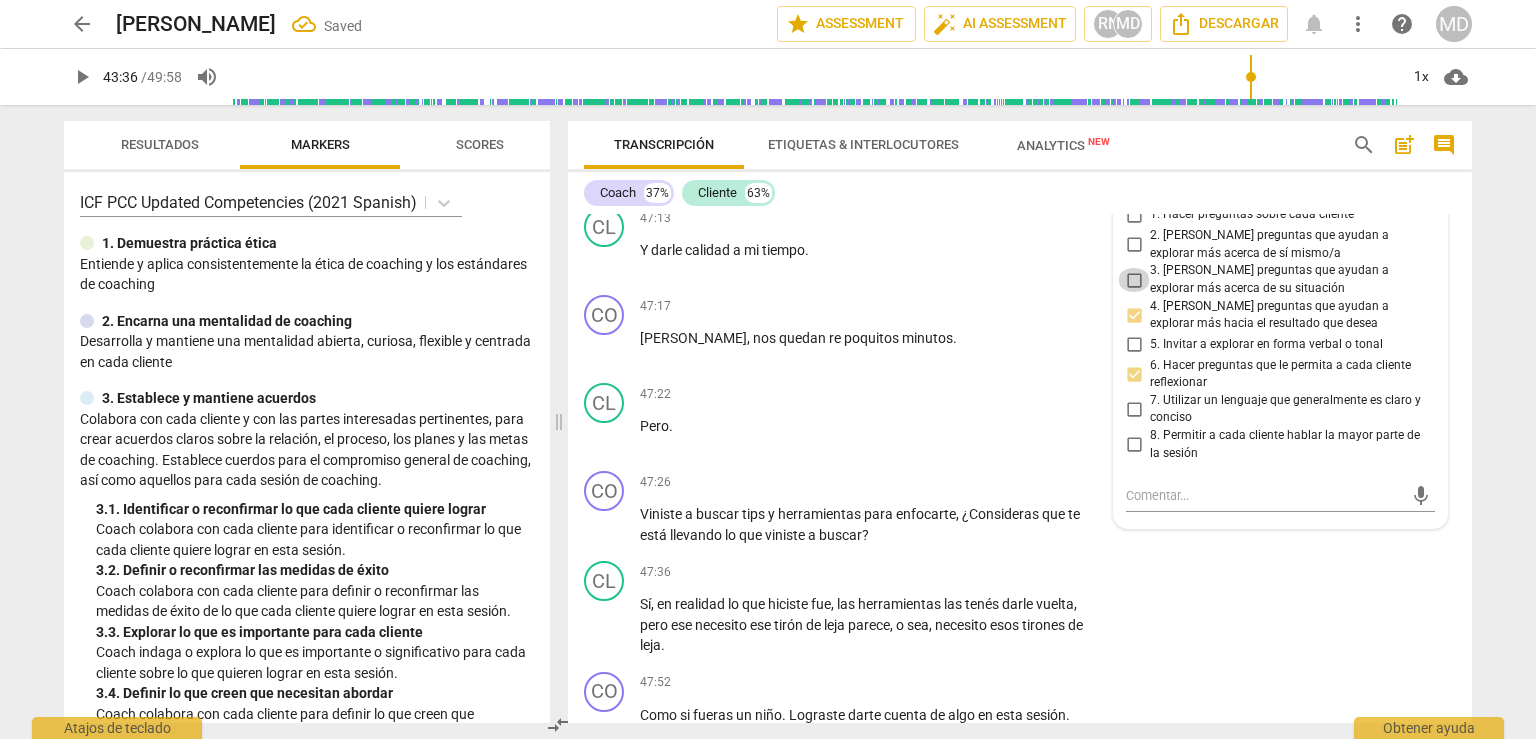 click on "3. [PERSON_NAME] preguntas que ayudan a explorar más acerca de su situación" at bounding box center [1134, 280] 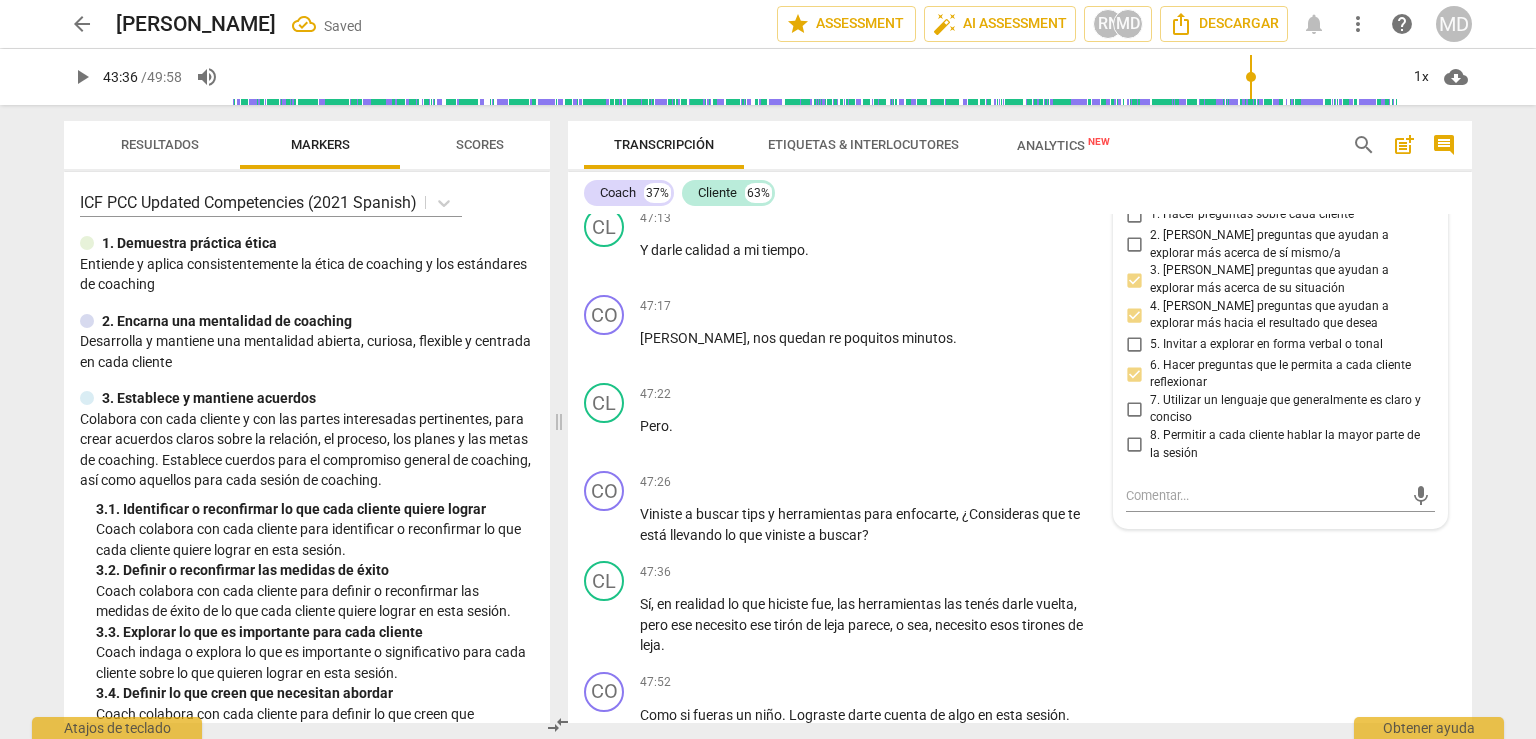 scroll, scrollTop: 24150, scrollLeft: 0, axis: vertical 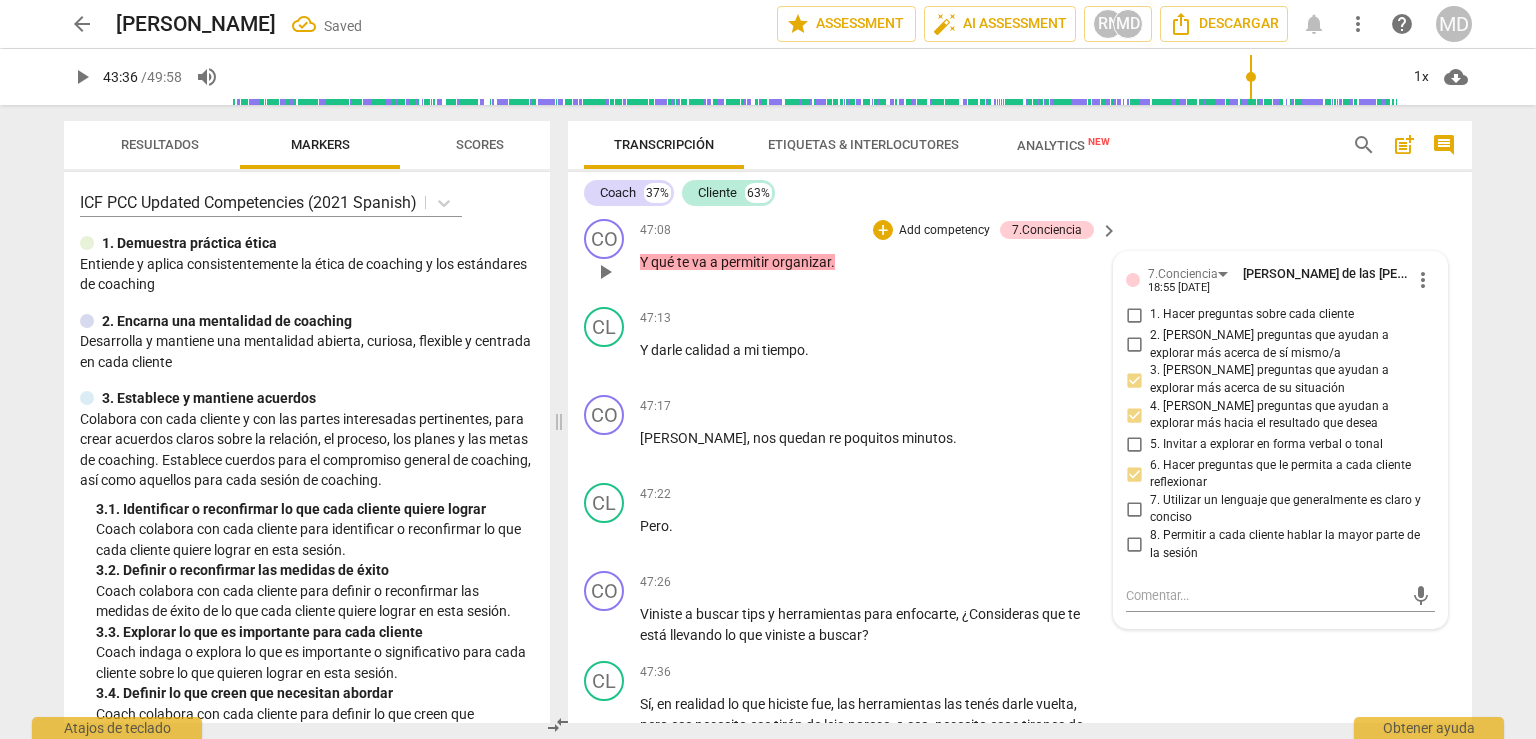 click on "3. [PERSON_NAME] preguntas que ayudan a explorar más acerca de su situación" at bounding box center (1134, 380) 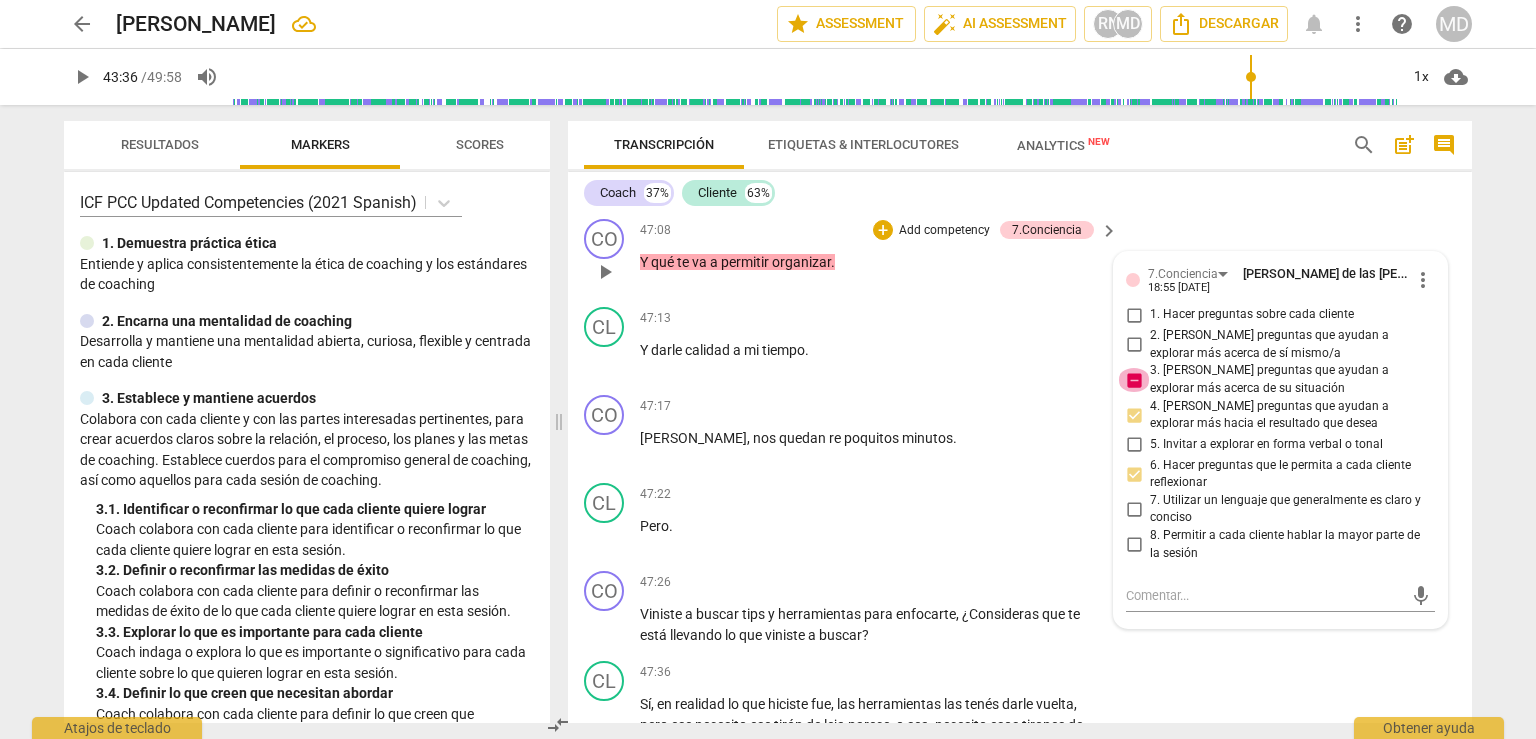 click on "3. [PERSON_NAME] preguntas que ayudan a explorar más acerca de su situación" at bounding box center (1134, 380) 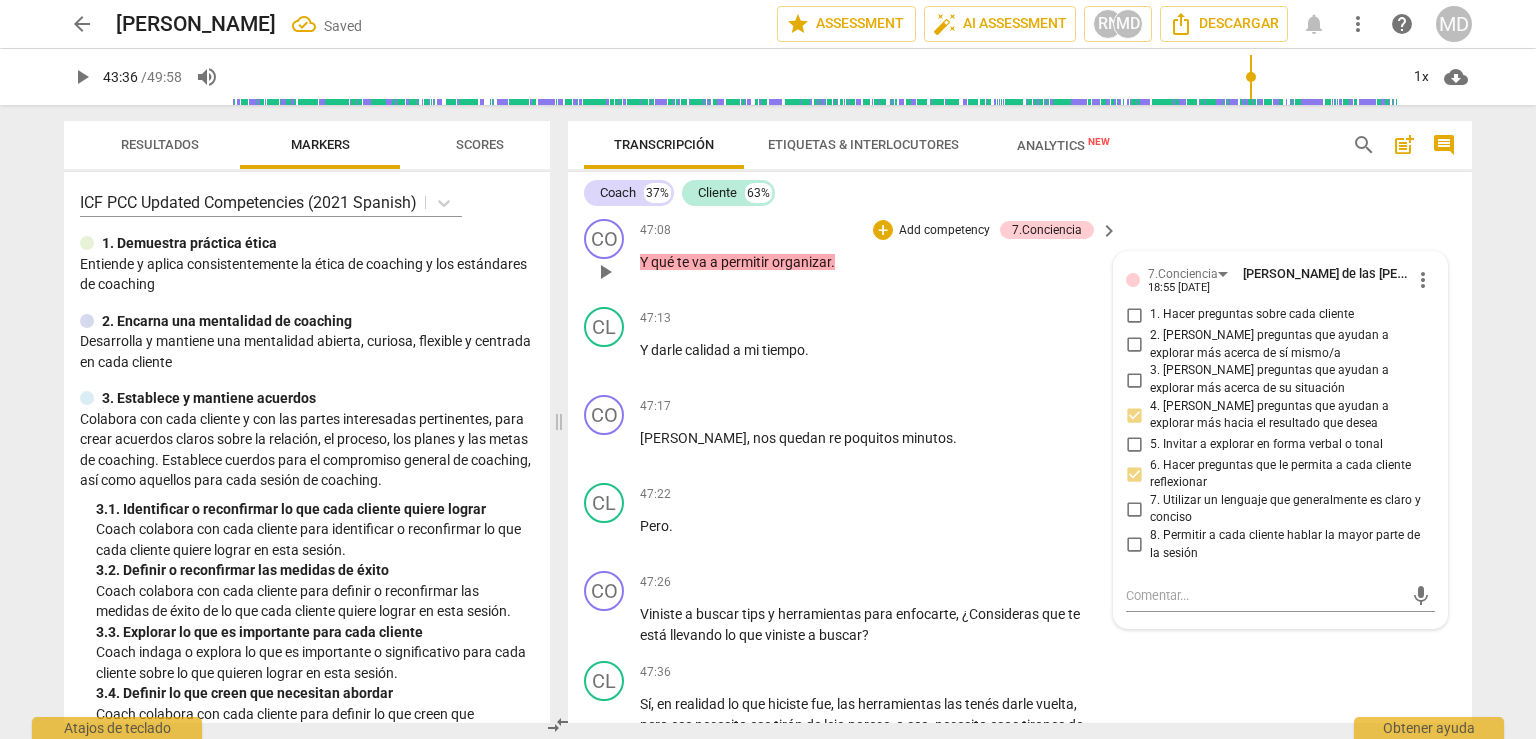 click on "1. Hacer preguntas sobre cada cliente" at bounding box center (1134, 315) 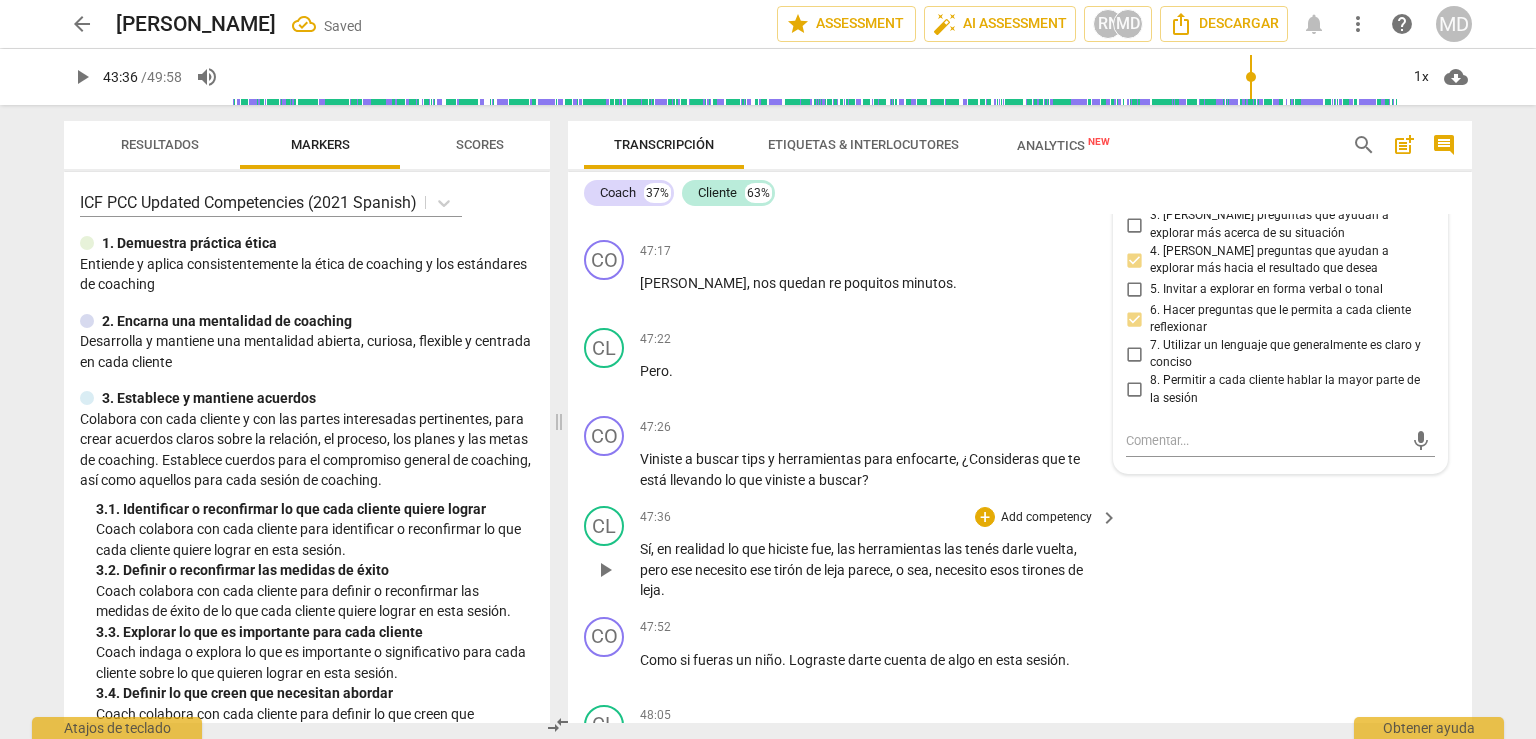 scroll, scrollTop: 24350, scrollLeft: 0, axis: vertical 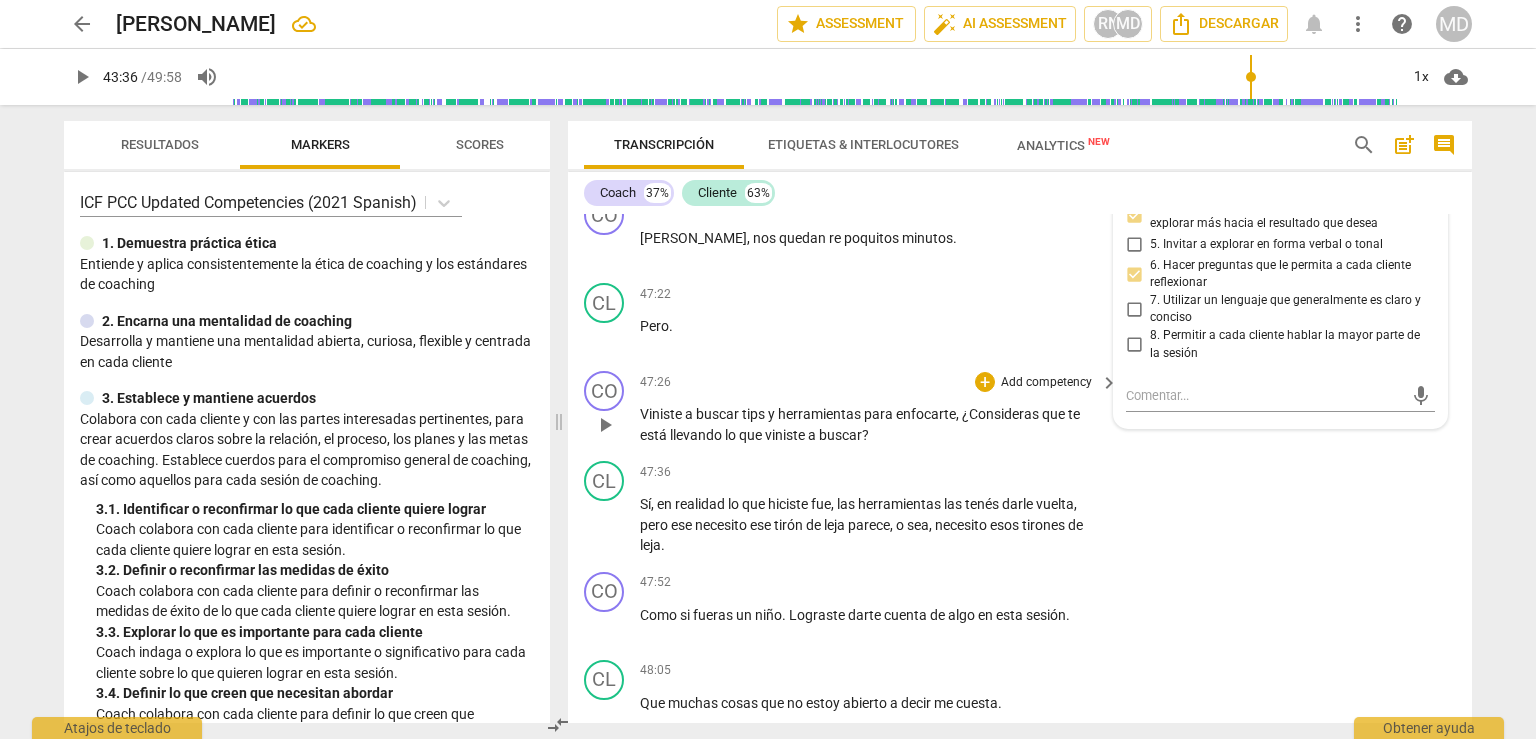 click on "Add competency" at bounding box center (1046, 383) 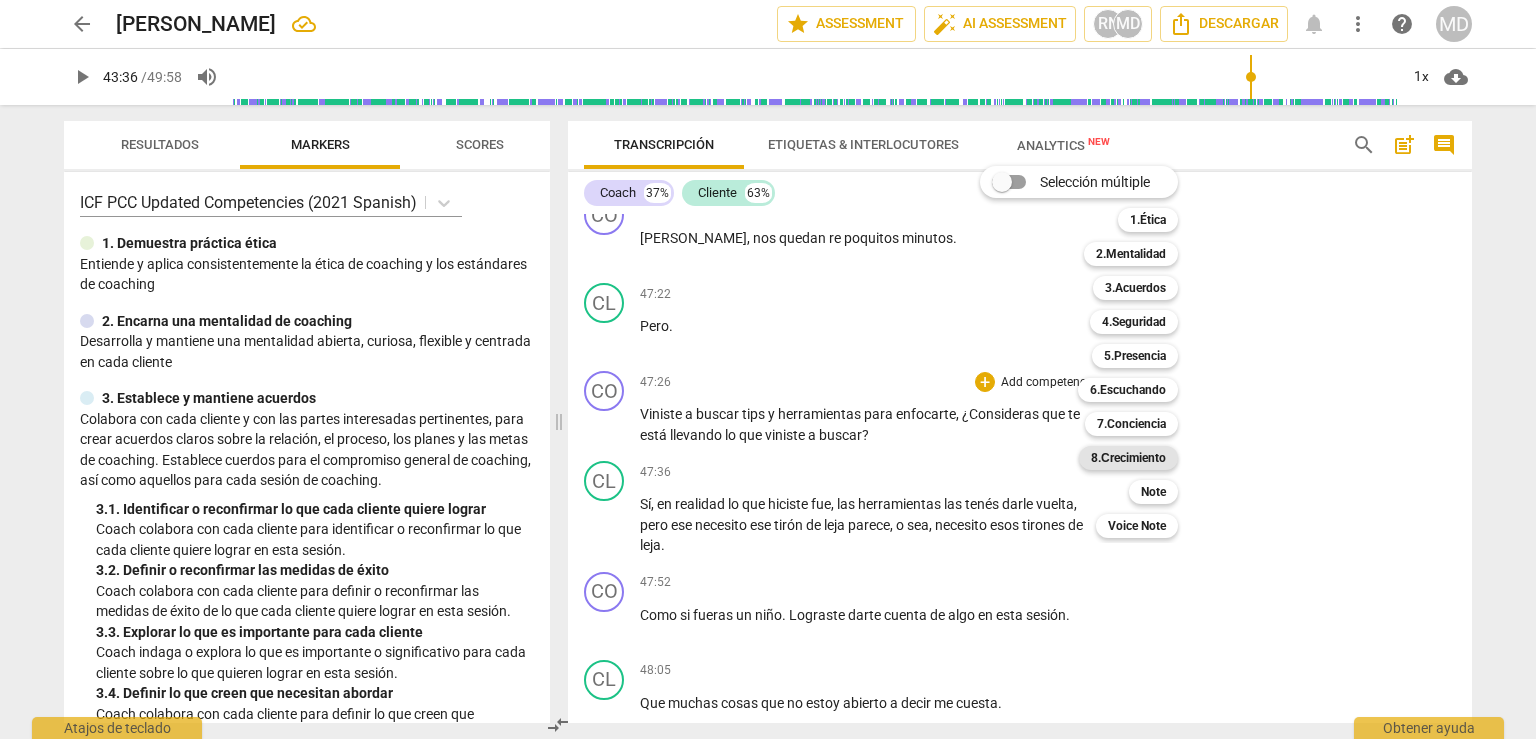 click on "8.Сrecimiento" at bounding box center (1128, 458) 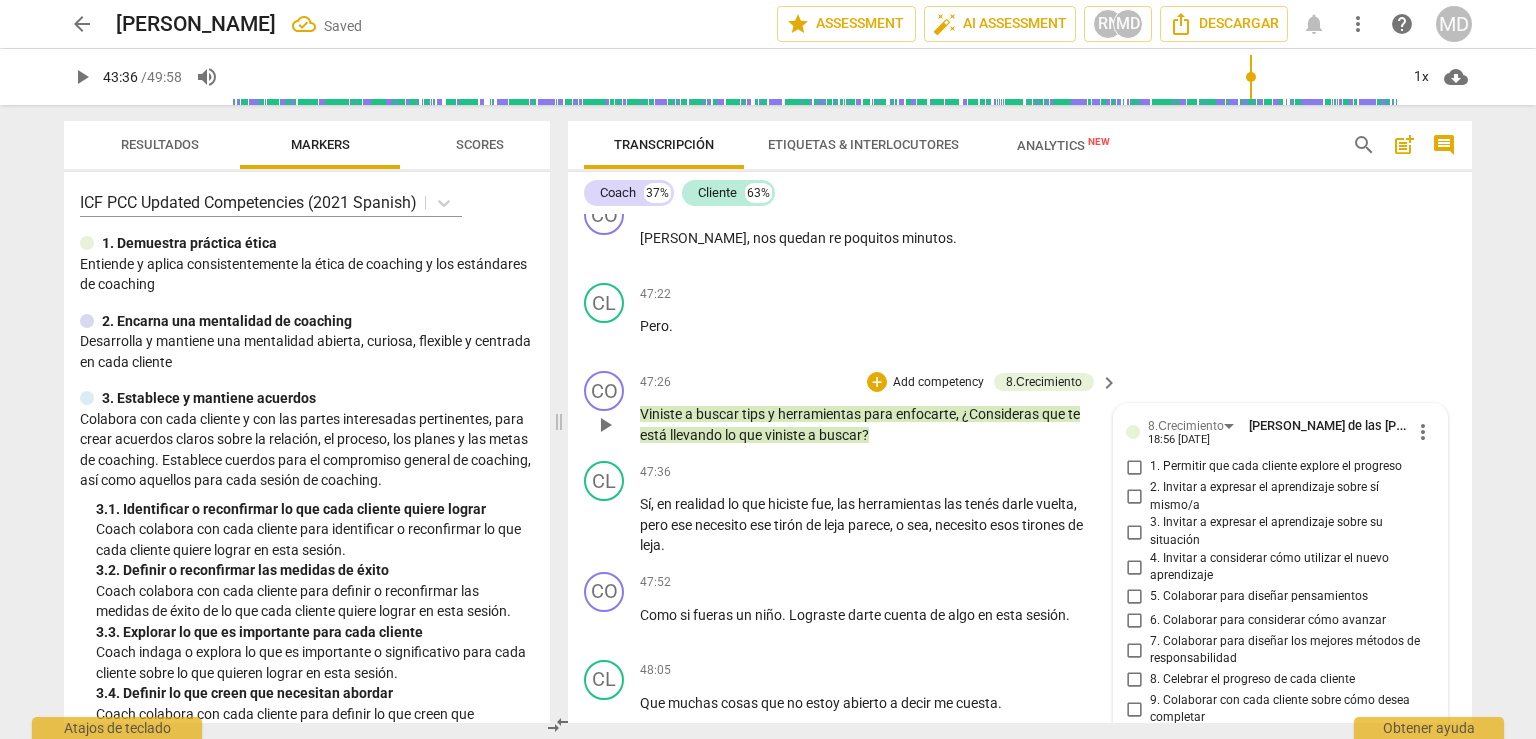 scroll, scrollTop: 24365, scrollLeft: 0, axis: vertical 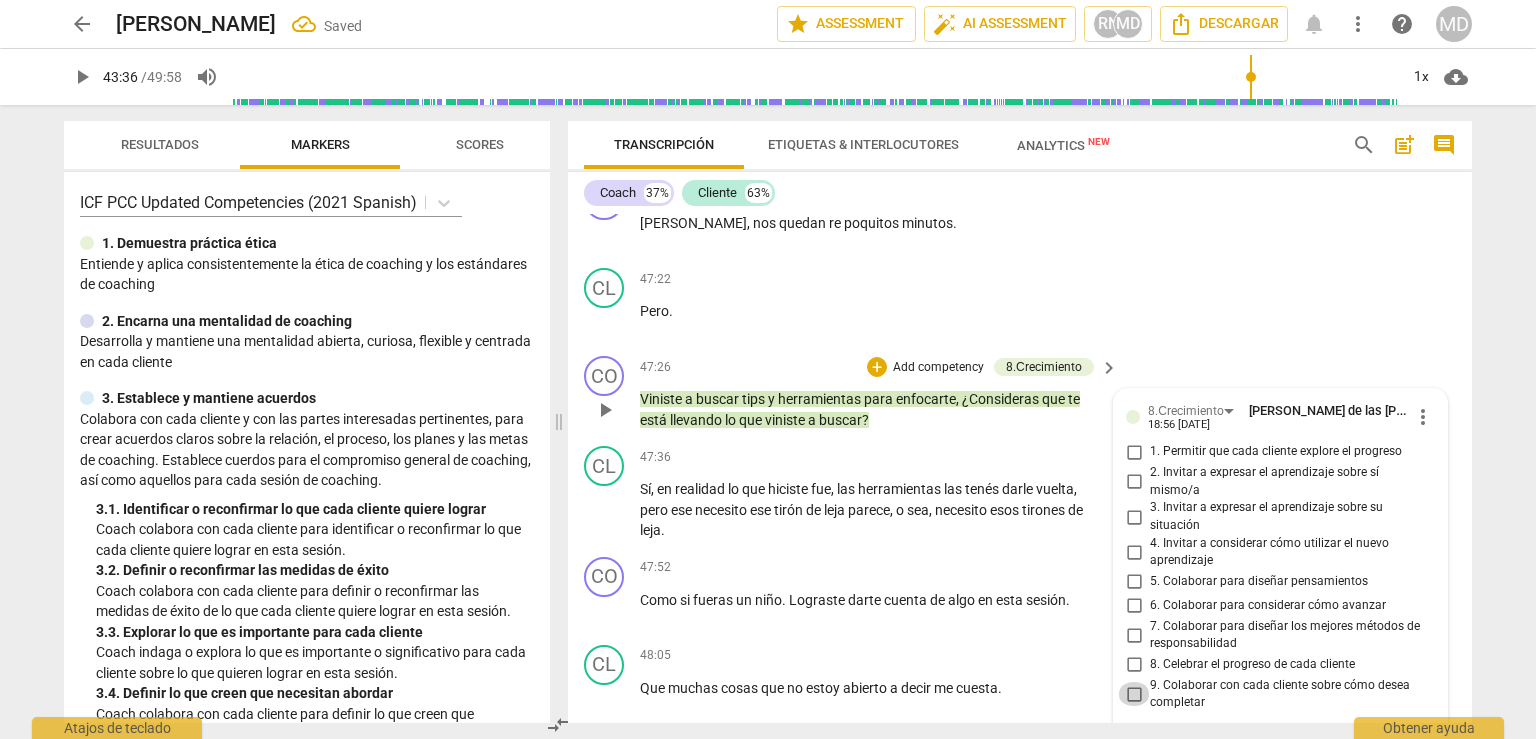 click on "9. Colaborar con cada cliente sobre cómo desea completar" at bounding box center [1134, 694] 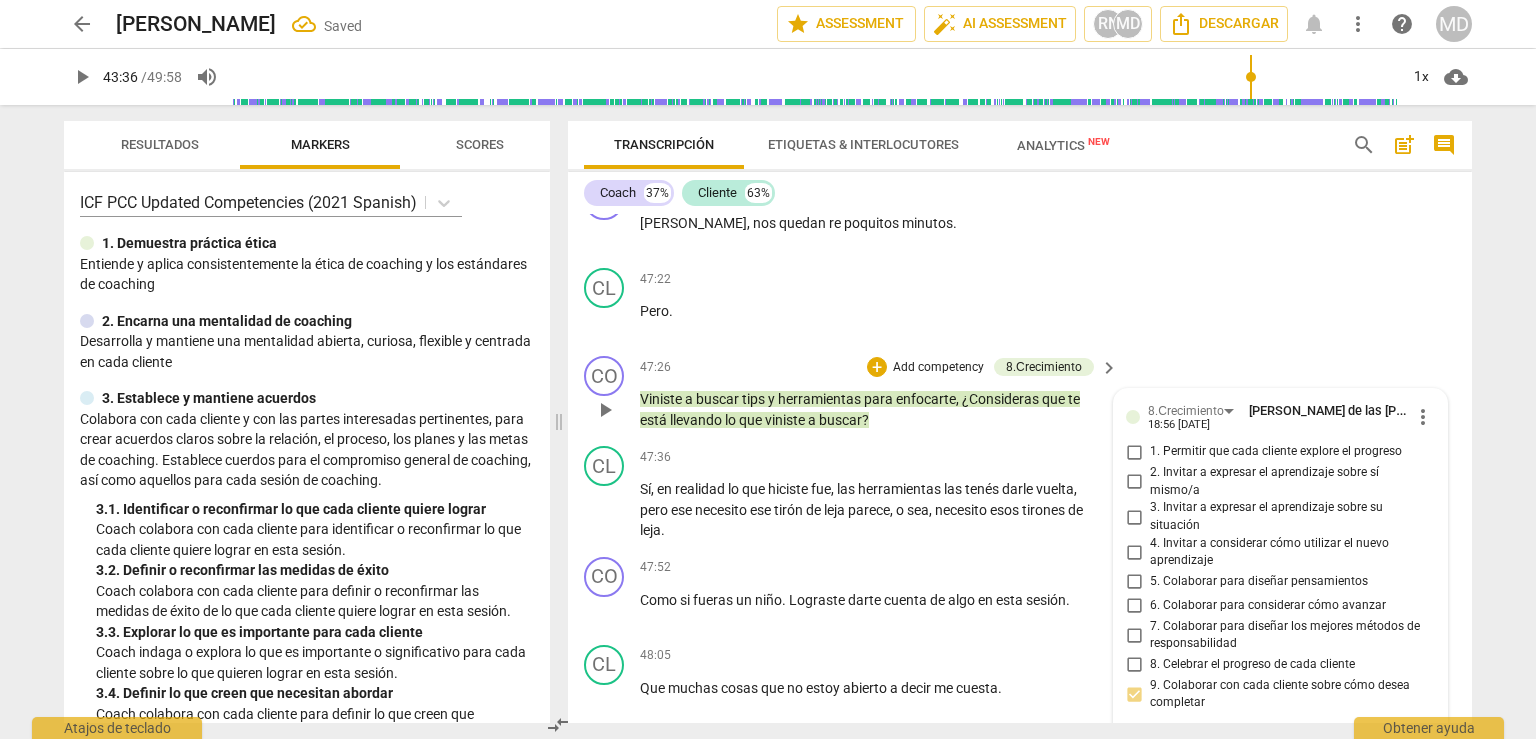 click on "3. Invitar a expresar el aprendizaje sobre su situación" at bounding box center [1134, 517] 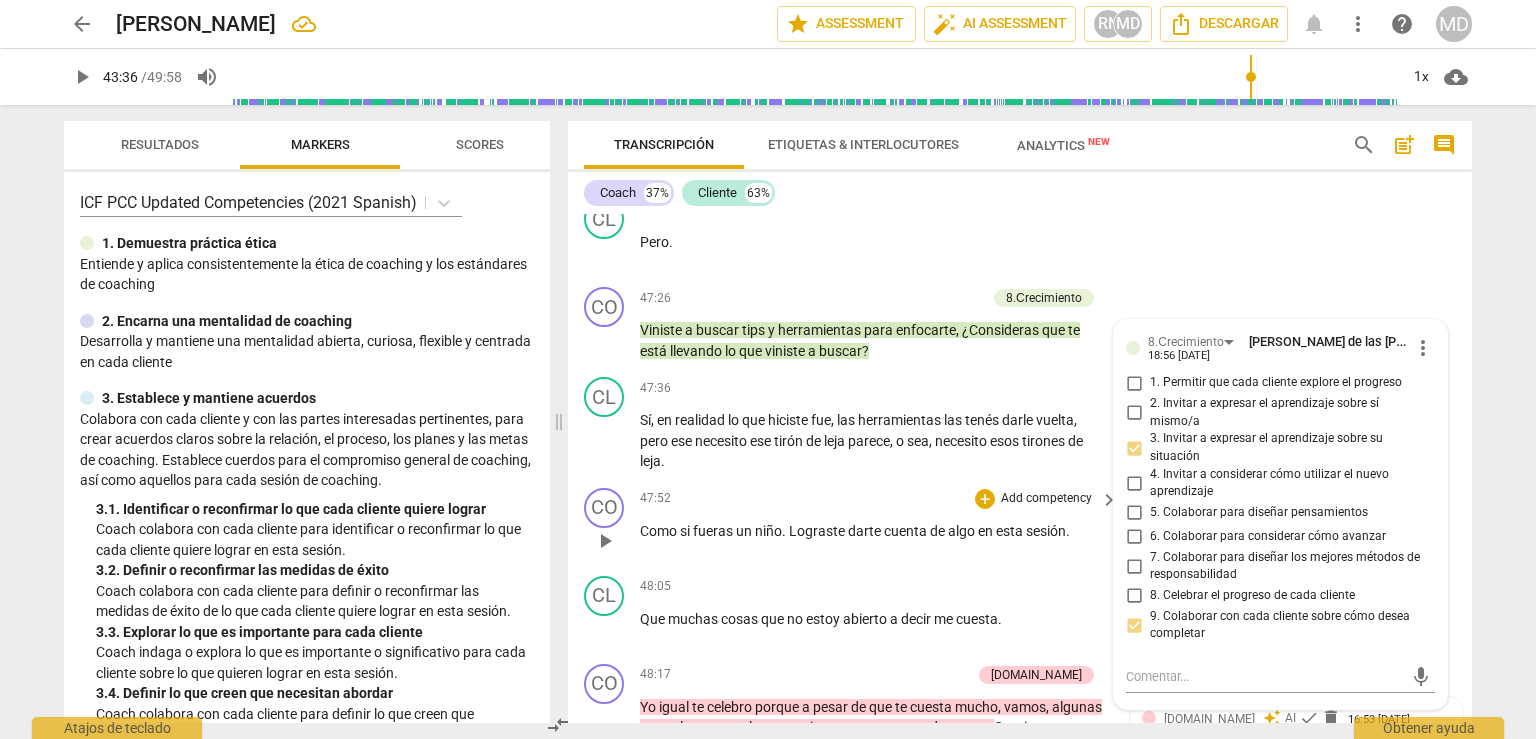 scroll, scrollTop: 24465, scrollLeft: 0, axis: vertical 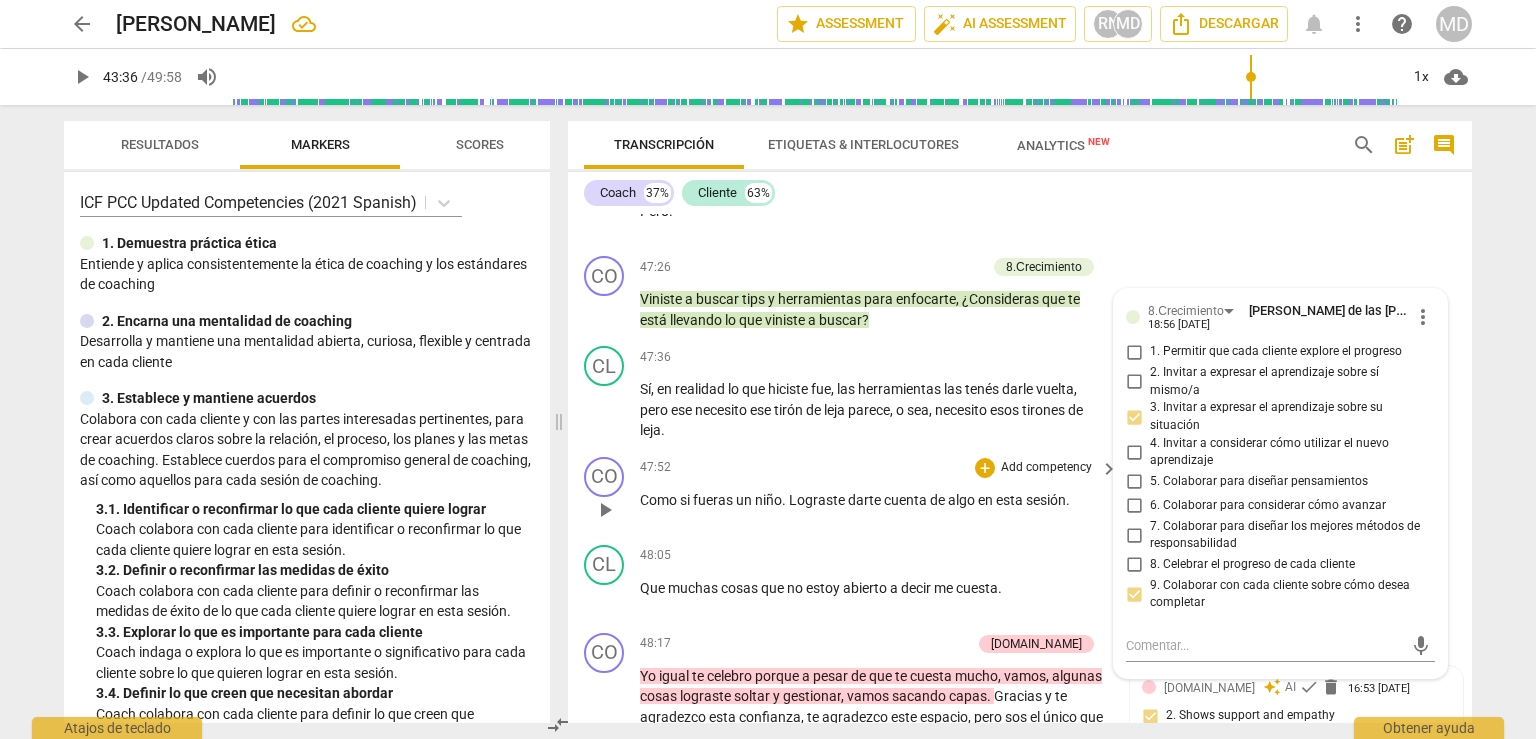 click on "Add competency" at bounding box center (1046, 468) 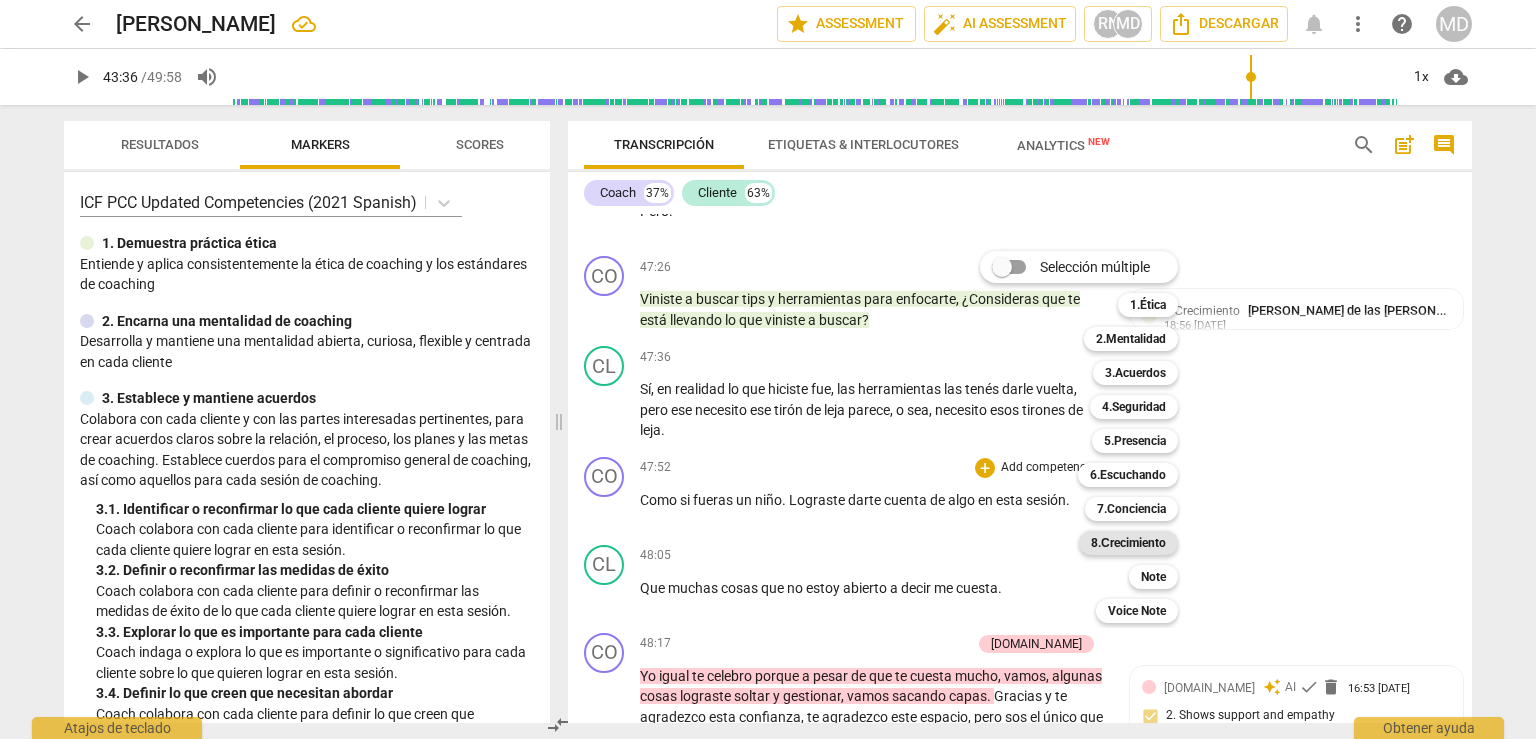 click on "8.Сrecimiento" at bounding box center [1128, 543] 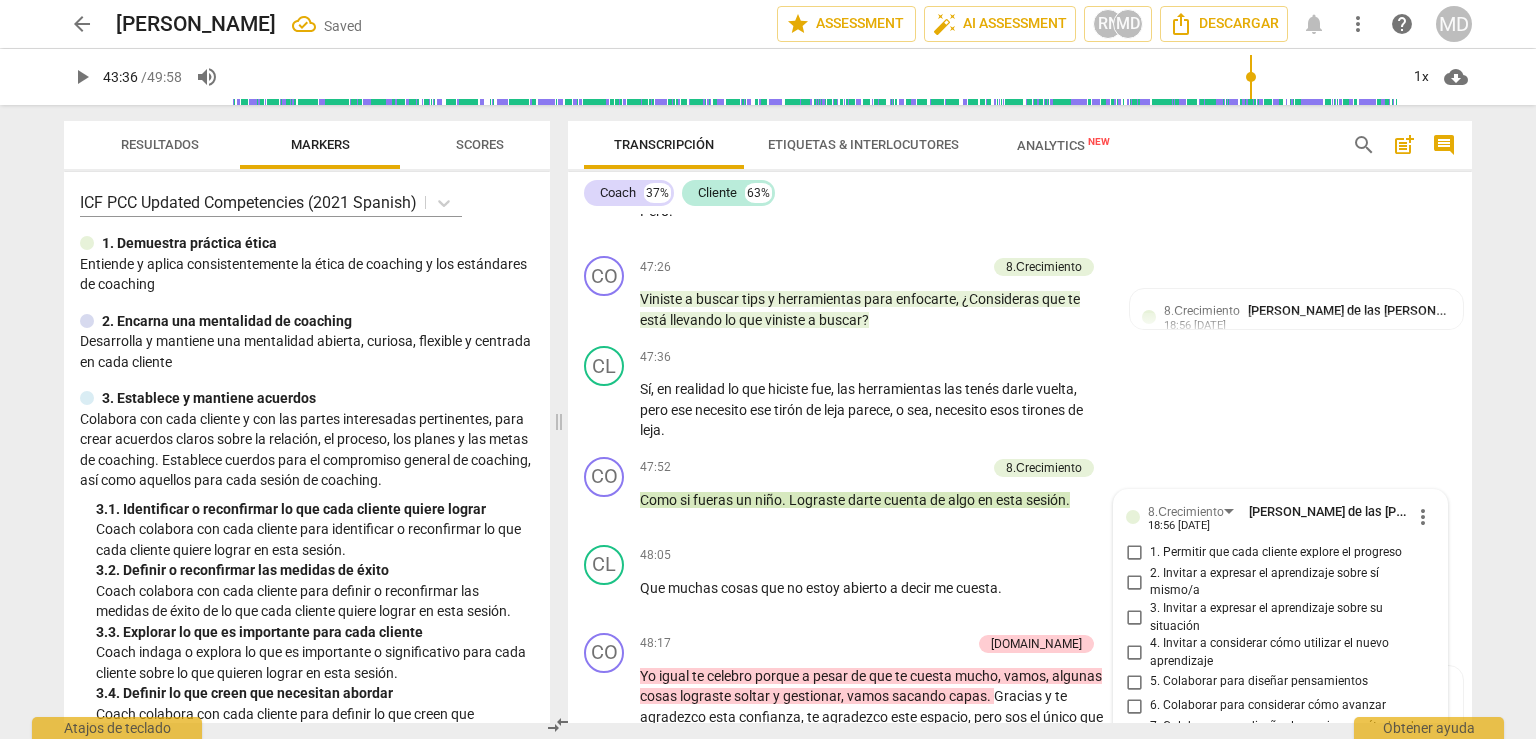 scroll, scrollTop: 24812, scrollLeft: 0, axis: vertical 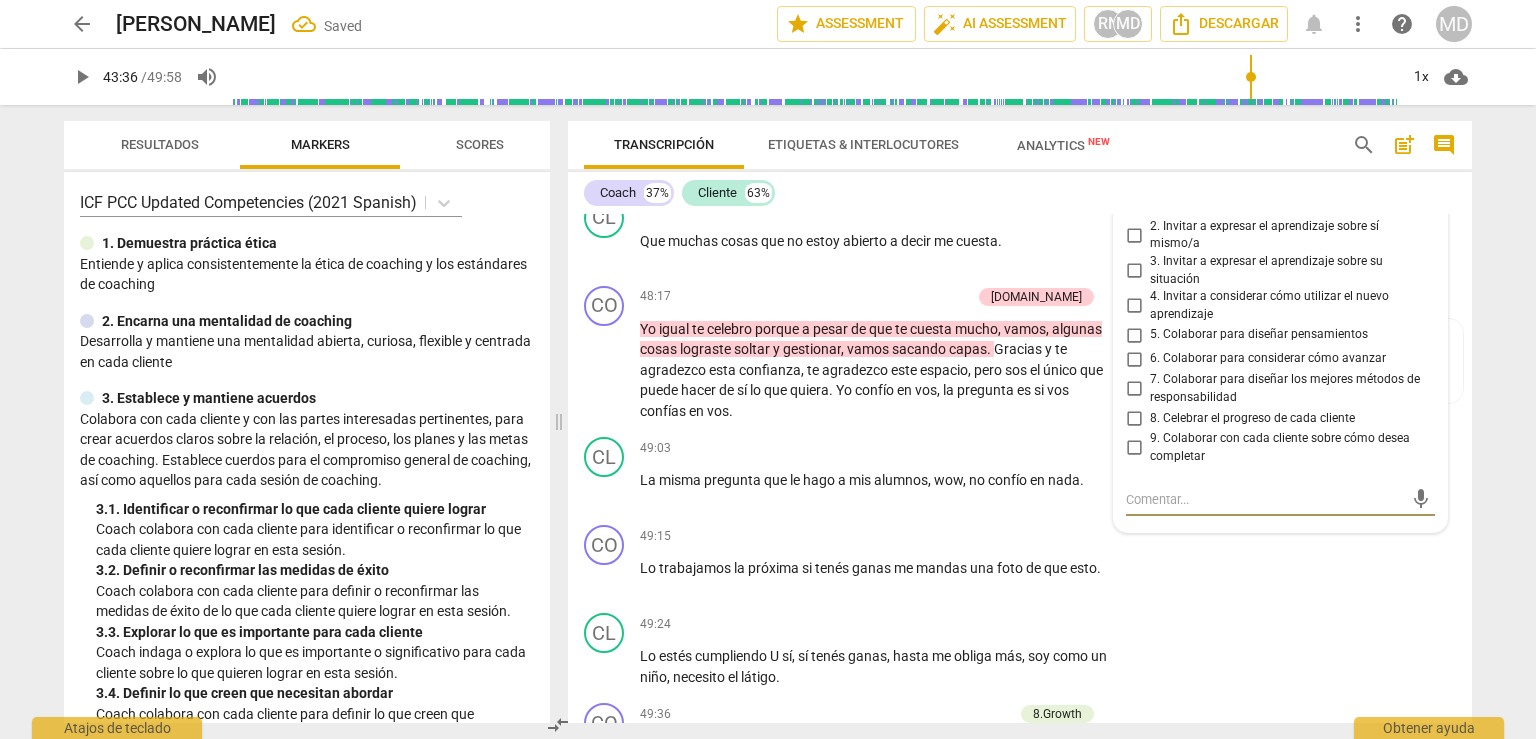 click on "9. Colaborar con cada cliente sobre cómo desea completar" at bounding box center (1134, 448) 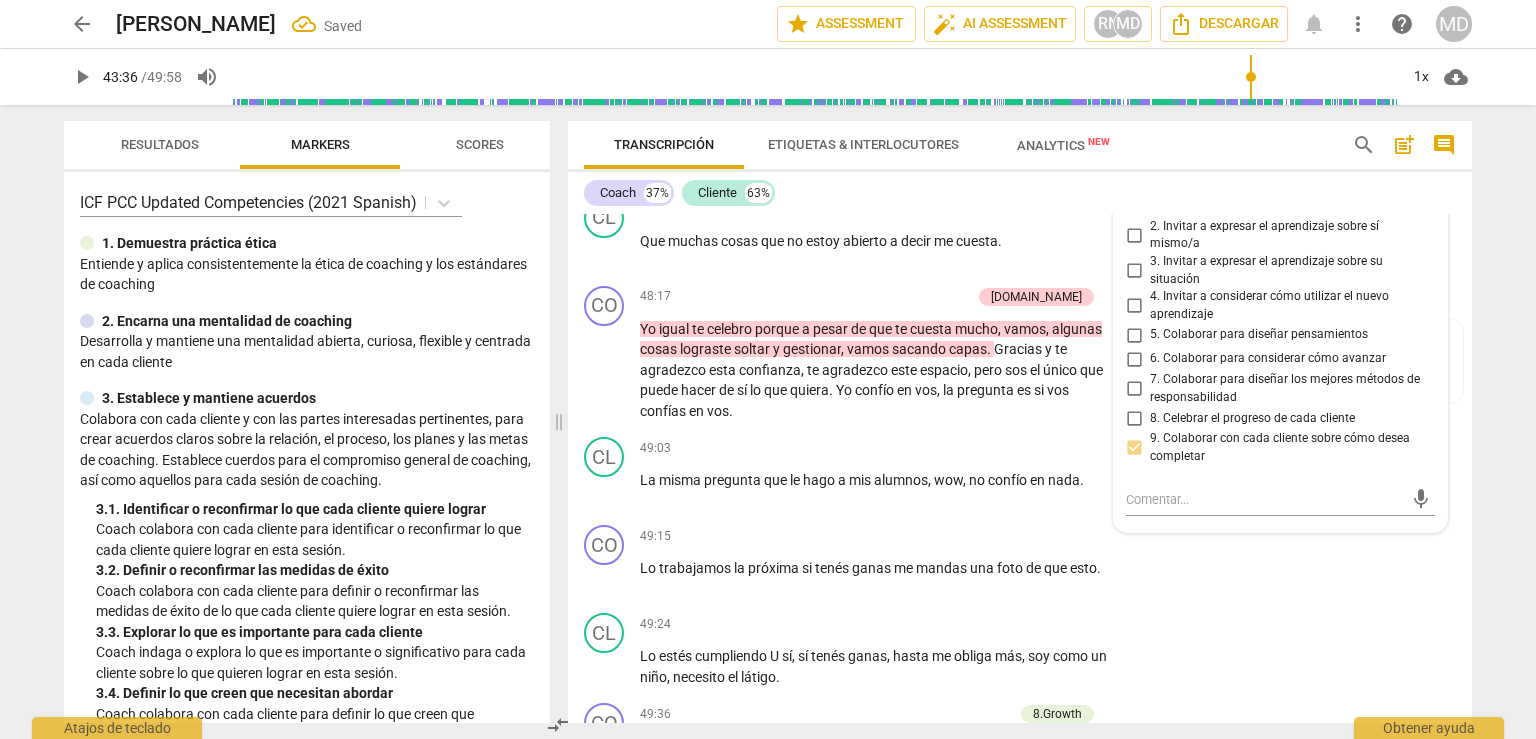 click on "6. Colaborar para considerar cómo avanzar" at bounding box center [1134, 359] 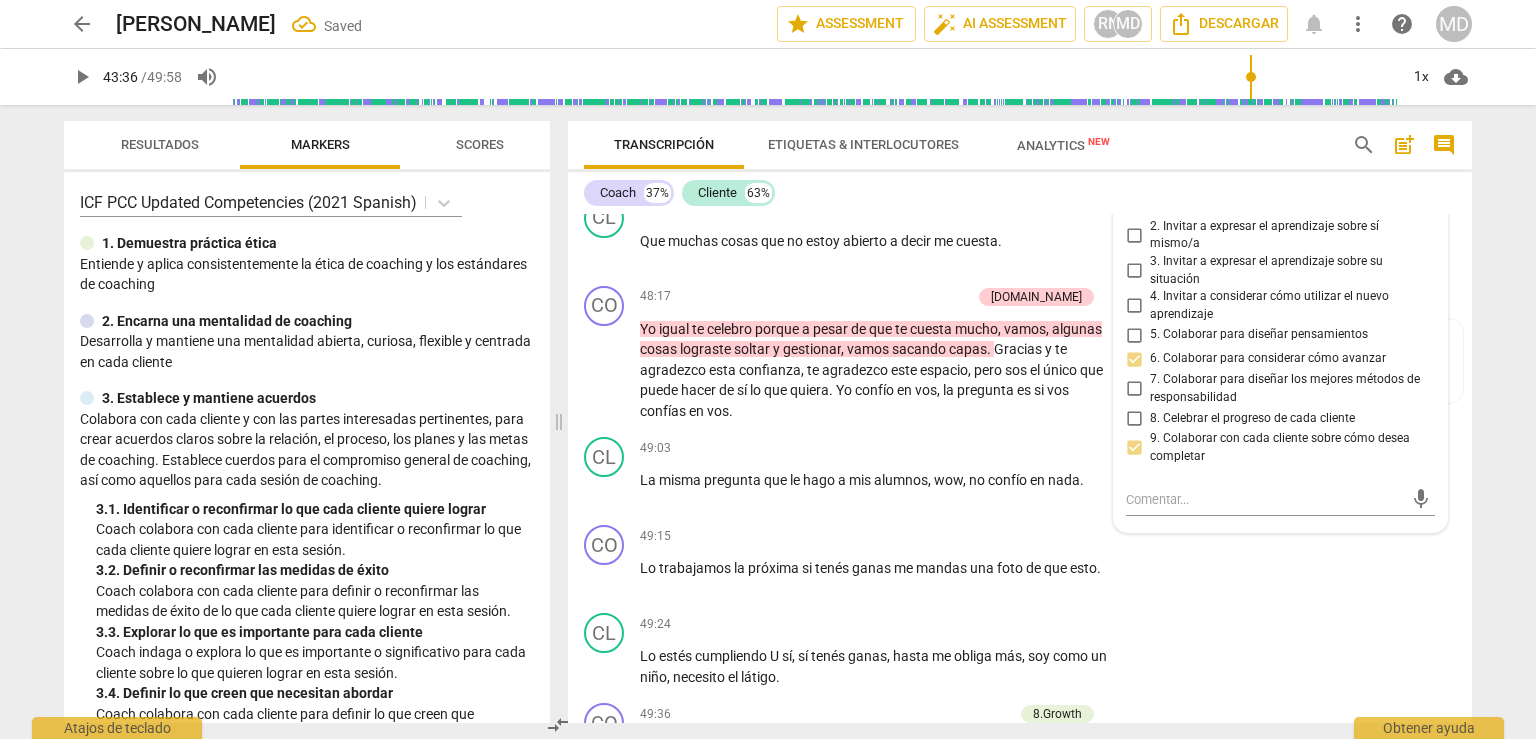 click on "5. Colaborar para diseñar pensamientos" at bounding box center [1134, 335] 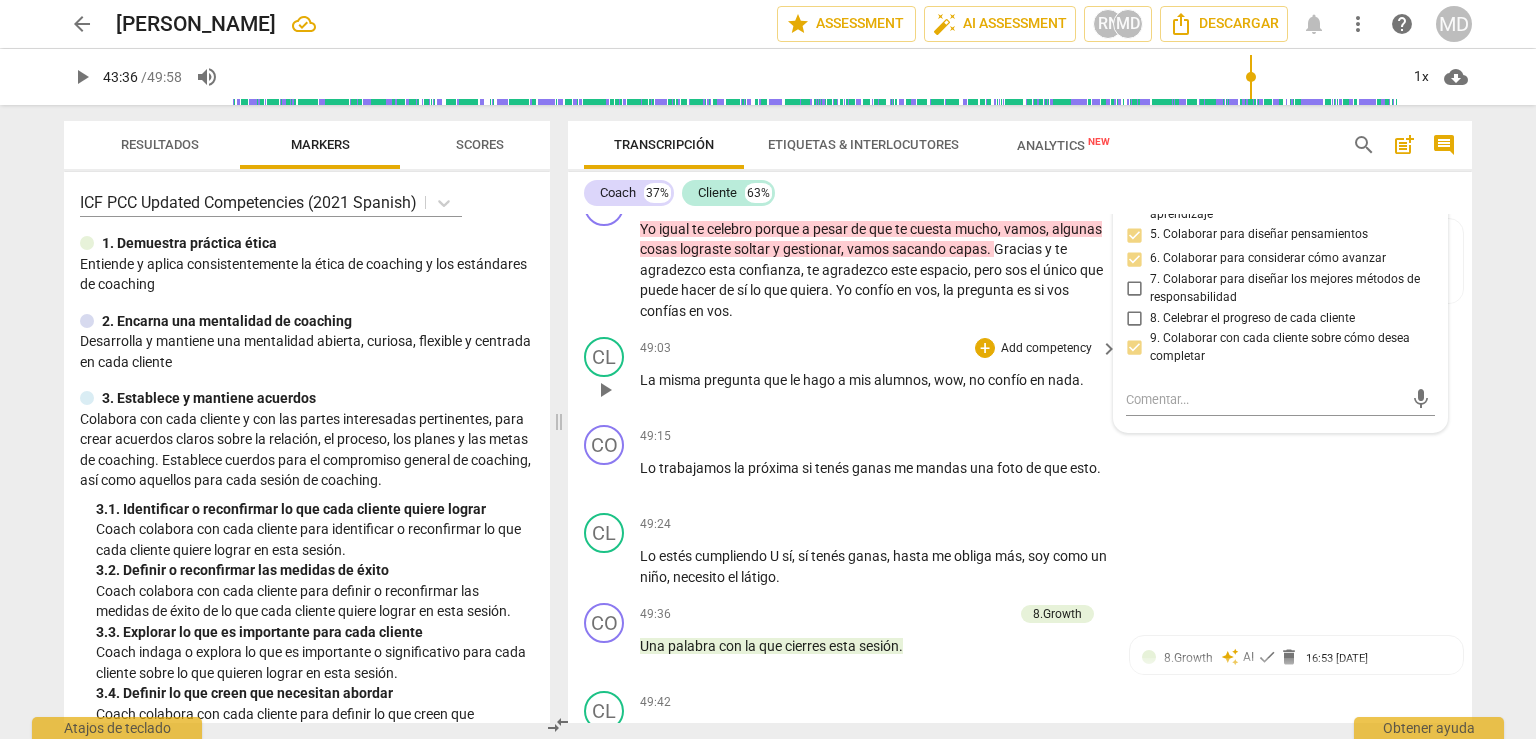 scroll, scrollTop: 25012, scrollLeft: 0, axis: vertical 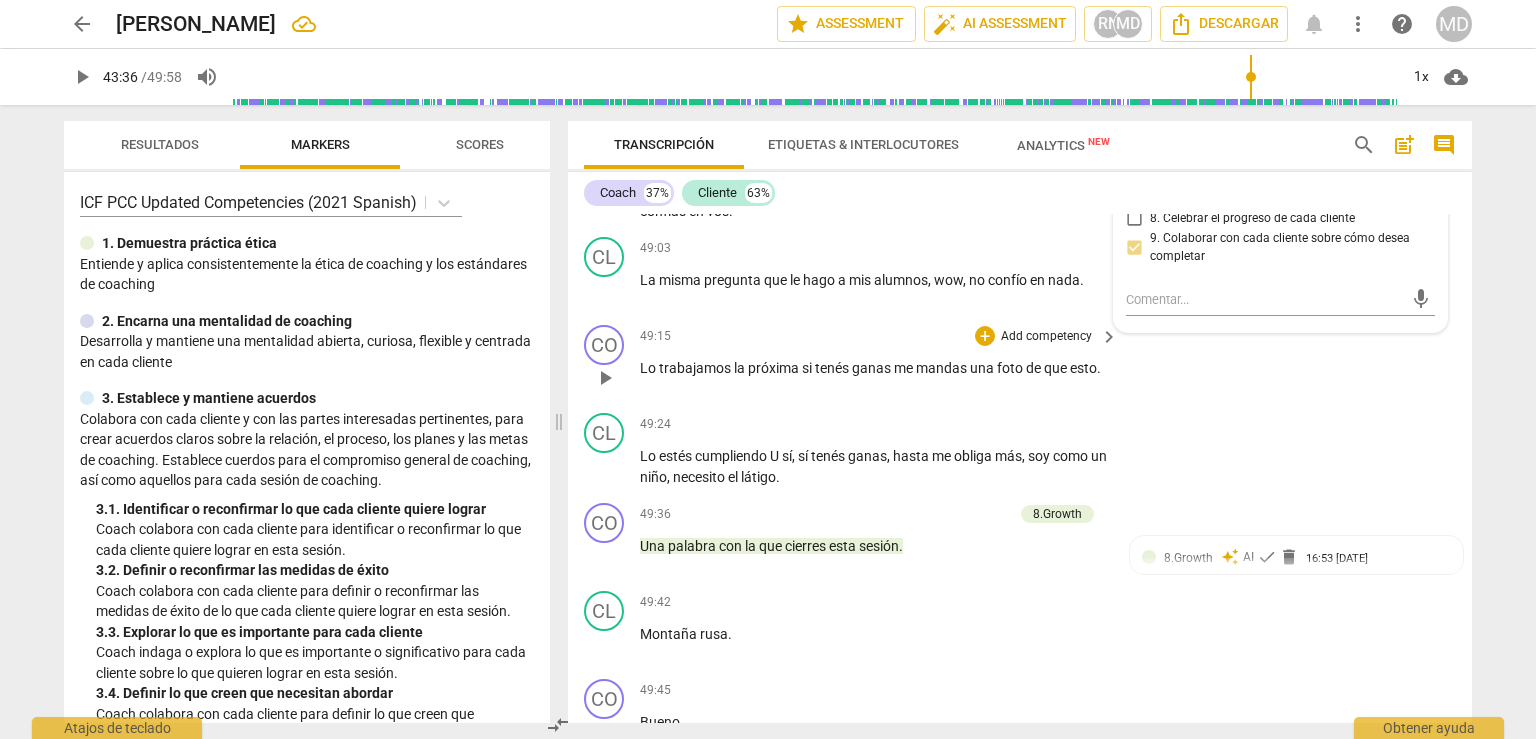 click on "Add competency" at bounding box center [1046, 337] 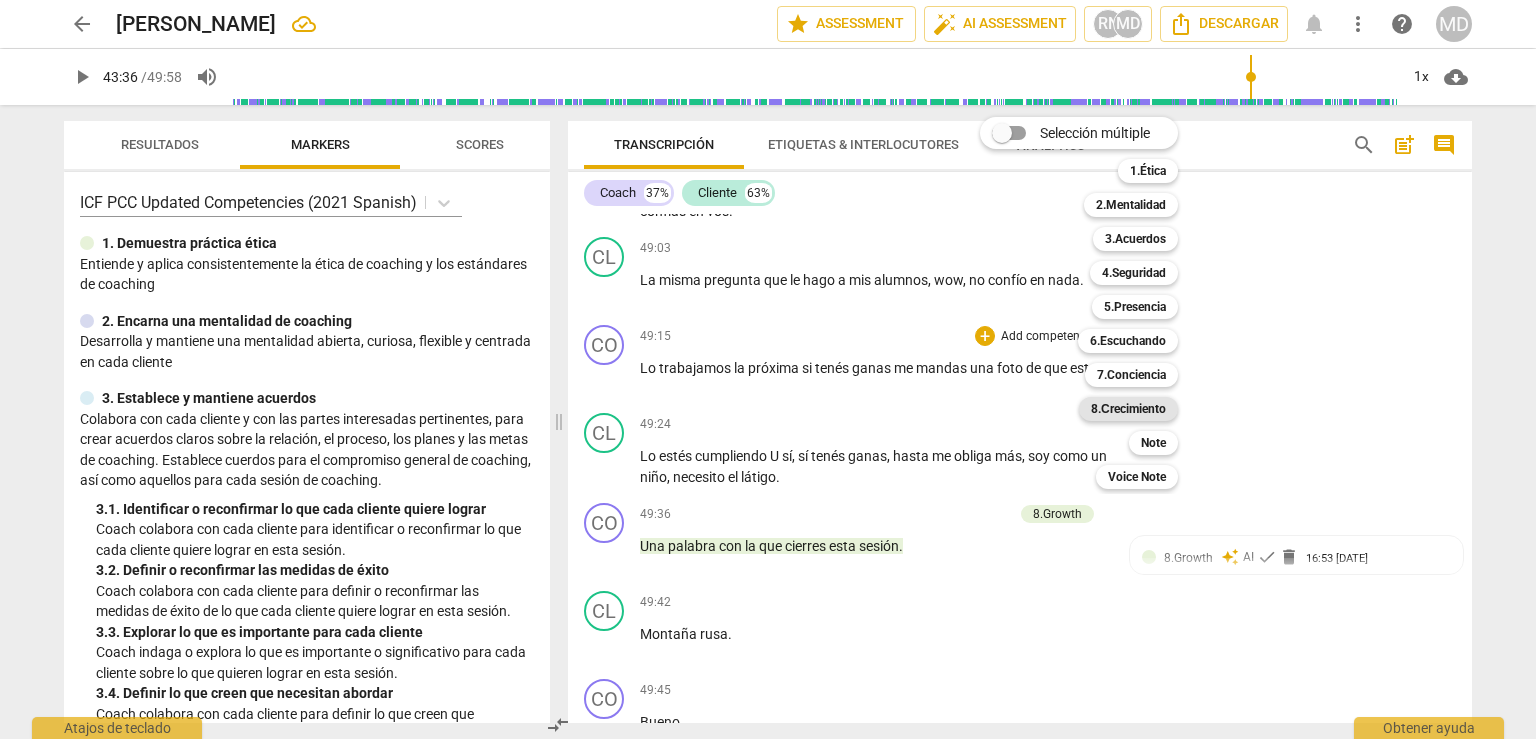 click on "8.Сrecimiento" at bounding box center [1128, 409] 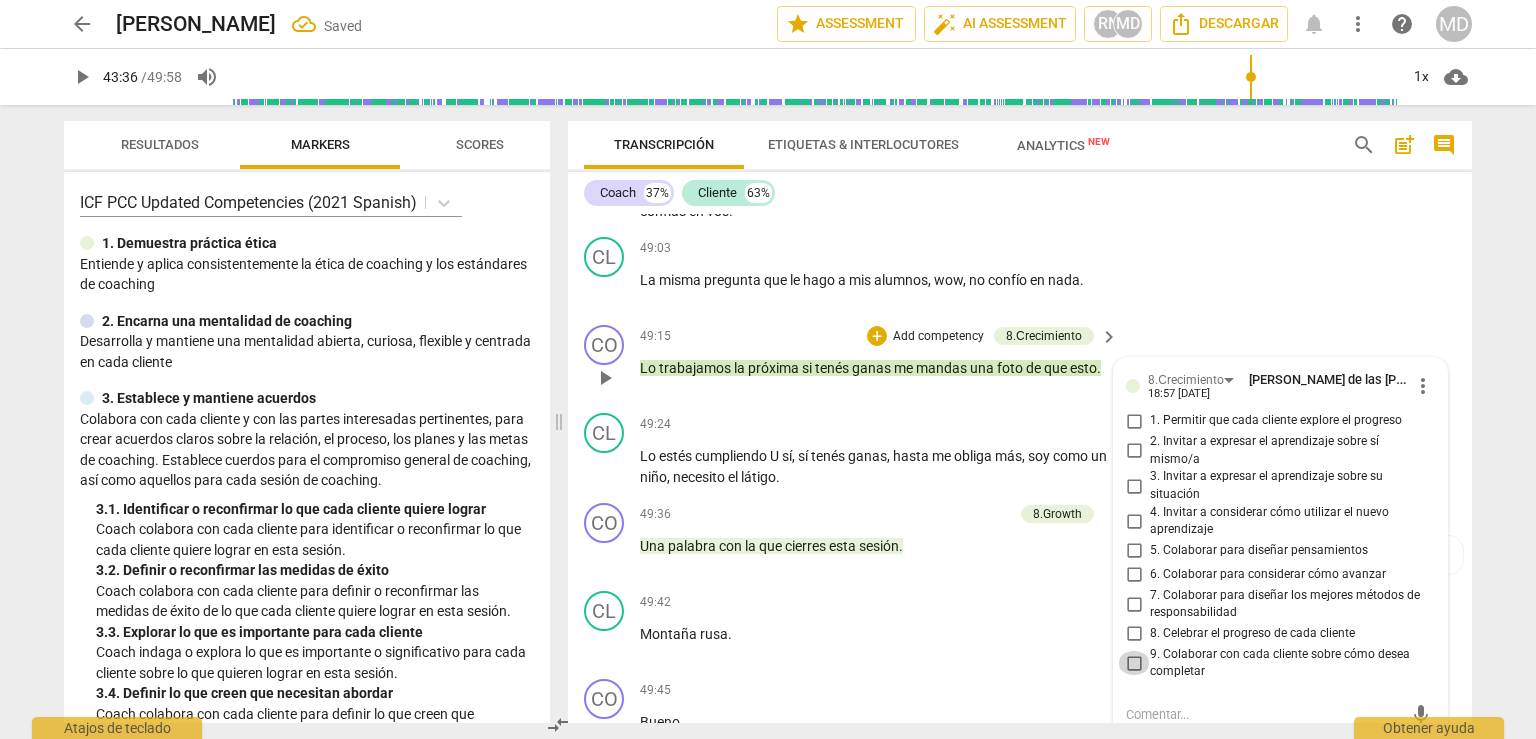 click on "9. Colaborar con cada cliente sobre cómo desea completar" at bounding box center (1134, 663) 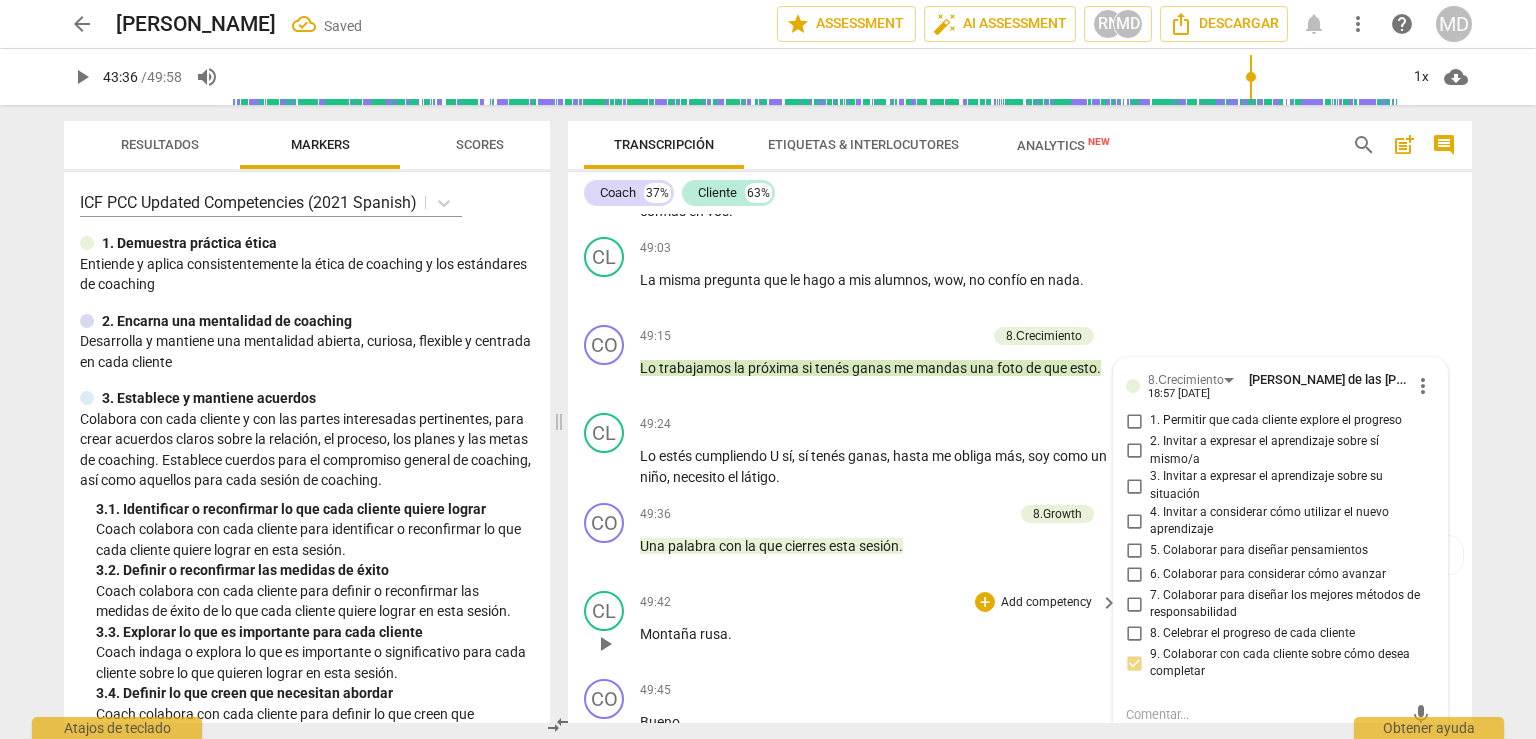 click on "CL play_arrow pause 49:42 + Add competency keyboard_arrow_right Montaña   rusa ." at bounding box center (1020, 627) 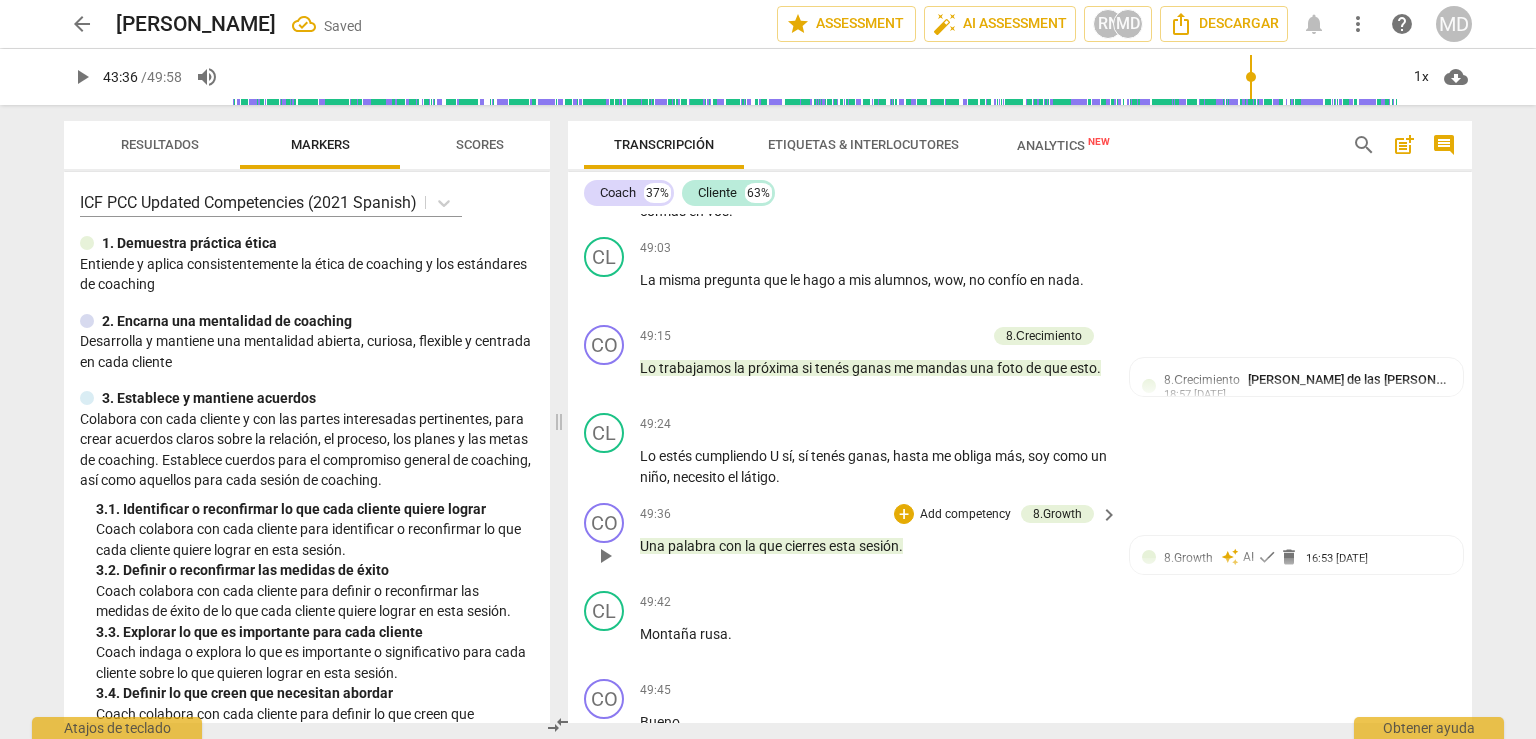 click on "Add competency" at bounding box center [965, 515] 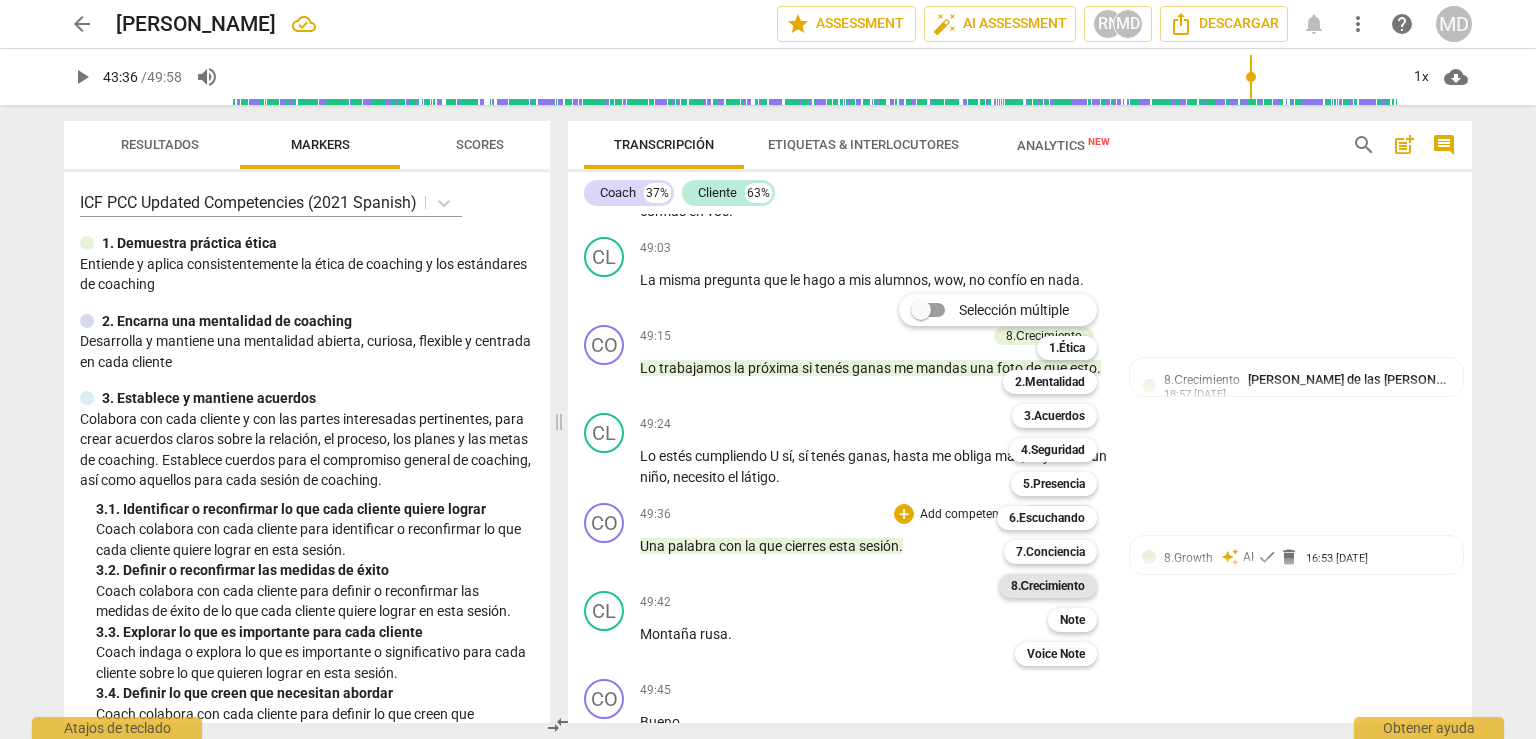 click on "8.Сrecimiento" at bounding box center (1048, 586) 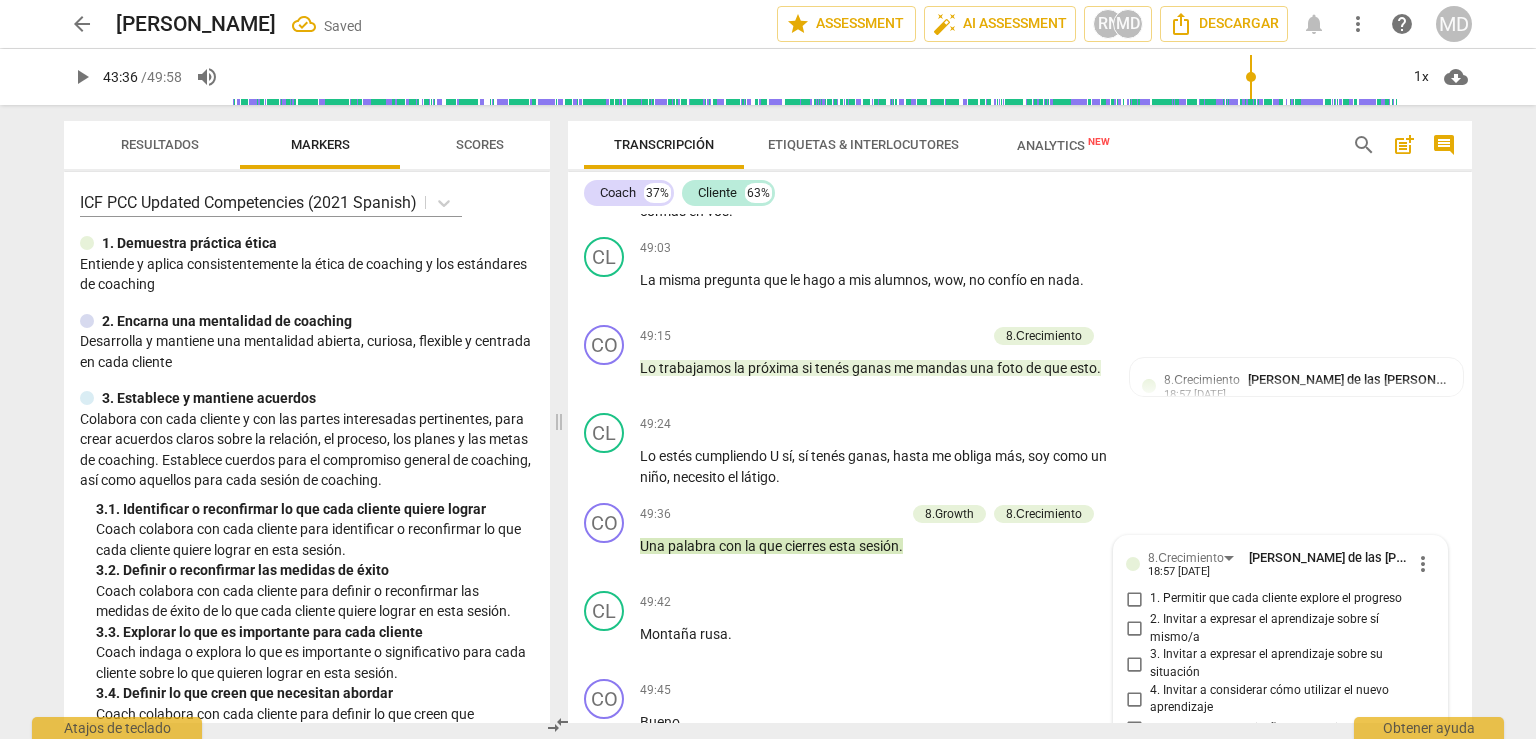 scroll, scrollTop: 25181, scrollLeft: 0, axis: vertical 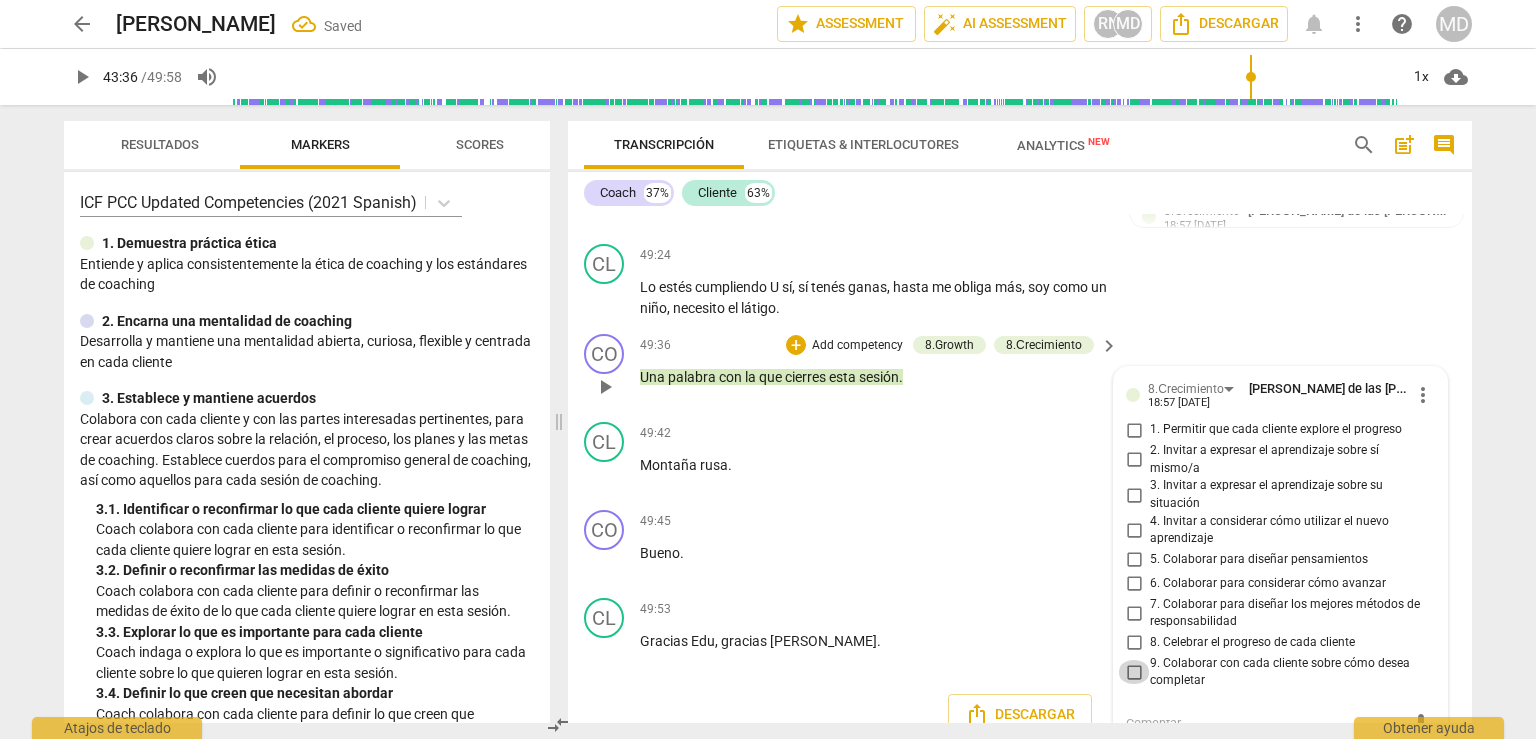 click on "9. Colaborar con cada cliente sobre cómo desea completar" at bounding box center [1134, 672] 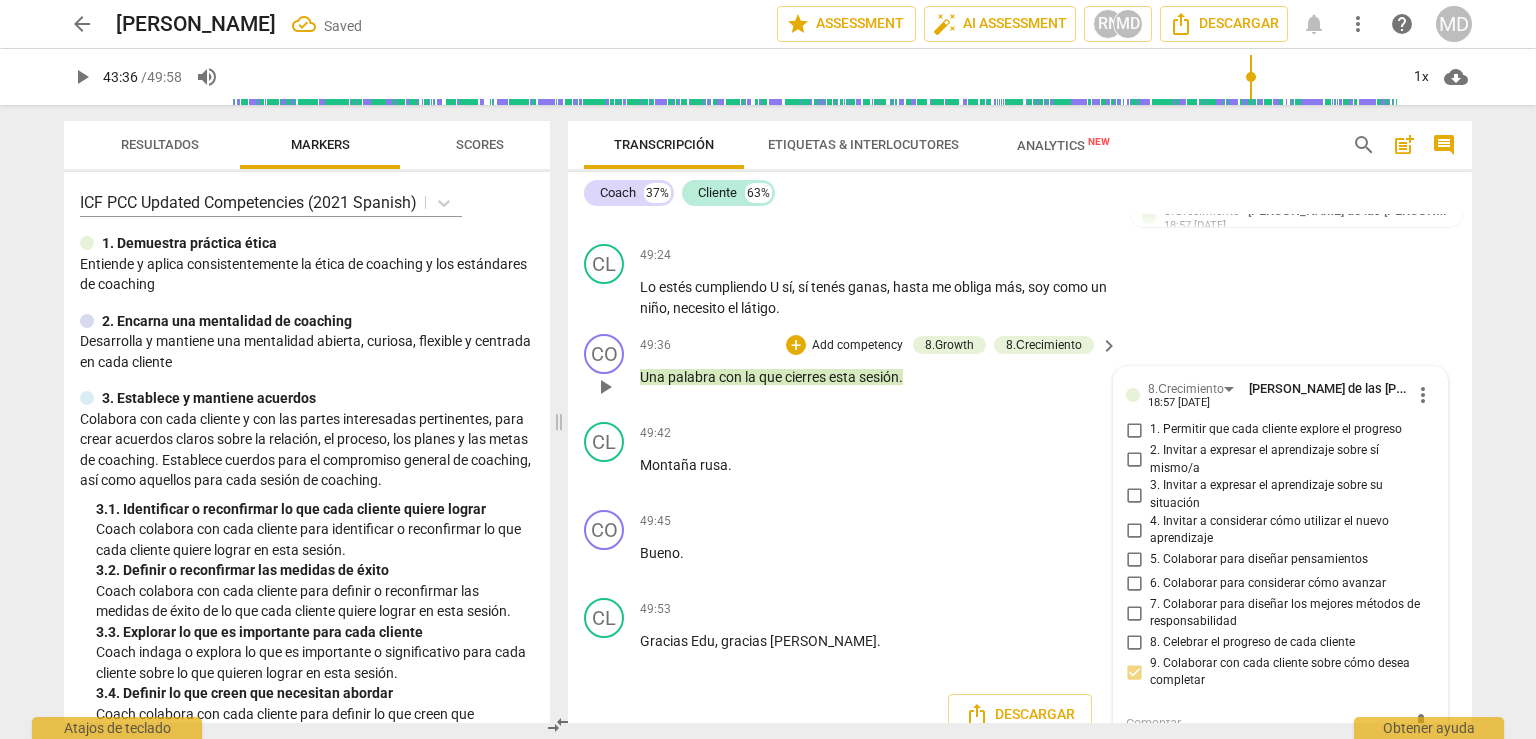 click on "4. Invitar a considerar cómo utilizar el nuevo aprendizaje" at bounding box center (1134, 530) 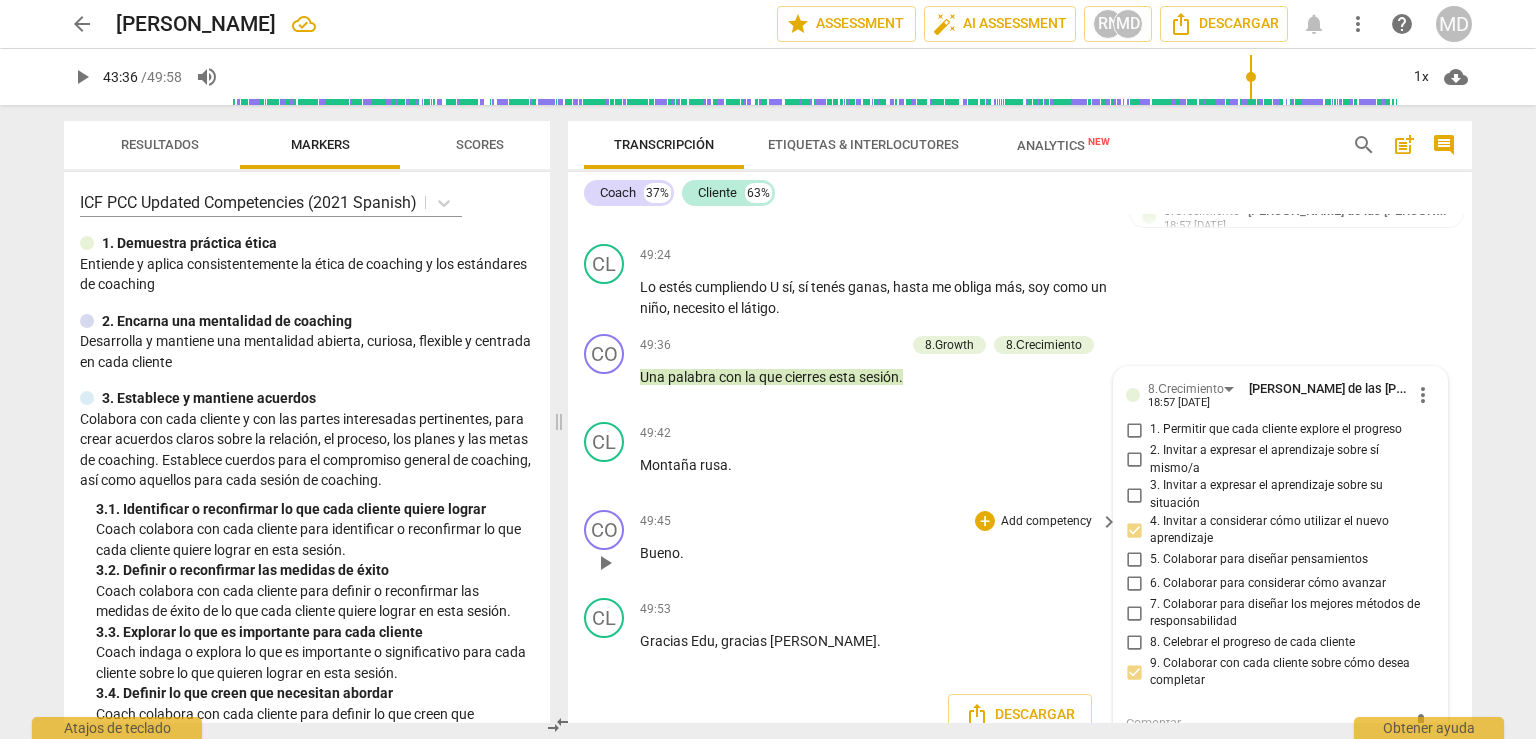 click on "49:45 + Add competency keyboard_arrow_right Bueno ." at bounding box center [880, 546] 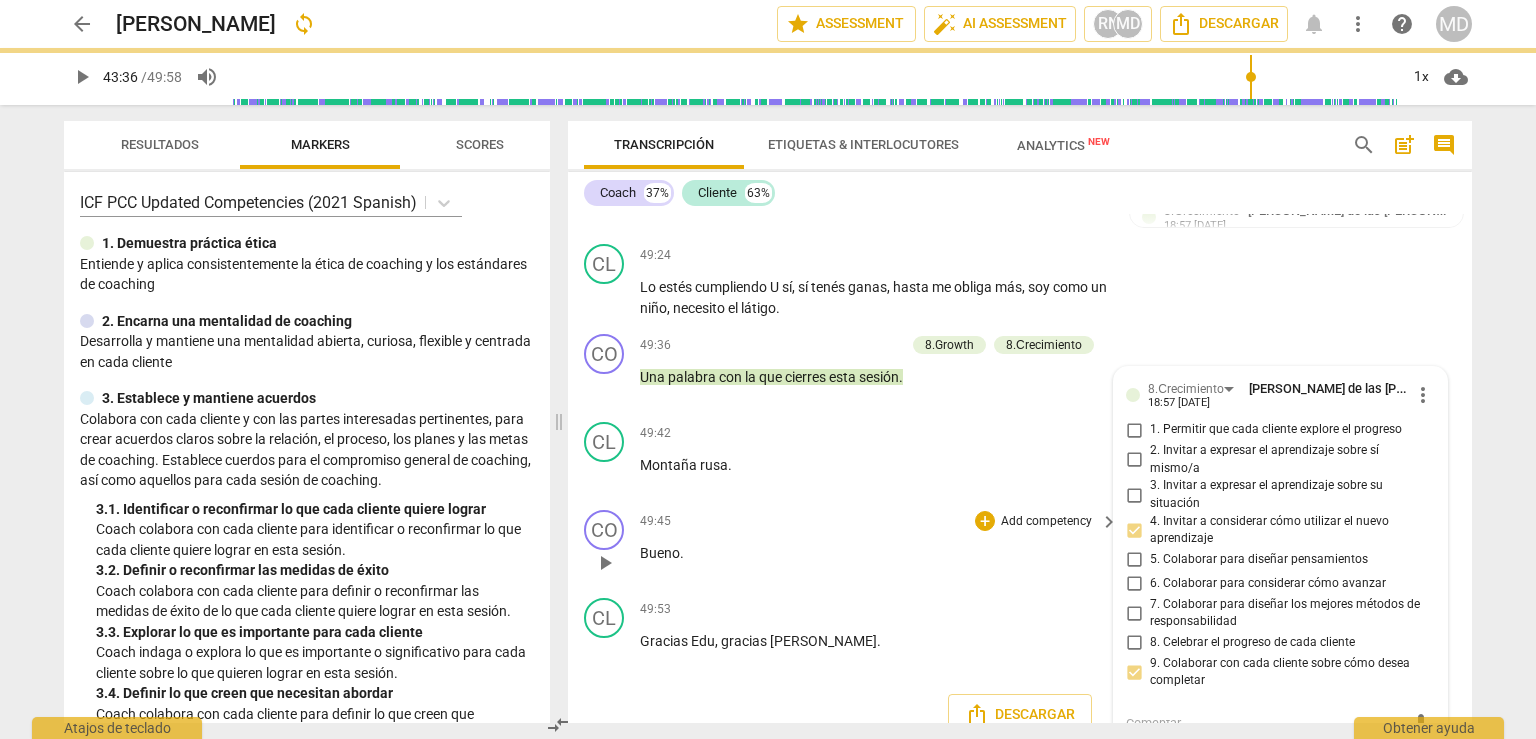 scroll, scrollTop: 25173, scrollLeft: 0, axis: vertical 